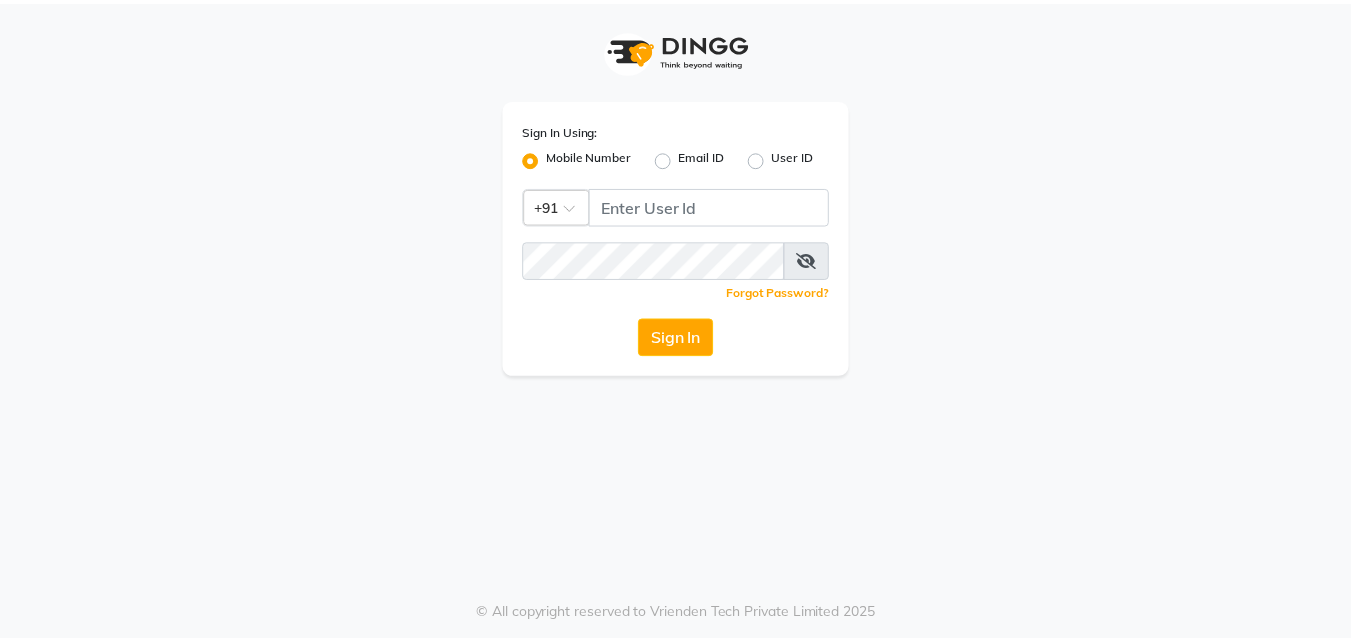 scroll, scrollTop: 0, scrollLeft: 0, axis: both 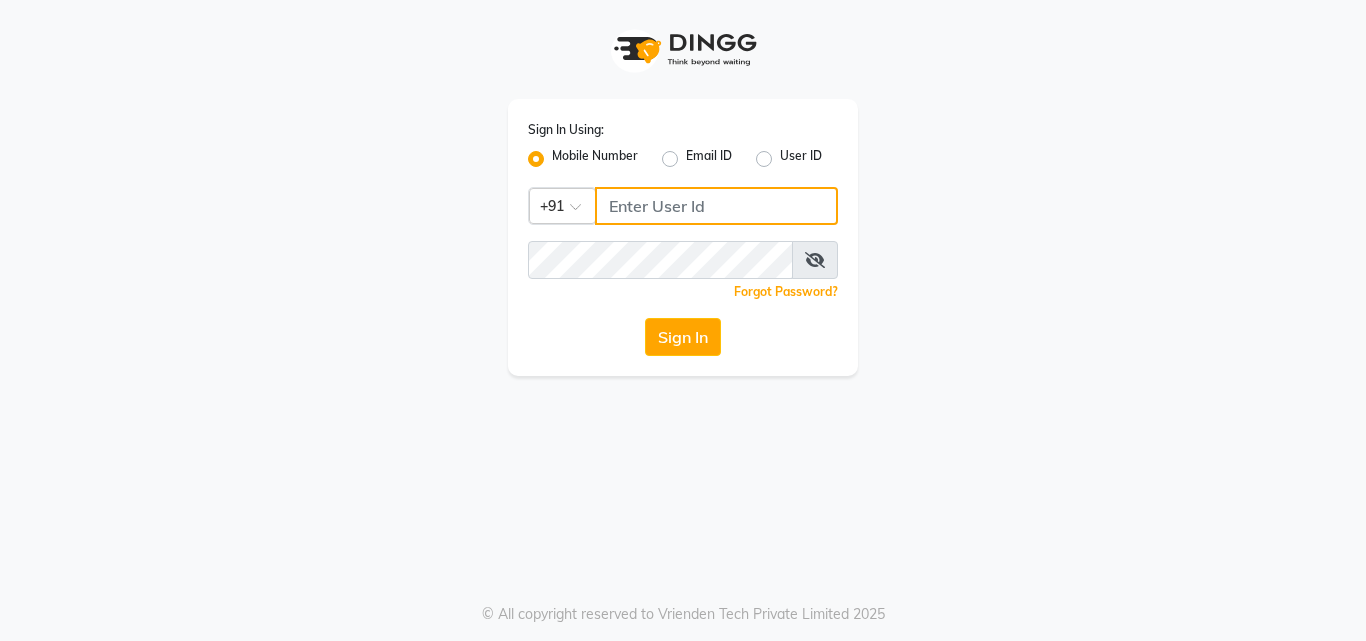 click 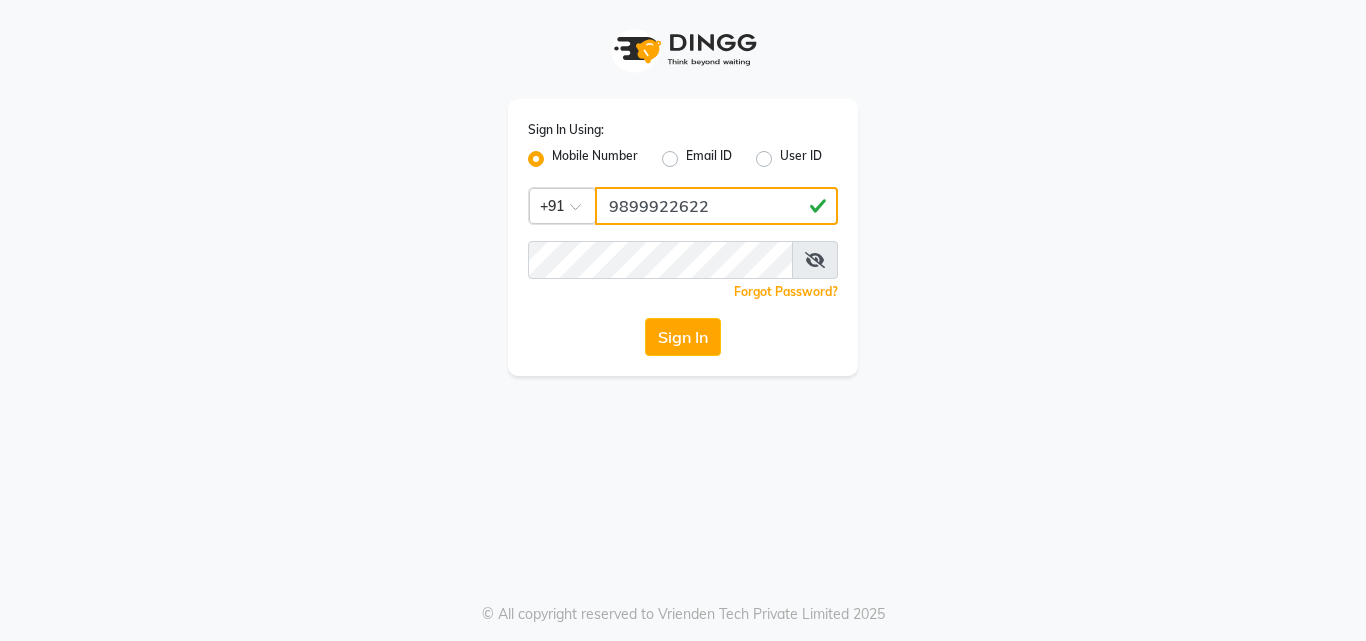 type on "9899922622" 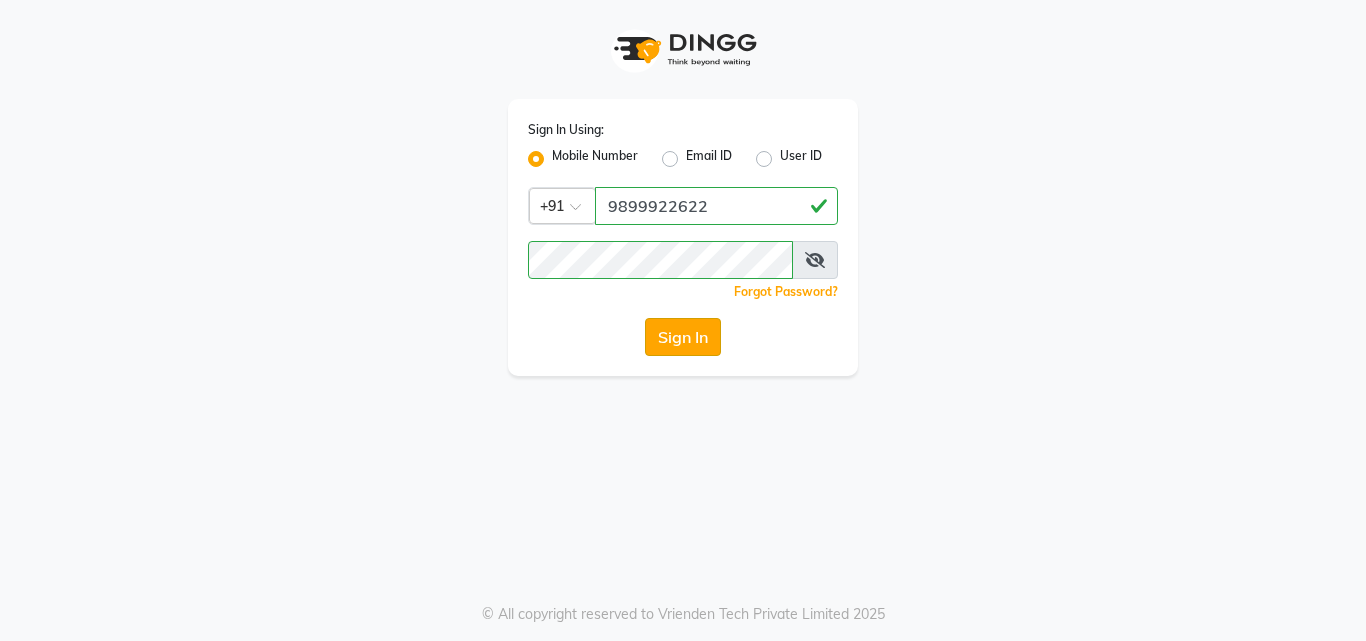 click on "Sign In" 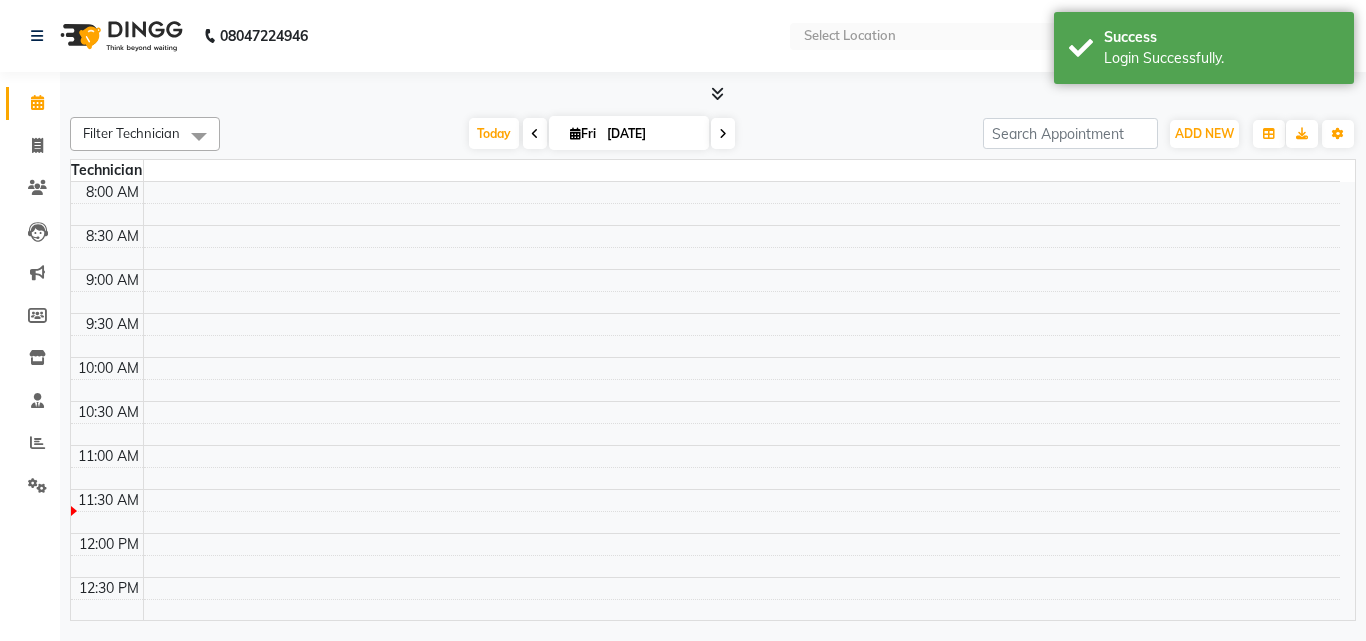 select on "en" 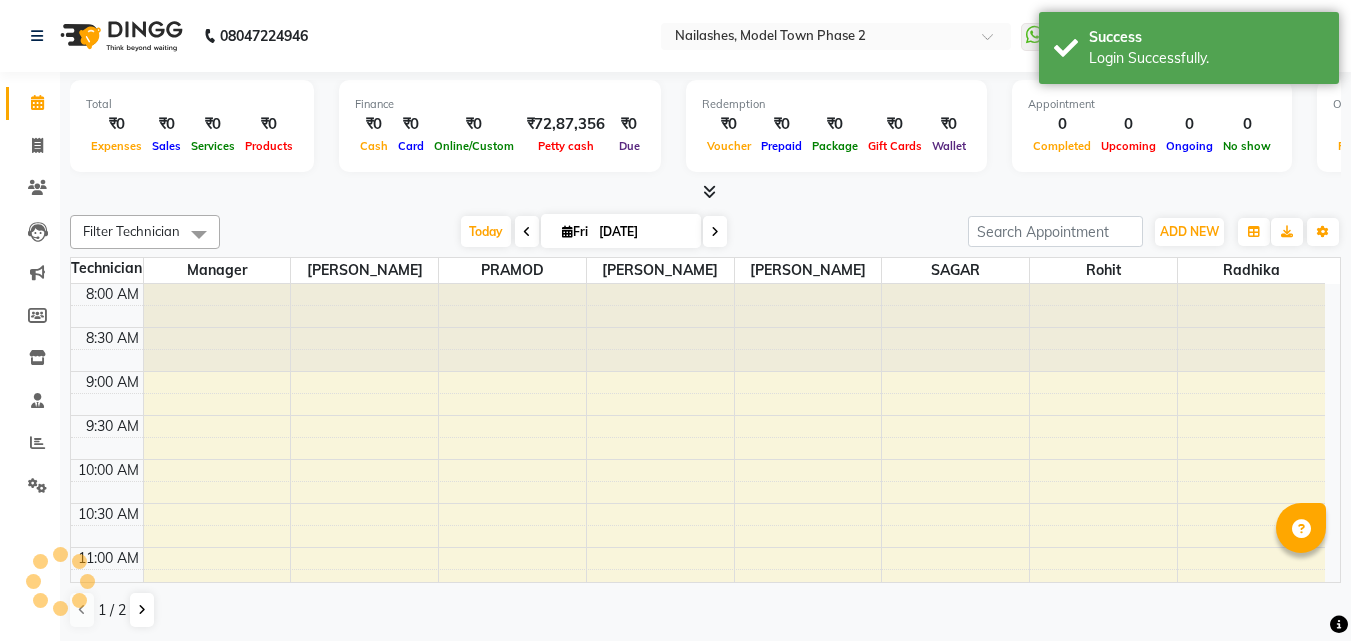 scroll, scrollTop: 0, scrollLeft: 0, axis: both 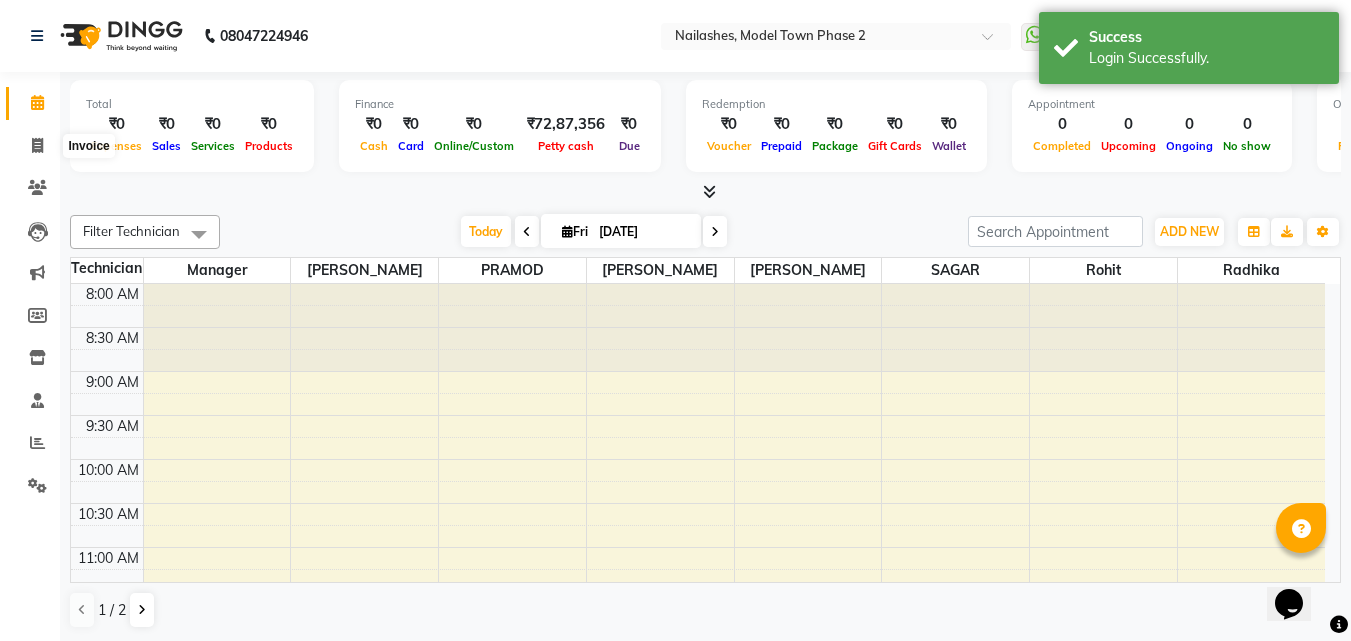 click on "Calendar" 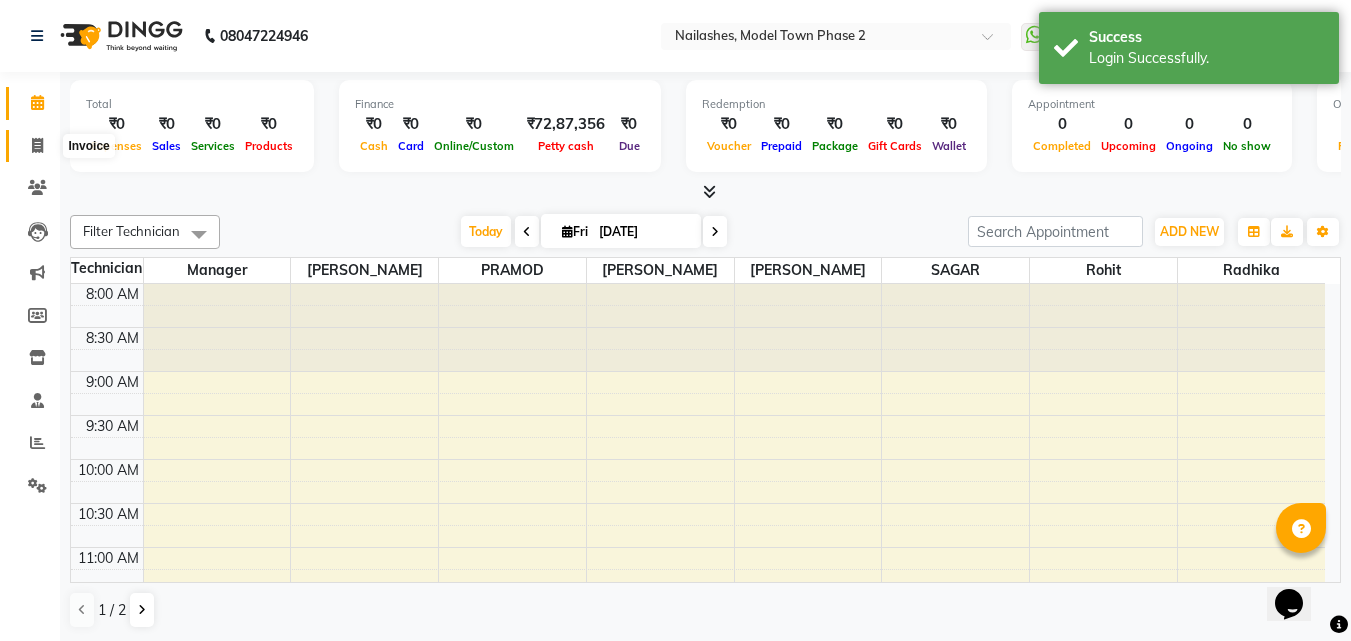 click 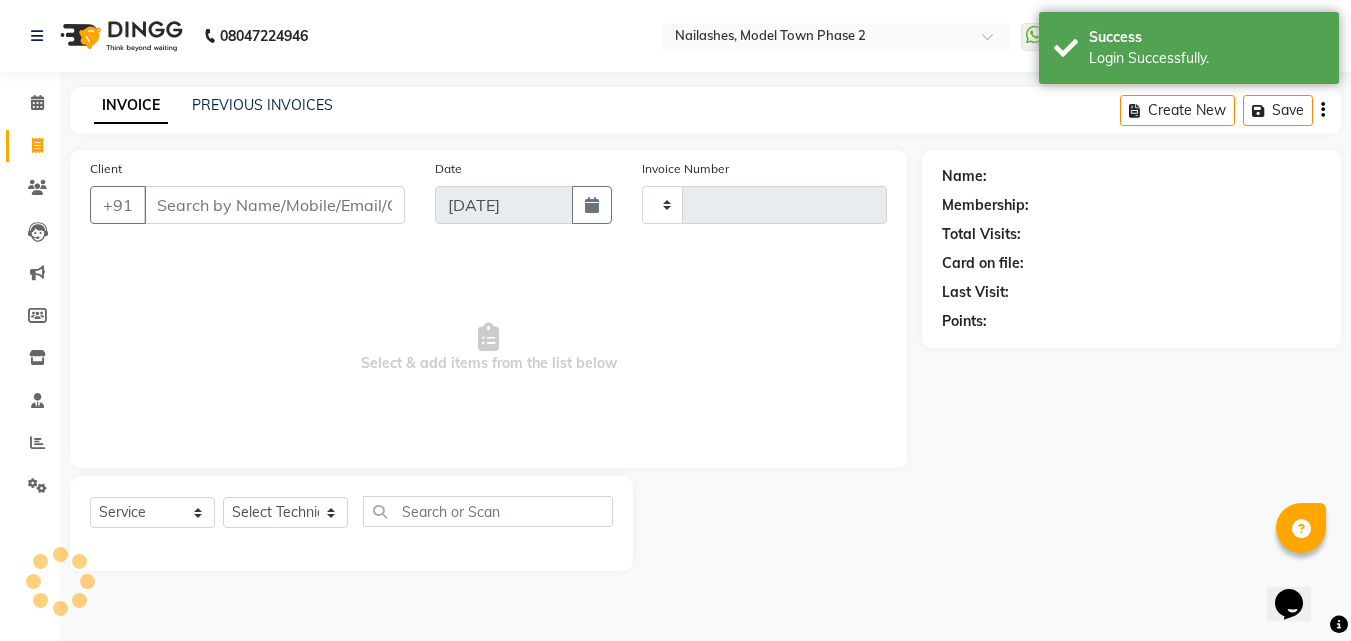 click on "Client" at bounding box center [274, 205] 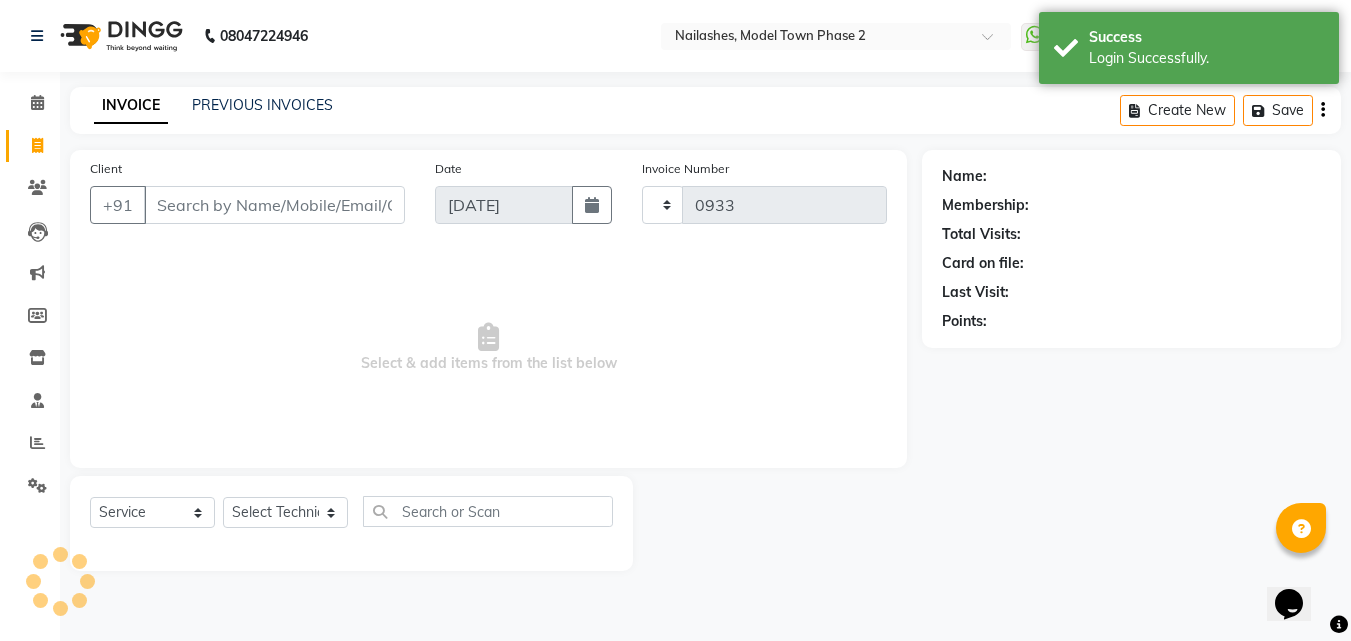 click on "Client" at bounding box center (274, 205) 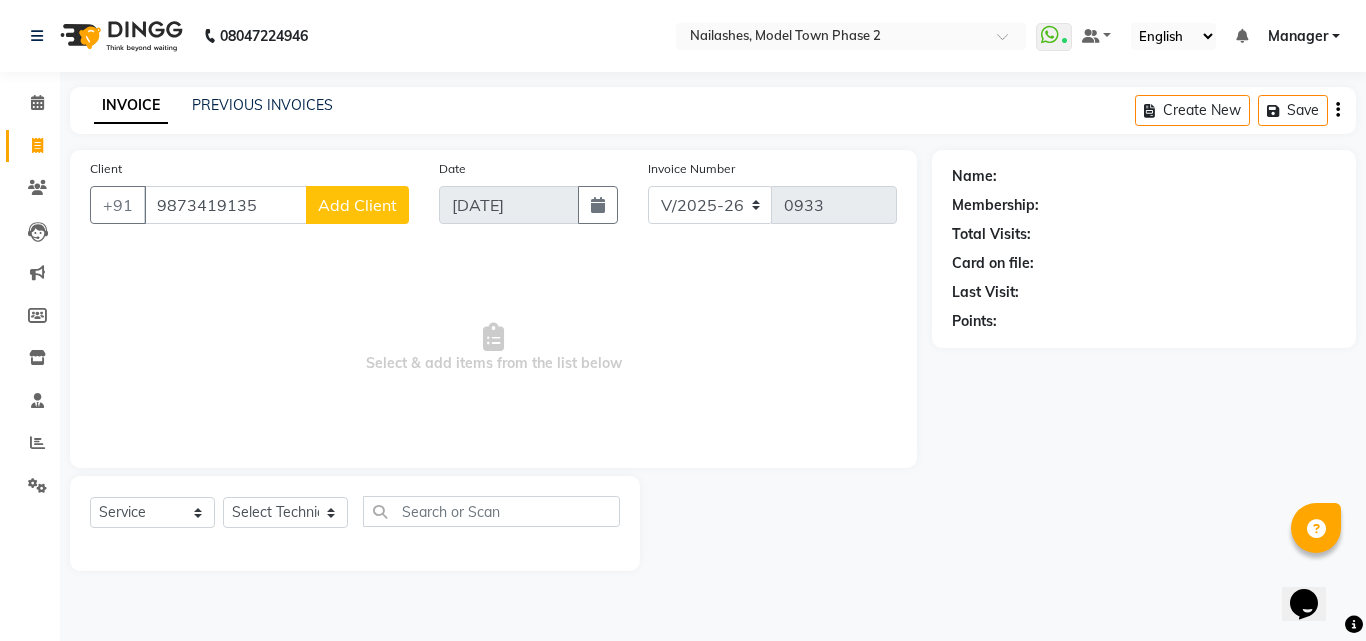 type on "9873419135" 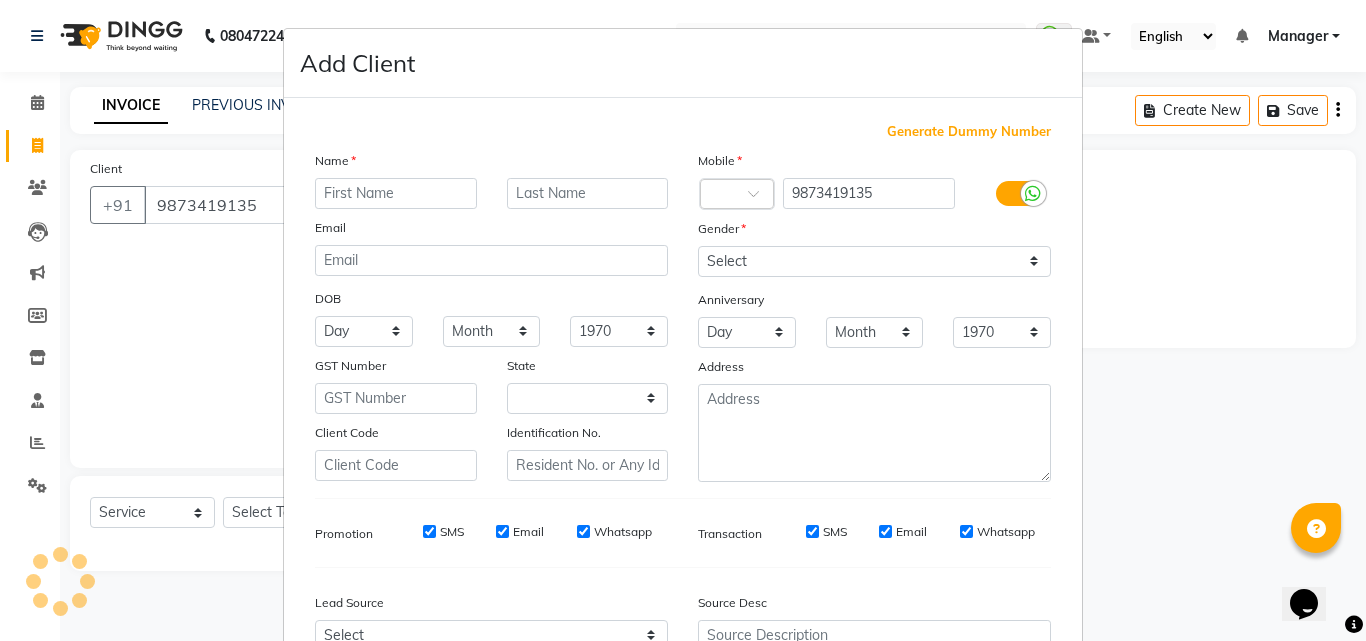 select on "21" 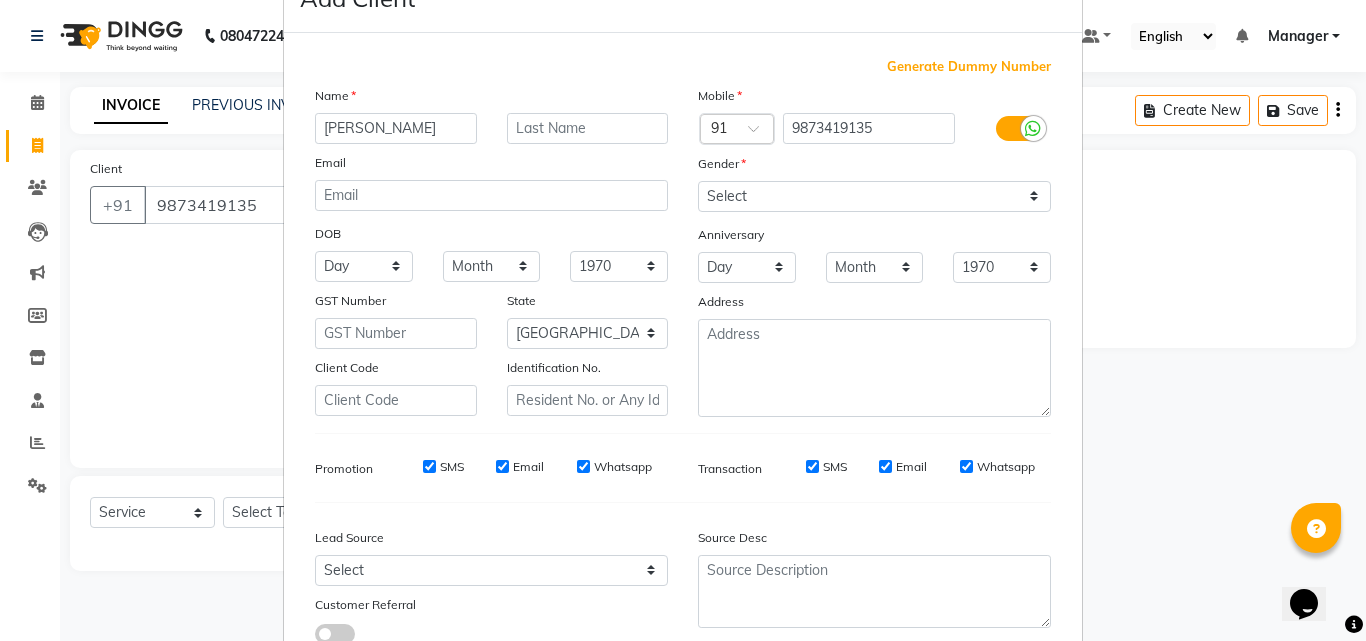 scroll, scrollTop: 100, scrollLeft: 0, axis: vertical 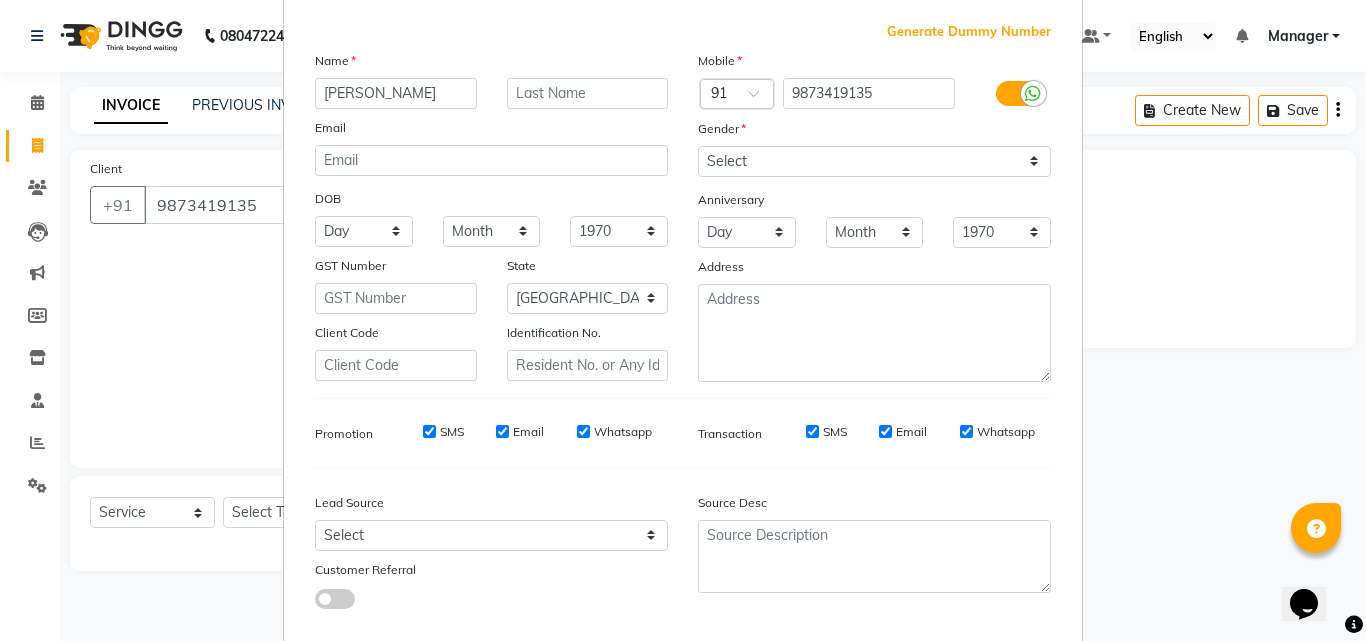 type on "[PERSON_NAME]" 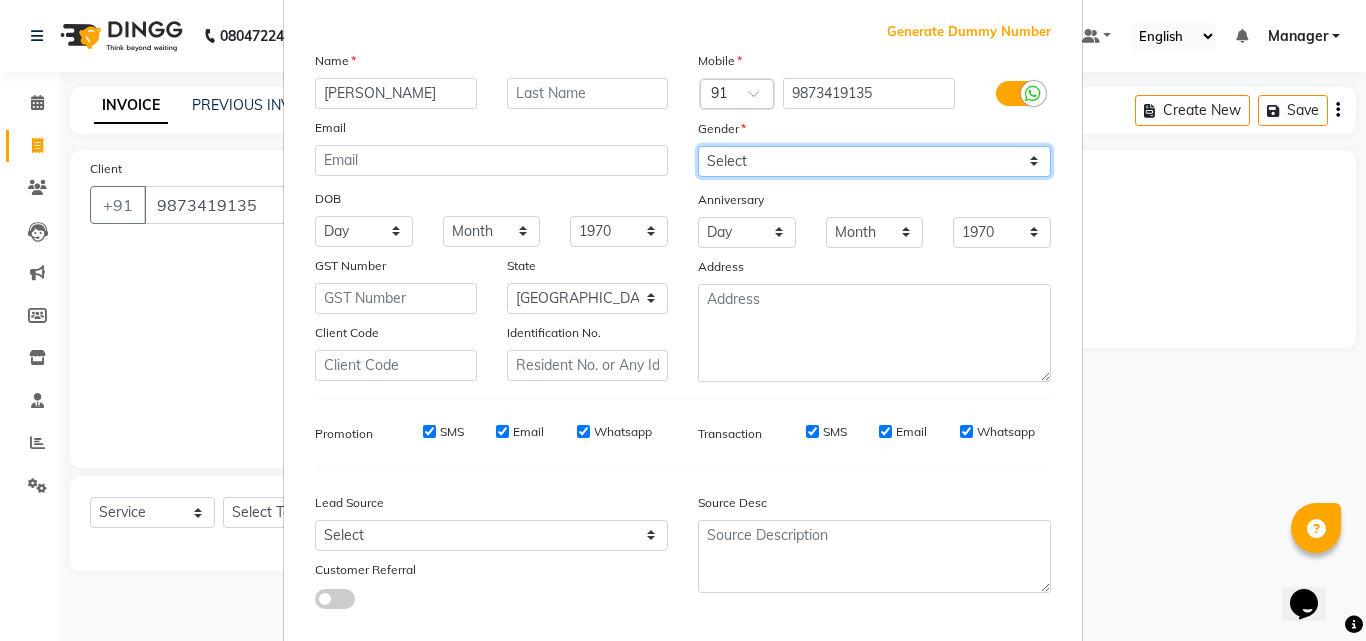 click on "Select [DEMOGRAPHIC_DATA] [DEMOGRAPHIC_DATA] Other Prefer Not To Say" at bounding box center (874, 161) 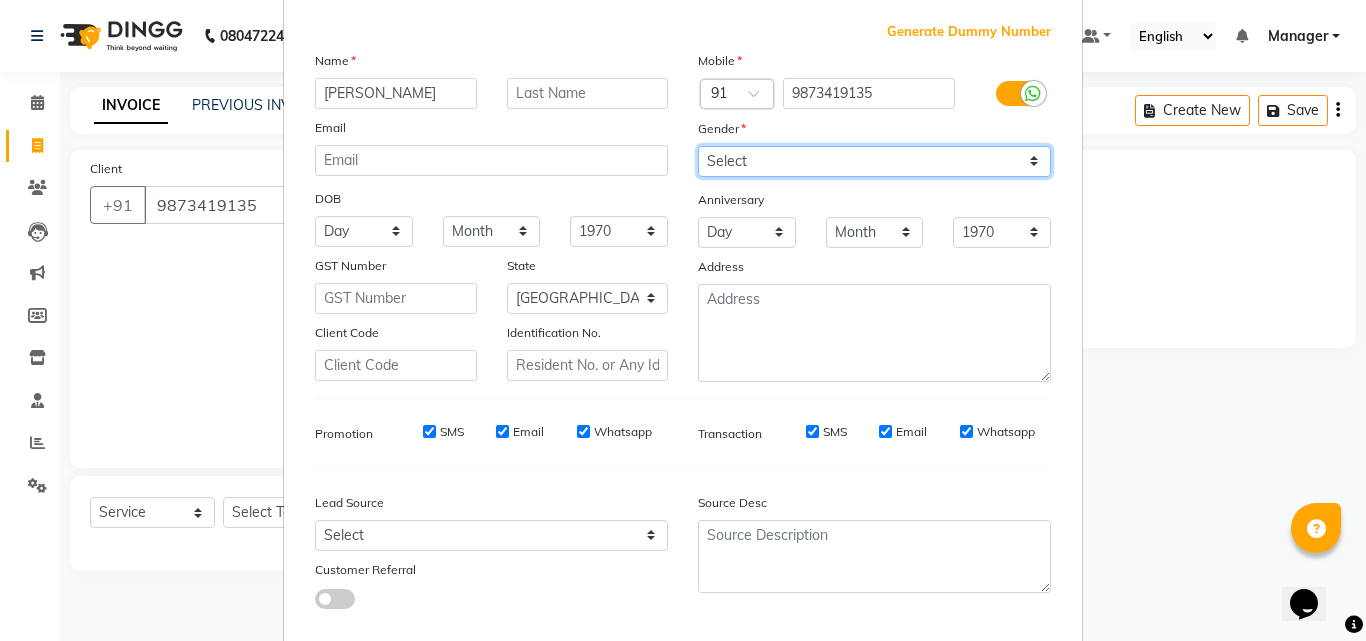 select on "[DEMOGRAPHIC_DATA]" 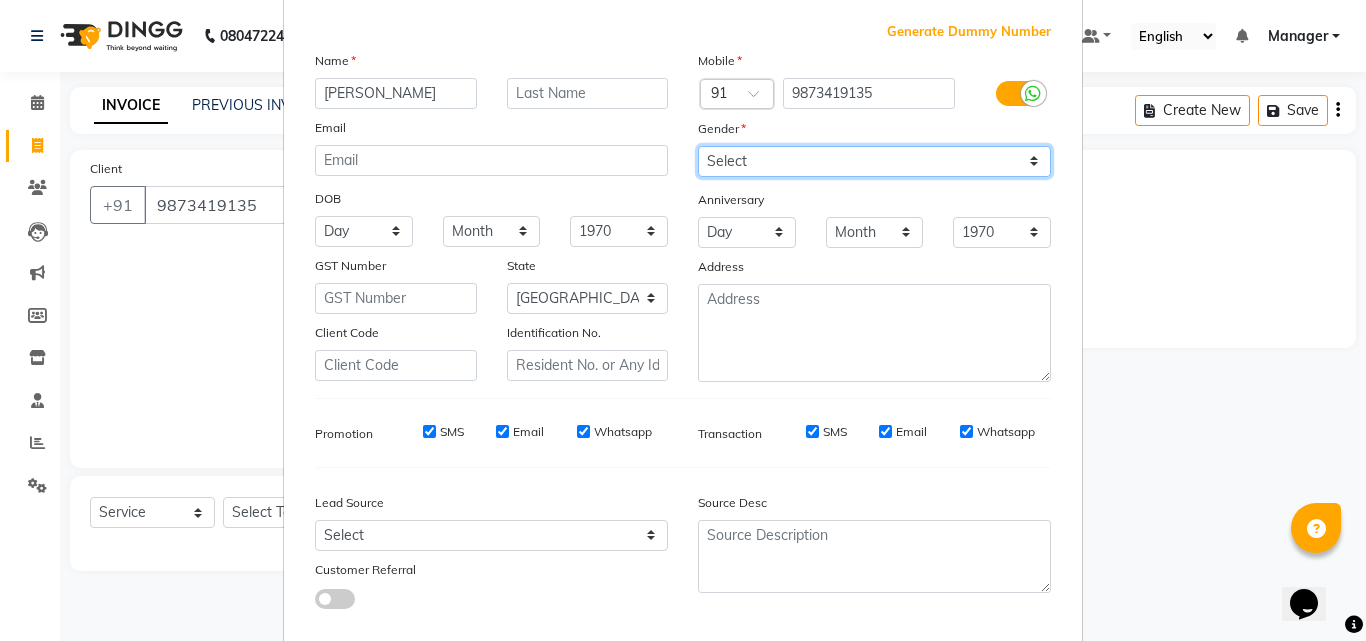 click on "Select [DEMOGRAPHIC_DATA] [DEMOGRAPHIC_DATA] Other Prefer Not To Say" at bounding box center (874, 161) 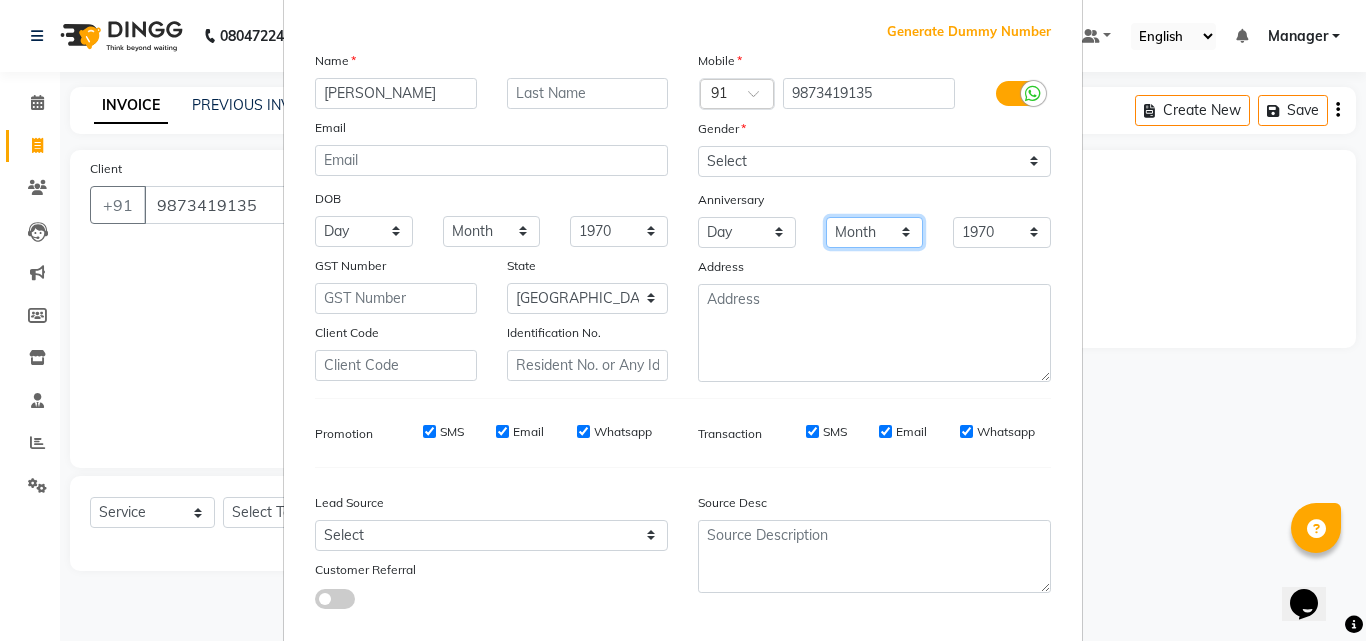 drag, startPoint x: 853, startPoint y: 174, endPoint x: 847, endPoint y: 238, distance: 64.28063 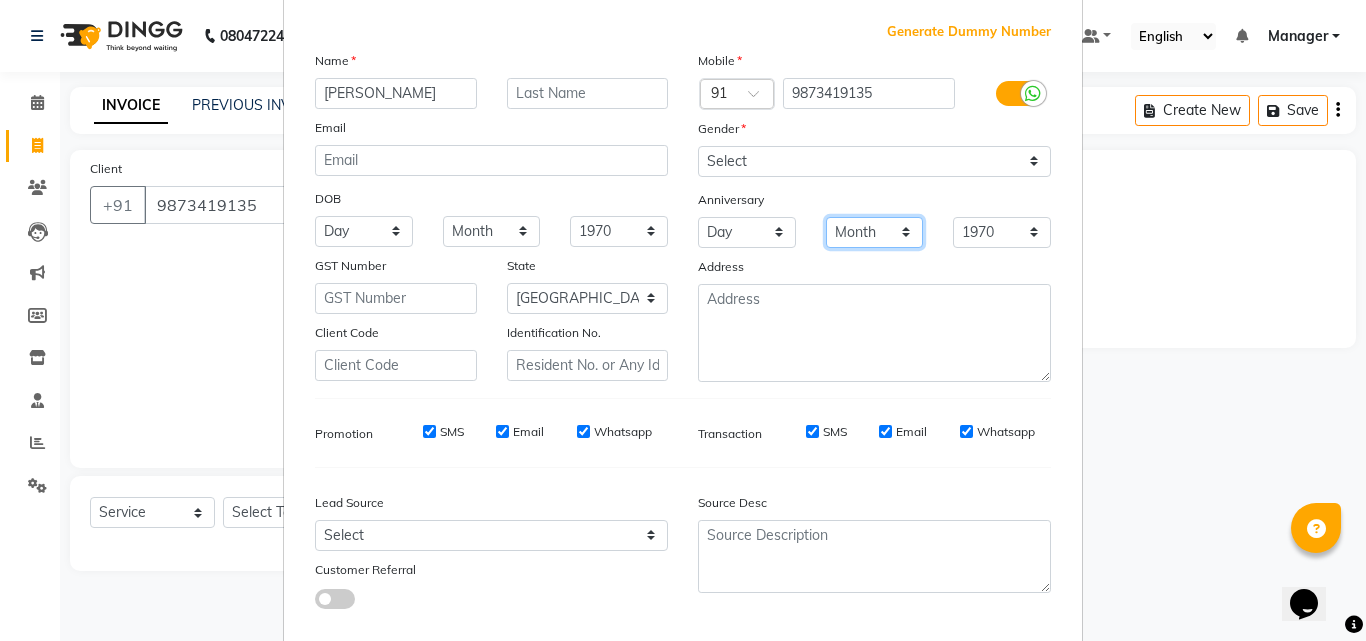 click on "Month January February March April May June July August September October November December" at bounding box center [875, 232] 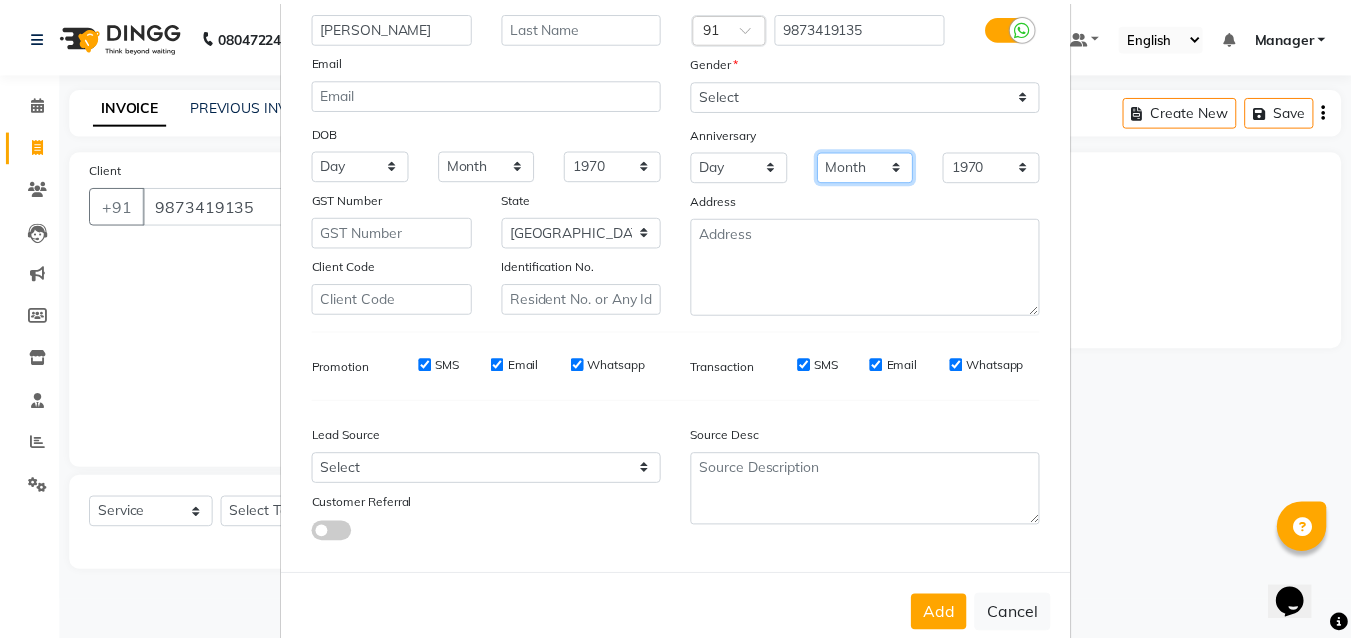 scroll, scrollTop: 208, scrollLeft: 0, axis: vertical 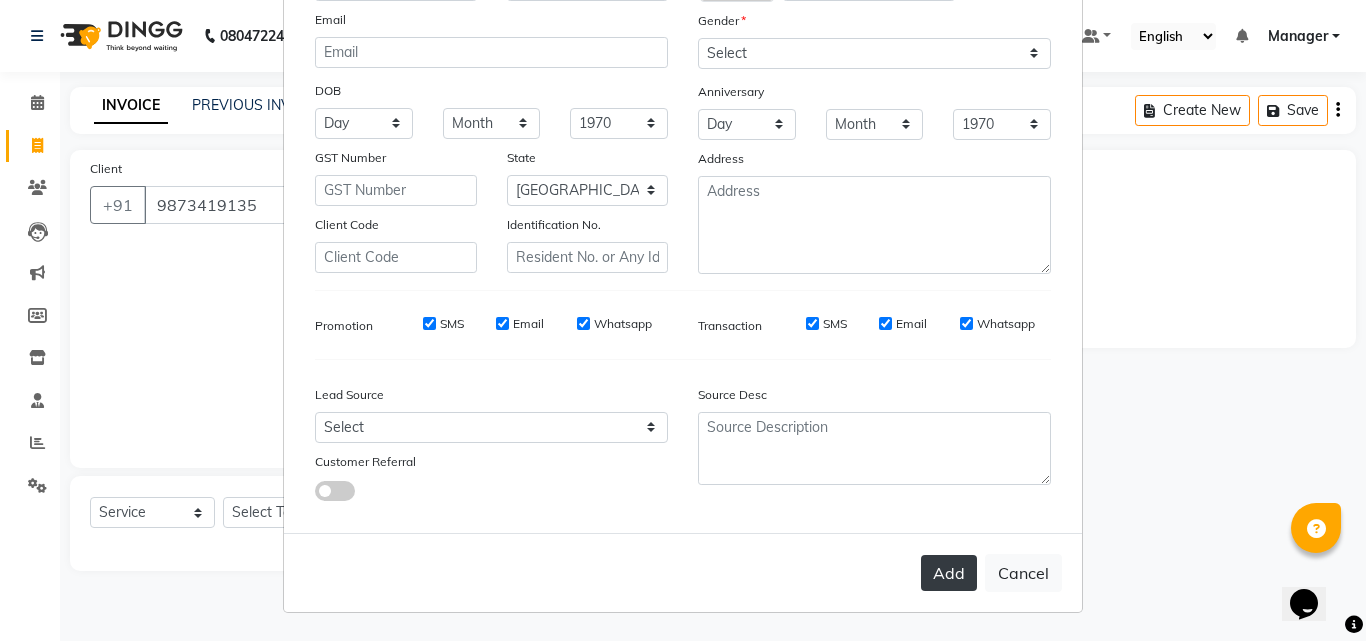 click on "Add" at bounding box center [949, 573] 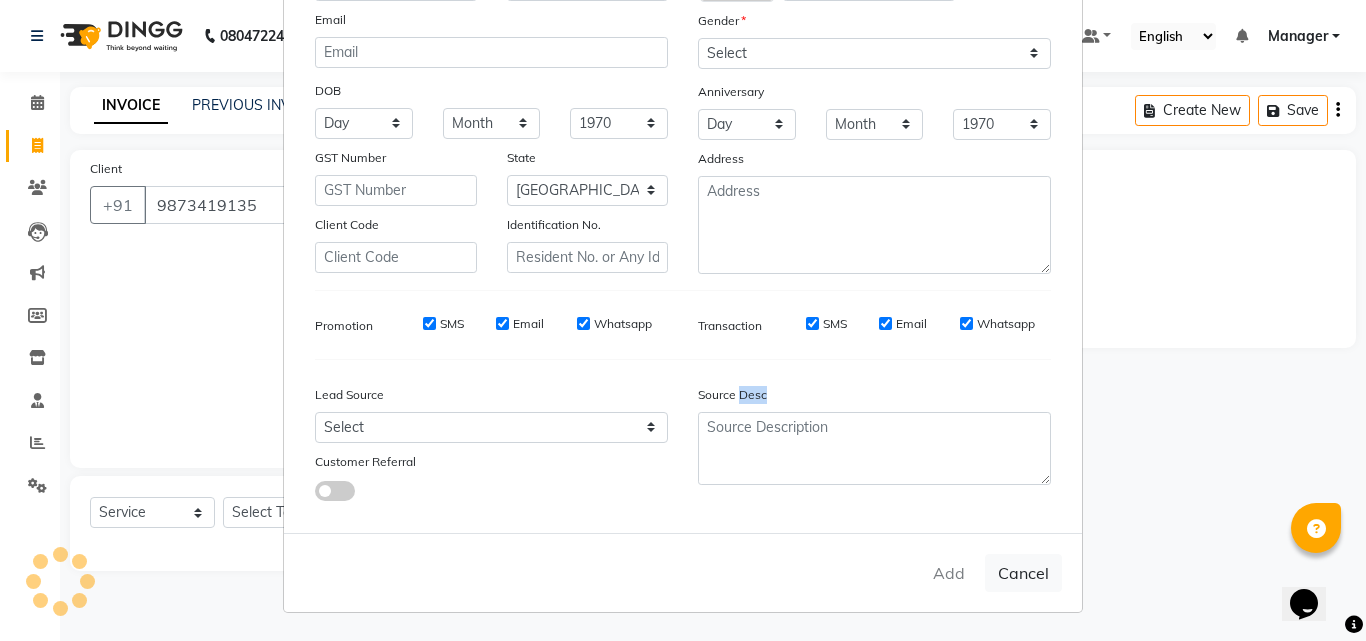 click on "Add   Cancel" at bounding box center (683, 572) 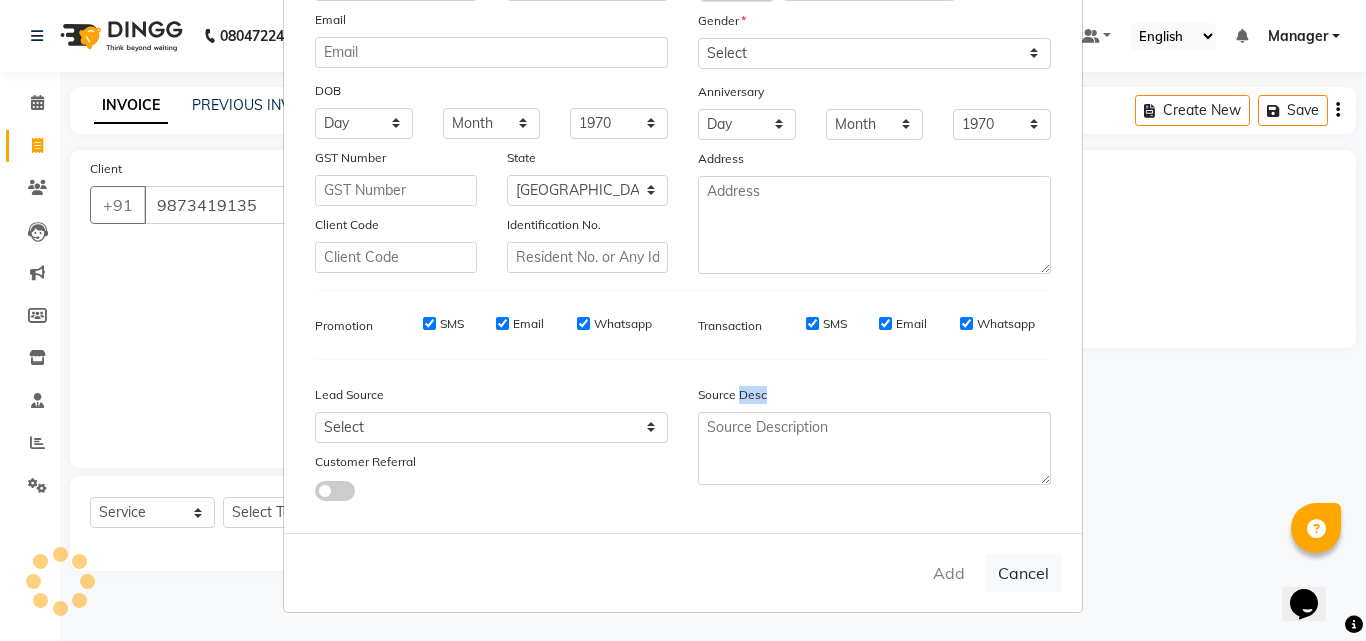 drag, startPoint x: 947, startPoint y: 575, endPoint x: 957, endPoint y: 581, distance: 11.661903 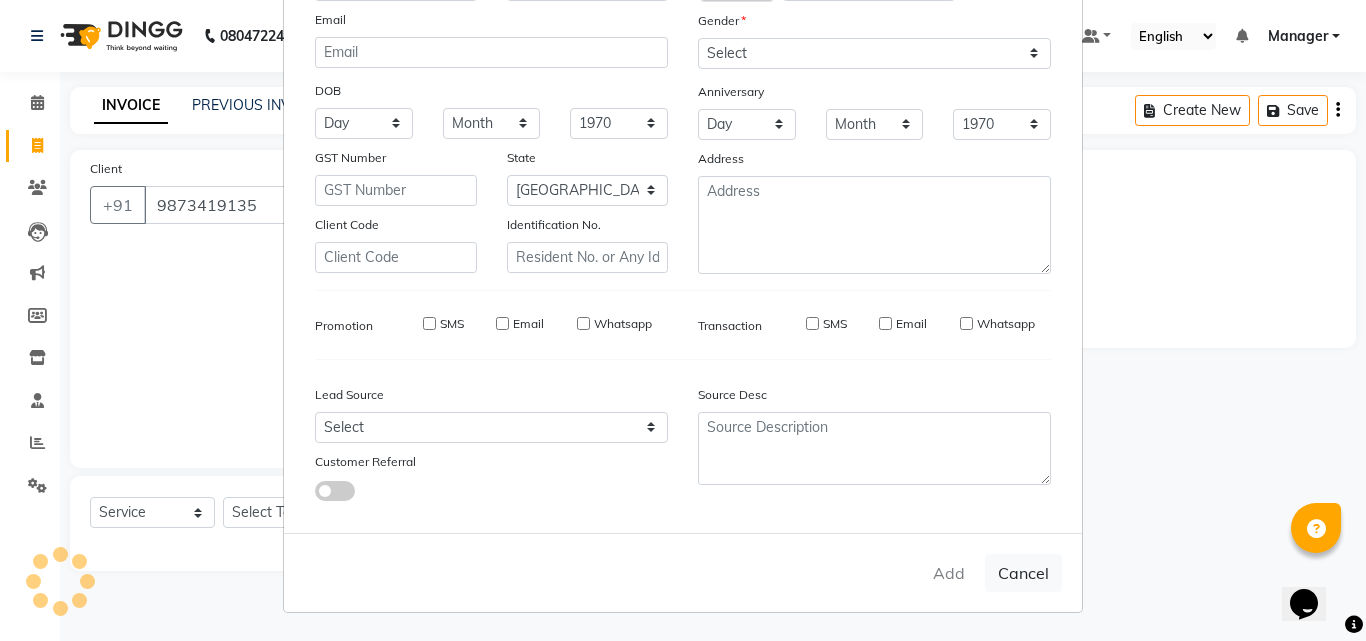 type on "98******35" 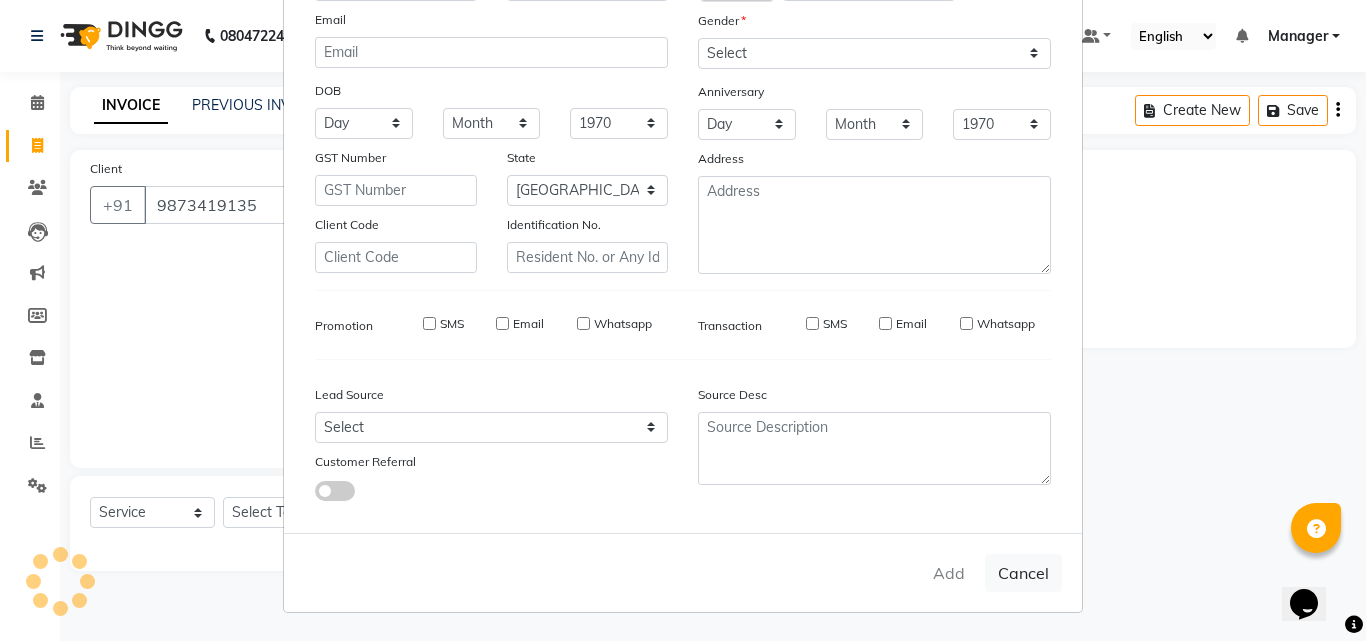 type 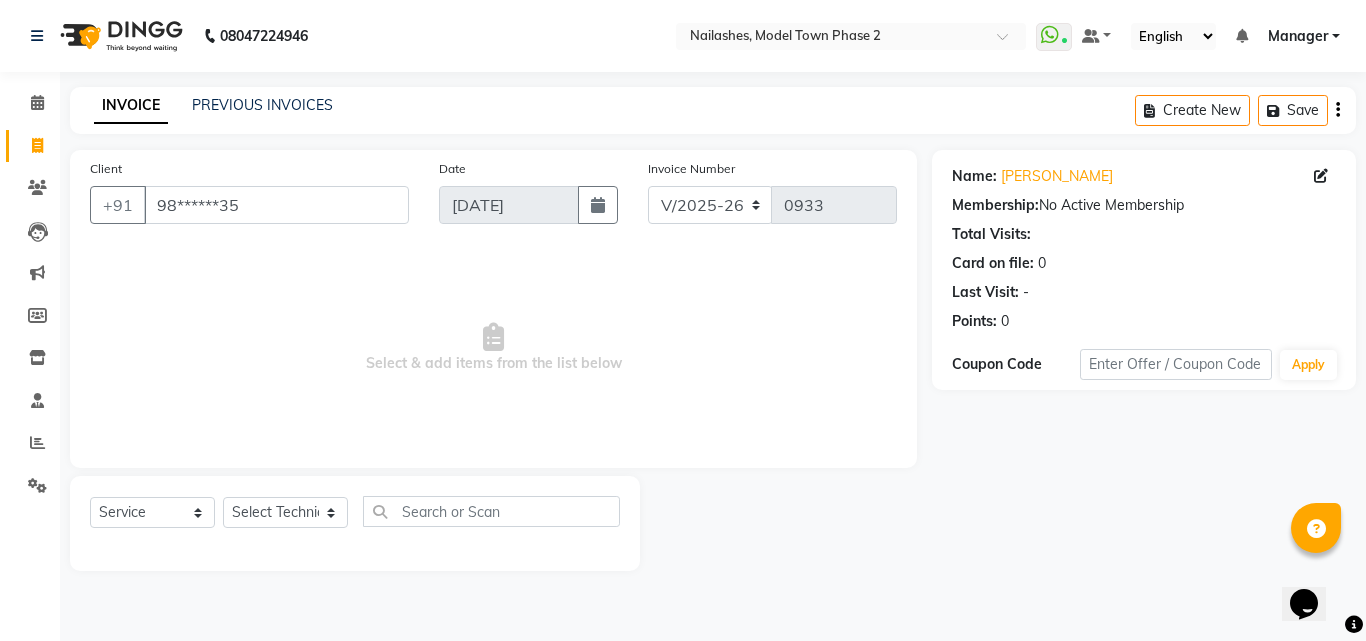 click on "Select  Service  Product  Membership  Package Voucher Prepaid Gift Card  Select Technician [PERSON_NAME] Manager [PERSON_NAME] radhika  [PERSON_NAME] [PERSON_NAME] [PERSON_NAME]" 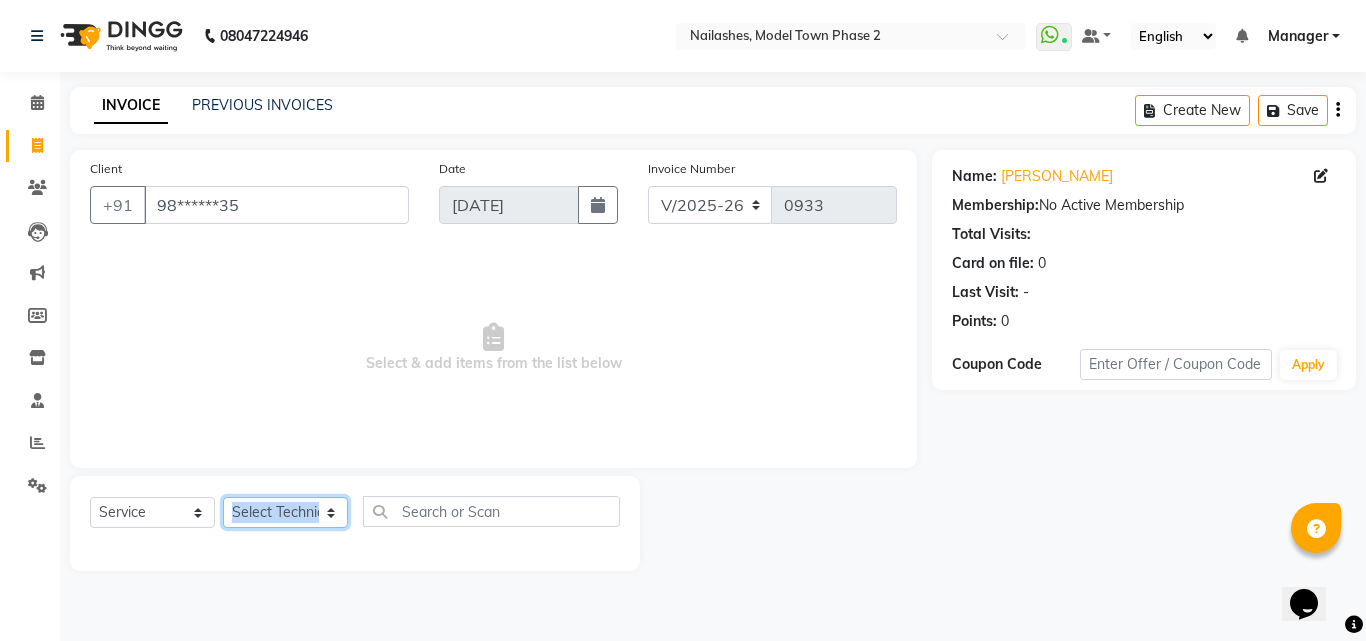 click on "Select Technician [PERSON_NAME] Manager [PERSON_NAME] [PERSON_NAME] [PERSON_NAME] [PERSON_NAME]" 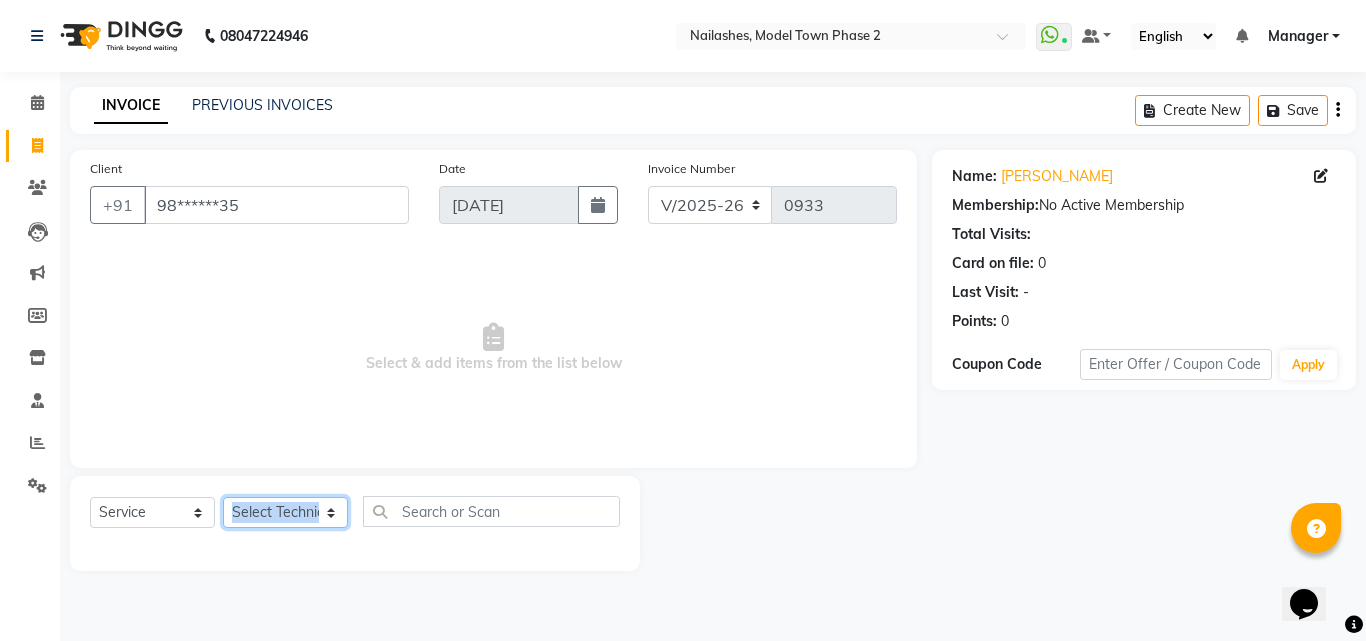 select on "85506" 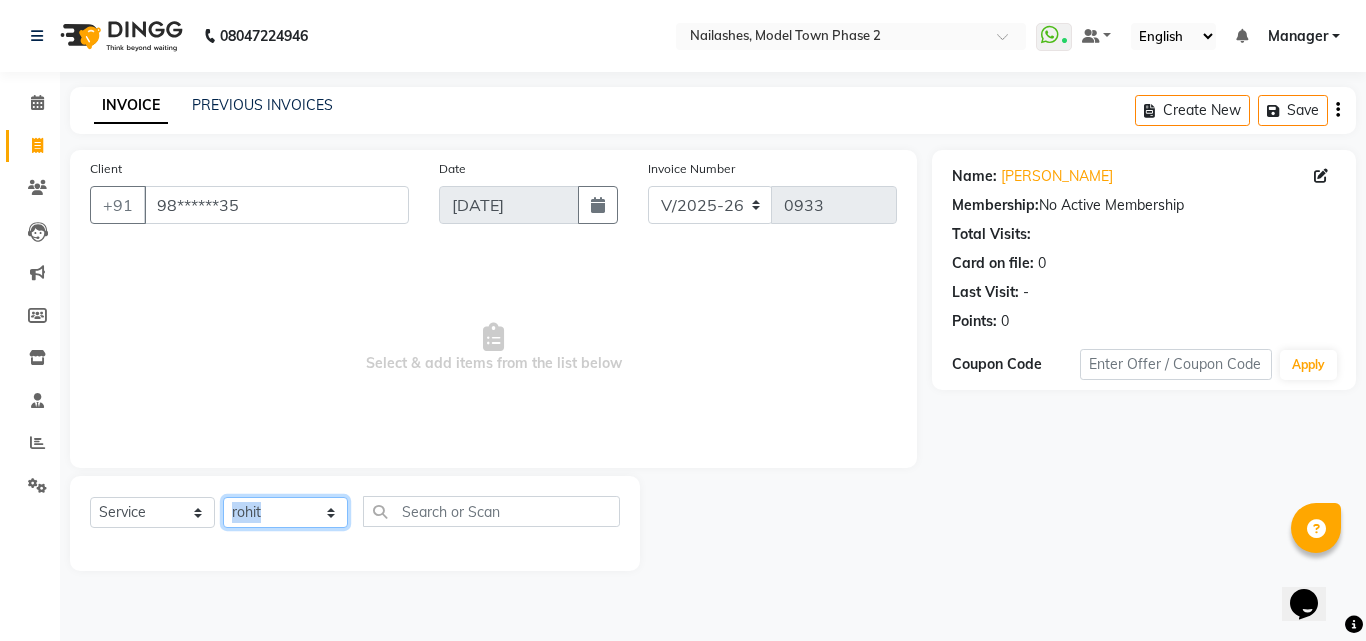 click on "Select Technician [PERSON_NAME] Manager [PERSON_NAME] [PERSON_NAME] [PERSON_NAME] [PERSON_NAME]" 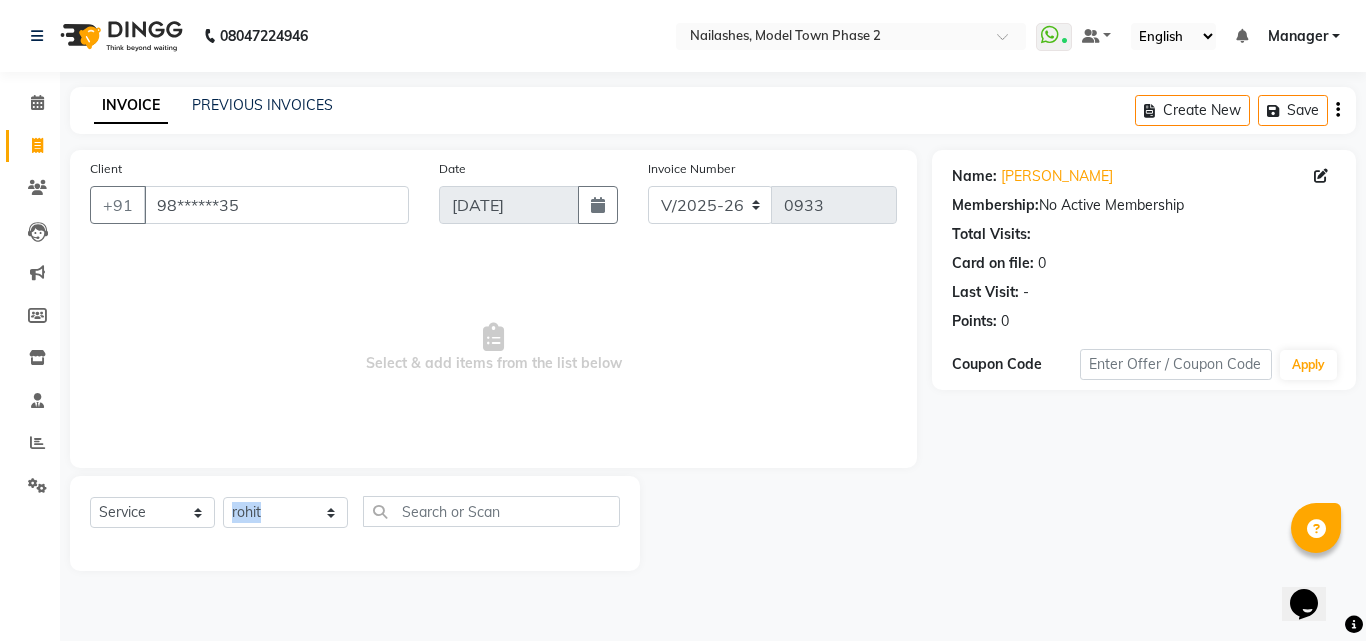 drag, startPoint x: 310, startPoint y: 499, endPoint x: 373, endPoint y: 444, distance: 83.630135 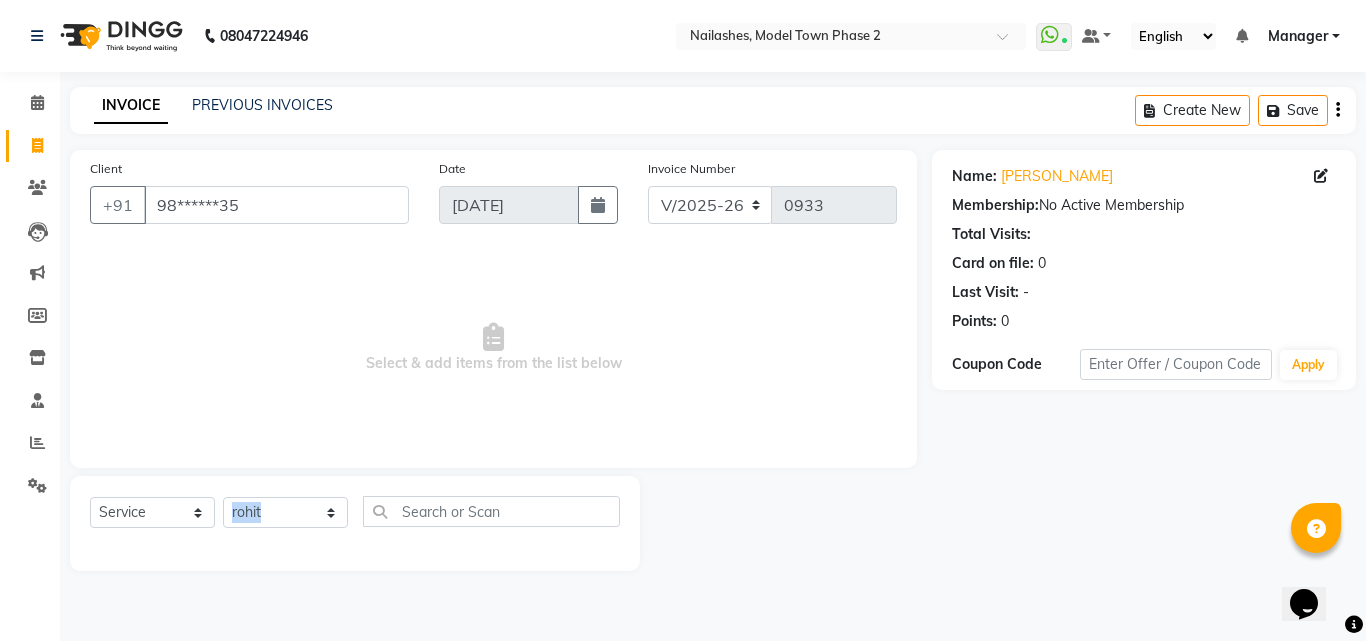 click on "Select & add items from the list below" at bounding box center (493, 348) 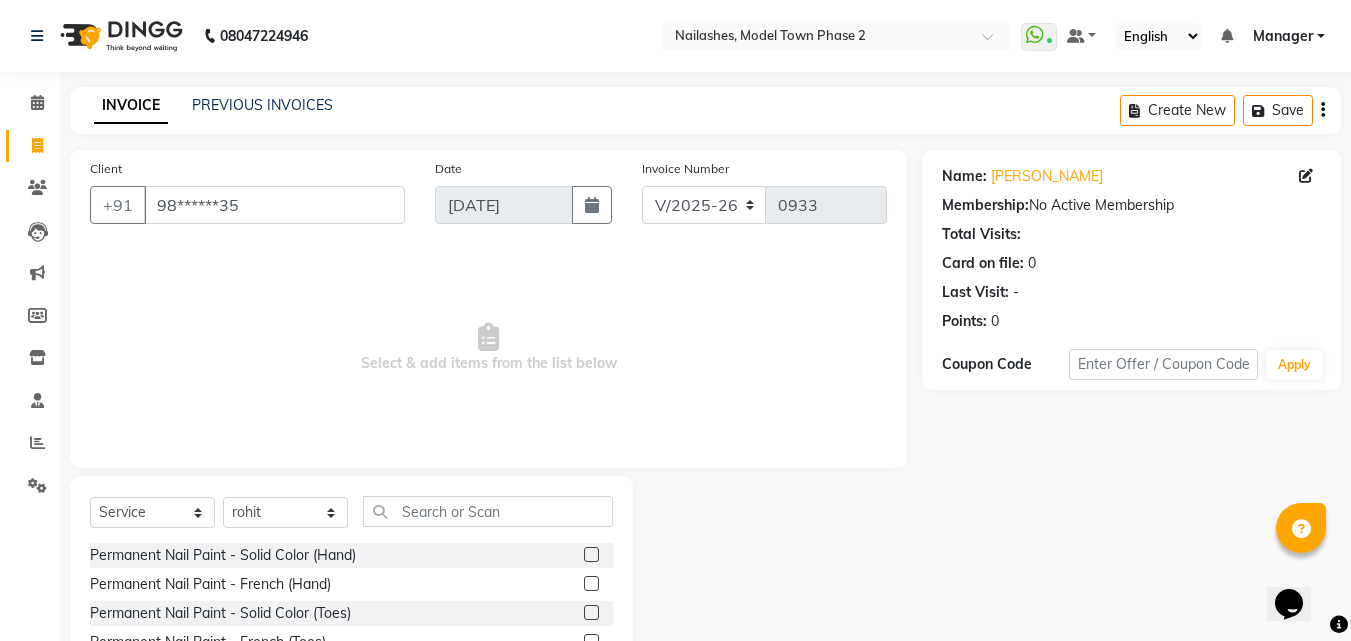 click on "Select  Service  Product  Membership  Package Voucher Prepaid Gift Card  Select Technician [PERSON_NAME] Manager [PERSON_NAME] radhika  [PERSON_NAME] [PERSON_NAME] Sumit Varun Permanent Nail Paint - Solid Color (Hand)  Permanent Nail Paint - French (Hand)  Permanent Nail Paint - Solid Color (Toes)  Permanent Nail Paint - French (Toes)  Oil product  Restoration - Gel (Hand)  Restoration - Tip Replacement (Hand)  Restoration - Touch -up (Hand)  Restoration - Gel Color Changes (Hand)  Restoration - Removal of Extension (Hand)  Restoration - Removal of Nail Paint (Hand)  Restoration - Gel (Toes)  Restoration - Tip Replacement (Toes)  Restoration - Touch -up (Toes)  Restoration - Gel Color Changes (Toes)  Restoration - Removal of Extension (Toes)  Restoration - Removal of Nail Paint (Toes)  Pedicure - Classic  Pedicure - Deluxe  Pedicure - Premium  Pedicure - Platinum  Manicure  - Classic  Manicure  - Deluxe  Manicure  - Premium  Eyelash Refil - Classic  Eyelash Refil - Hybrid  Eyelash Refil - Volume  Overlays - Gel (Hand)" 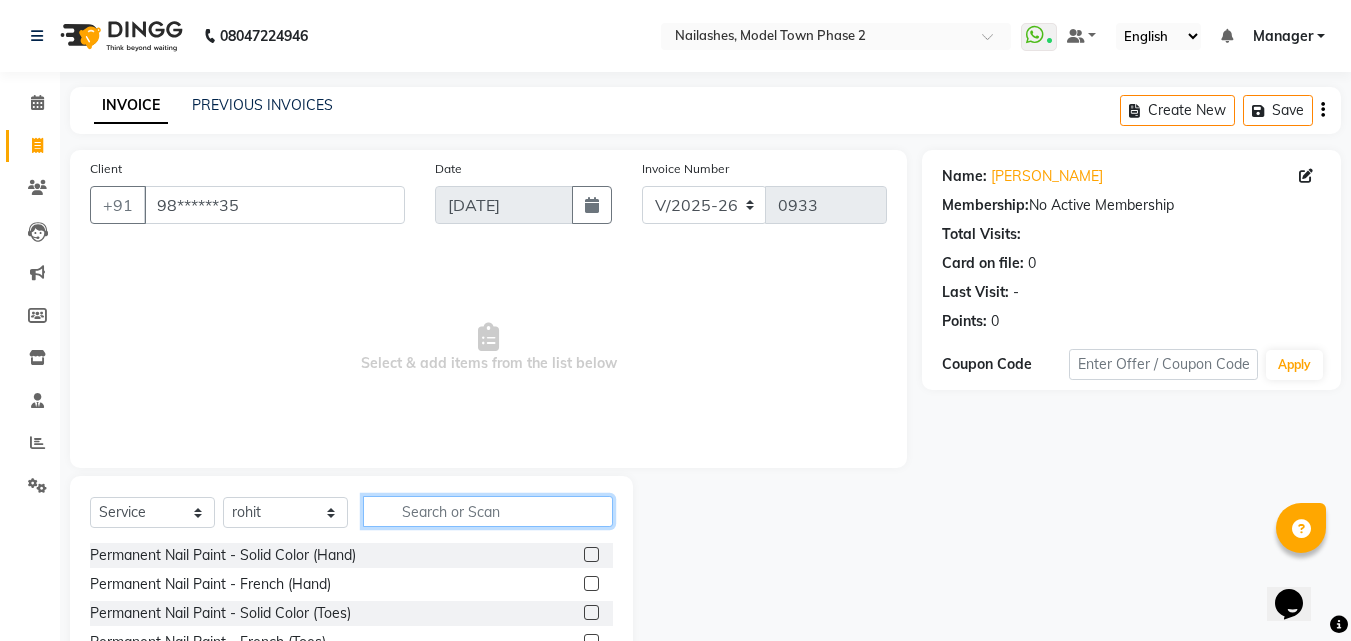 click 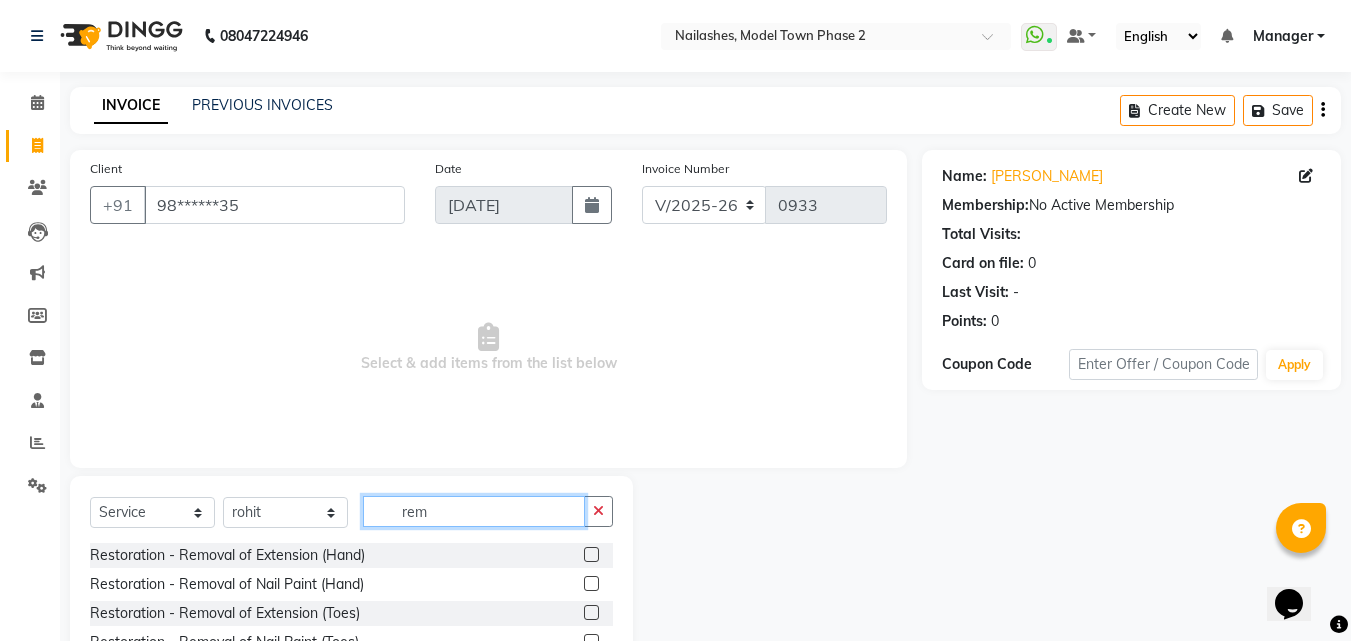 type on "rem" 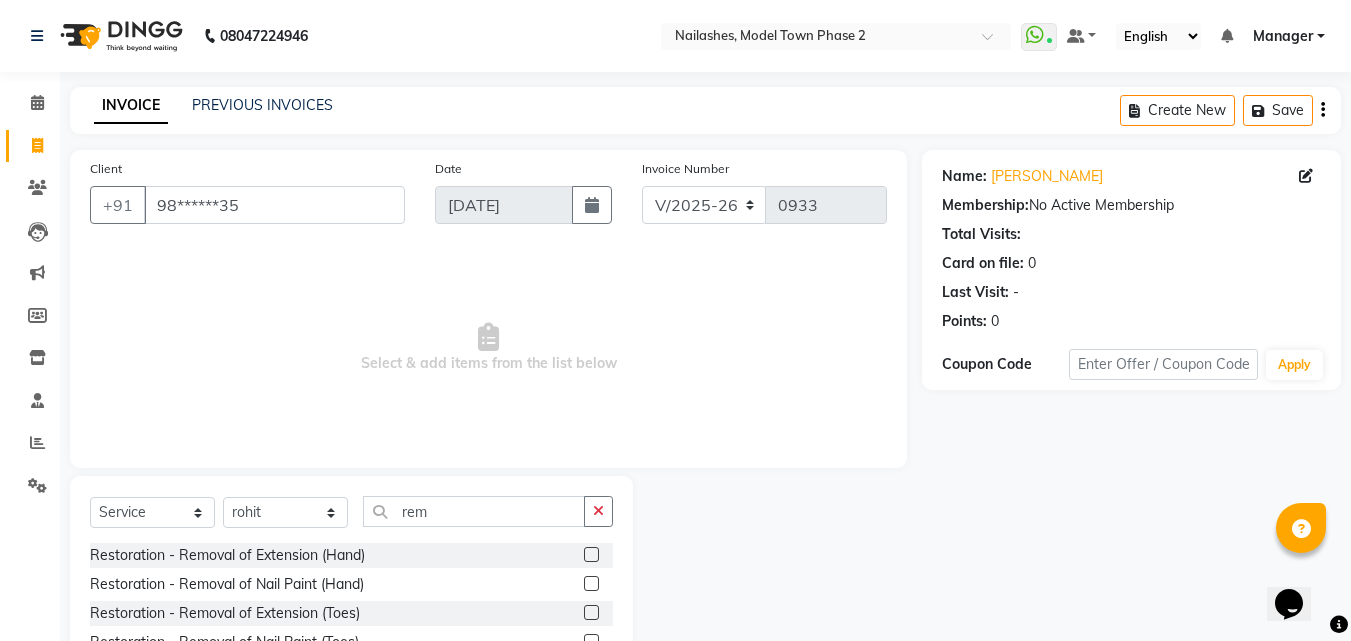 click 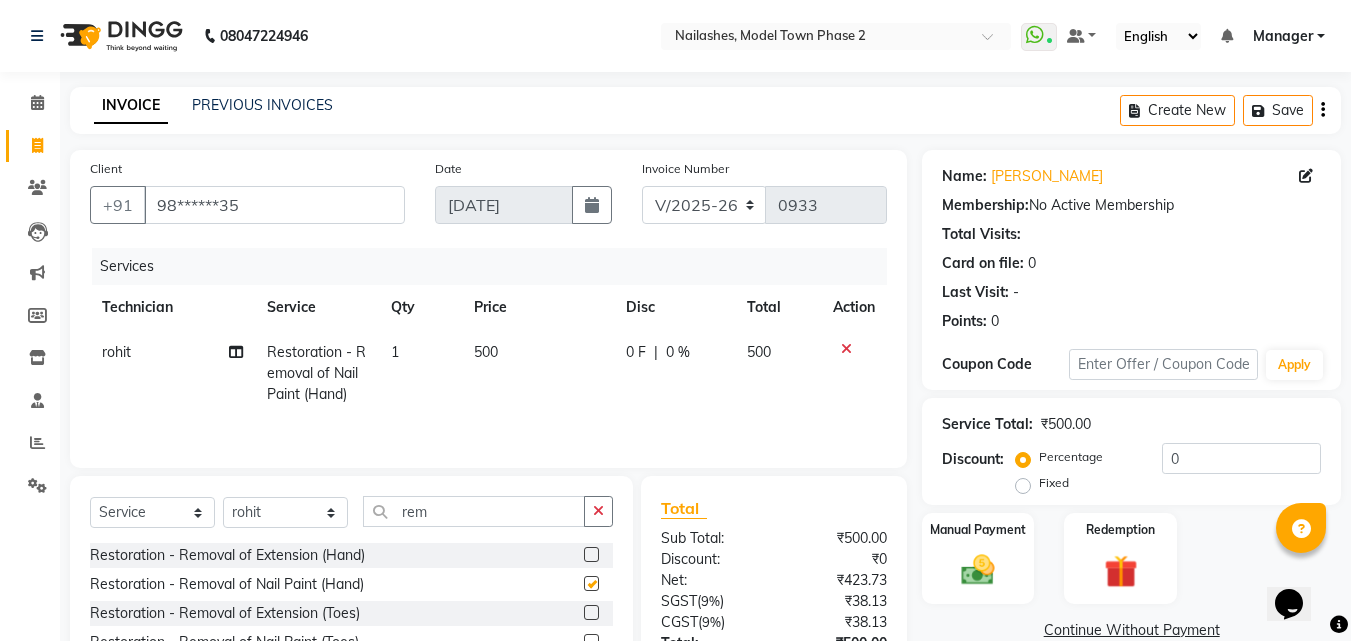 checkbox on "false" 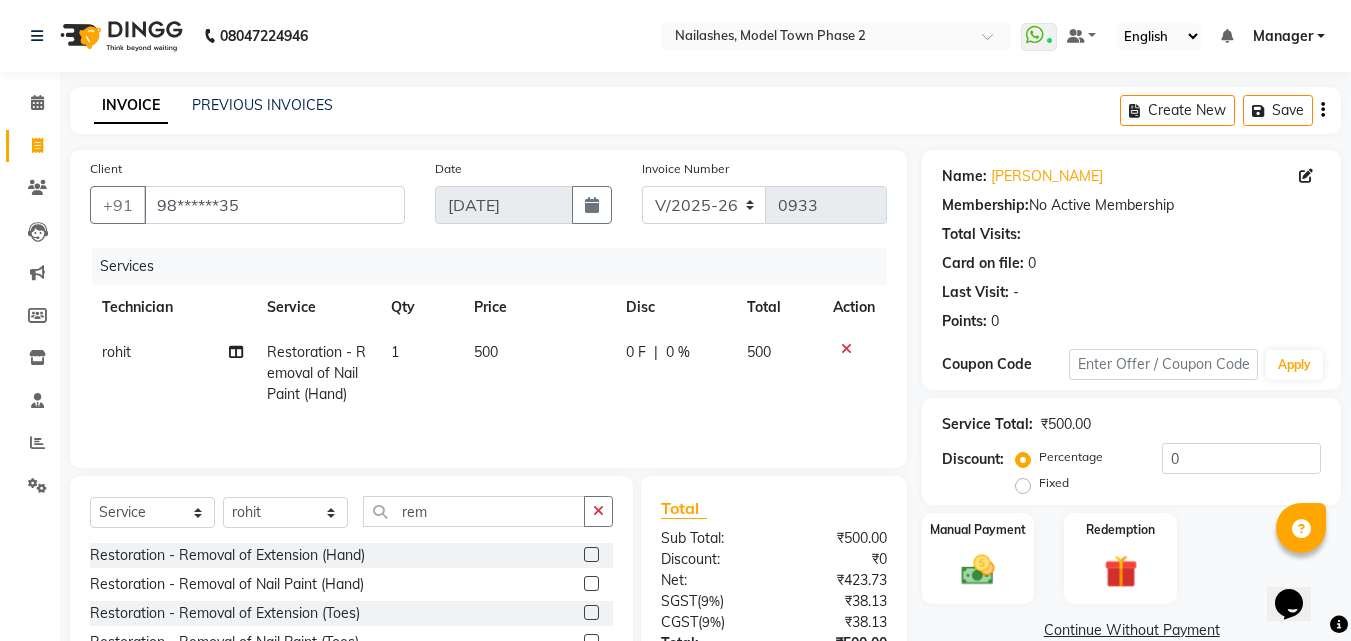 click on "500" 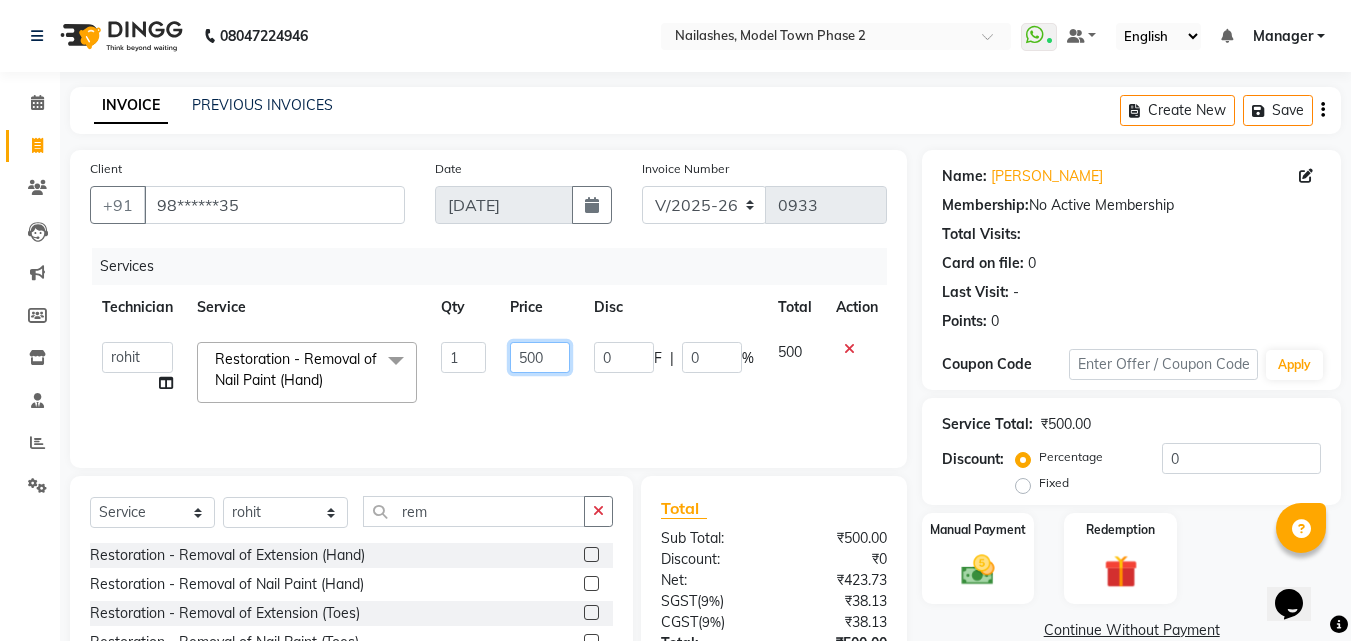 click on "500" 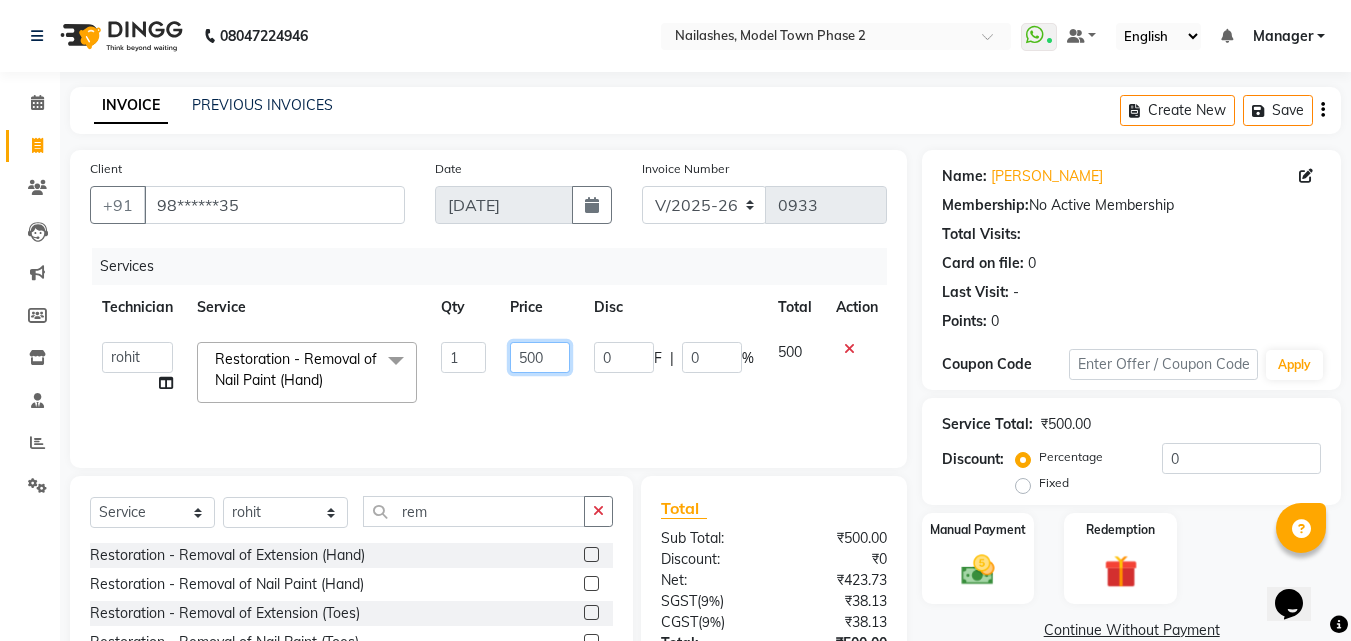 click on "500" 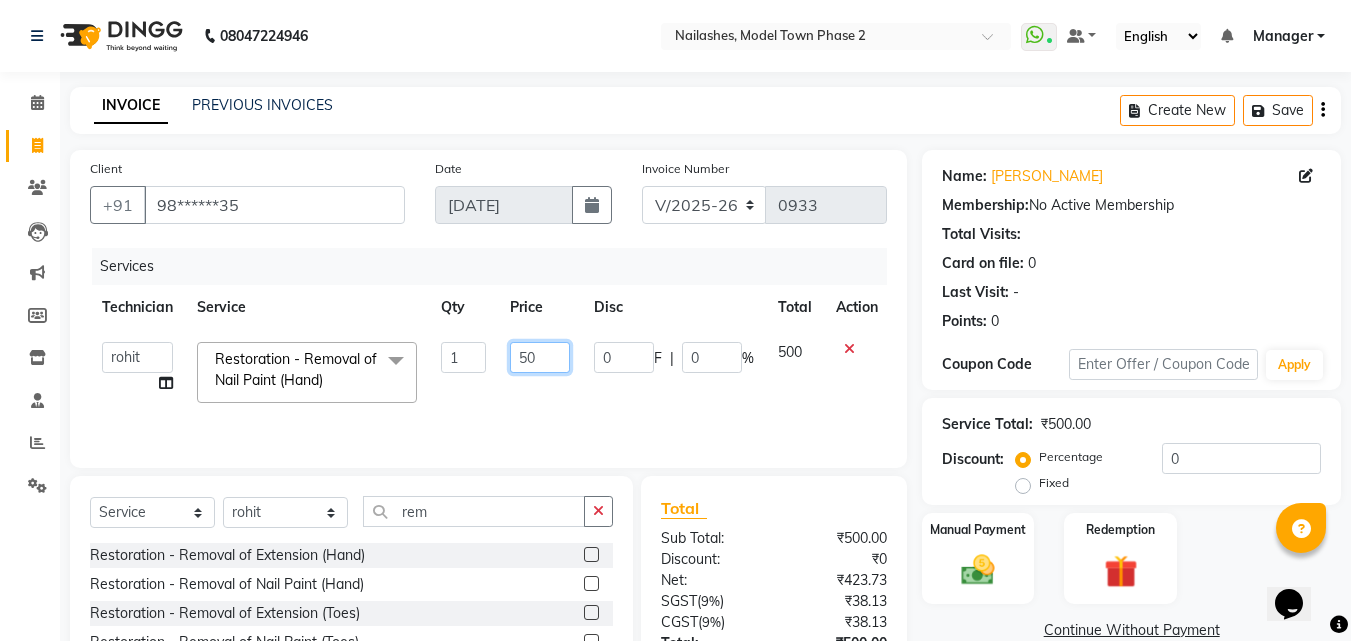 type on "5" 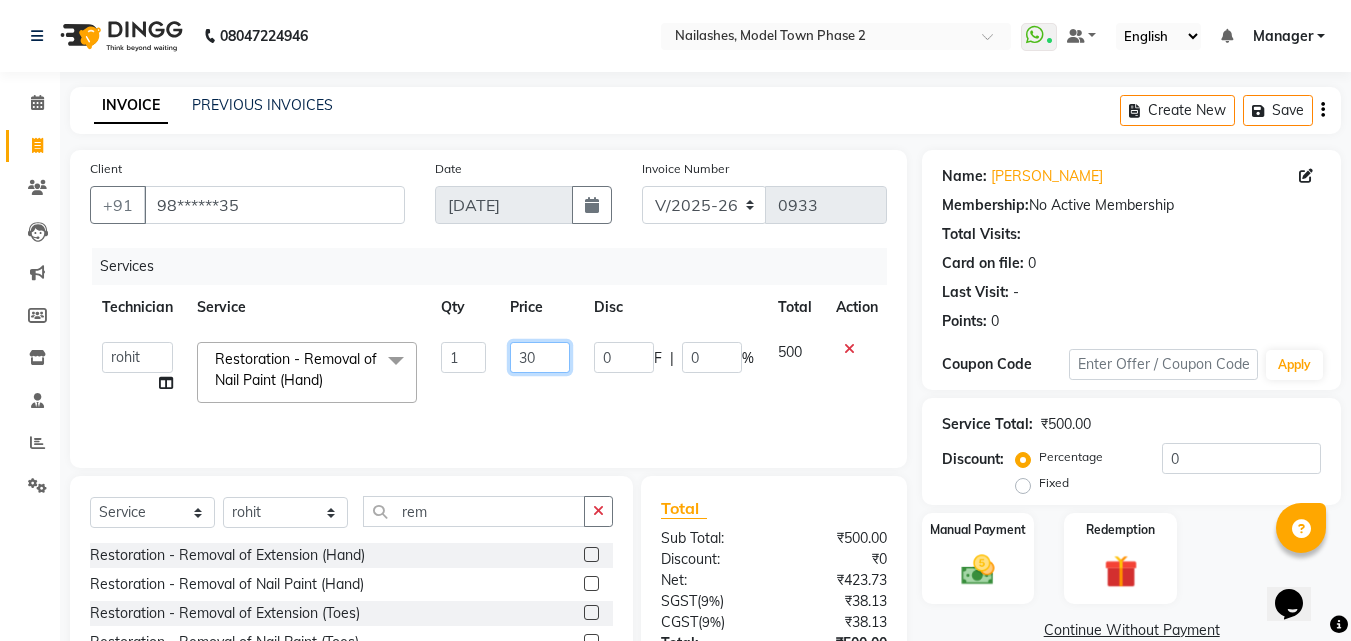 type on "300" 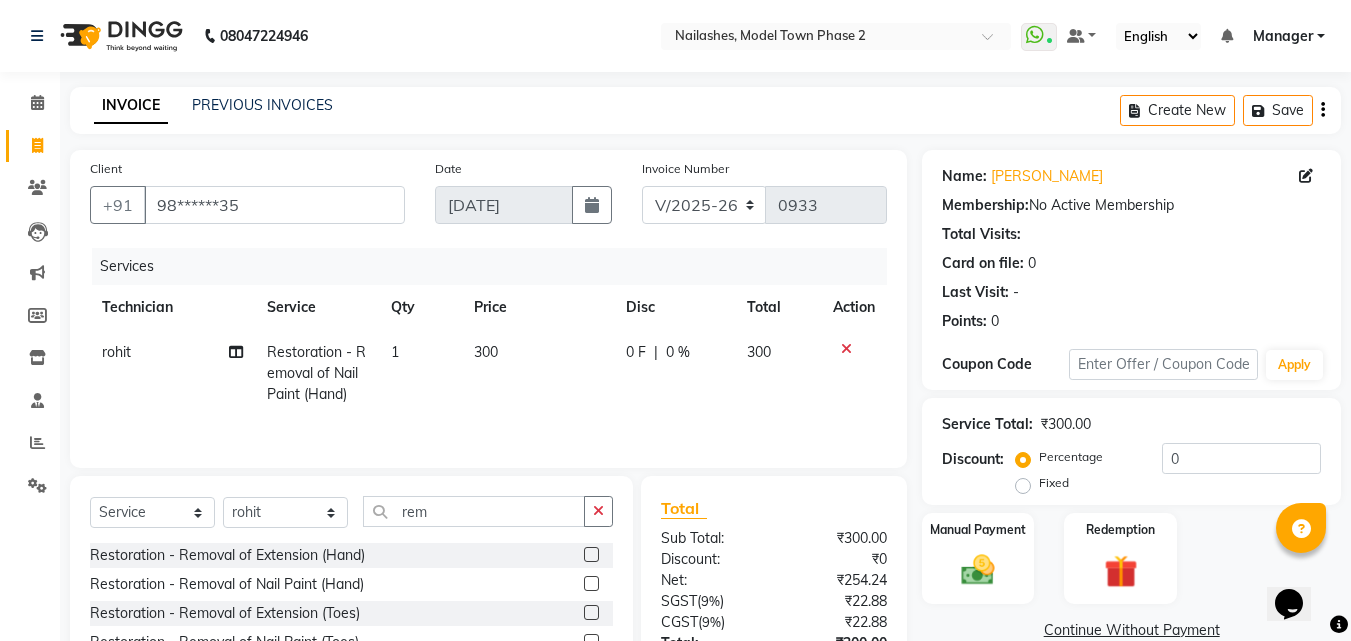 click on "Discount:  Percentage   Fixed  0" 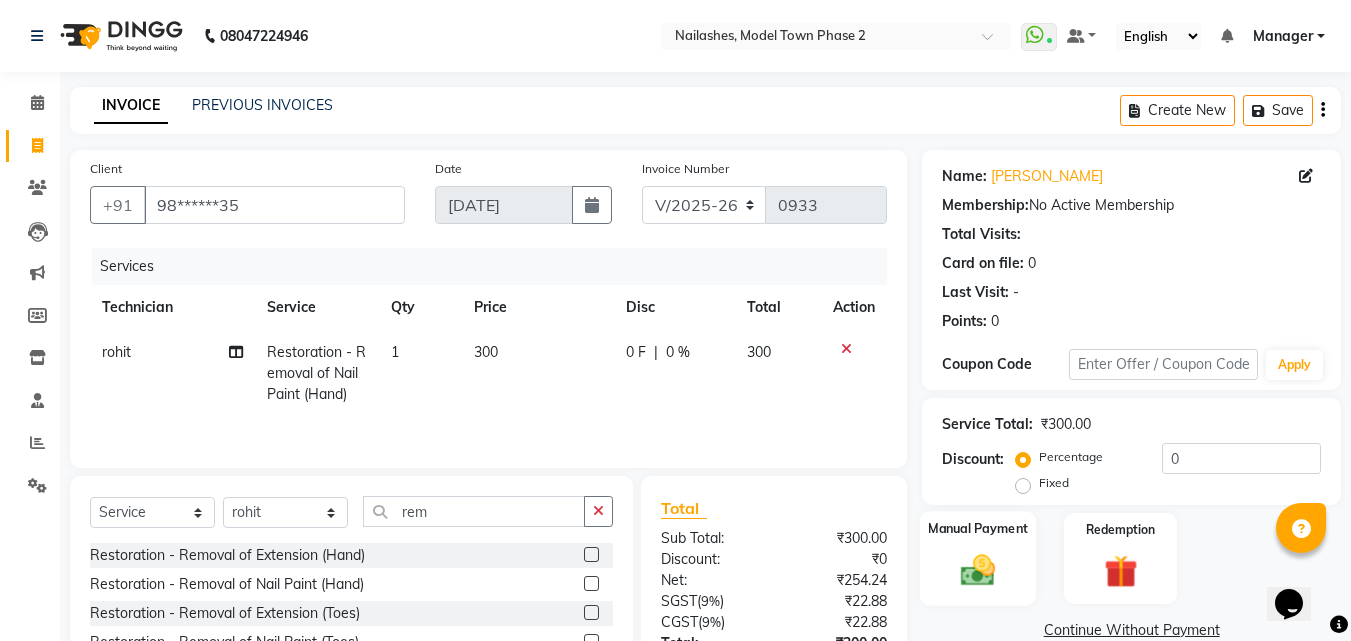 click 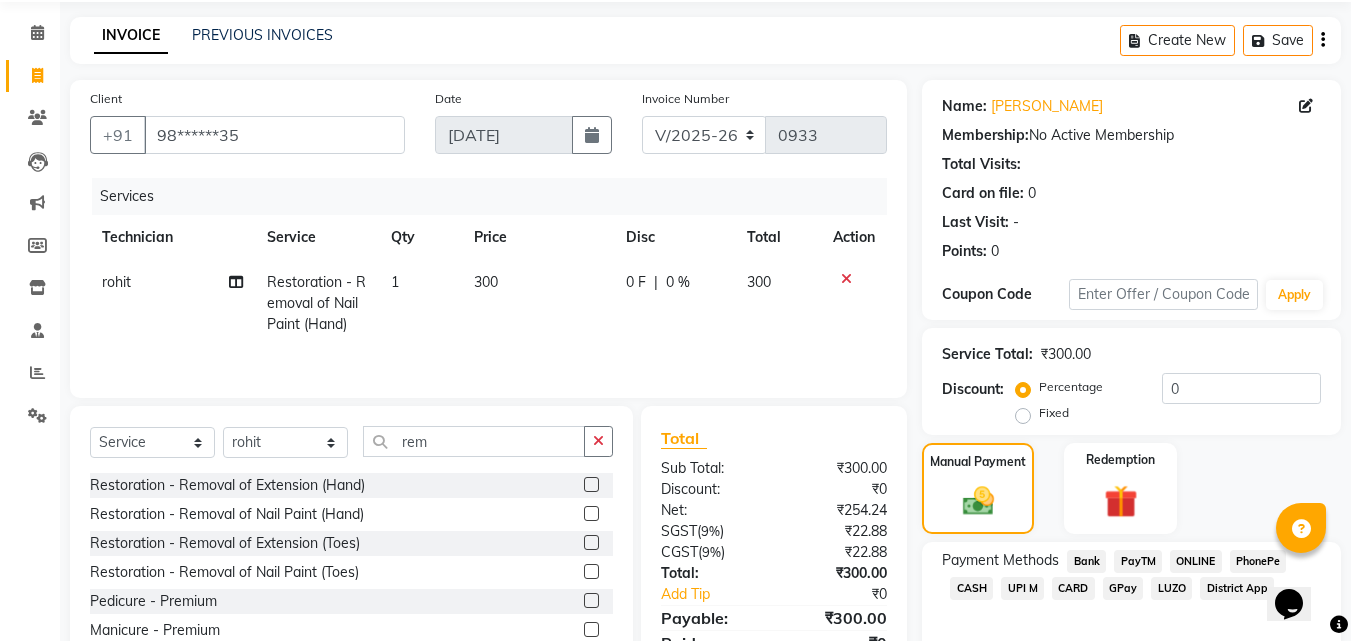 scroll, scrollTop: 162, scrollLeft: 0, axis: vertical 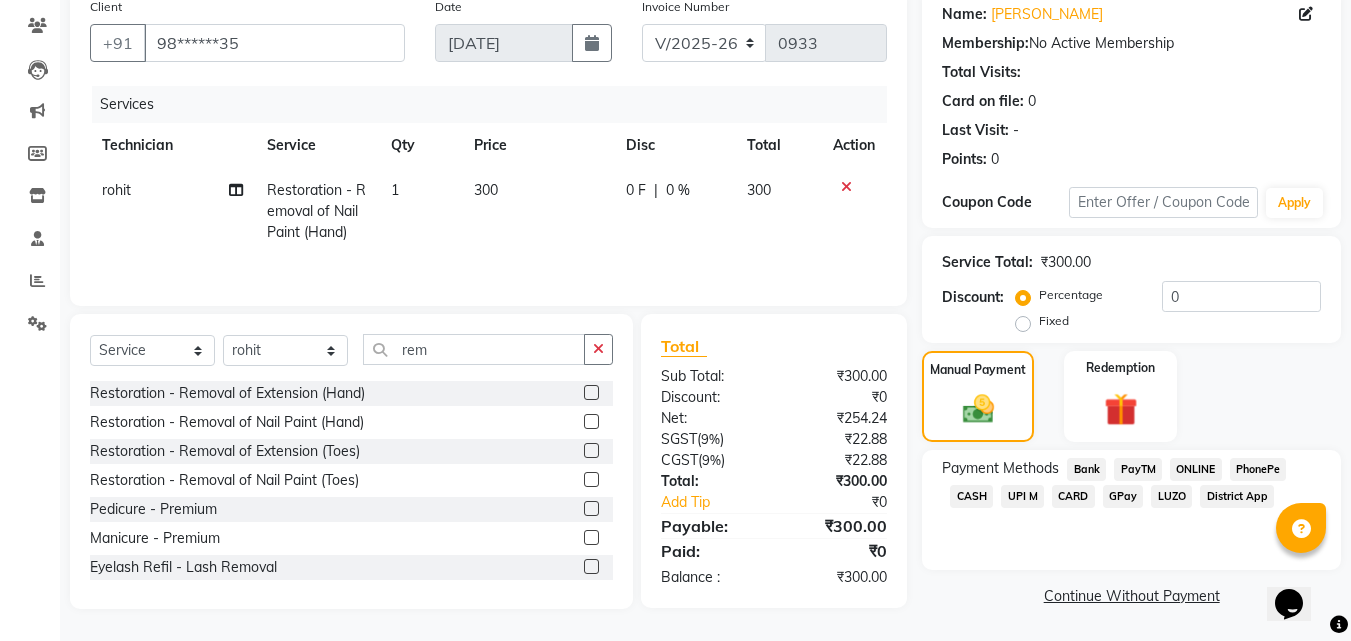 click on "CASH" 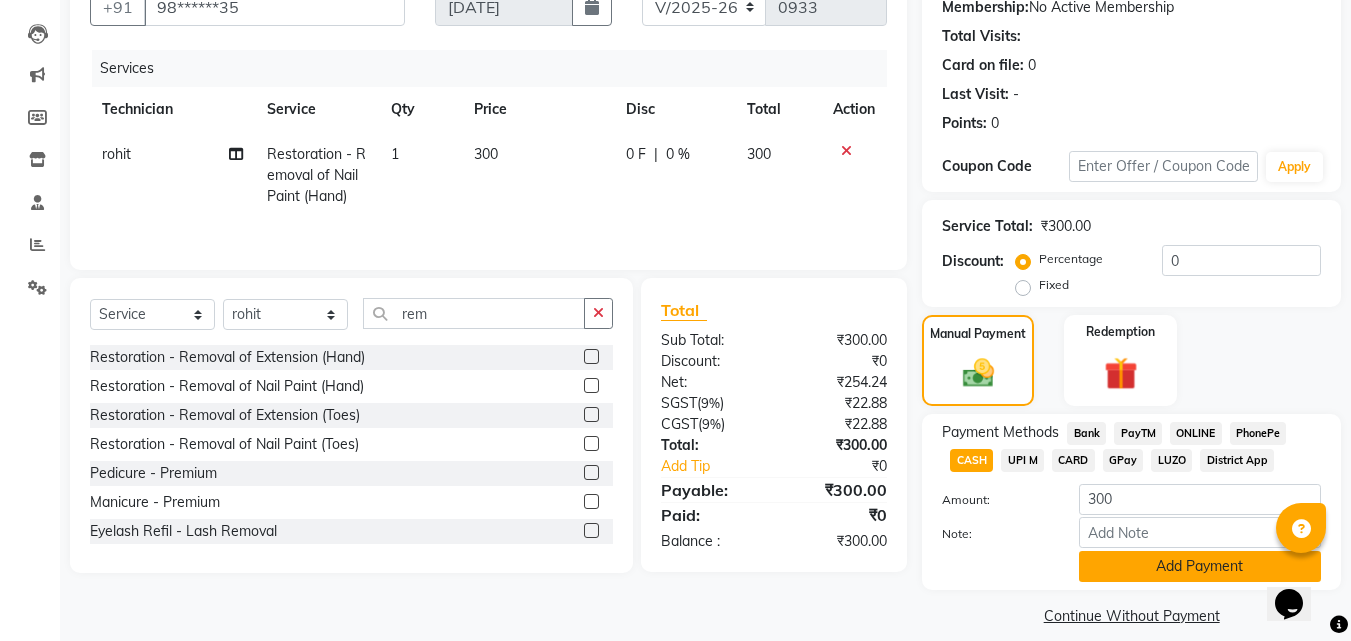 scroll, scrollTop: 218, scrollLeft: 0, axis: vertical 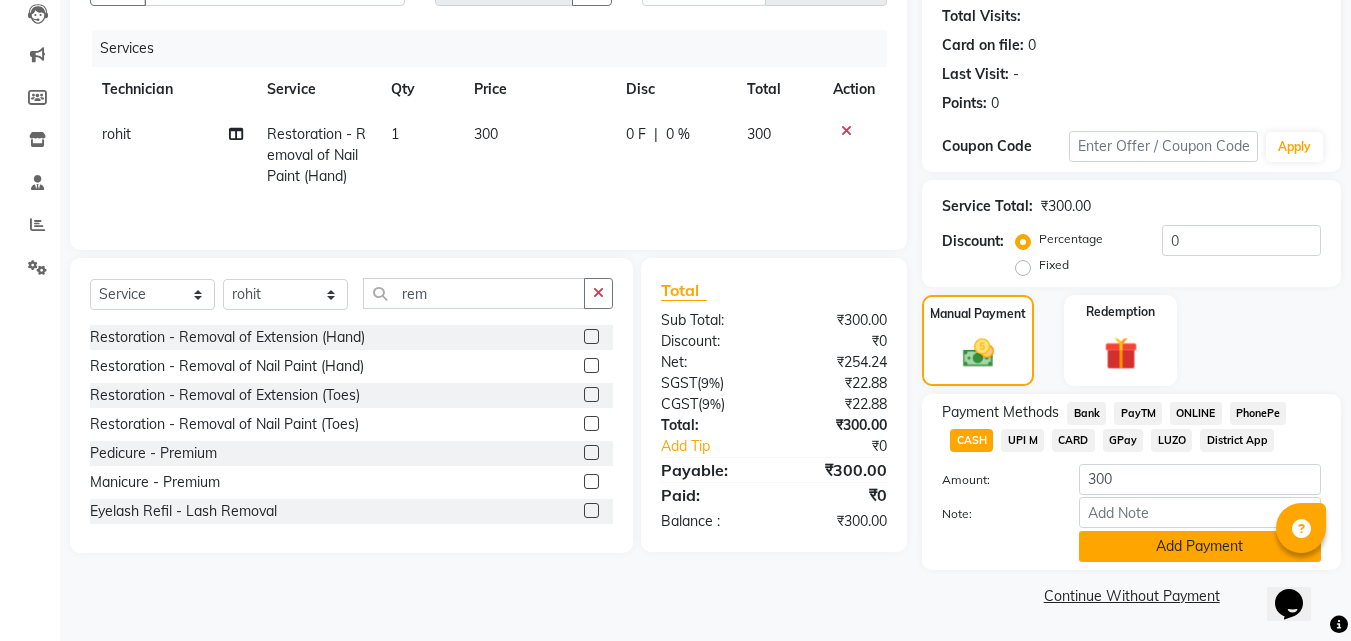 click on "Add Payment" 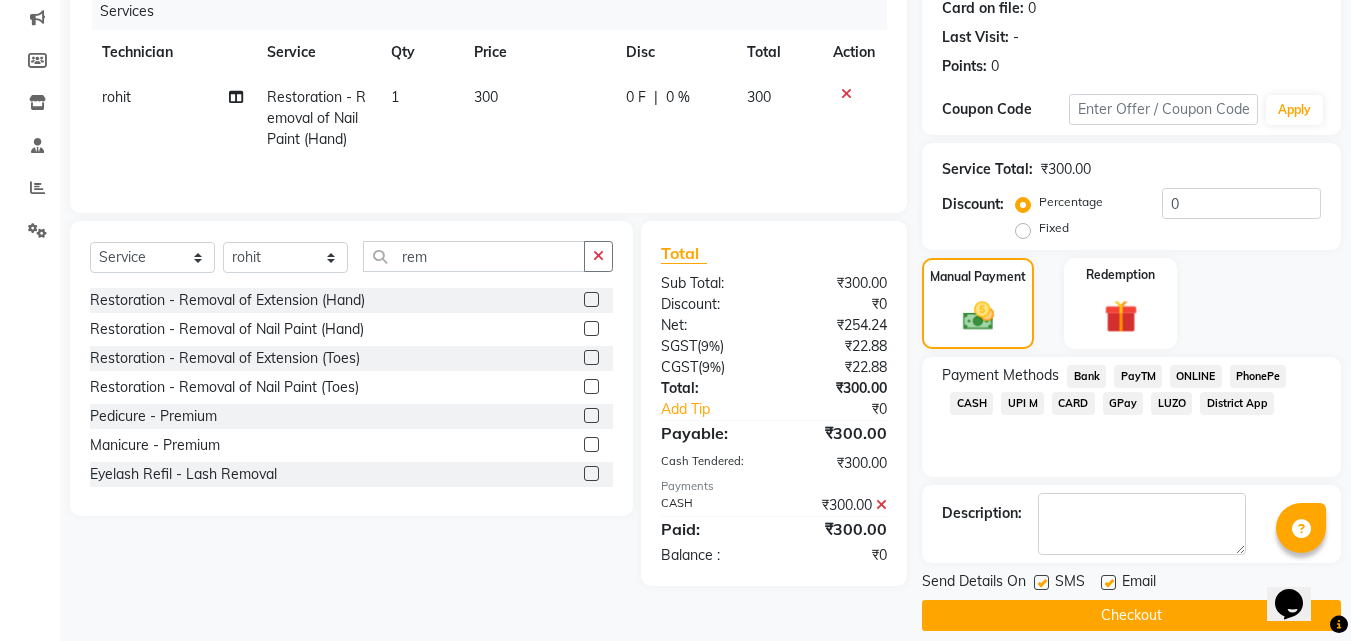 scroll, scrollTop: 275, scrollLeft: 0, axis: vertical 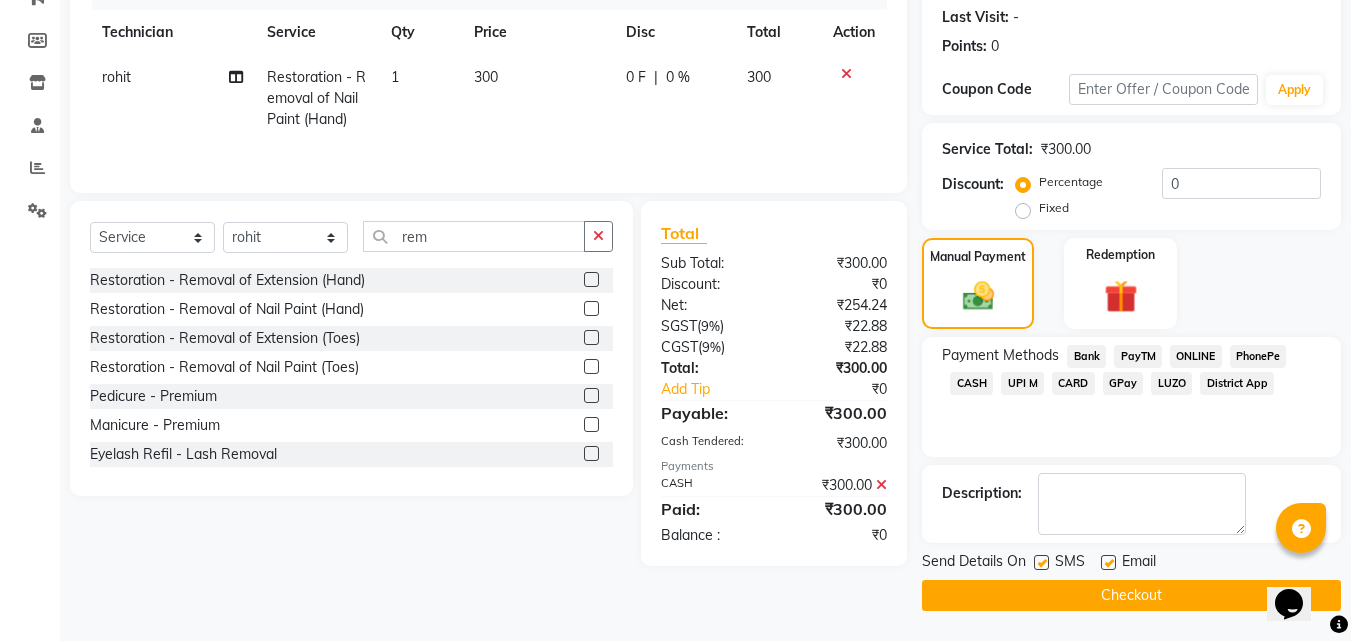 click on "Checkout" 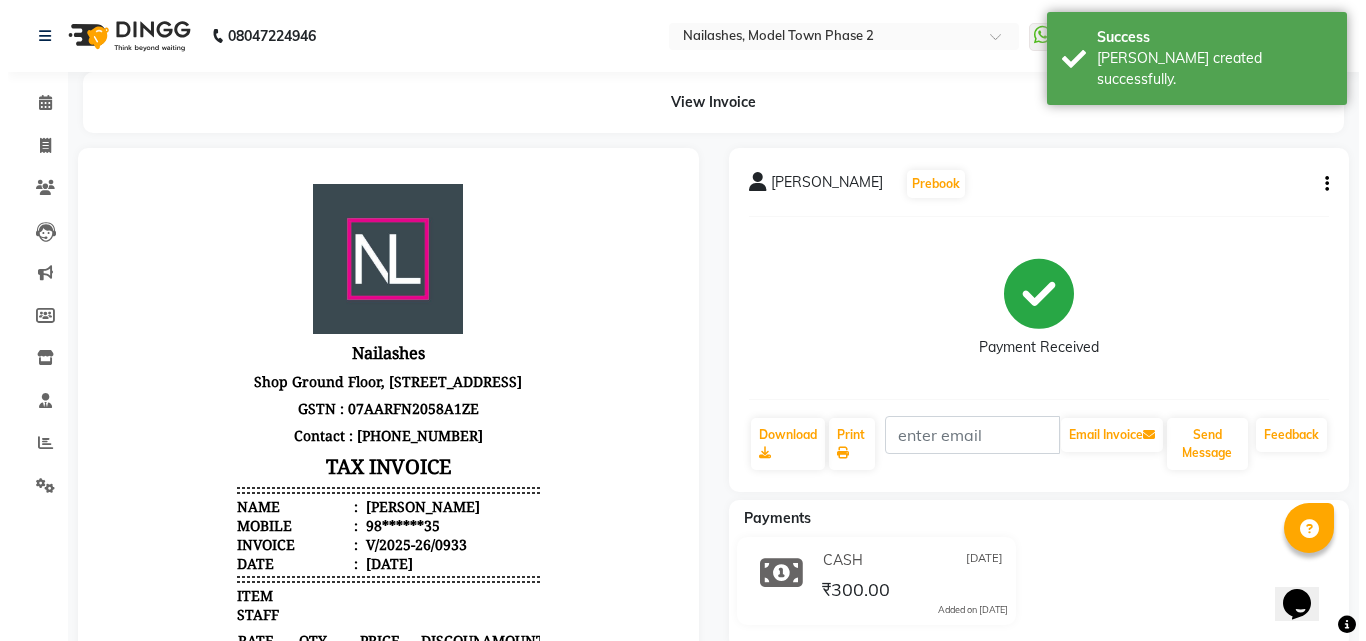 scroll, scrollTop: 0, scrollLeft: 0, axis: both 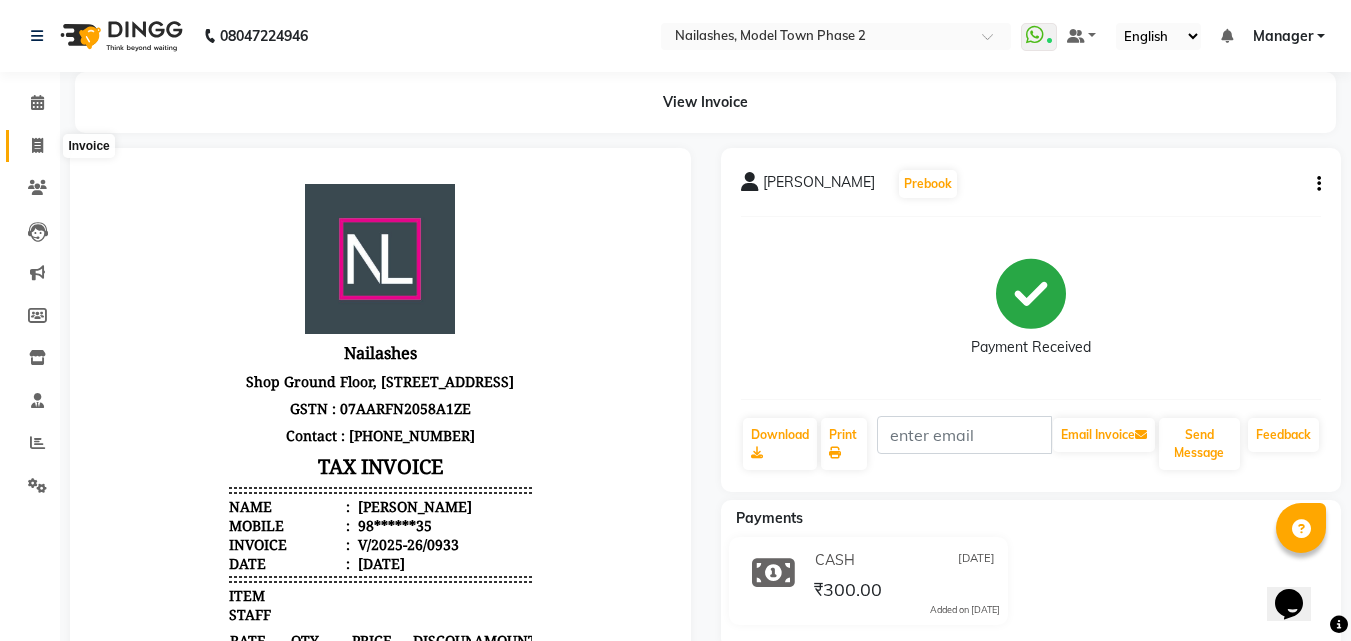 click 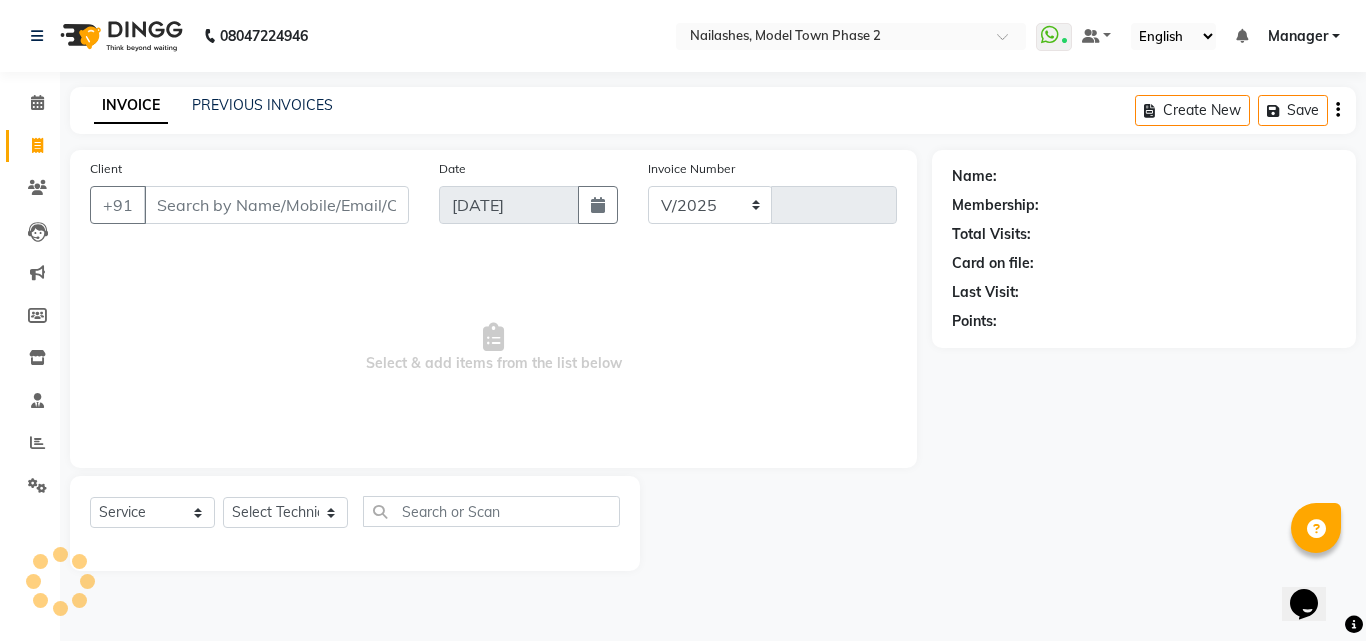select on "3840" 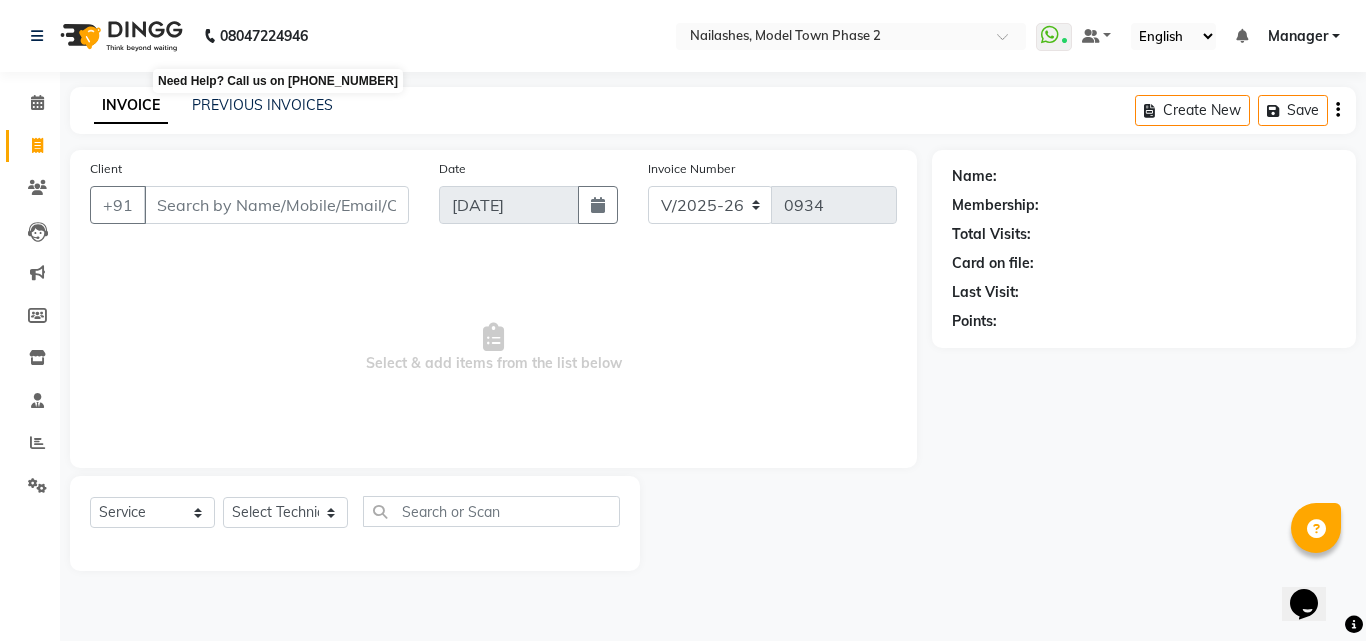 click on "08047224946" 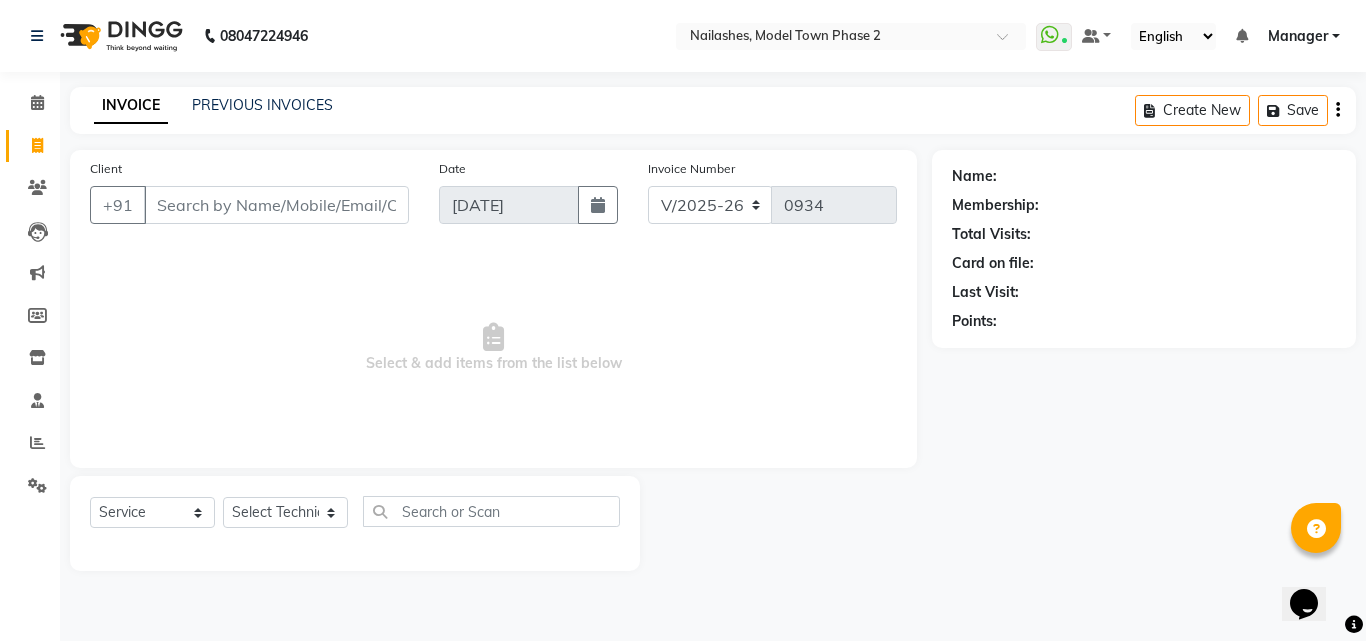 click on "08047224946 Select Location × Nailashes, Model Town Phase 2  WhatsApp Status  ✕ Status:  Connected Most Recent Message: [DATE]     11:45 AM Recent Service Activity: [DATE]     11:43 AM Default Panel My Panel English ENGLISH Español العربية मराठी हिंदी ગુજરાતી தமிழ் 中文 Notifications nothing to show Manager Manage Profile Change Password Sign out  Version:3.15.4" 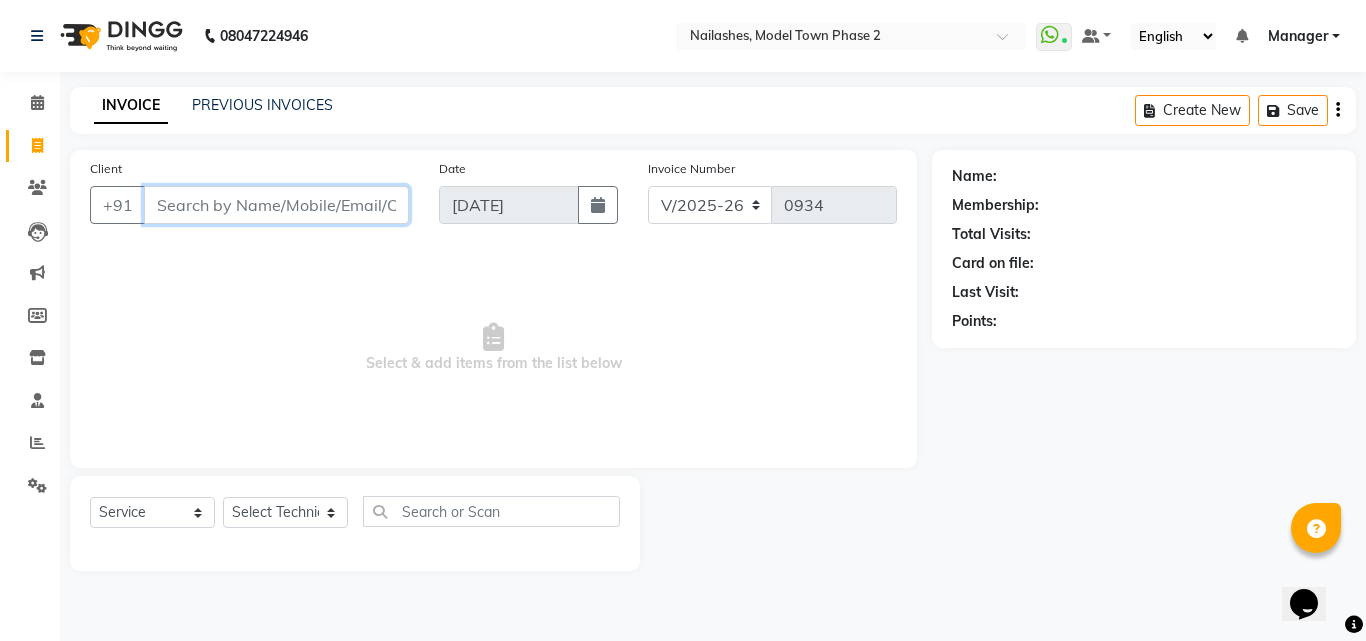 click on "Client" at bounding box center (276, 205) 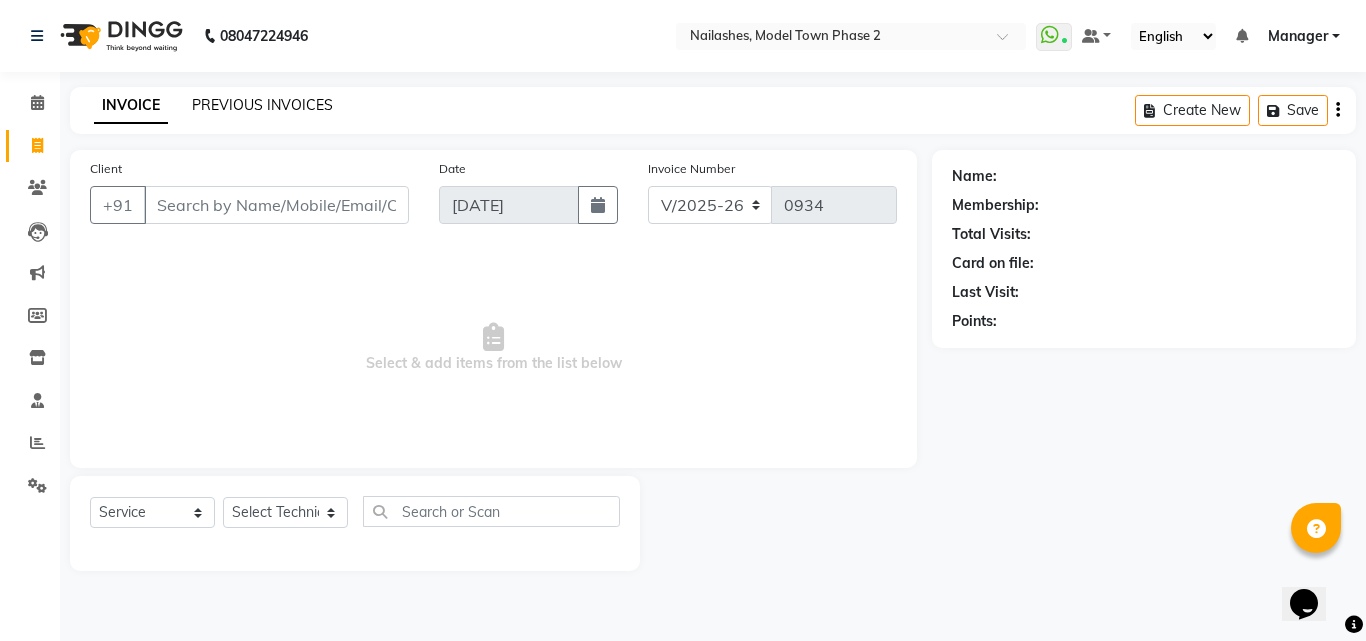 click on "PREVIOUS INVOICES" 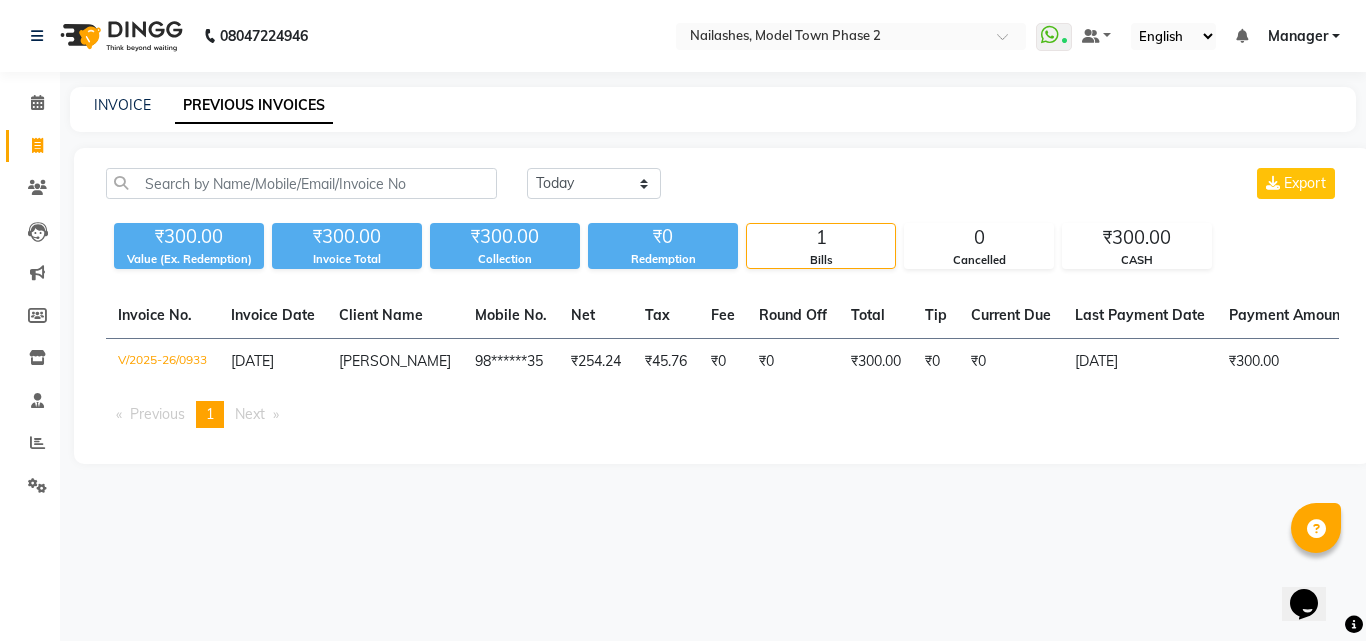 drag, startPoint x: 325, startPoint y: 109, endPoint x: 105, endPoint y: 358, distance: 332.26645 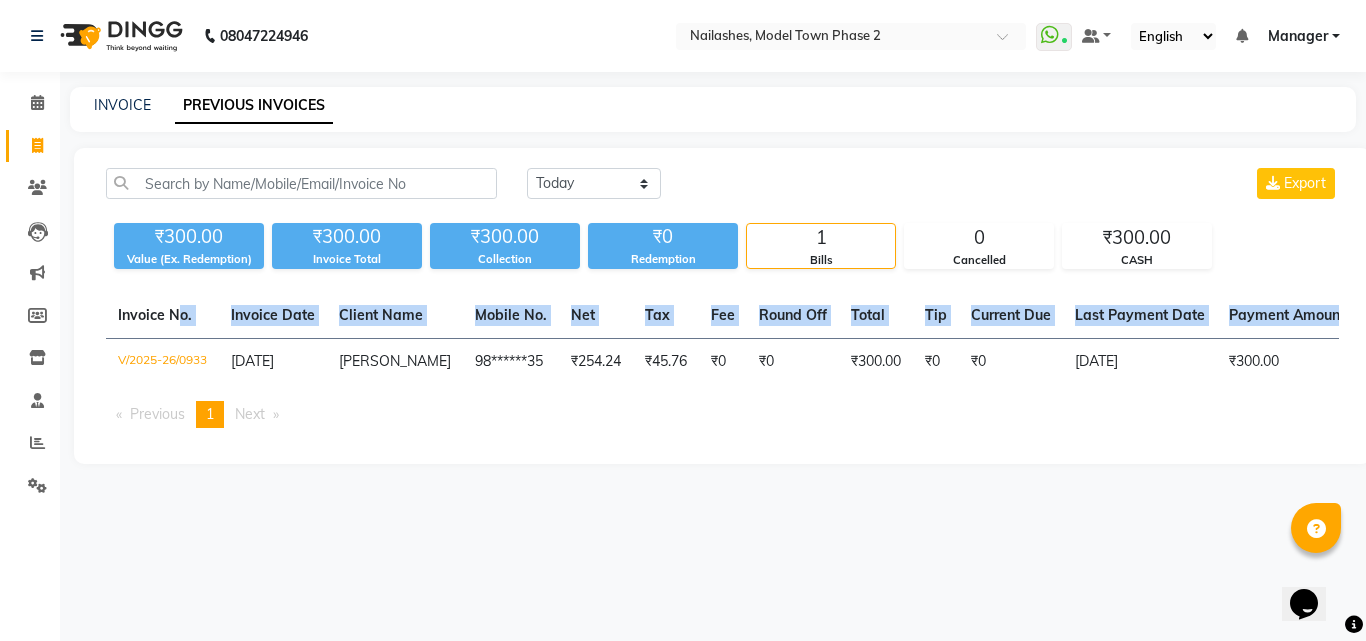 click on "[DATE] [DATE] Custom Range Export ₹300.00 Value (Ex. Redemption) ₹300.00 Invoice Total  ₹300.00 Collection ₹0 Redemption 1 Bills 0 Cancelled ₹300.00 CASH  Invoice No.   Invoice Date   Client Name   Mobile No.   Net   Tax   Fee   Round Off   Total   Tip   Current Due   Last Payment Date   Payment Amount   Payment Methods   Cancel Reason   Status   V/2025-26/0933  [DATE] [PERSON_NAME]   98******35 ₹254.24 ₹45.76  ₹0  ₹0 ₹300.00 ₹0 ₹0 [DATE] ₹300.00  CASH - PAID  Previous  page  1 / 1  You're on page  1  Next  page" 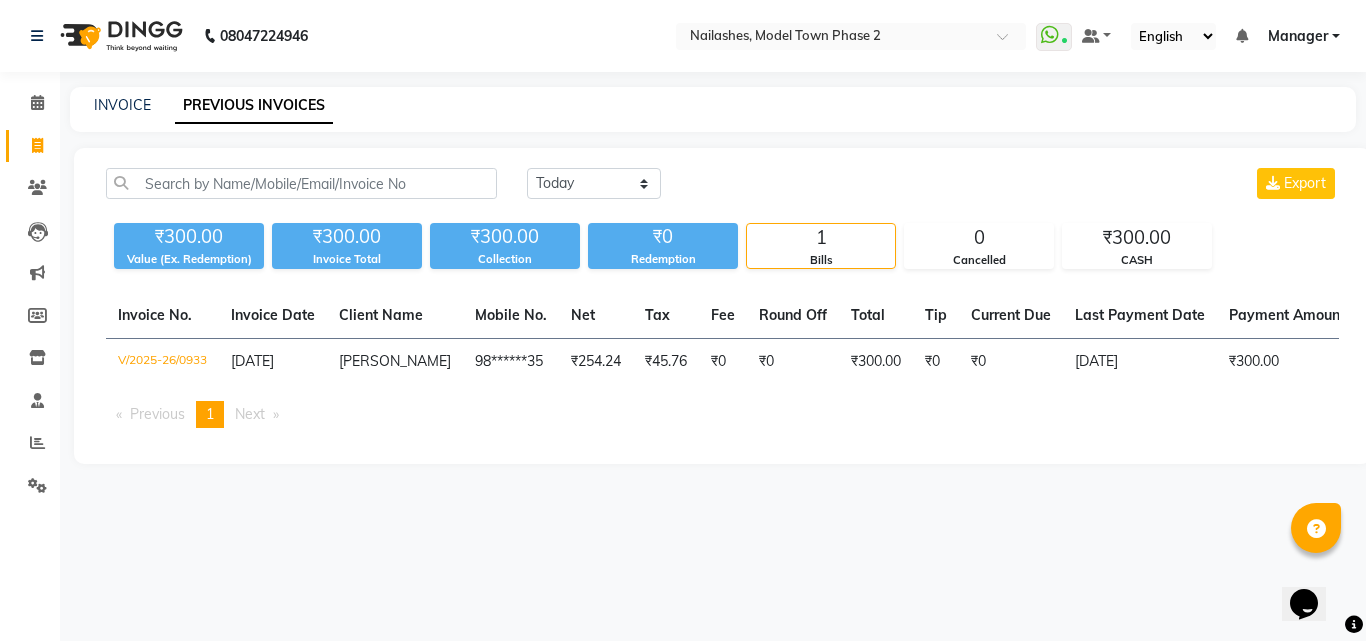 click on "Previous  page  1 / 1  You're on page  1  Next  page" at bounding box center (722, 414) 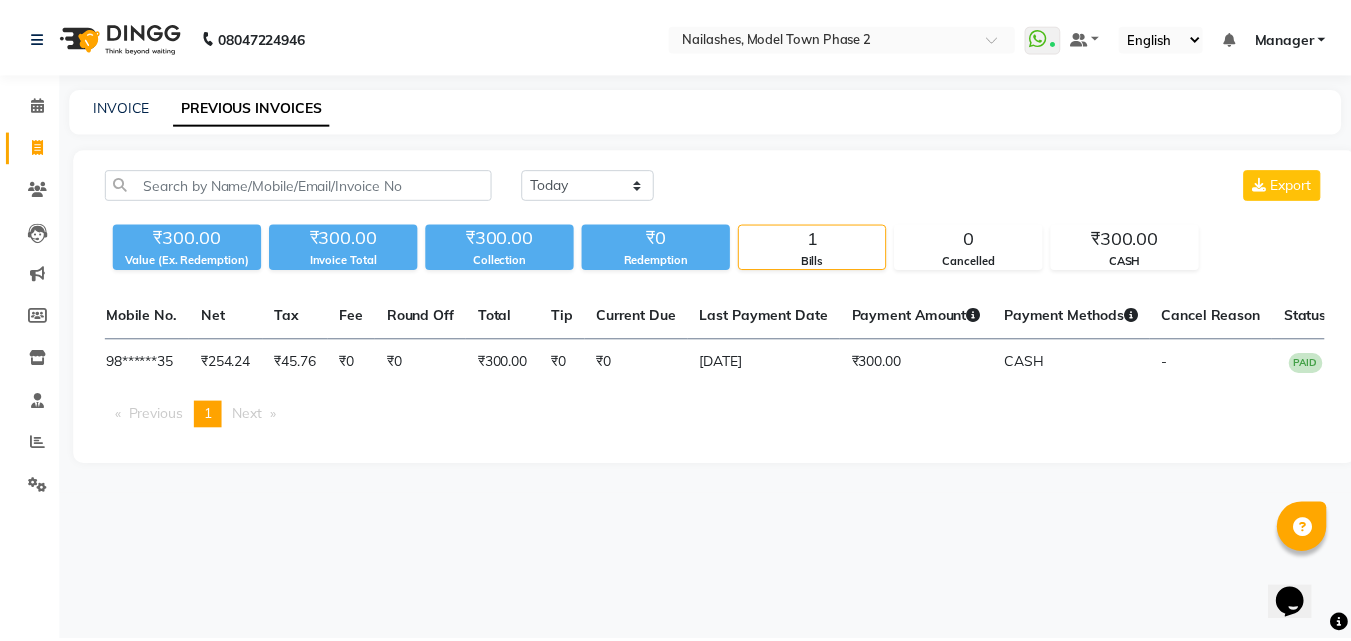 scroll, scrollTop: 0, scrollLeft: 0, axis: both 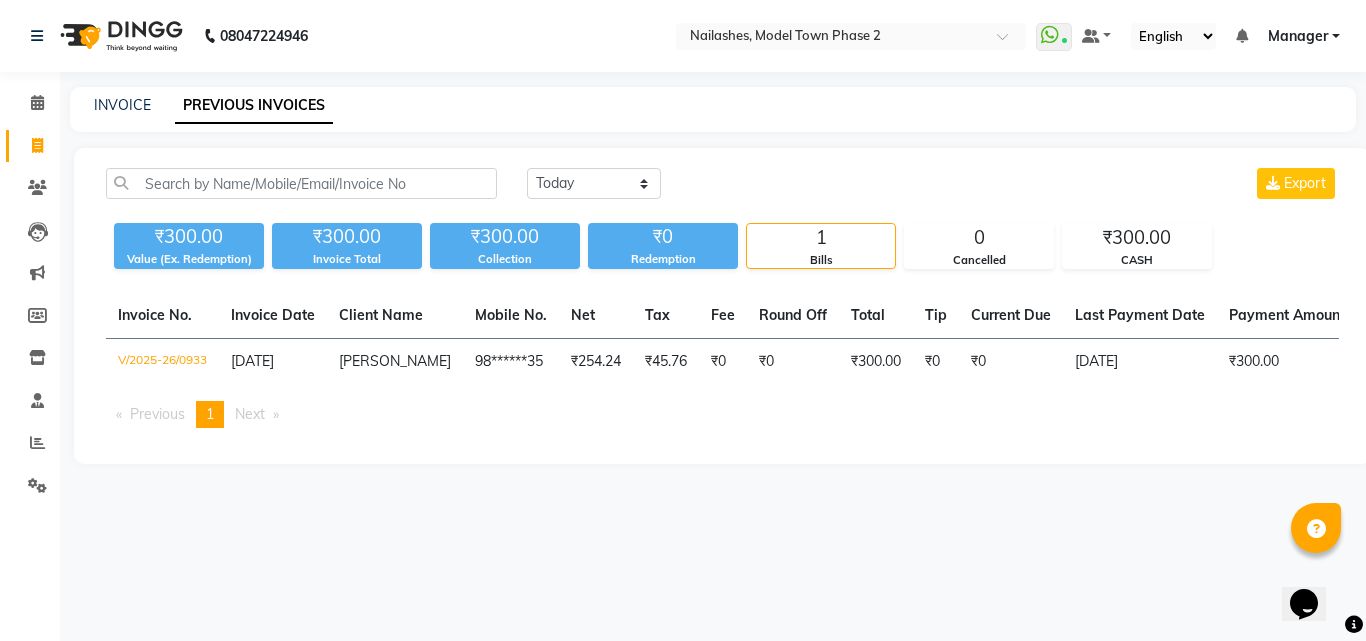 click on "[DATE] [DATE] Custom Range Export ₹300.00 Value (Ex. Redemption) ₹300.00 Invoice Total  ₹300.00 Collection ₹0 Redemption 1 Bills 0 Cancelled ₹300.00 CASH  Invoice No.   Invoice Date   Client Name   Mobile No.   Net   Tax   Fee   Round Off   Total   Tip   Current Due   Last Payment Date   Payment Amount   Payment Methods   Cancel Reason   Status   V/2025-26/0933  [DATE] [PERSON_NAME]   98******35 ₹254.24 ₹45.76  ₹0  ₹0 ₹300.00 ₹0 ₹0 [DATE] ₹300.00  CASH - PAID  Previous  page  1 / 1  You're on page  1  Next  page" 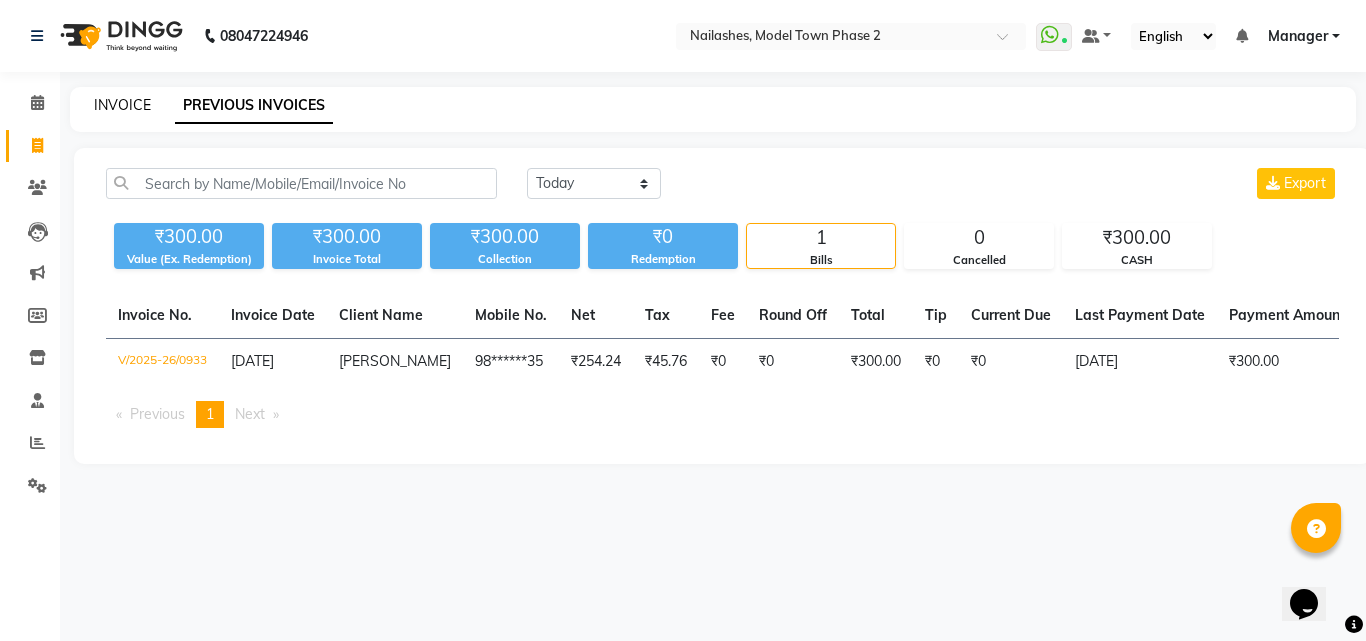 click on "INVOICE" 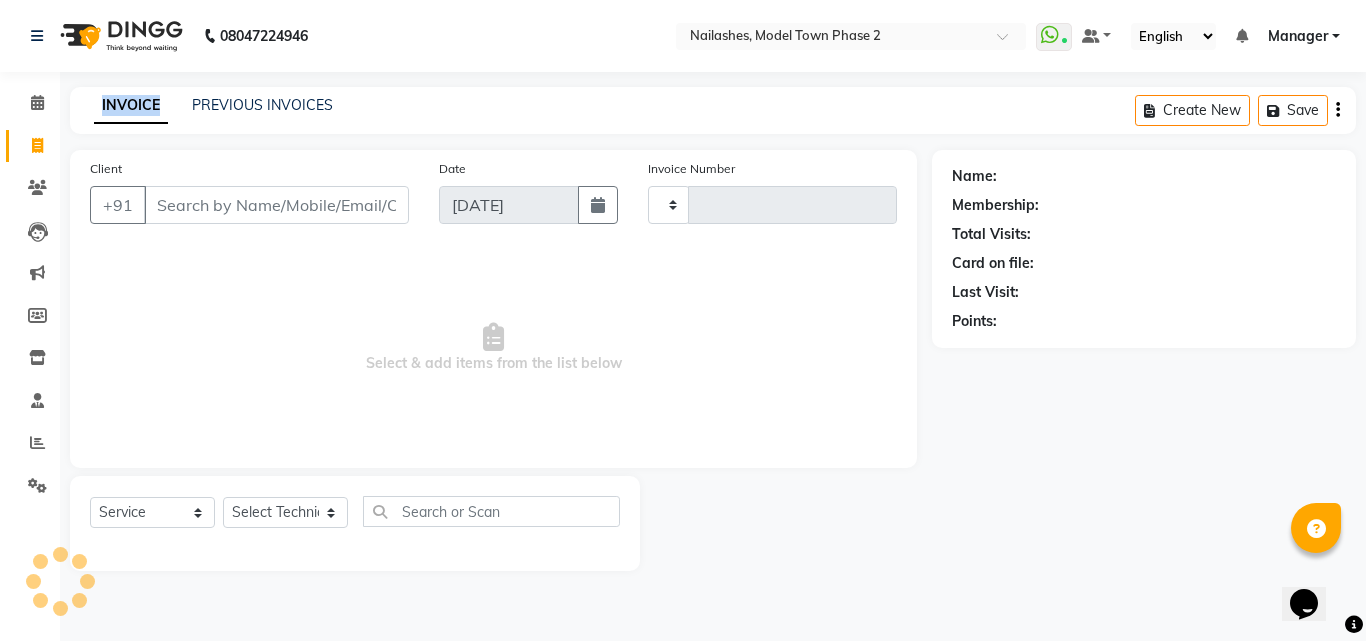 type on "0934" 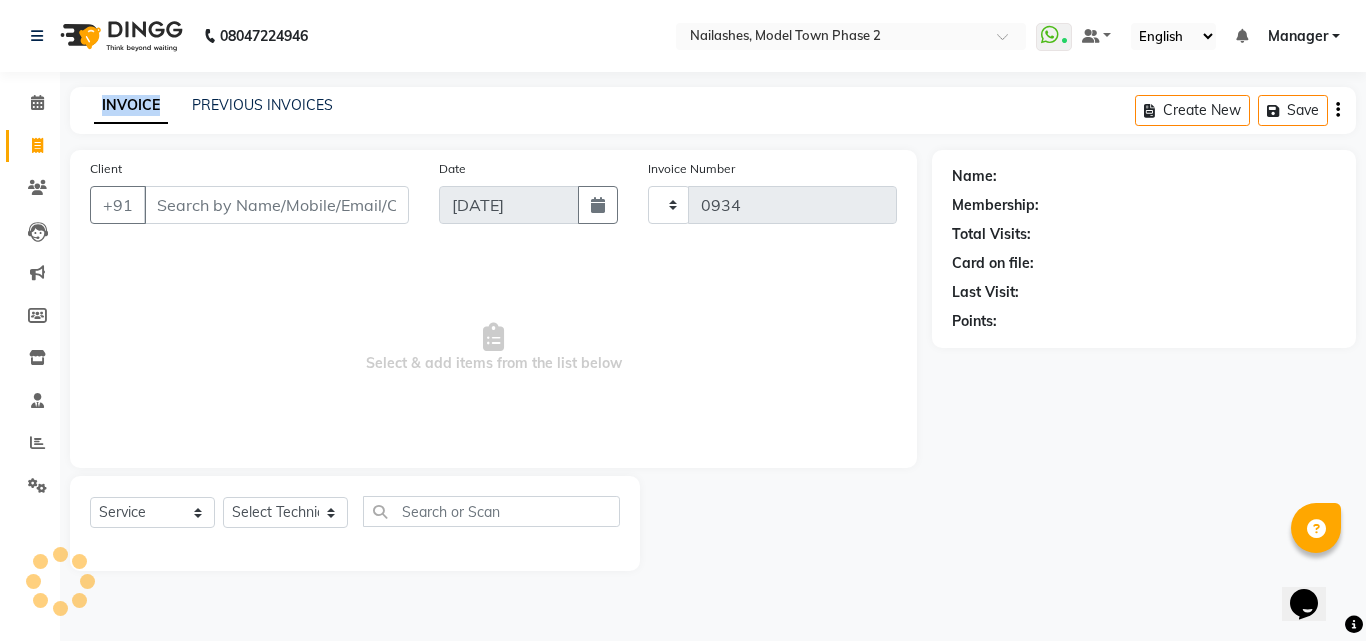 select on "3840" 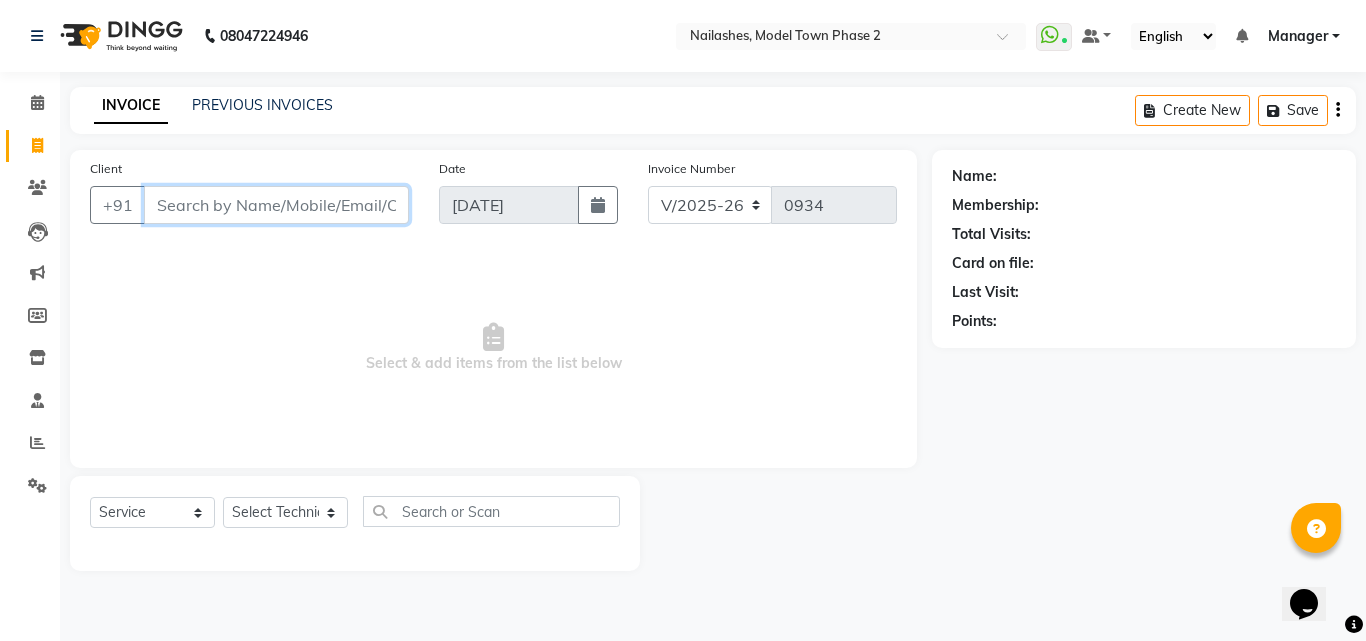 click on "Client" at bounding box center [276, 205] 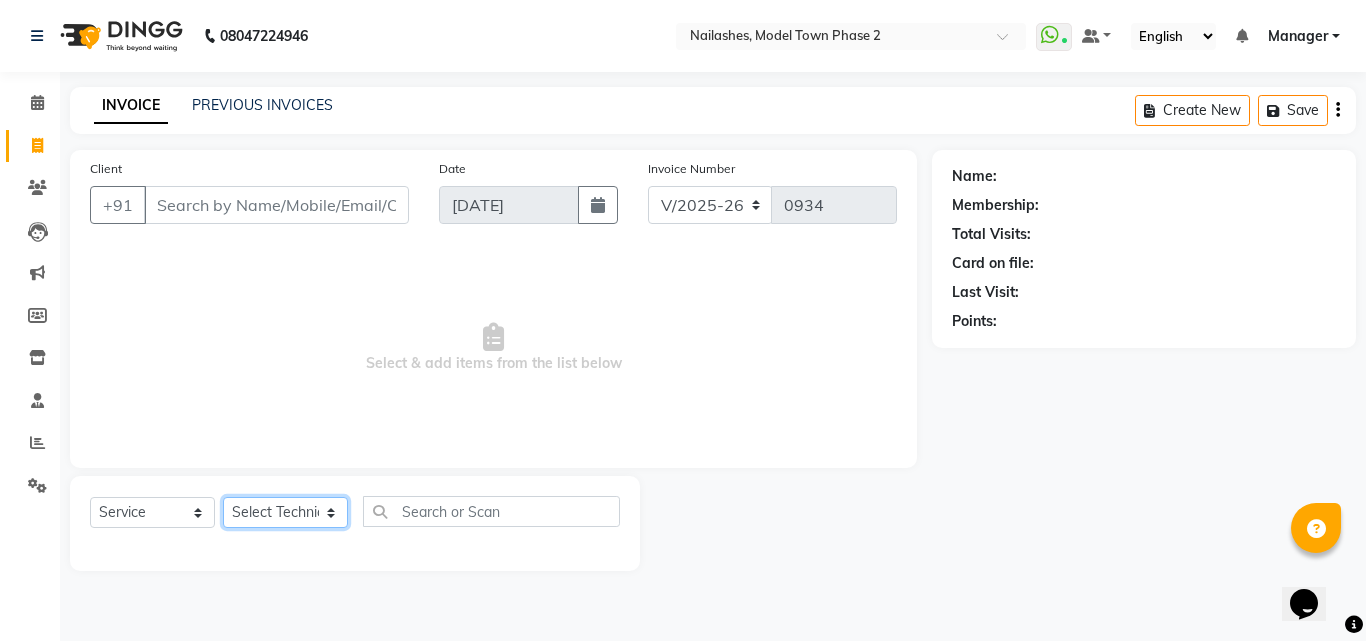 click on "Select Technician [PERSON_NAME] Manager [PERSON_NAME] [PERSON_NAME] [PERSON_NAME] [PERSON_NAME]" 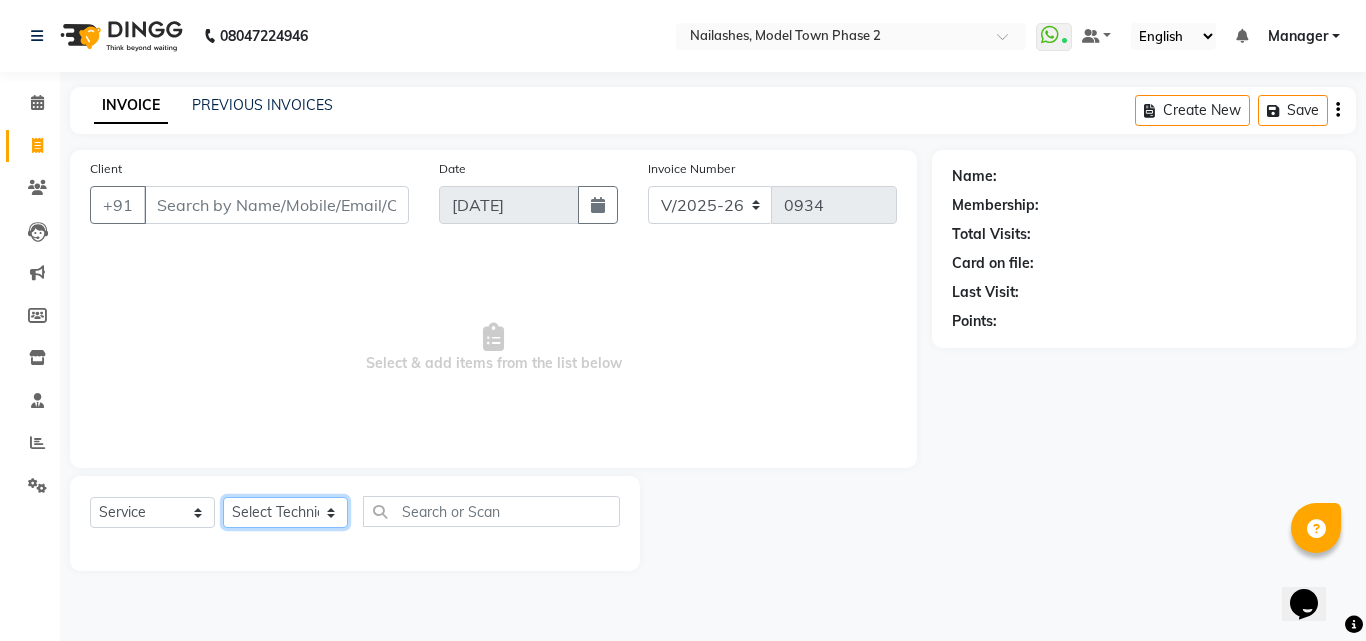 select on "85509" 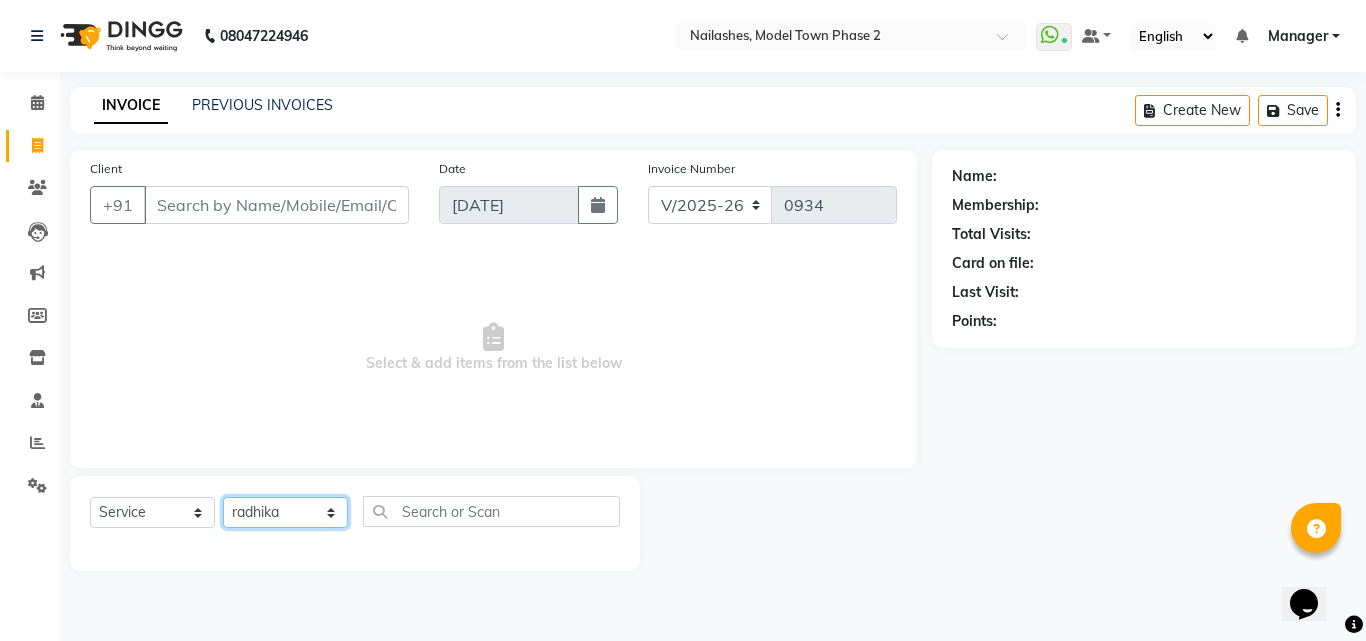 click on "Select Technician [PERSON_NAME] Manager [PERSON_NAME] [PERSON_NAME] [PERSON_NAME] [PERSON_NAME]" 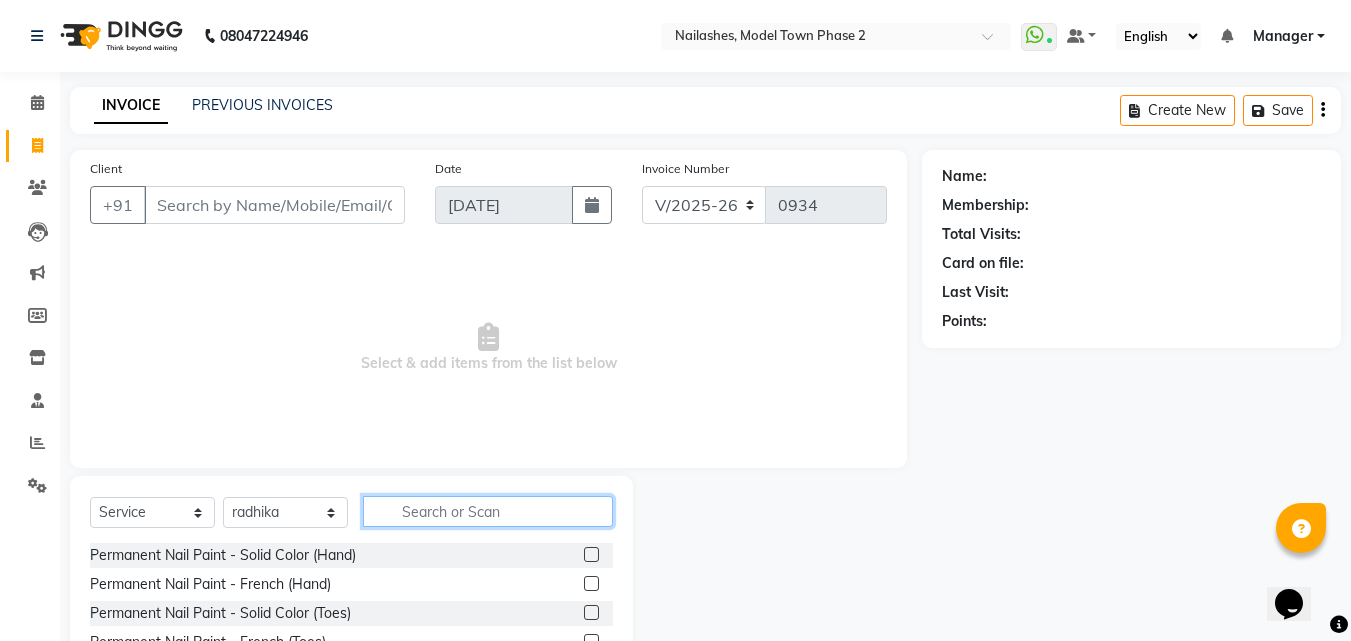 click 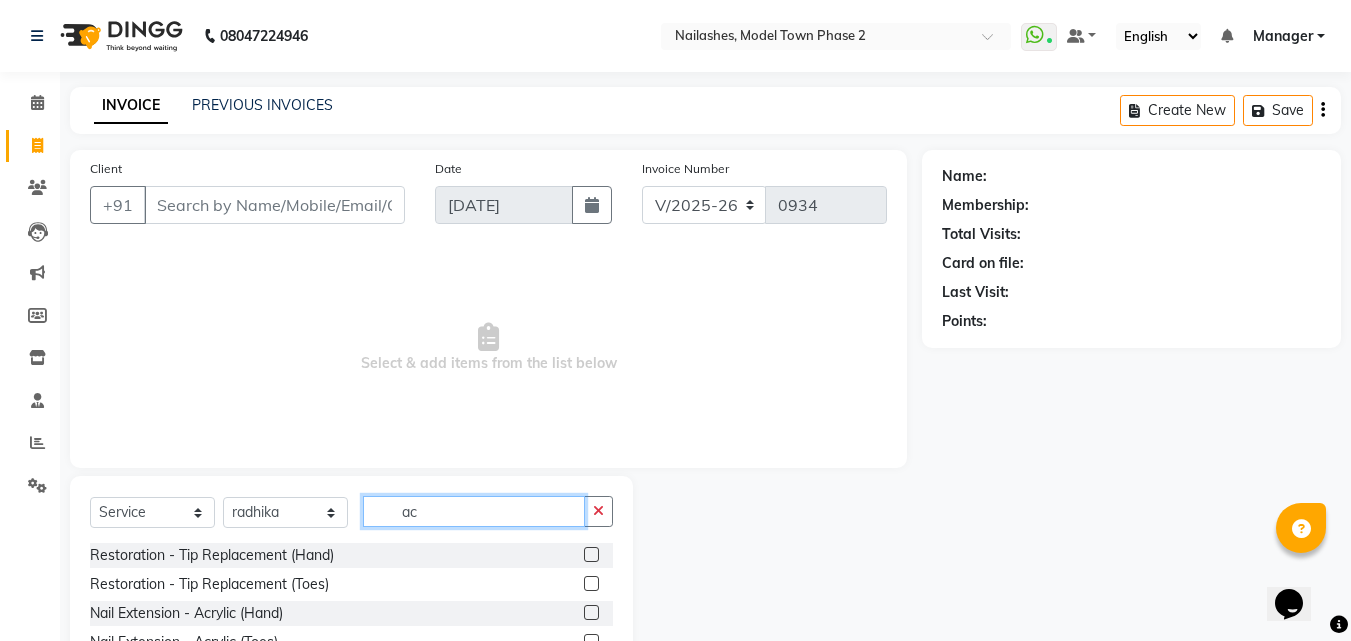 type on "ac" 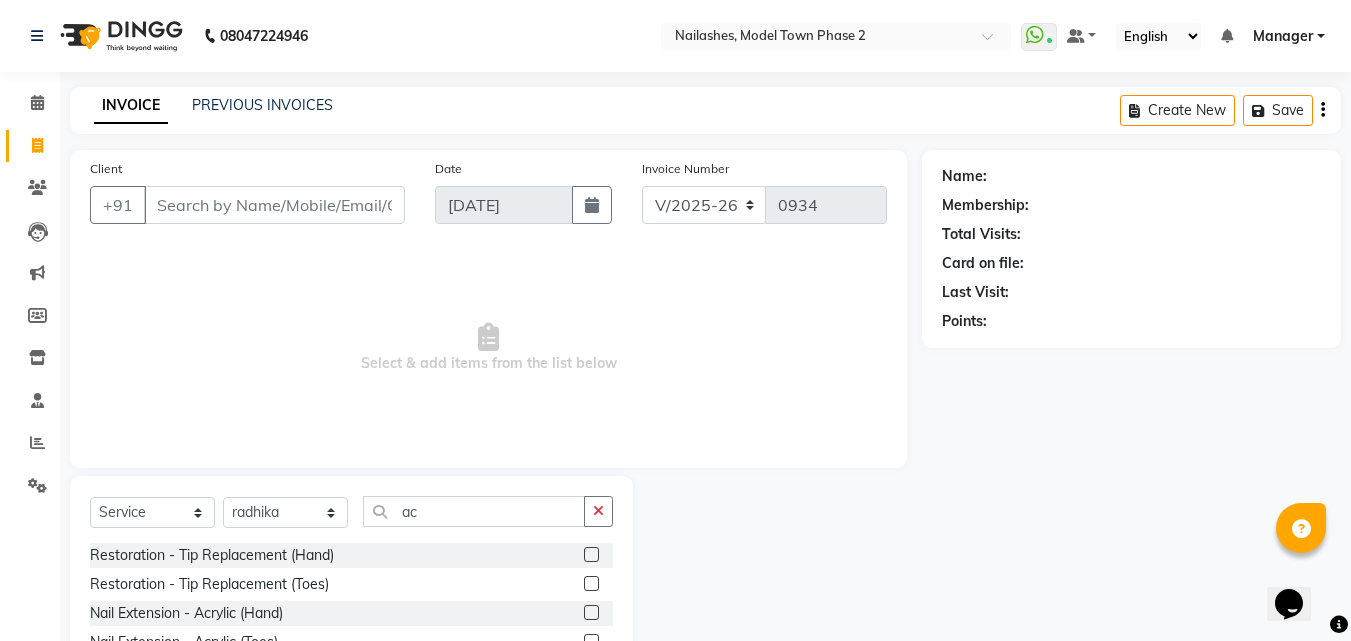 click 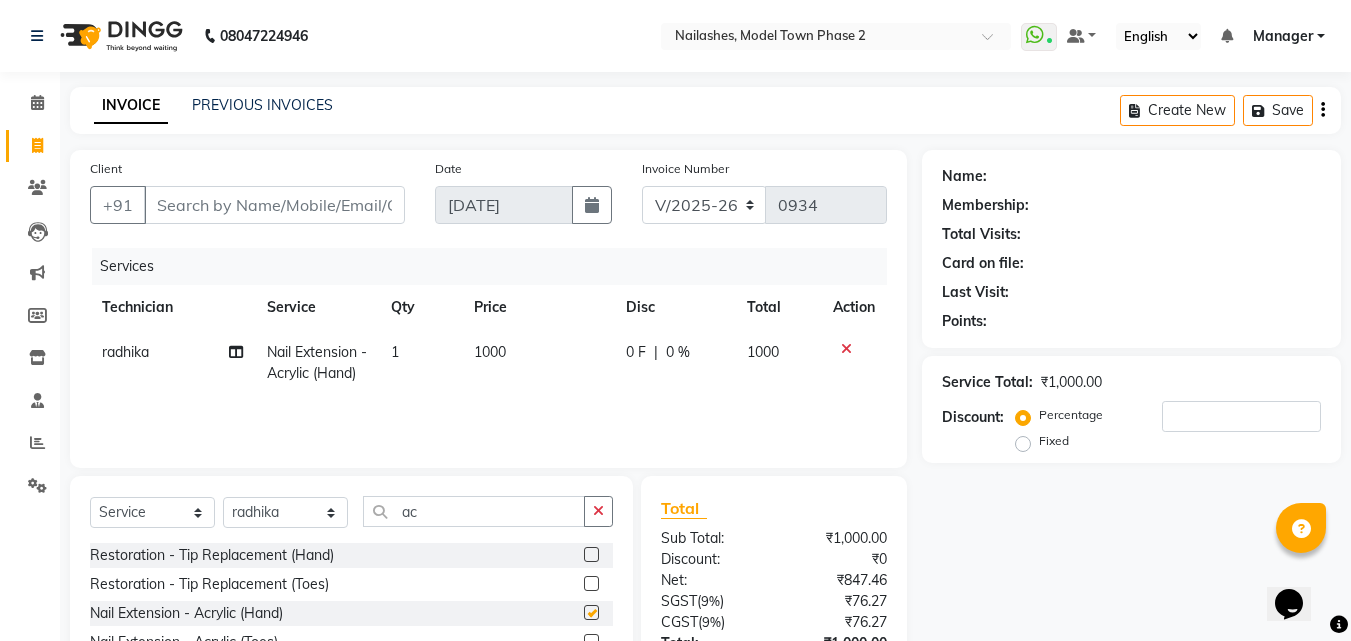 checkbox on "false" 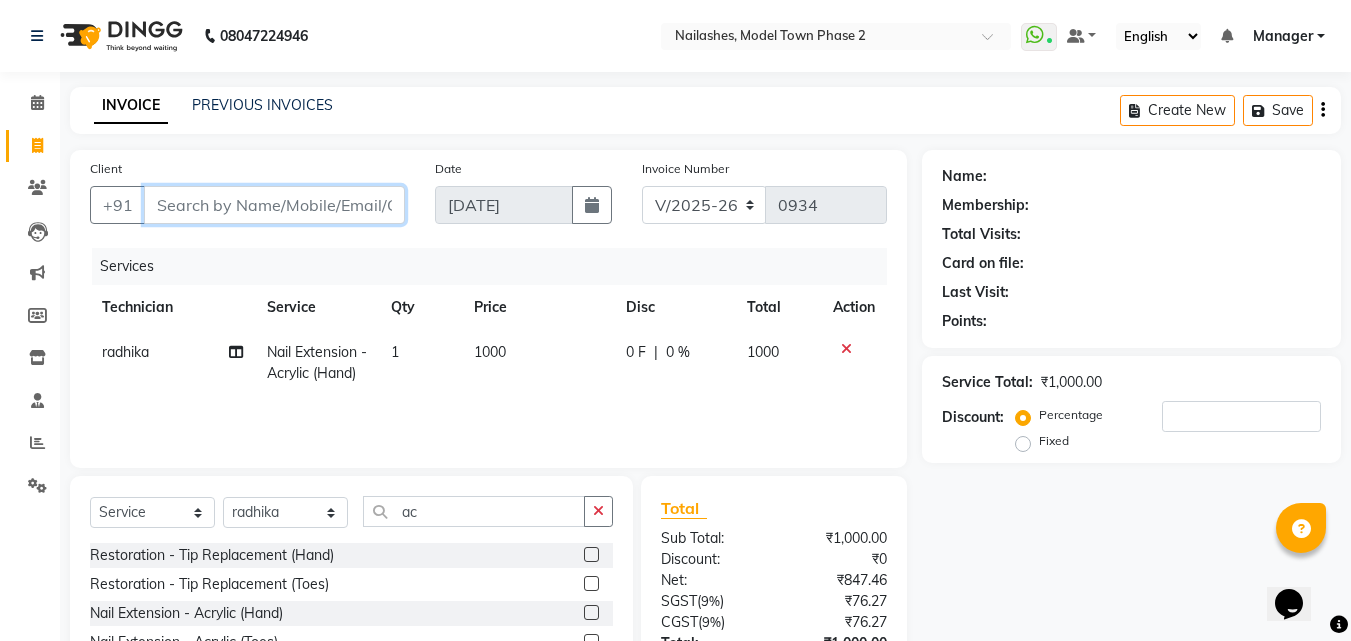 click on "Client" at bounding box center [274, 205] 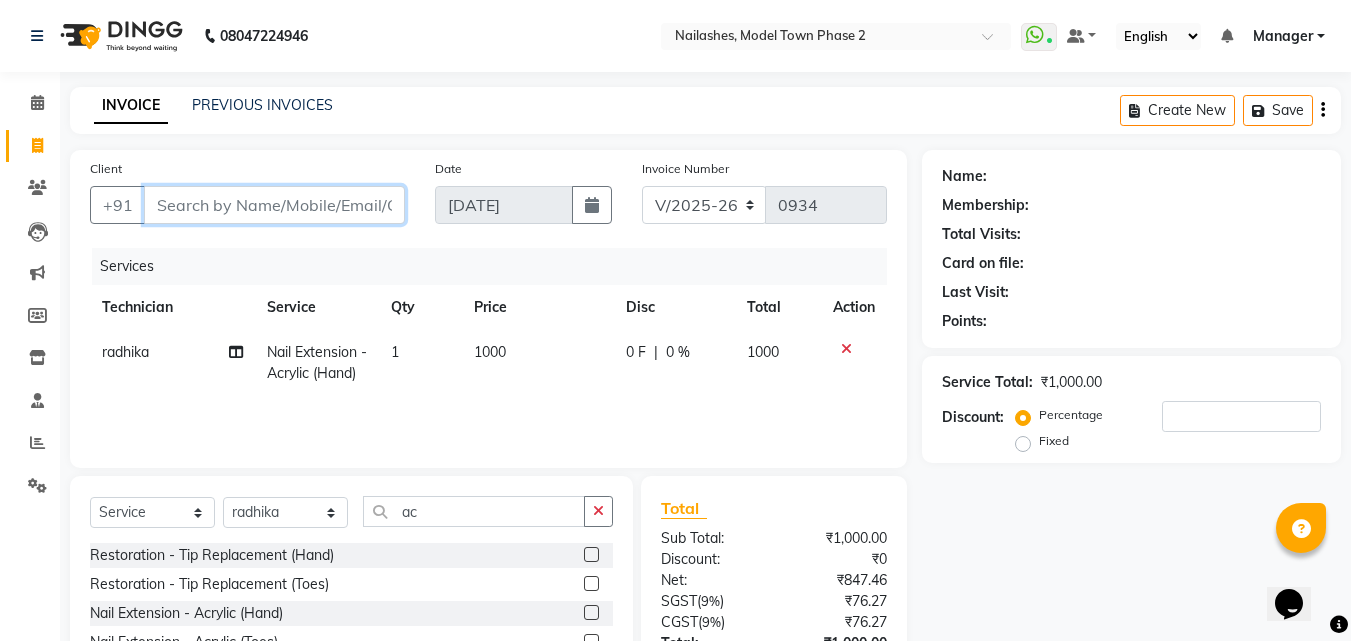 click on "Client" at bounding box center (274, 205) 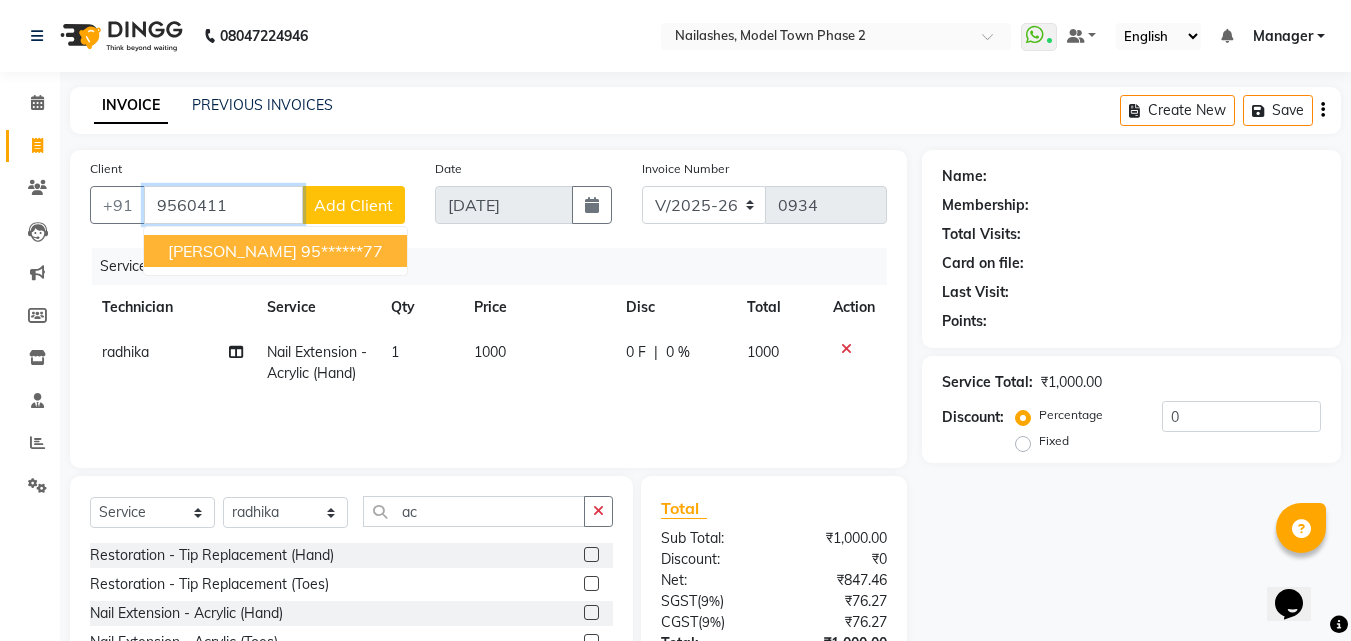 click on "95******77" at bounding box center (342, 251) 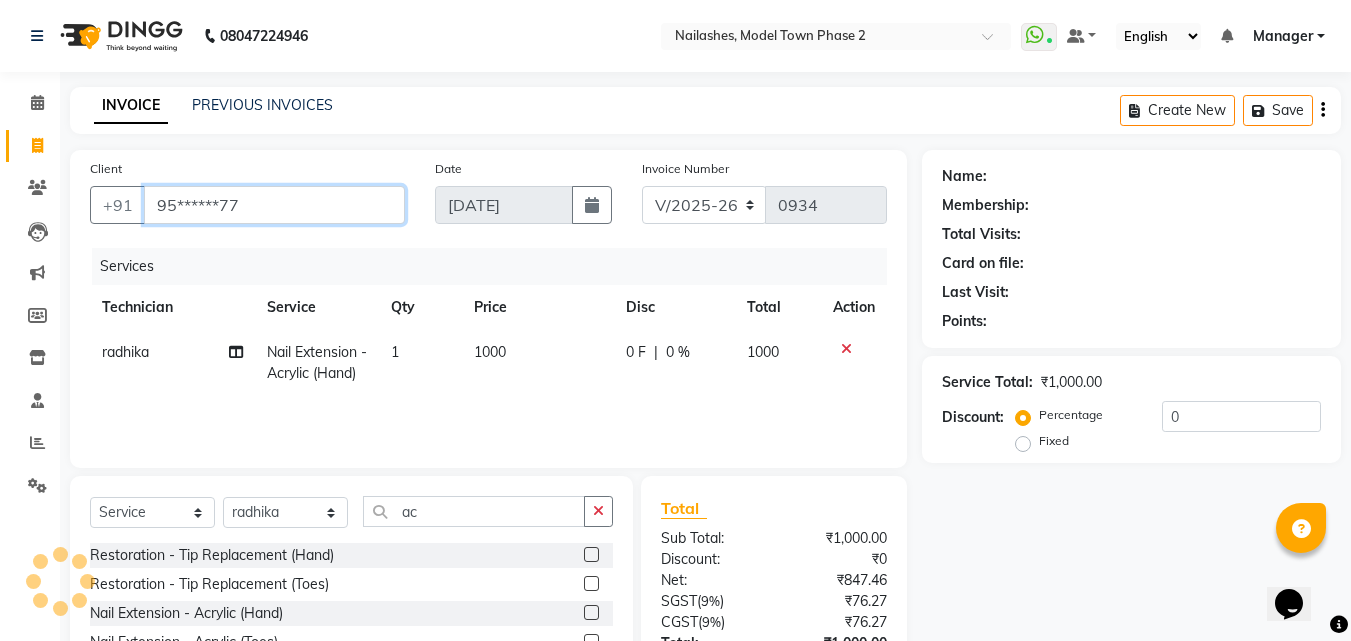 type on "95******77" 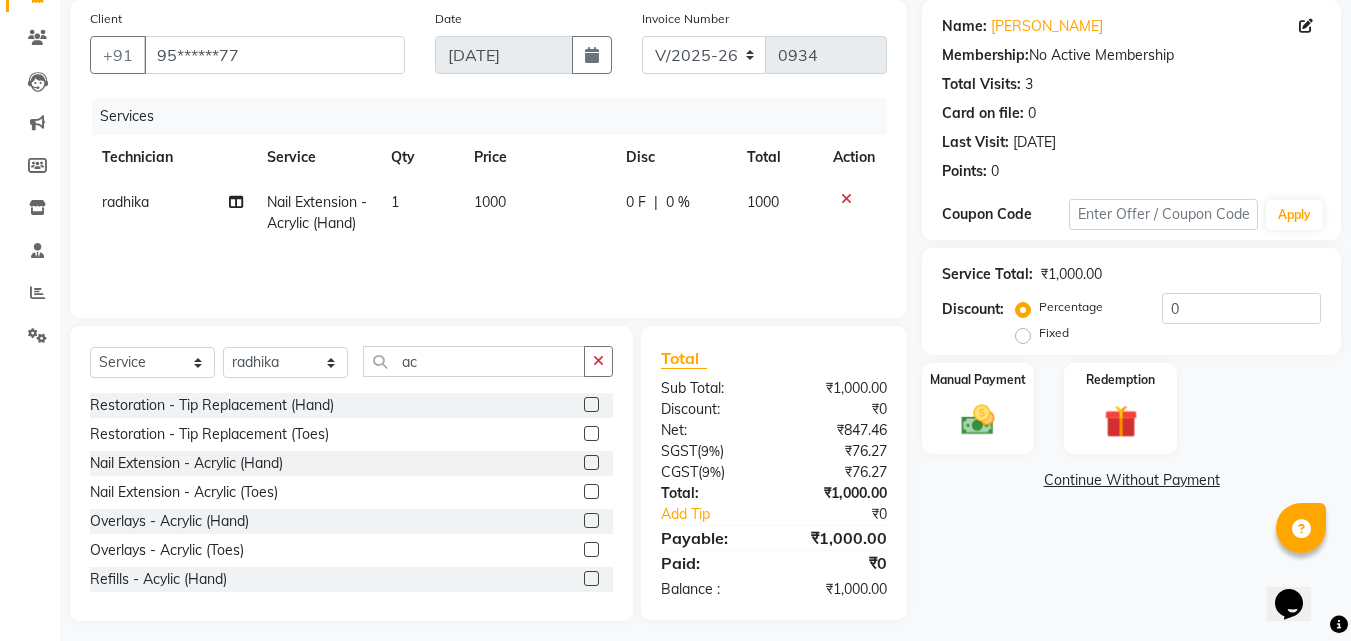 scroll, scrollTop: 160, scrollLeft: 0, axis: vertical 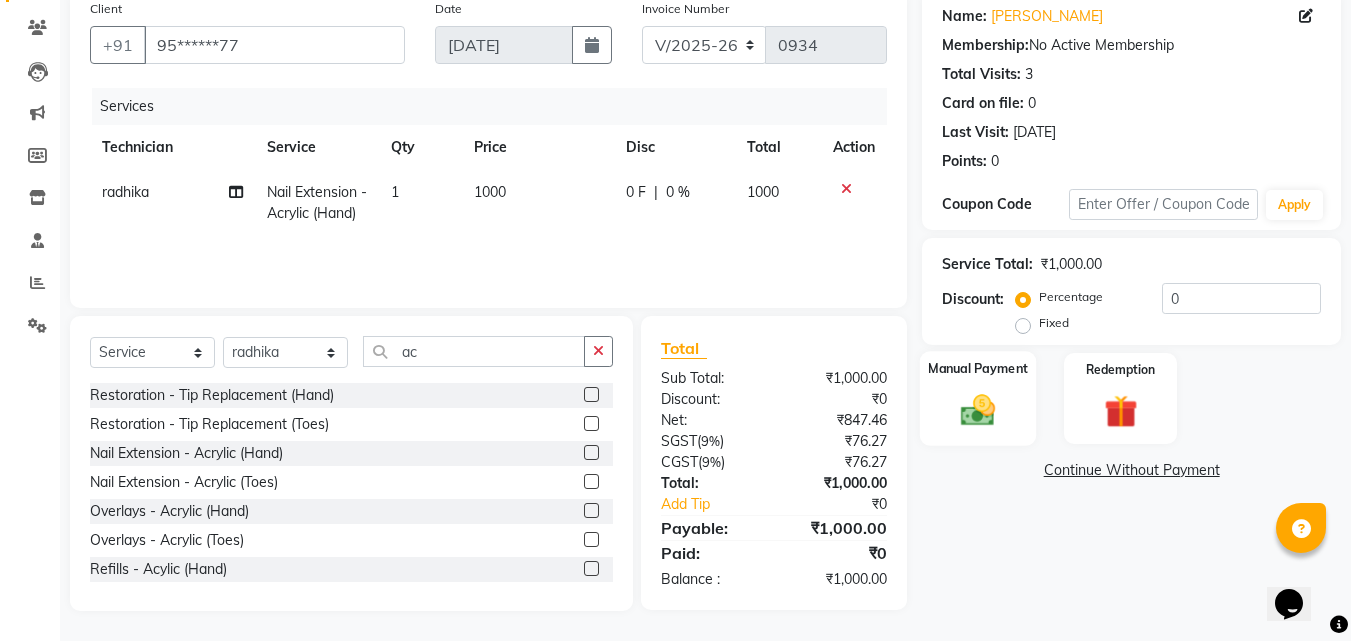 click 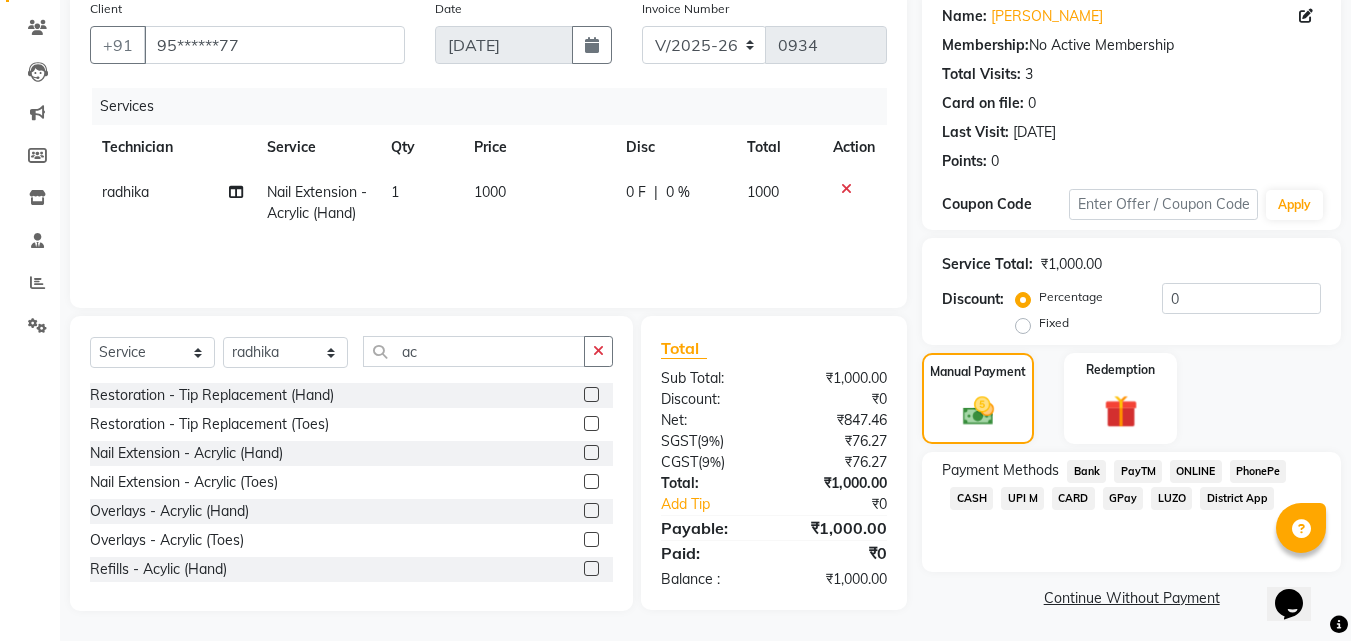 click on "CASH" 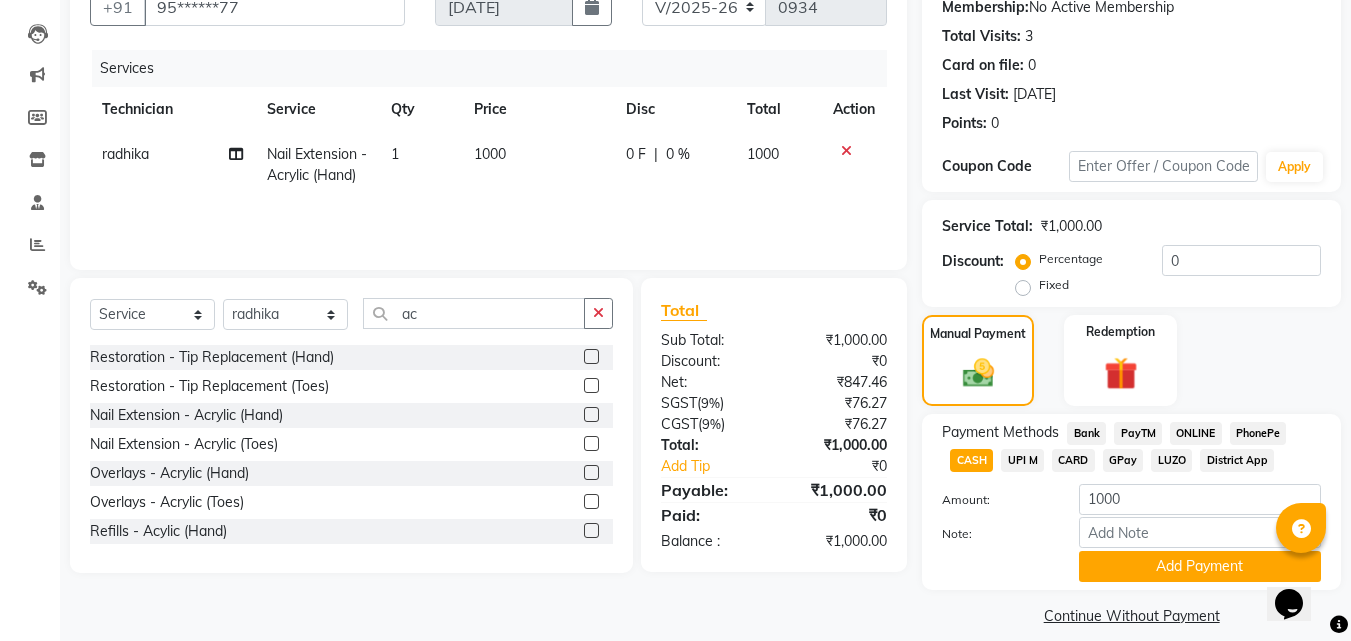 scroll, scrollTop: 218, scrollLeft: 0, axis: vertical 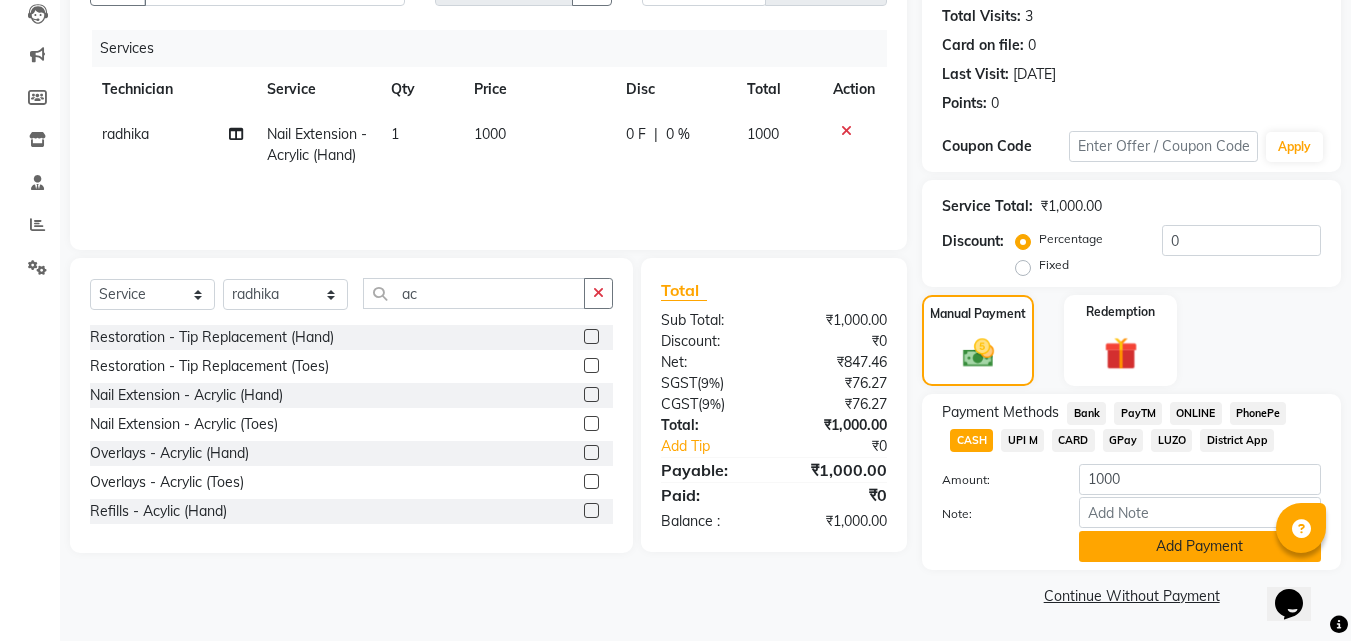 click on "Add Payment" 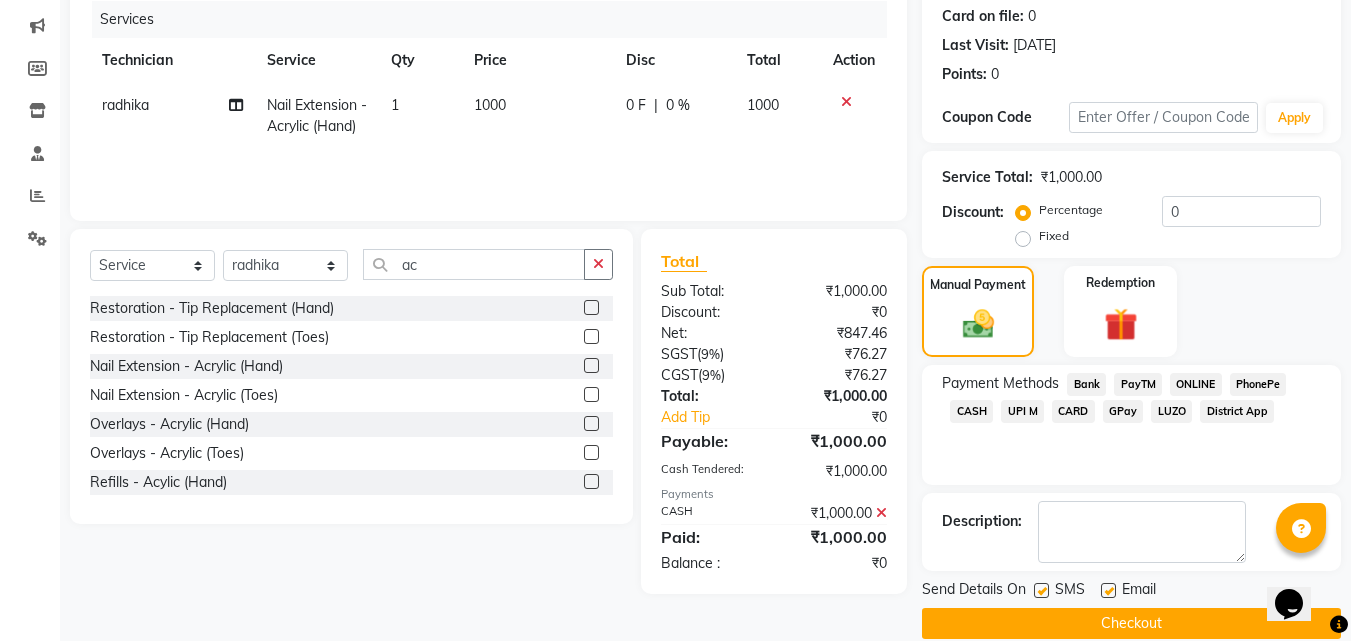 scroll, scrollTop: 275, scrollLeft: 0, axis: vertical 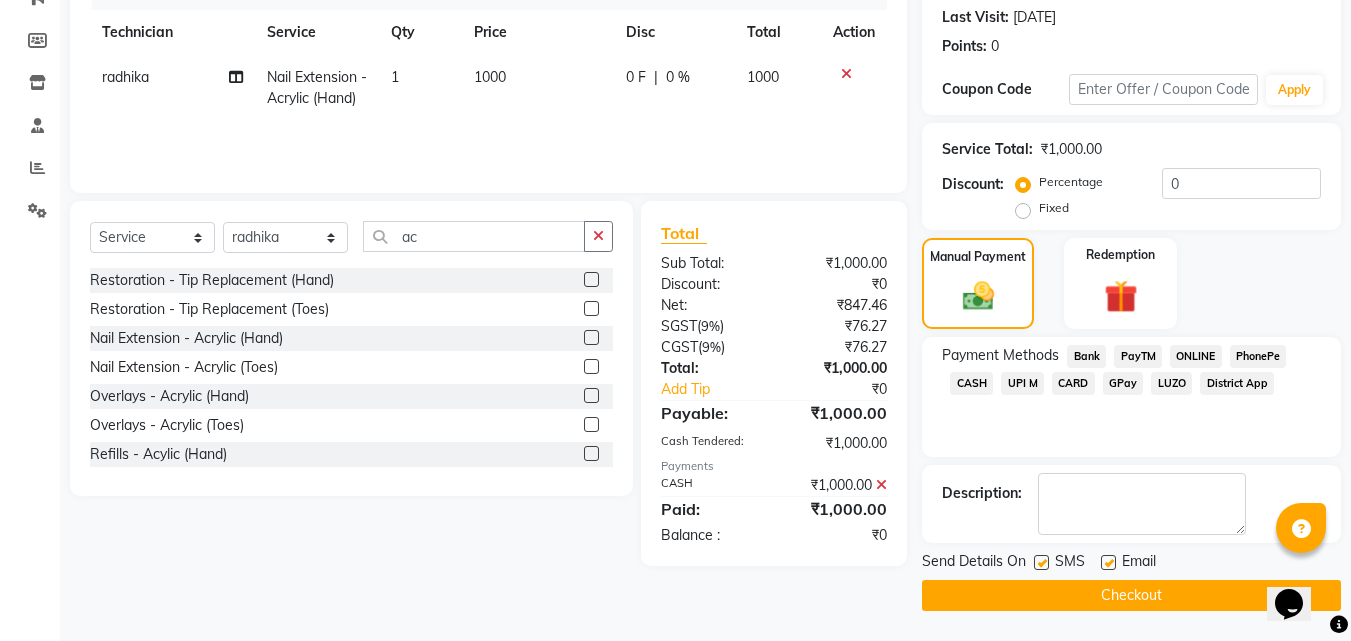 click on "Checkout" 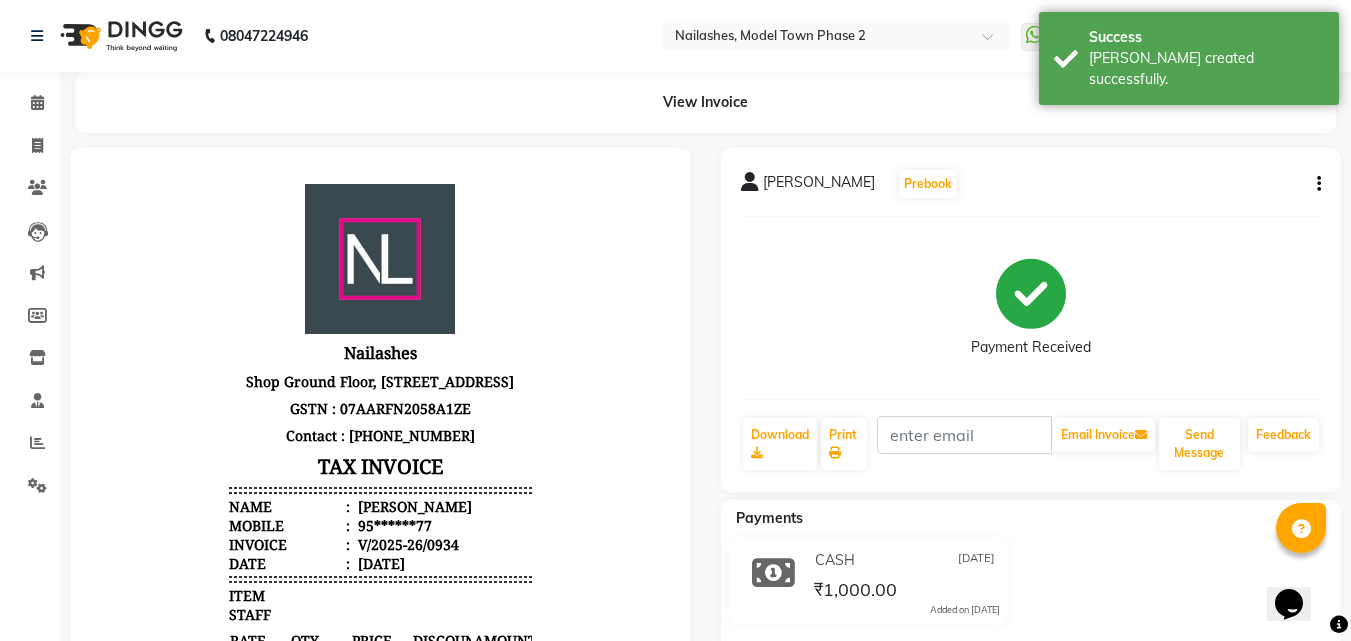 scroll, scrollTop: 0, scrollLeft: 0, axis: both 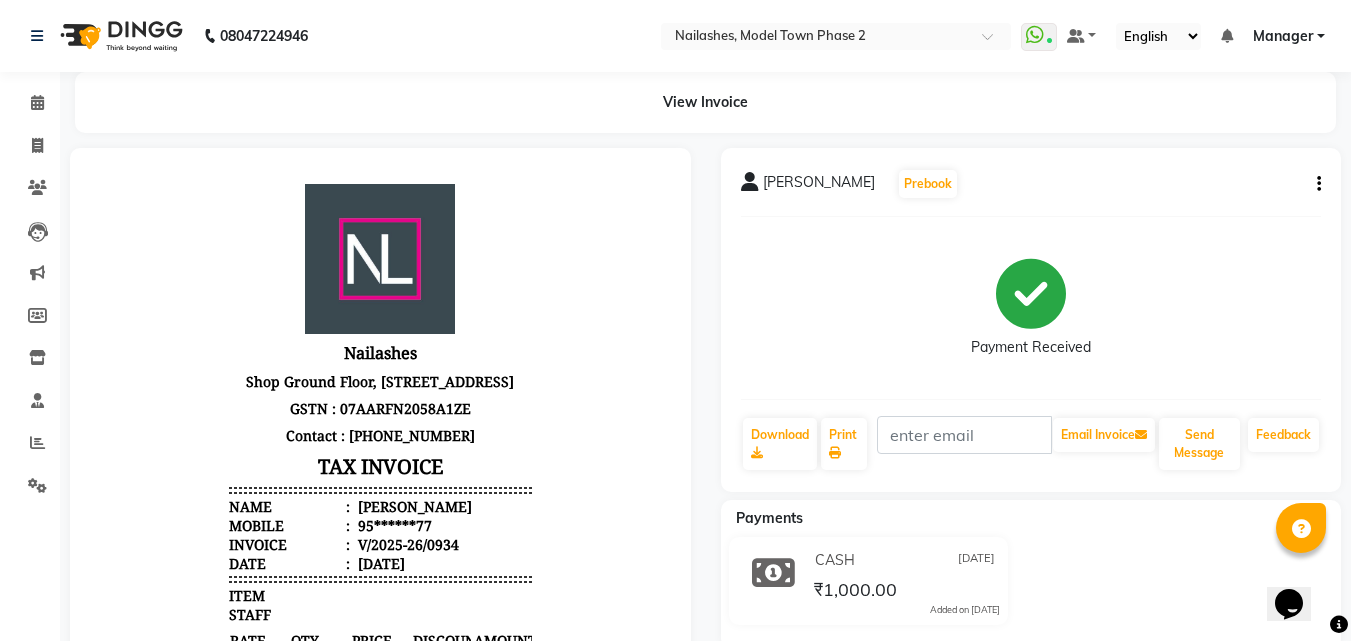 click on "View Invoice" 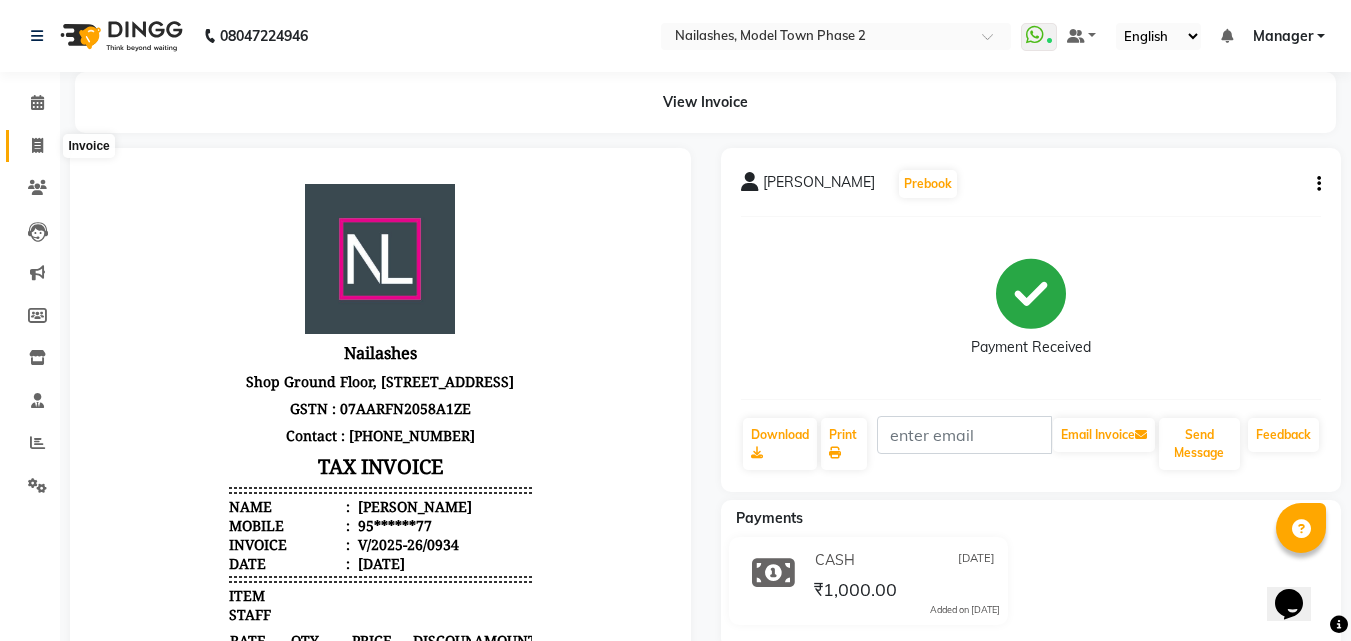 click 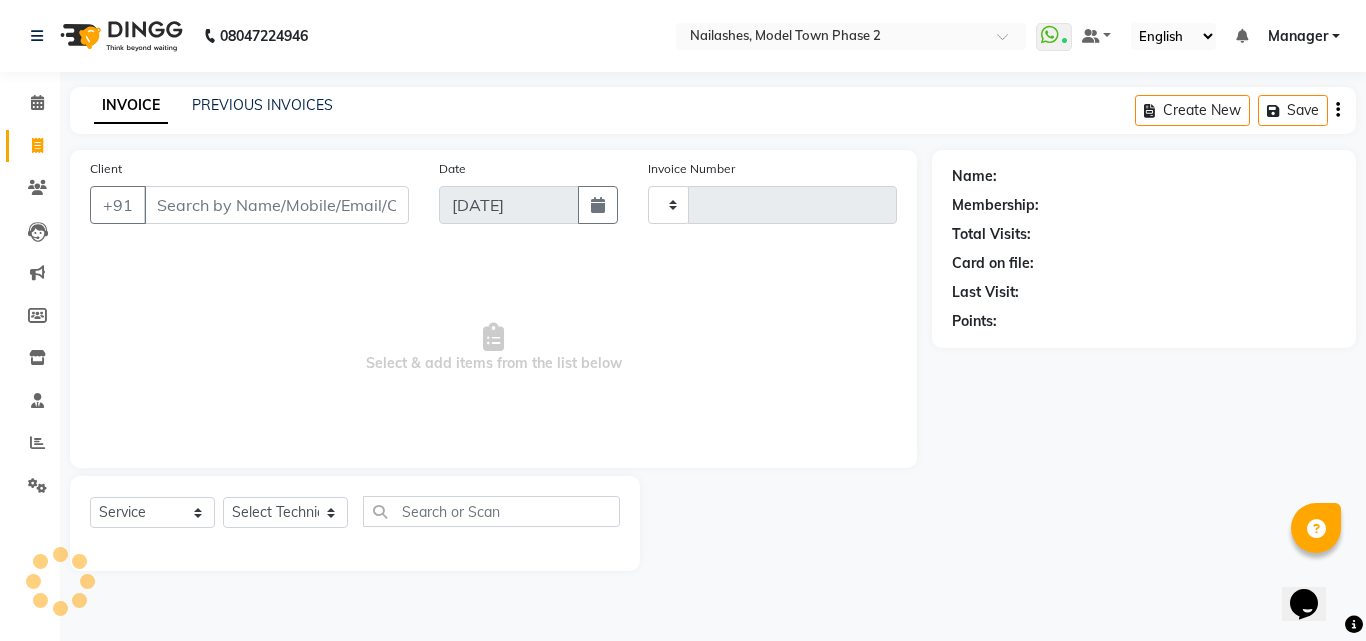 type on "0935" 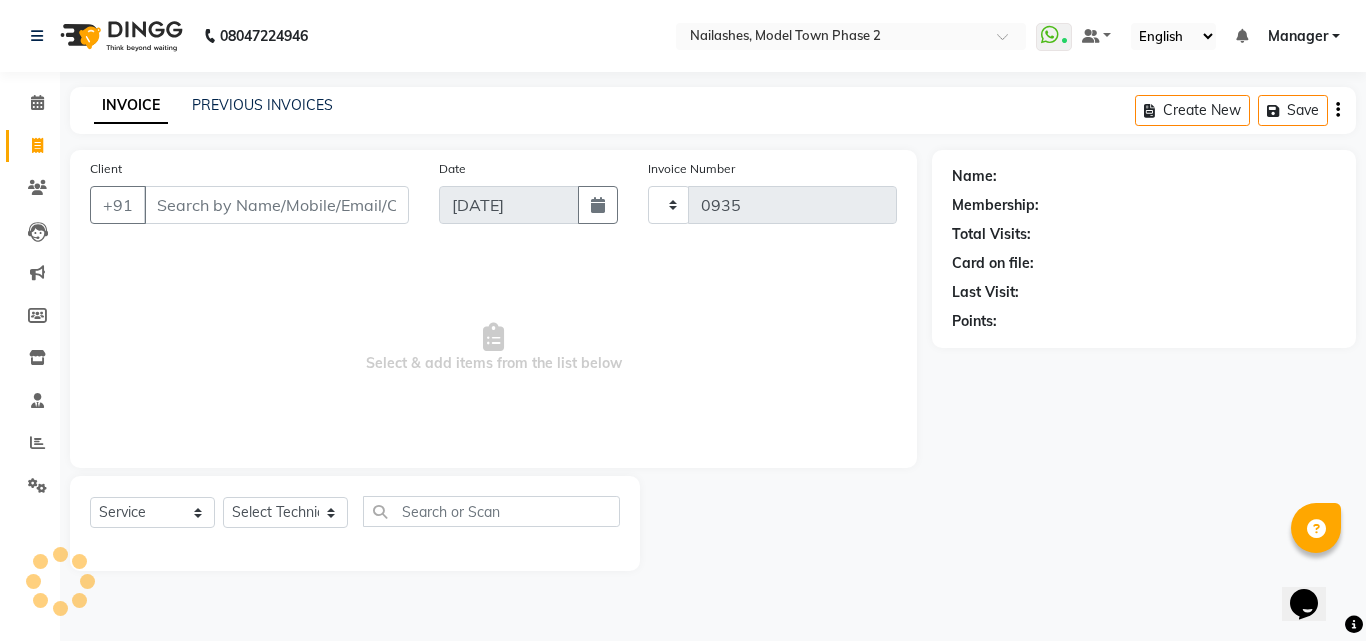select on "3840" 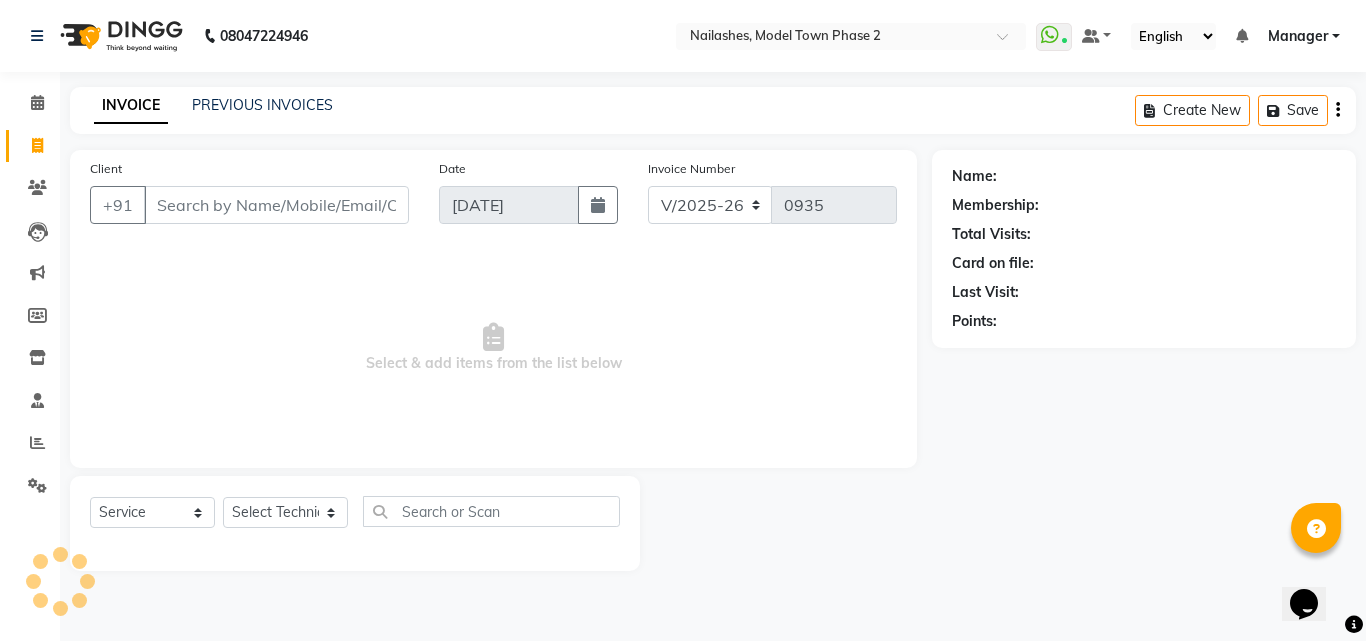 click on "Client" at bounding box center (276, 205) 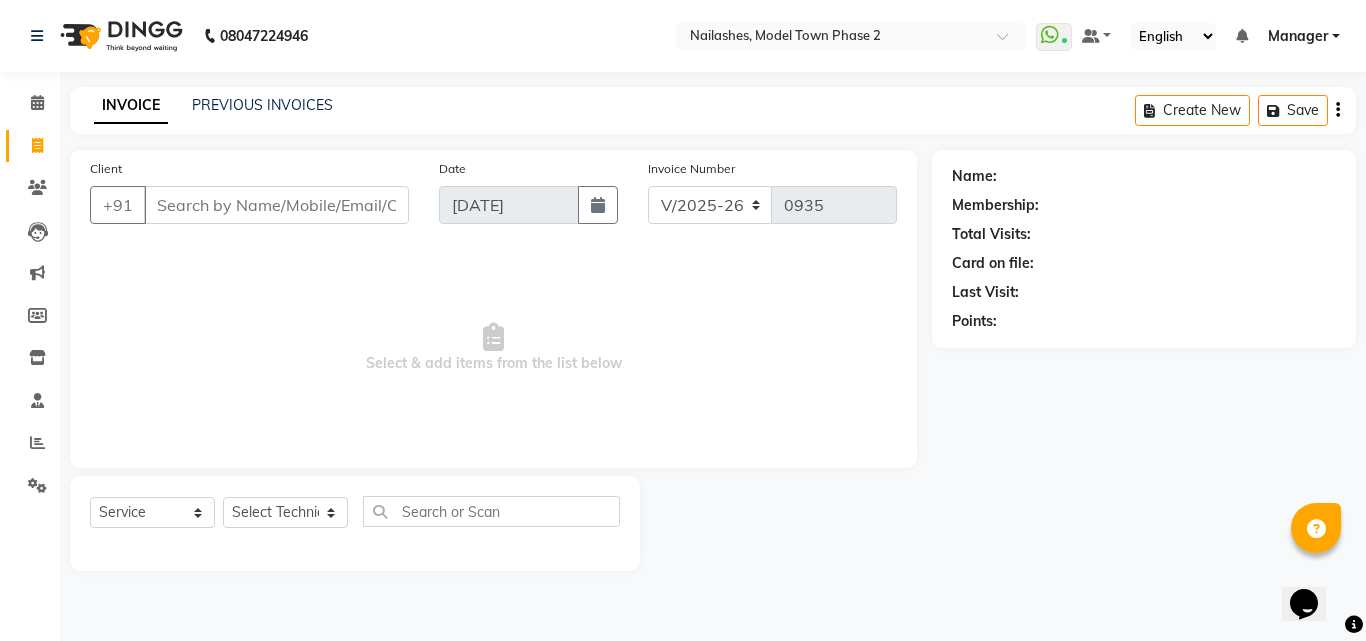click on "Client" at bounding box center [276, 205] 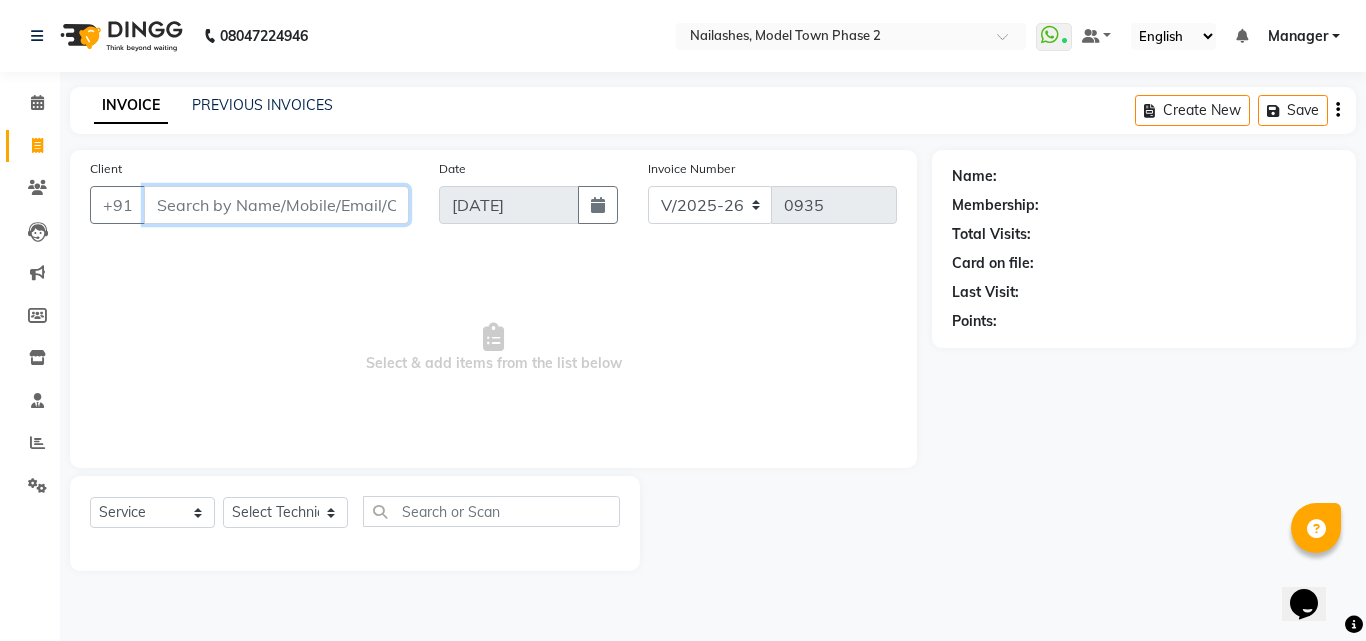 click on "Client" at bounding box center (276, 205) 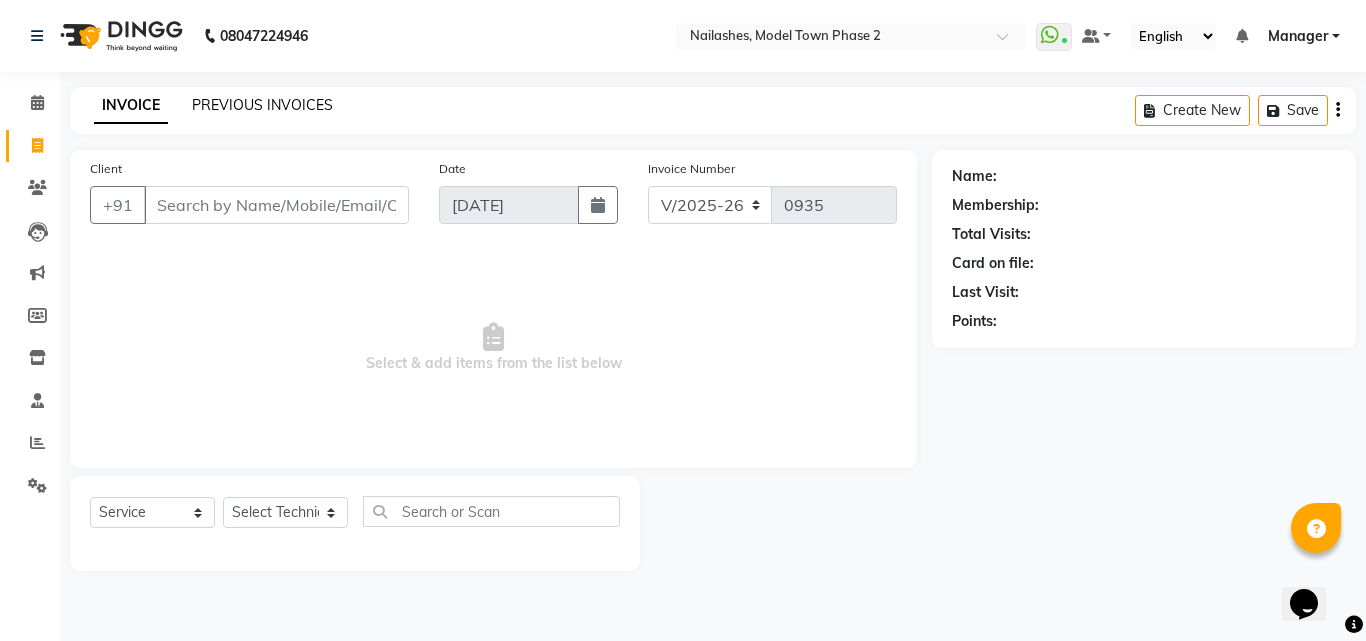 click on "PREVIOUS INVOICES" 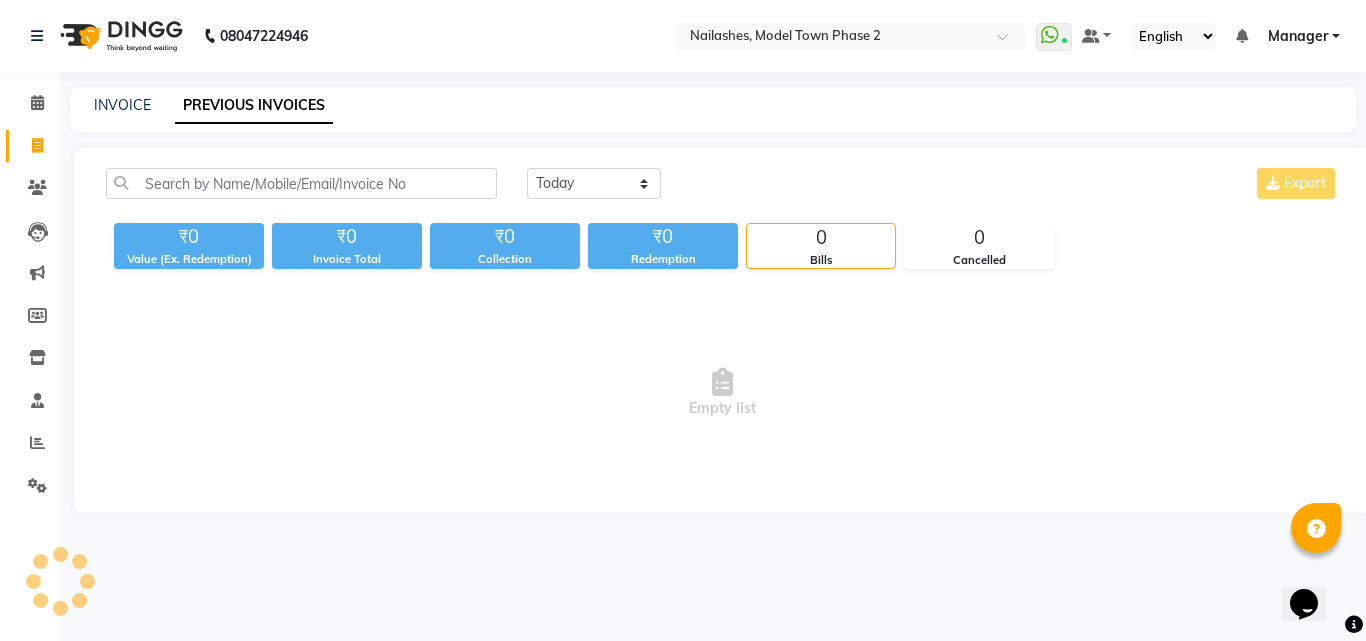 click on "INVOICE PREVIOUS INVOICES" 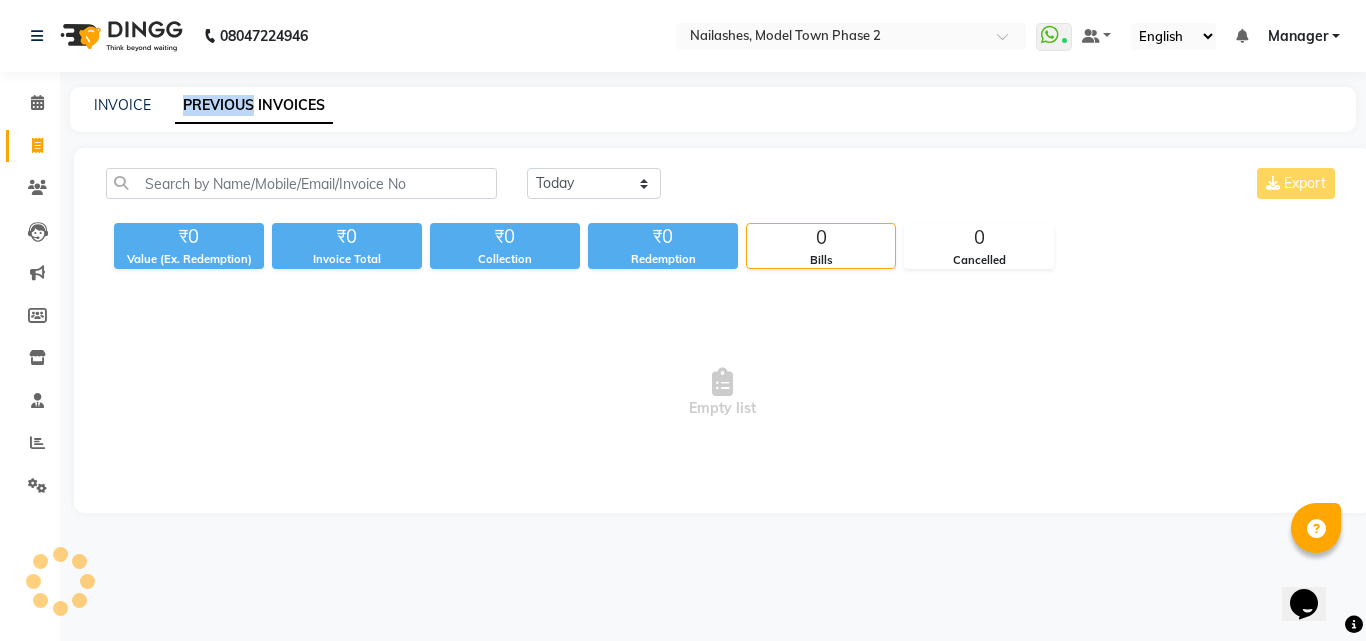 click on "INVOICE PREVIOUS INVOICES" 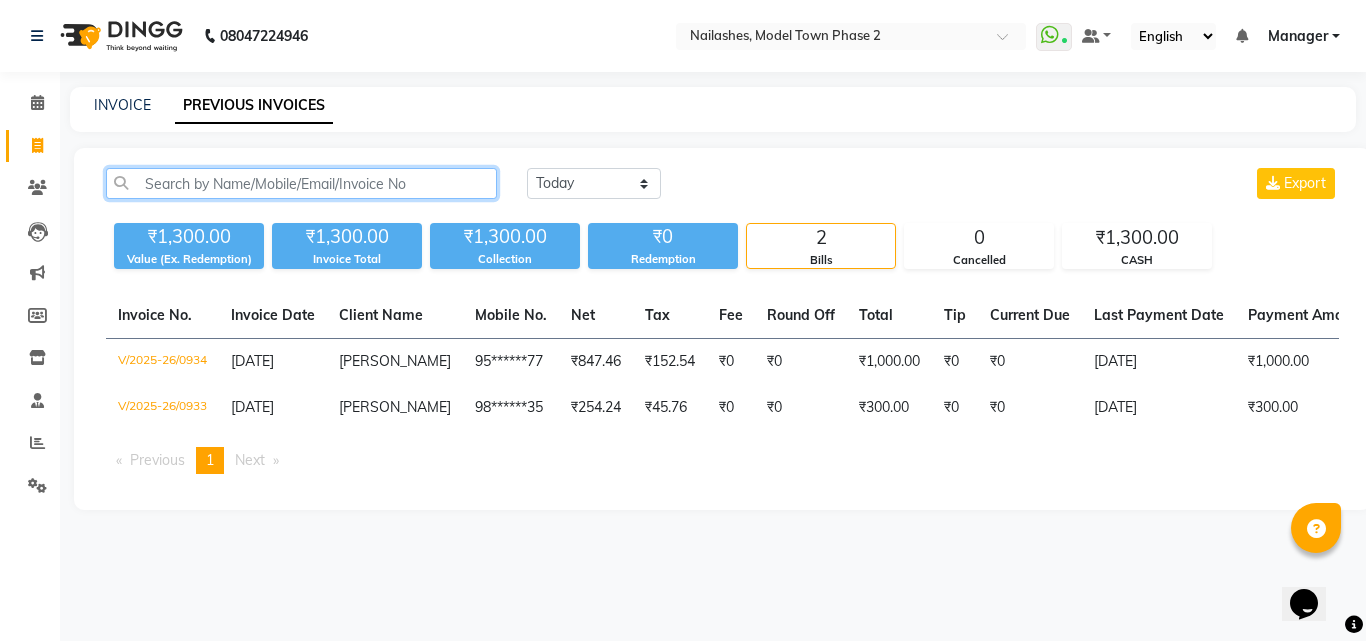 click 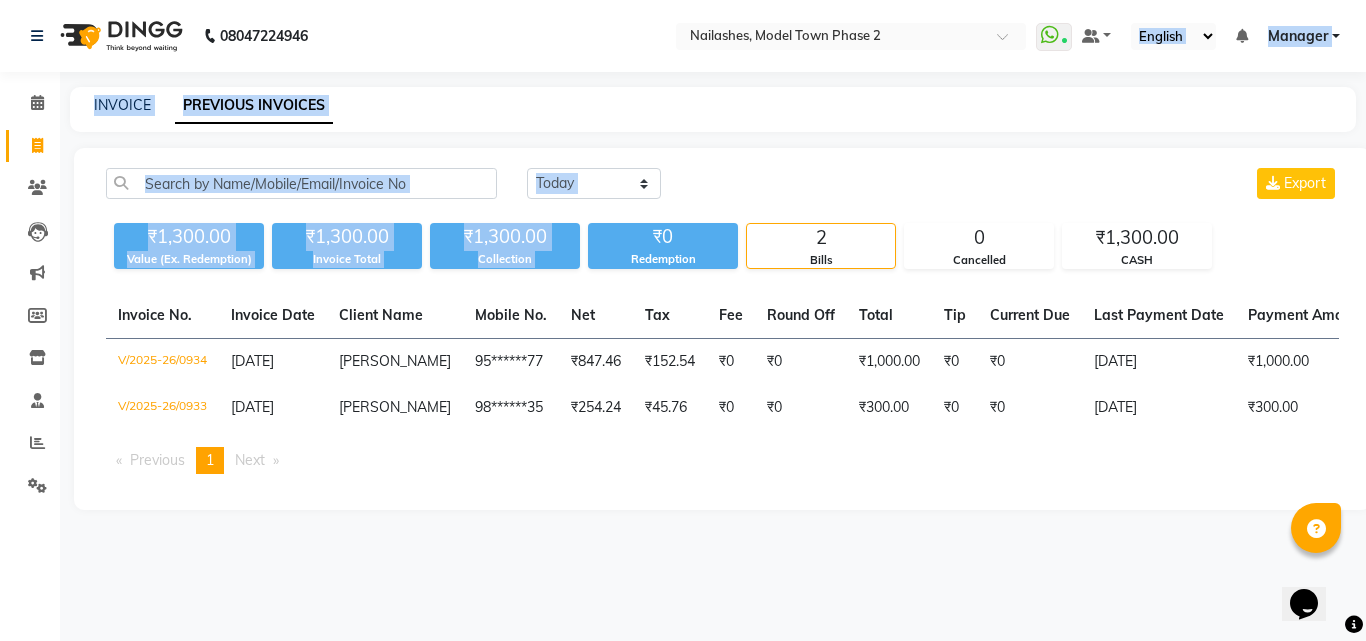 drag, startPoint x: 594, startPoint y: 237, endPoint x: 1071, endPoint y: -67, distance: 565.6368 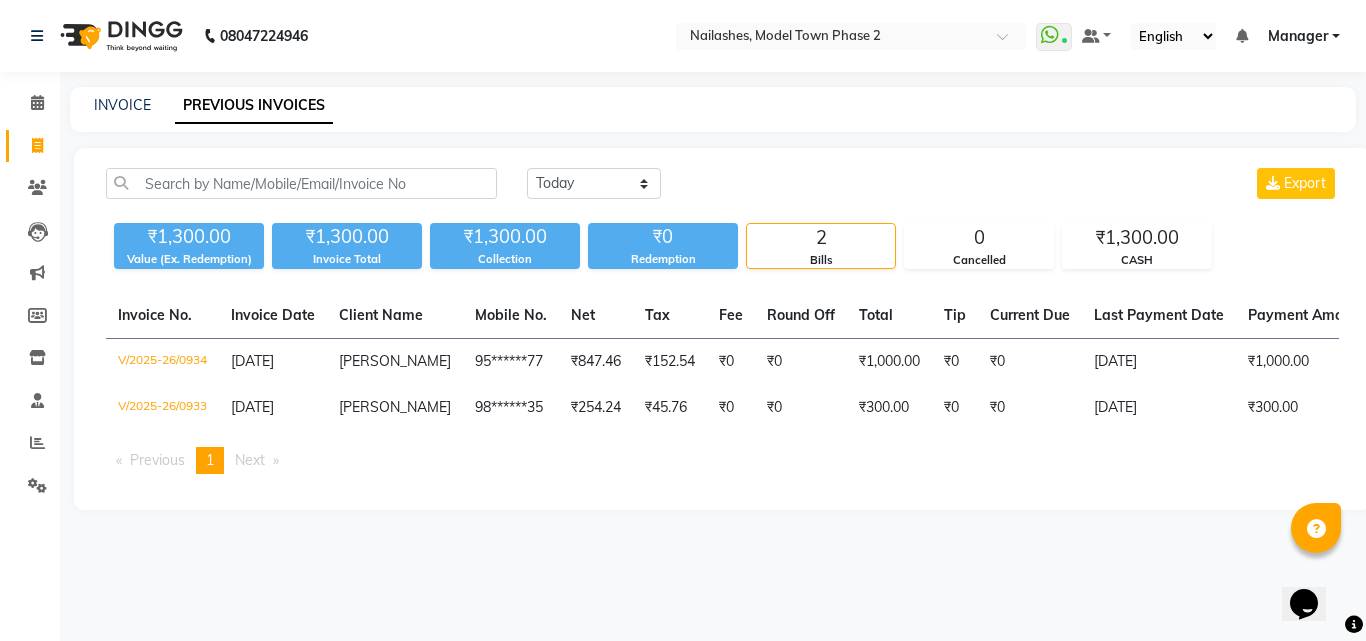 drag, startPoint x: 88, startPoint y: 177, endPoint x: 292, endPoint y: 0, distance: 270.0833 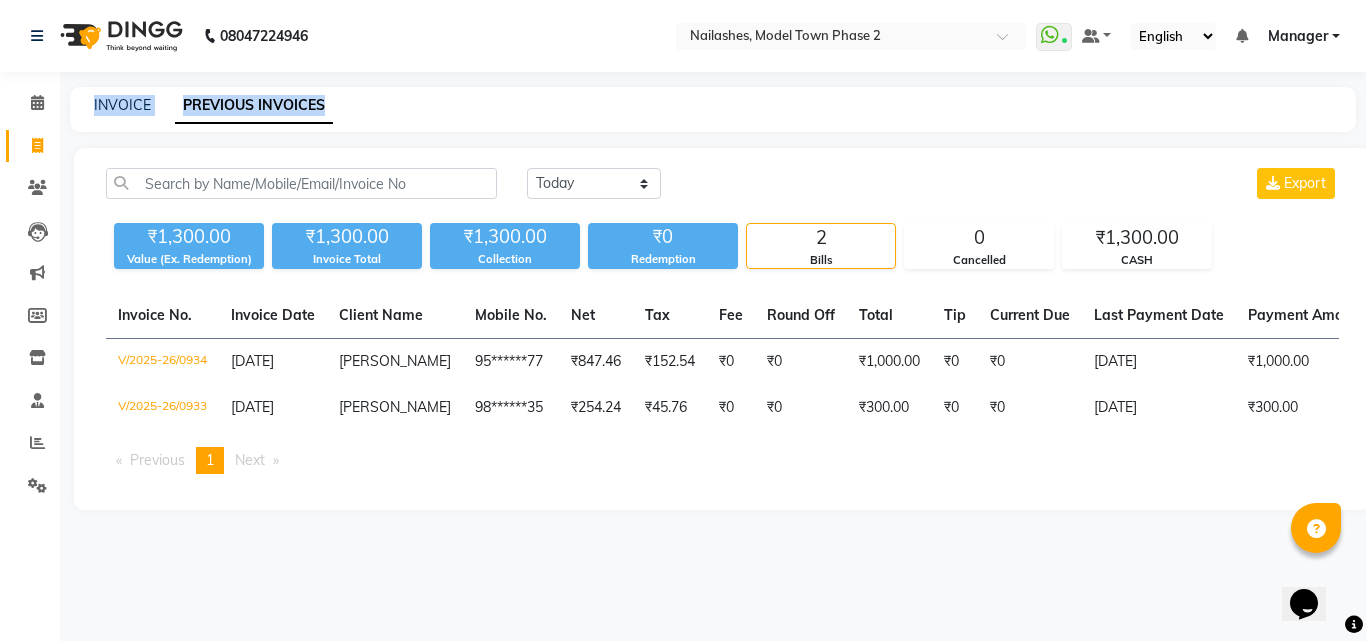 click on "INVOICE PREVIOUS INVOICES" 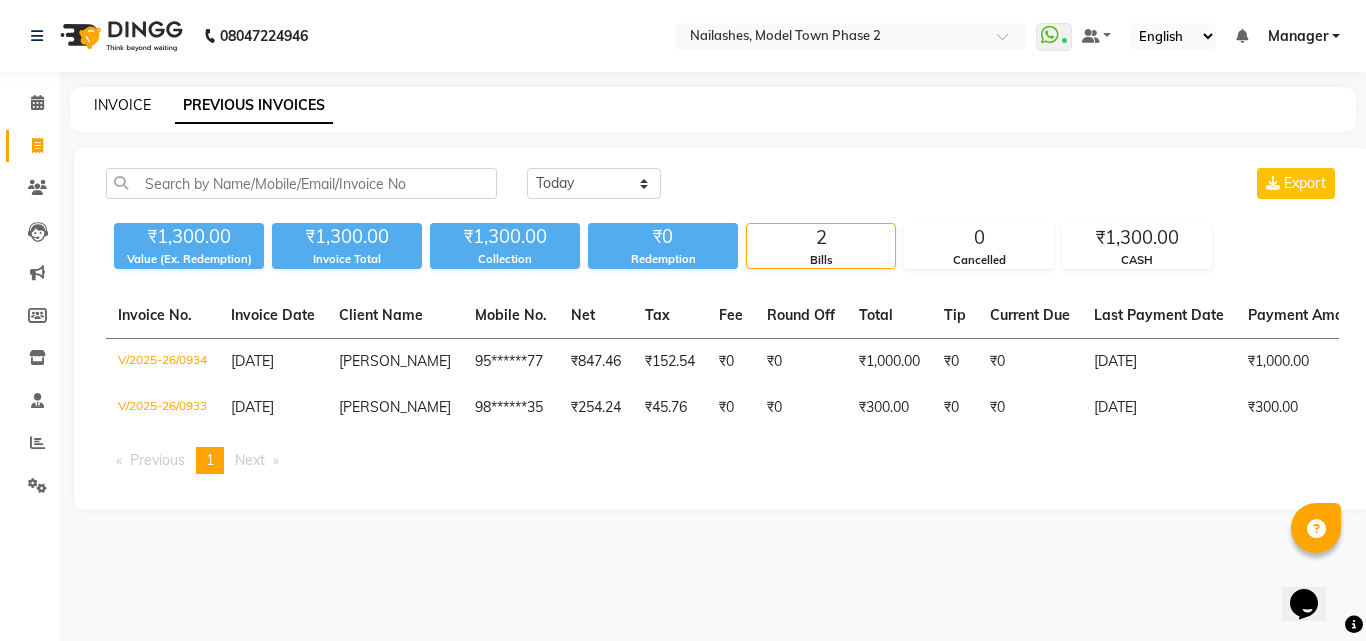 click on "INVOICE" 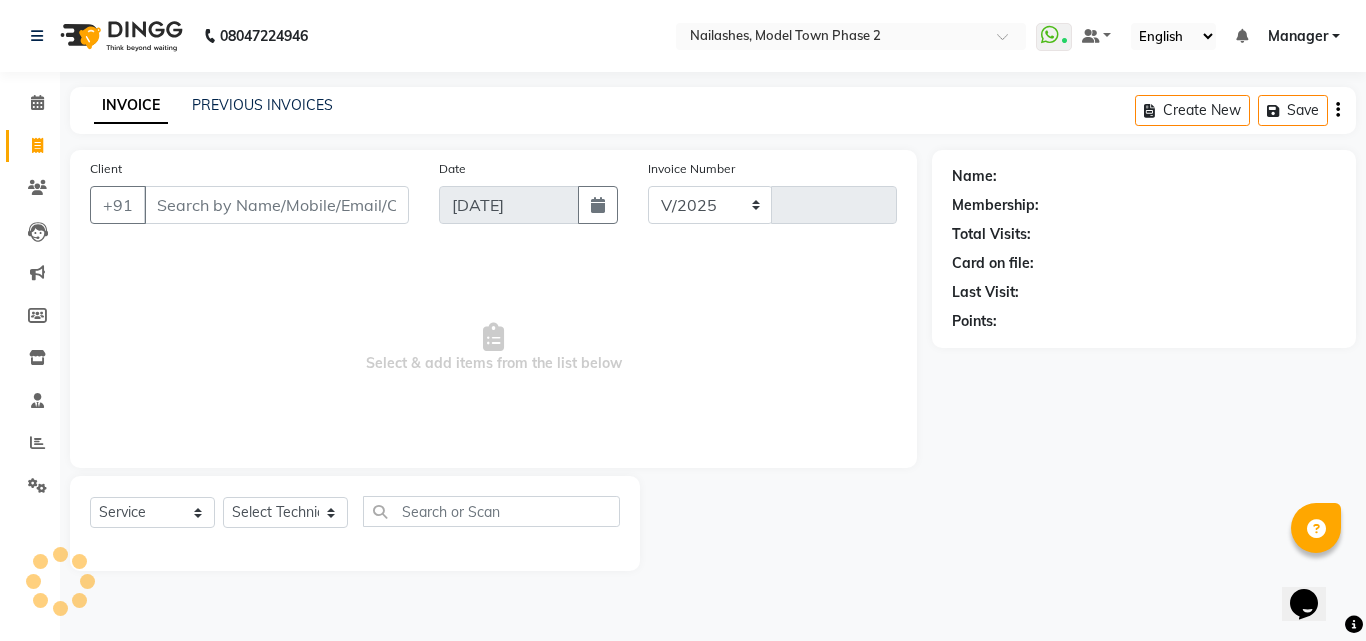 select on "3840" 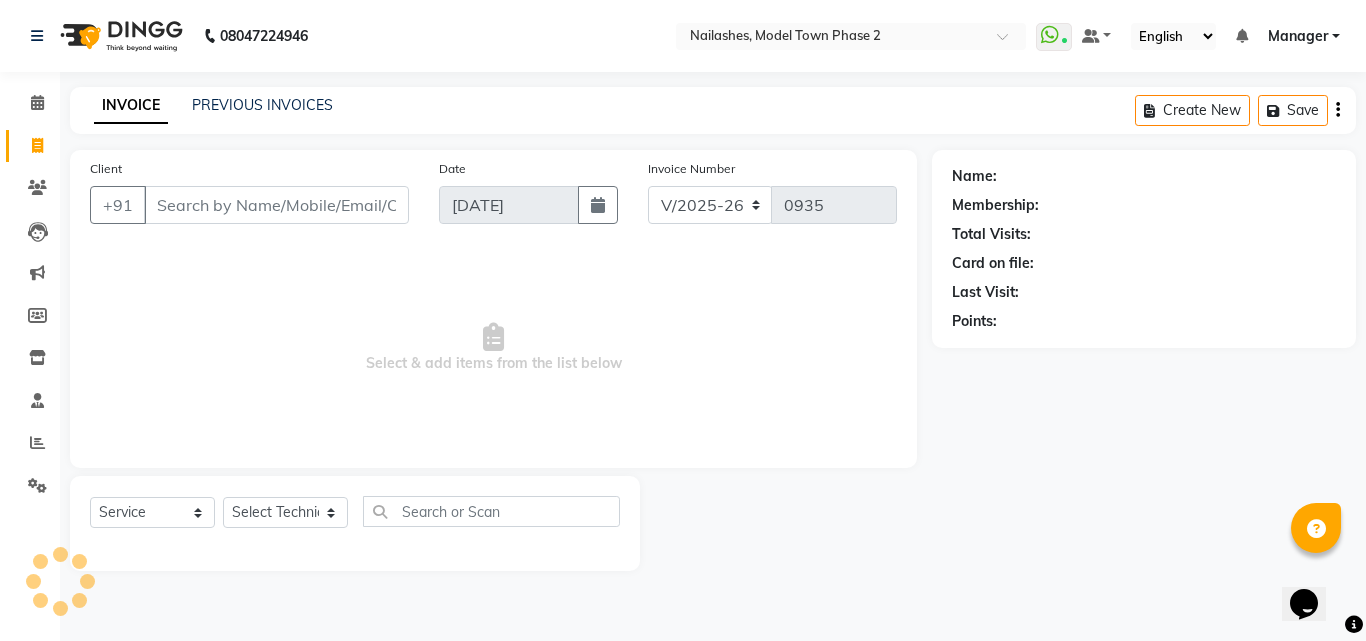 click on "08047224946 Select Location × Nailashes, Model Town Phase 2  WhatsApp Status  ✕ Status:  Connected Most Recent Message: [DATE]     11:45 AM Recent Service Activity: [DATE]     11:43 AM Default Panel My Panel English ENGLISH Español العربية मराठी हिंदी ગુજરાતી தமிழ் 中文 Notifications nothing to show Manager Manage Profile Change Password Sign out  Version:3.15.4" 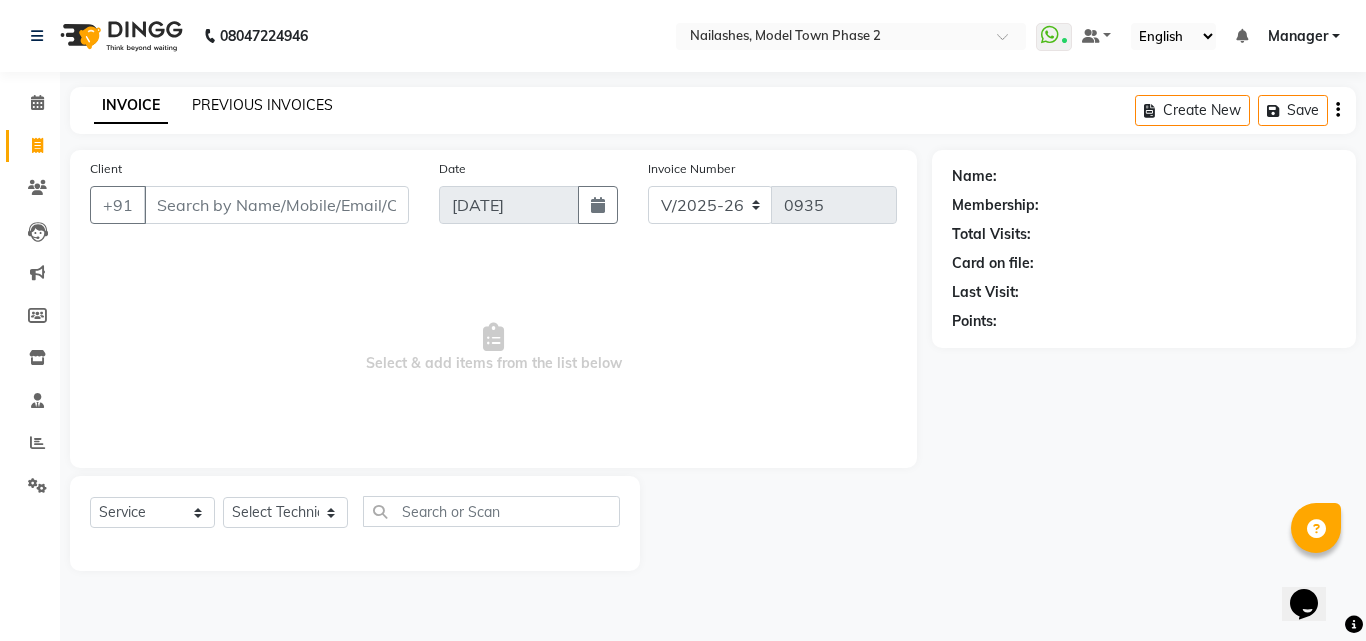 click on "PREVIOUS INVOICES" 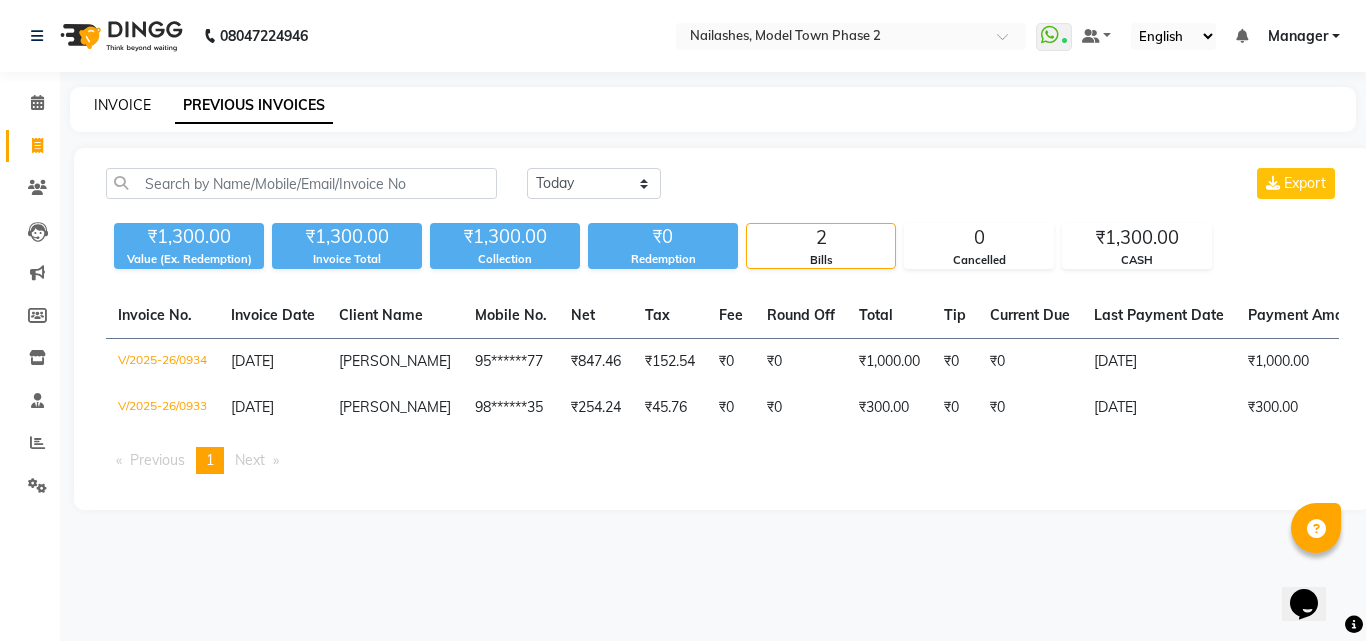 click on "INVOICE" 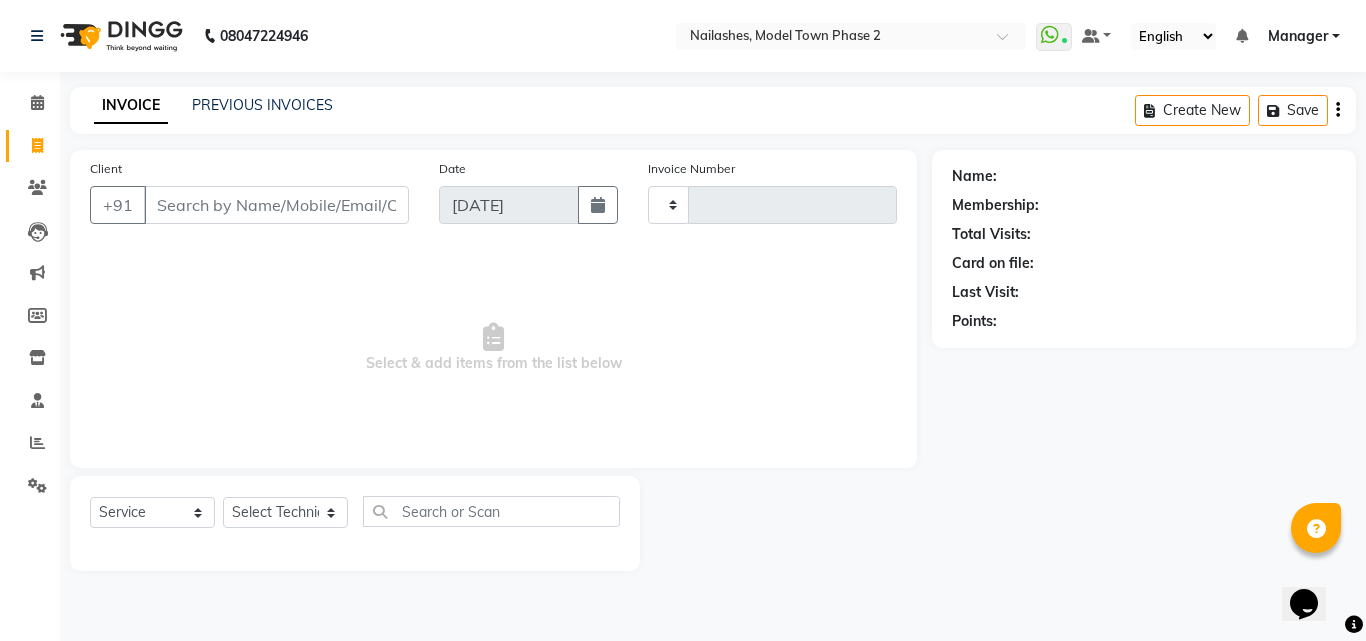 type on "0935" 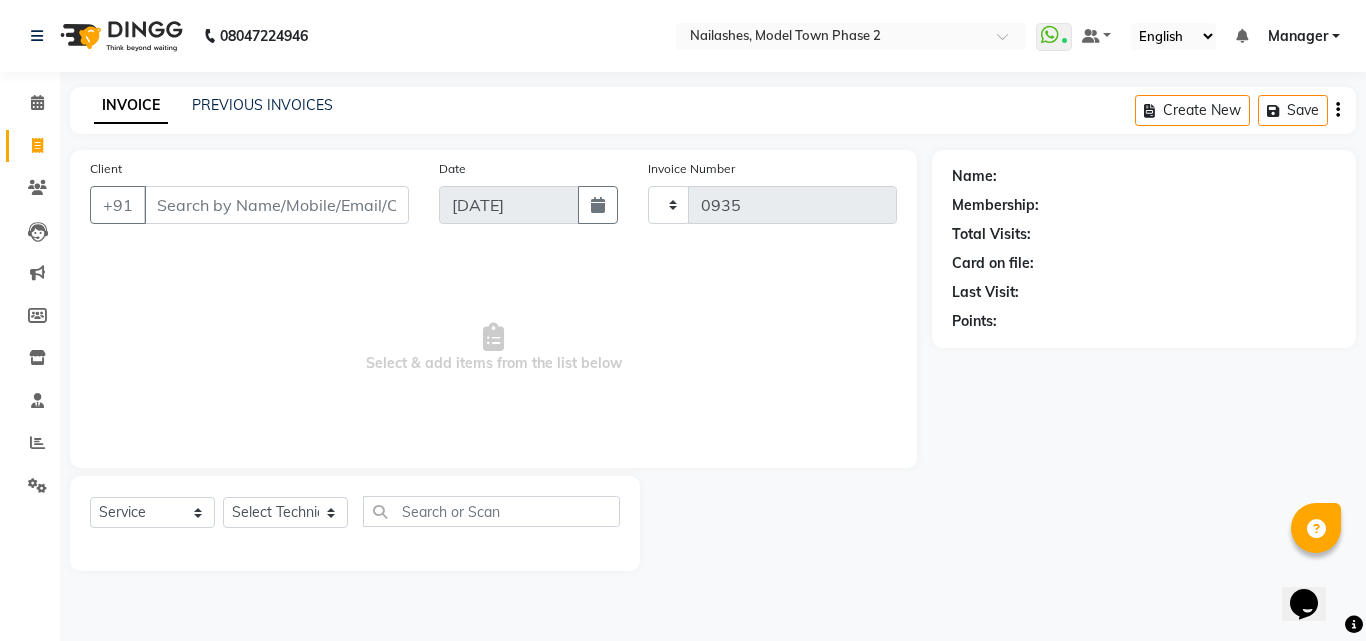 select on "3840" 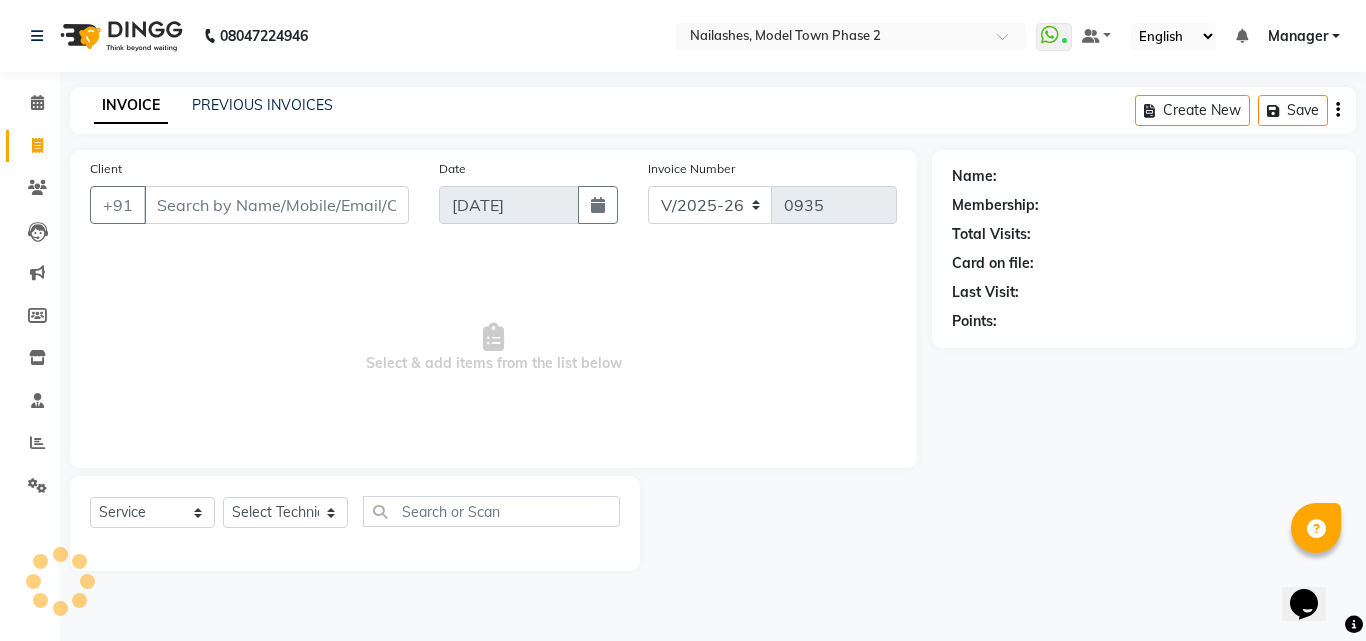 click on "Client" at bounding box center (276, 205) 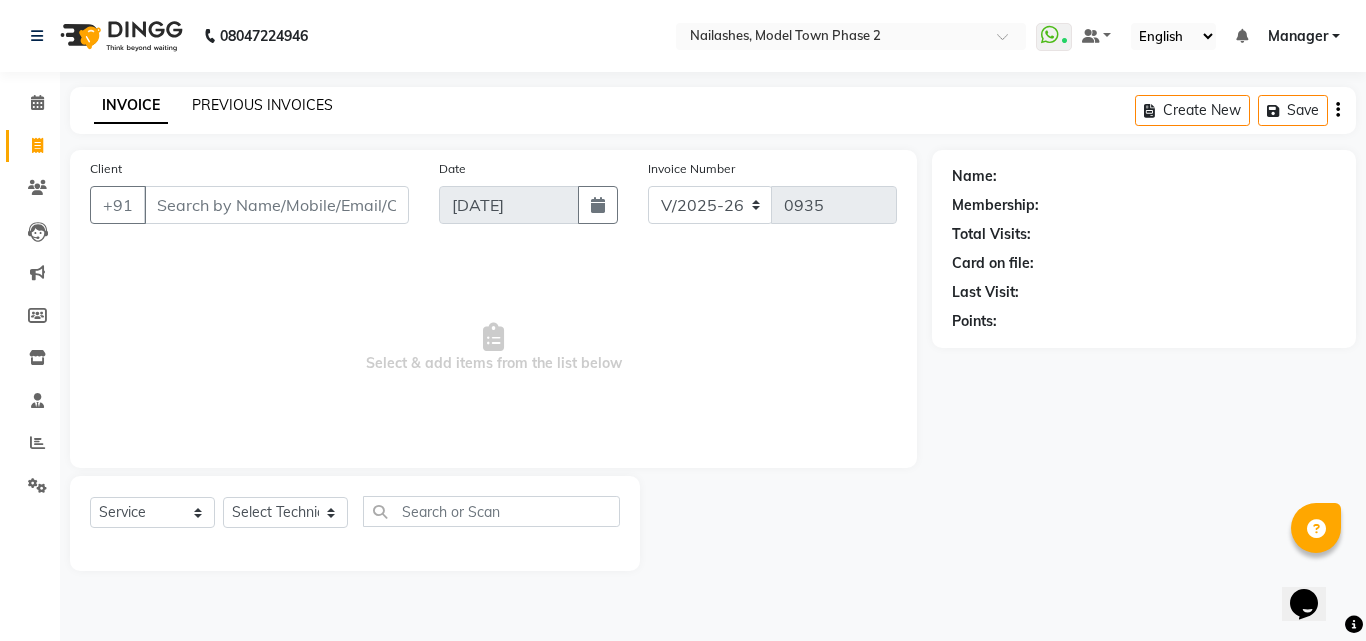 click on "PREVIOUS INVOICES" 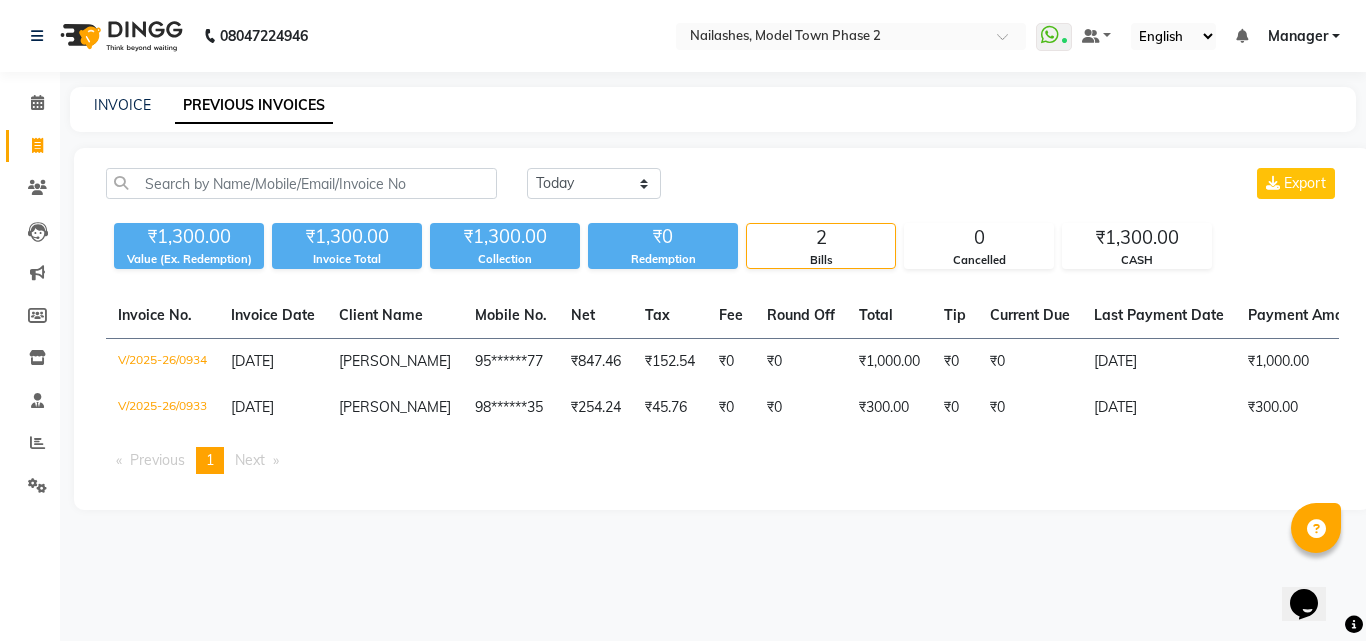 click on "INVOICE PREVIOUS INVOICES [DATE] [DATE] Custom Range Export ₹1,300.00 Value (Ex. Redemption) ₹1,300.00 Invoice Total  ₹1,300.00 Collection ₹0 Redemption 2 Bills 0 Cancelled ₹1,300.00 CASH  Invoice No.   Invoice Date   Client Name   Mobile No.   Net   Tax   Fee   Round Off   Total   Tip   Current Due   Last Payment Date   Payment Amount   Payment Methods   Cancel Reason   Status   V/2025-26/0934  [DATE] [PERSON_NAME]   95******77 ₹847.46 ₹152.54  ₹0  ₹0 ₹1,000.00 ₹0 ₹0 [DATE] ₹1,000.00  CASH - PAID  V/2025-26/0933  [DATE] [PERSON_NAME]   98******35 ₹254.24 ₹45.76  ₹0  ₹0 ₹300.00 ₹0 ₹0 [DATE] ₹300.00  CASH - PAID  Previous  page  1 / 1  You're on page  1  Next  page" 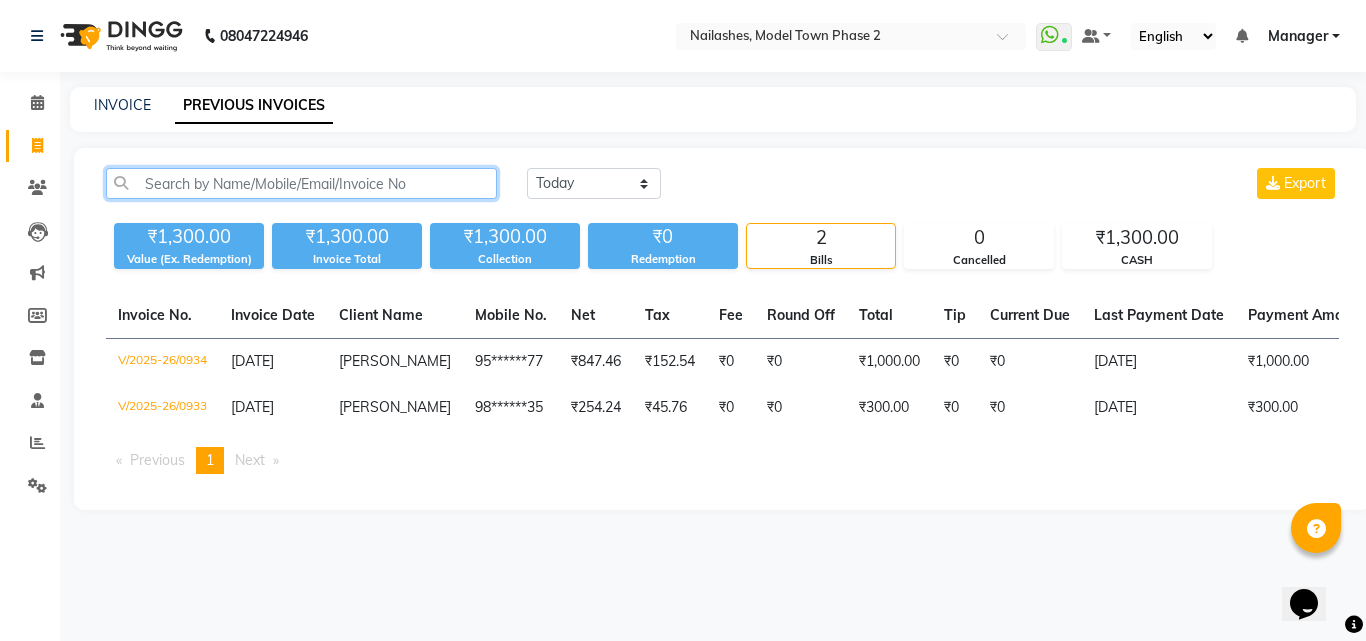 click 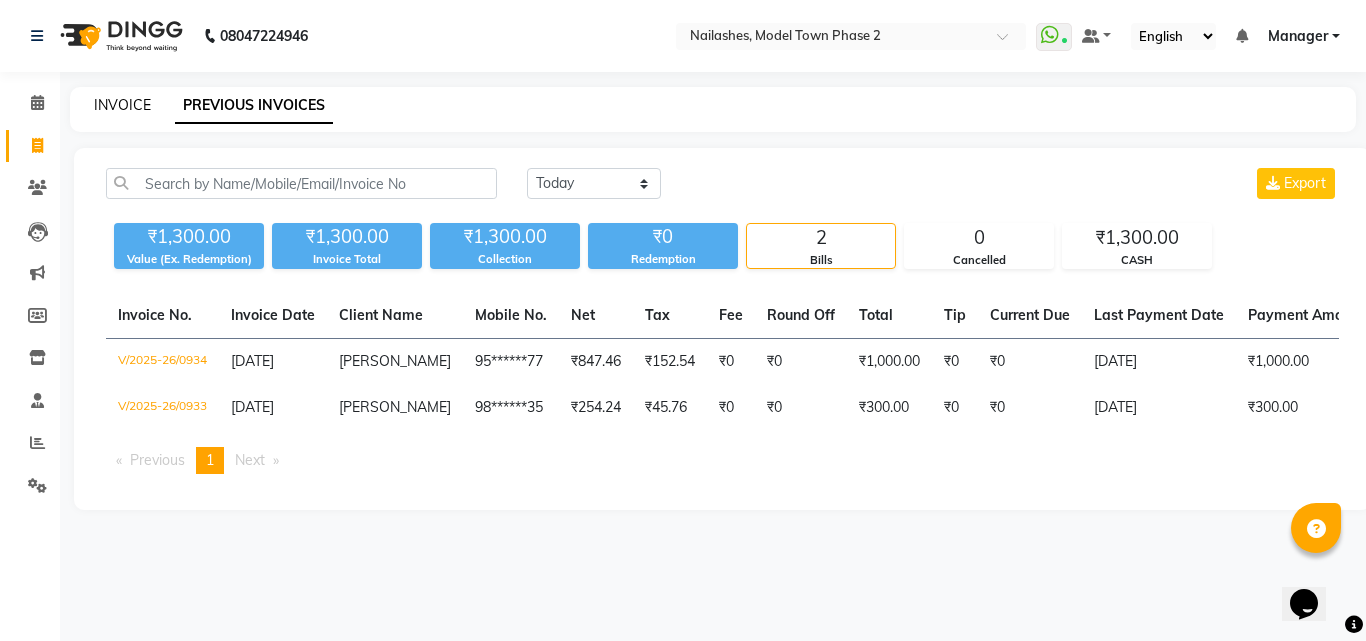 click on "INVOICE" 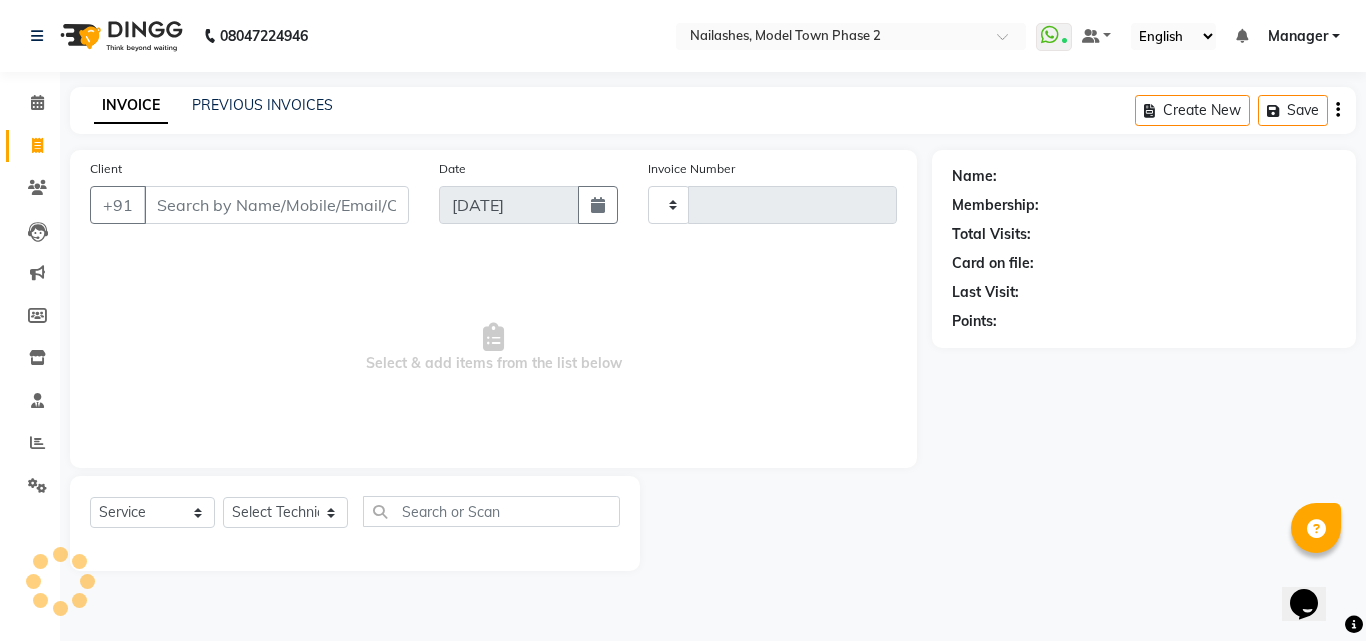 type on "0935" 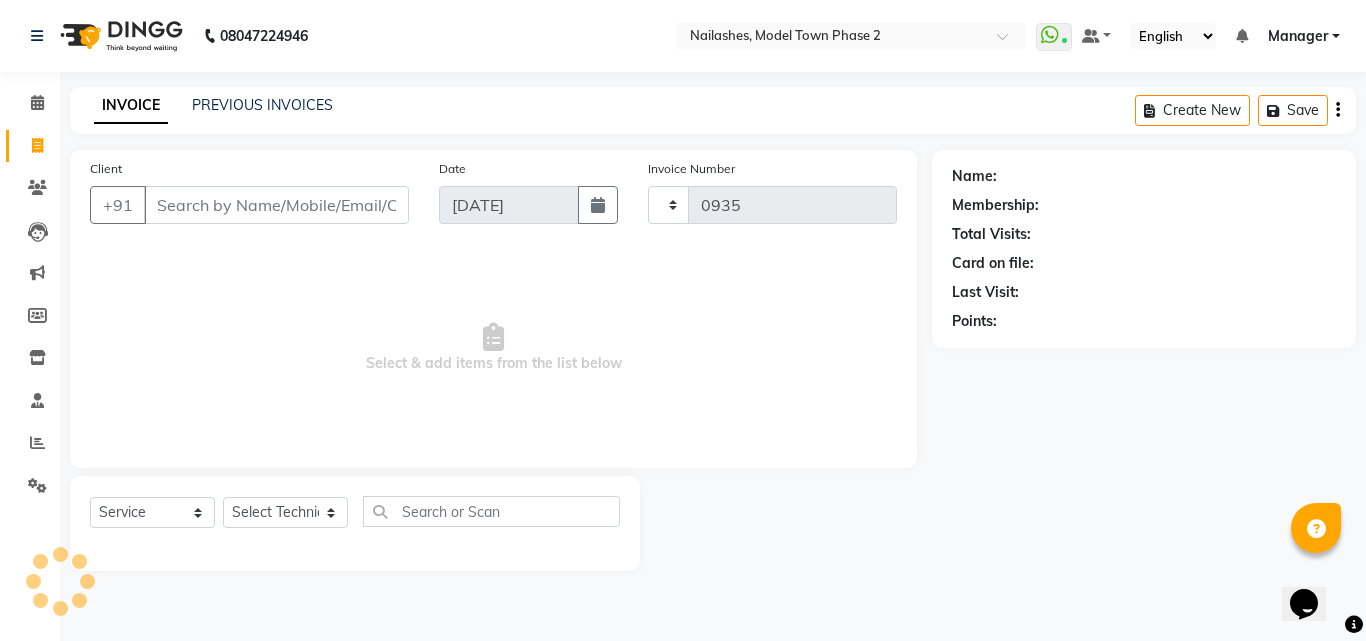 select on "3840" 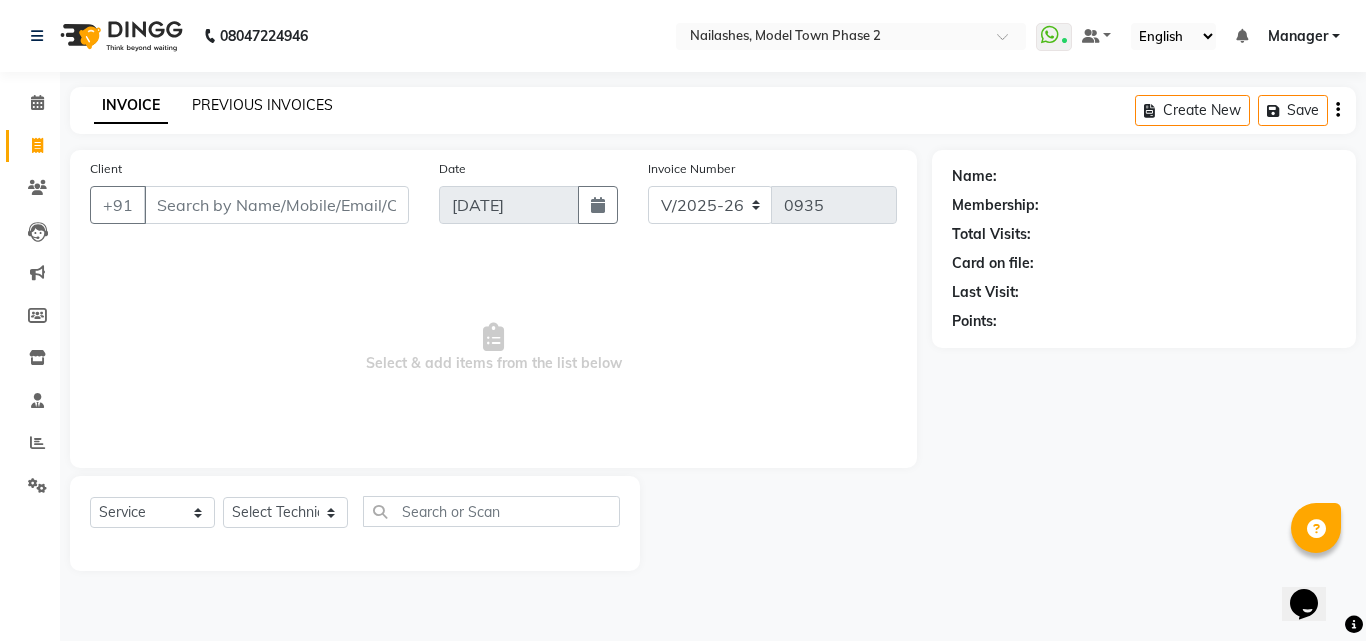 click on "PREVIOUS INVOICES" 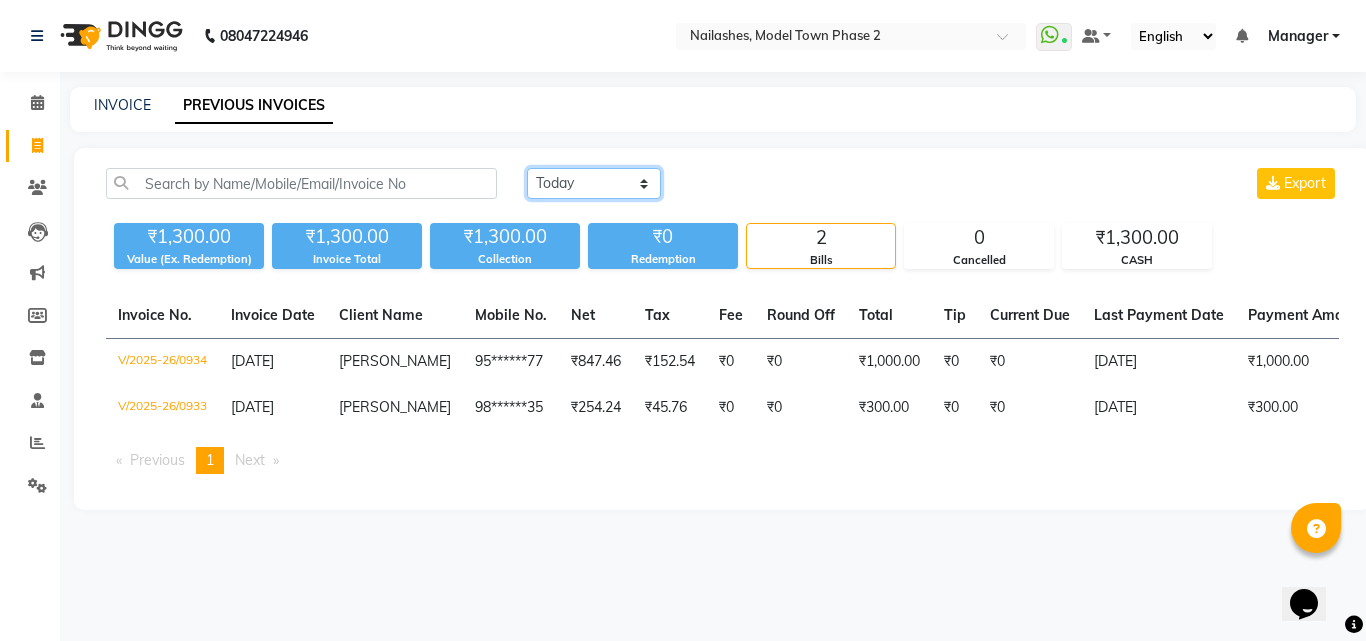 click on "[DATE] [DATE] Custom Range" 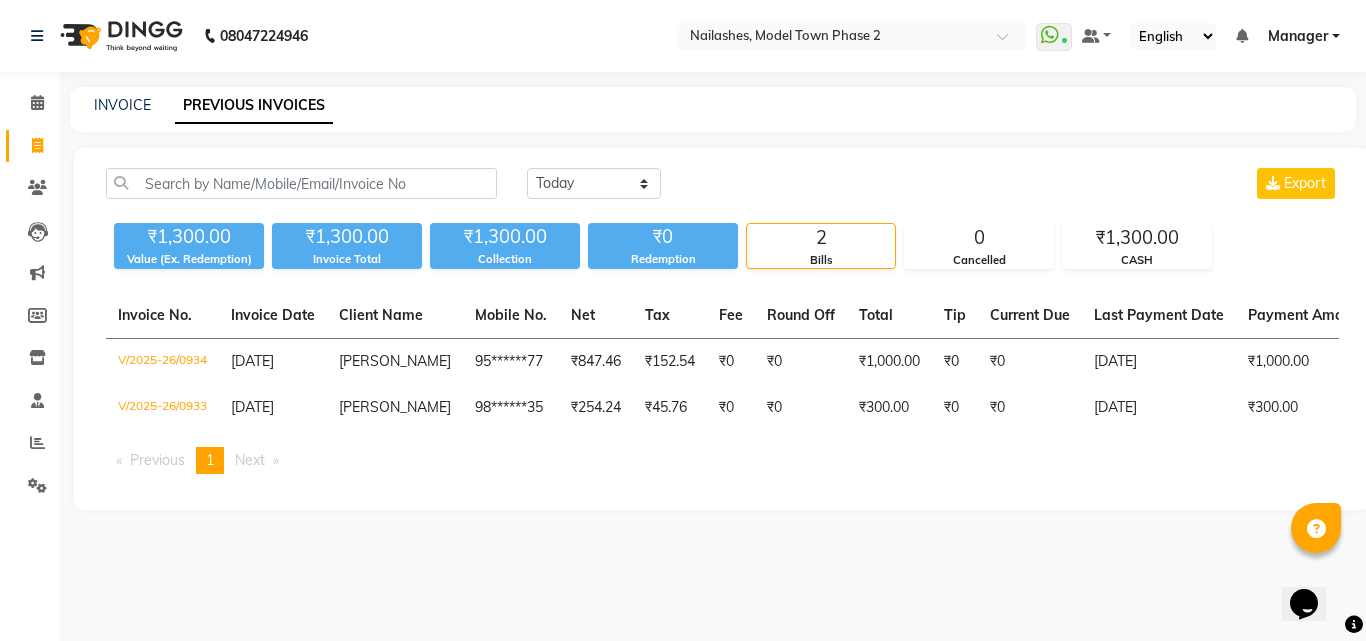 click on "INVOICE PREVIOUS INVOICES" 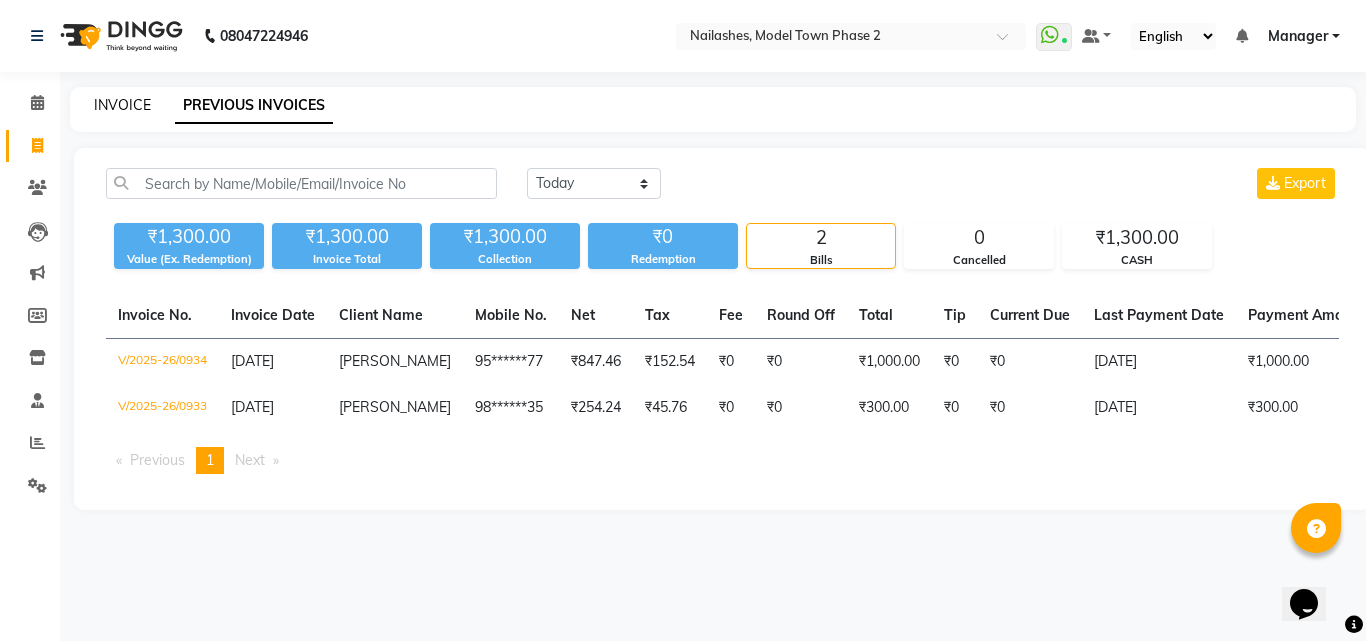 click on "INVOICE" 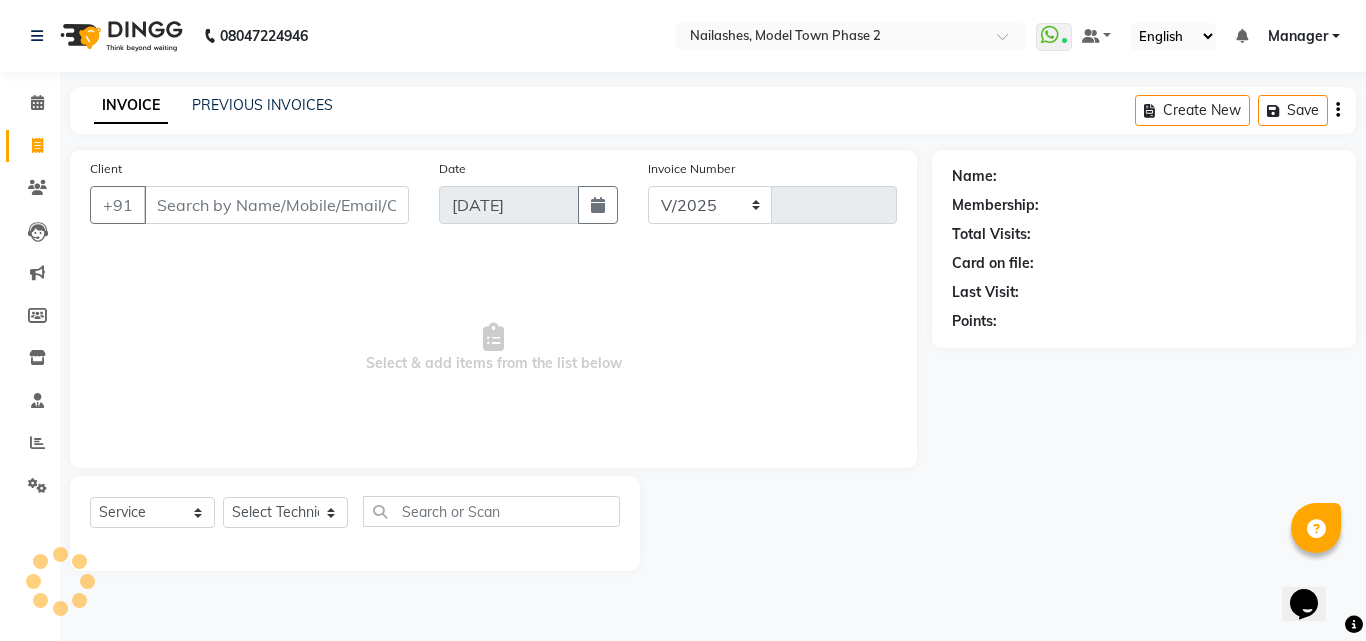select on "3840" 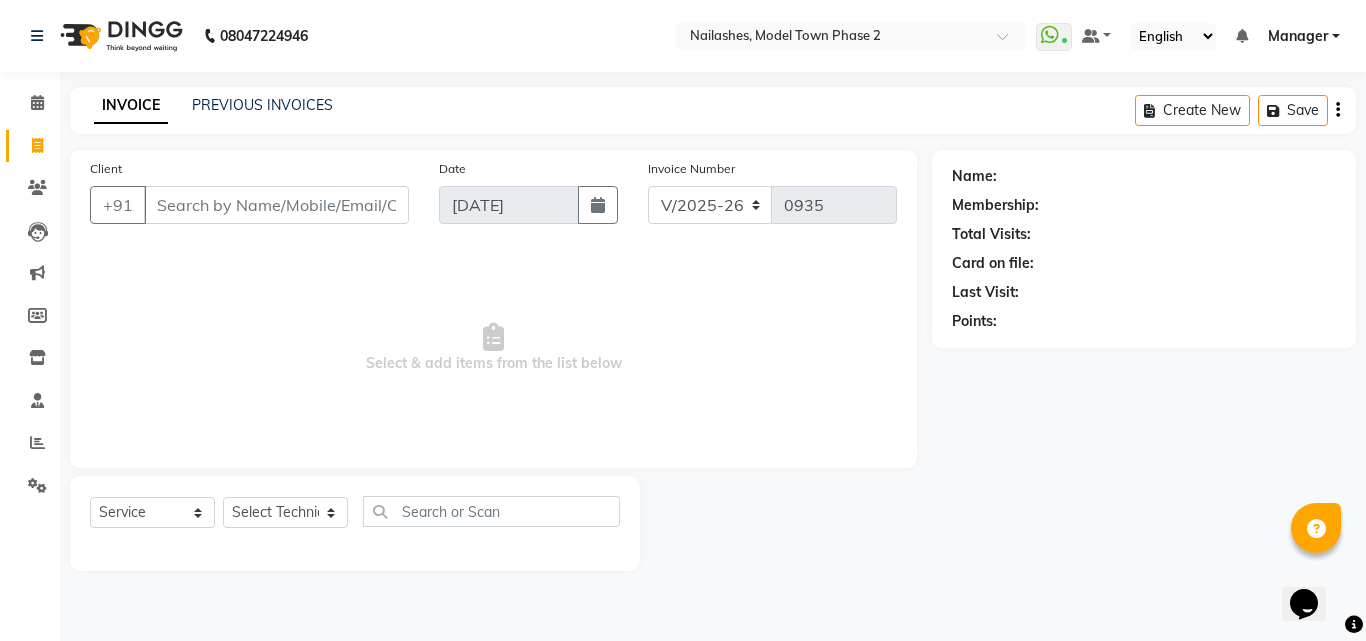 click on "08047224946 Select Location × Nailashes, Model Town Phase 2  WhatsApp Status  ✕ Status:  Connected Most Recent Message: [DATE]     11:45 AM Recent Service Activity: [DATE]     11:43 AM Default Panel My Panel English ENGLISH Español العربية मराठी हिंदी ગુજરાતી தமிழ் 中文 Notifications nothing to show Manager Manage Profile Change Password Sign out  Version:3.15.4  ☀ Nailashes, Model Town Phase 2  Calendar  Invoice  Clients  Leads   Marketing  Members  Inventory  Staff  Reports  Settings Completed InProgress Upcoming Dropped Tentative Check-In Confirm Bookings Segments Page Builder INVOICE PREVIOUS INVOICES Create New   Save  Client +91 Date [DATE] Invoice Number V/2025 V/[PHONE_NUMBER]  Select & add items from the list below  Select  Service  Product  Membership  Package Voucher Prepaid Gift Card  Select Technician [PERSON_NAME] Manager [PERSON_NAME] [PERSON_NAME] [PERSON_NAME] [PERSON_NAME] Name: Membership: Total Visits: Card on file:" at bounding box center (683, 320) 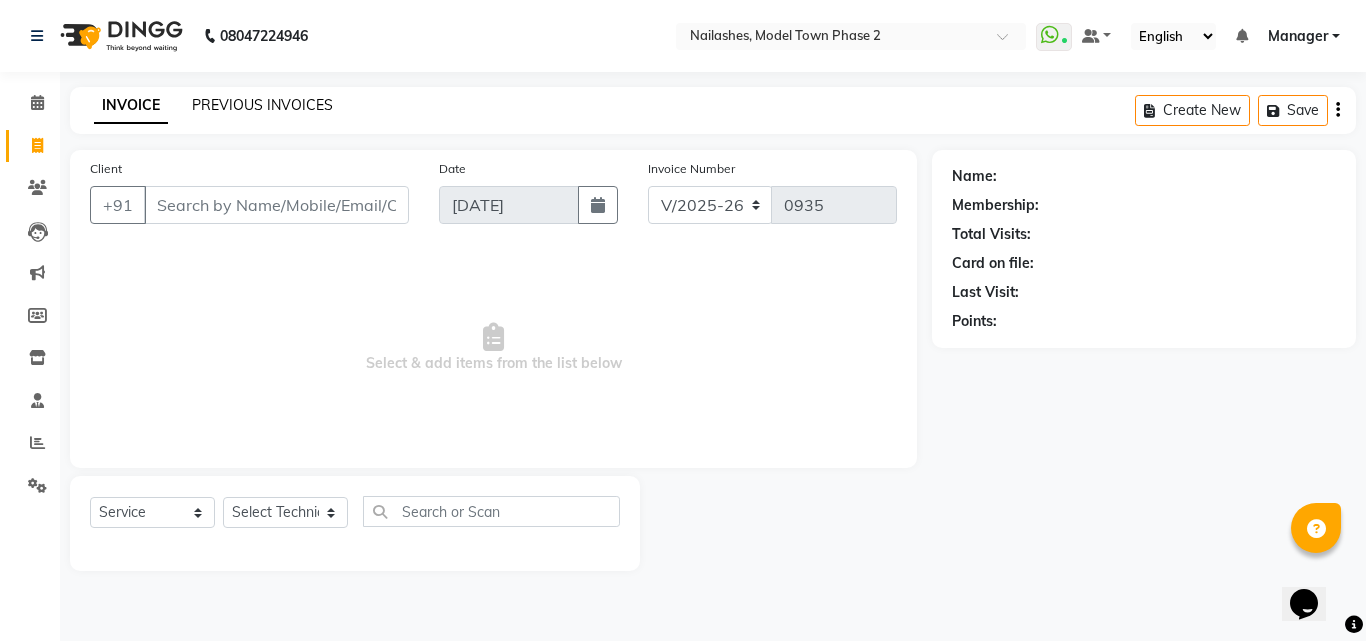 click on "PREVIOUS INVOICES" 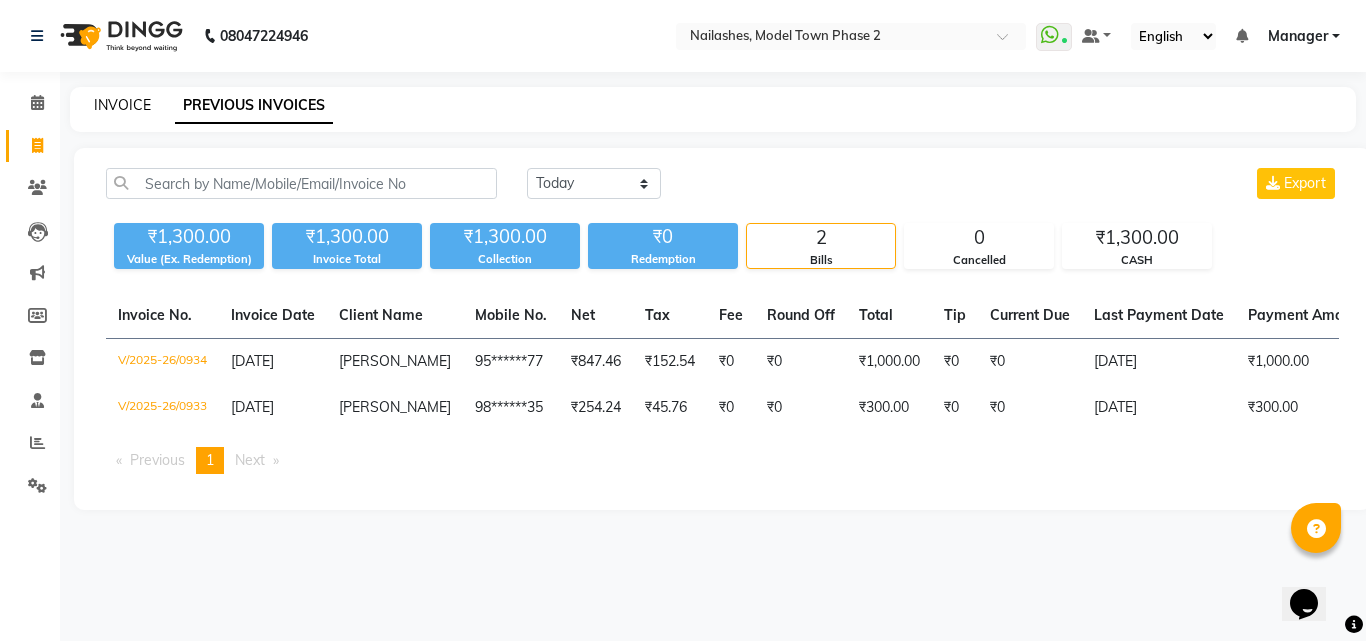 click on "INVOICE" 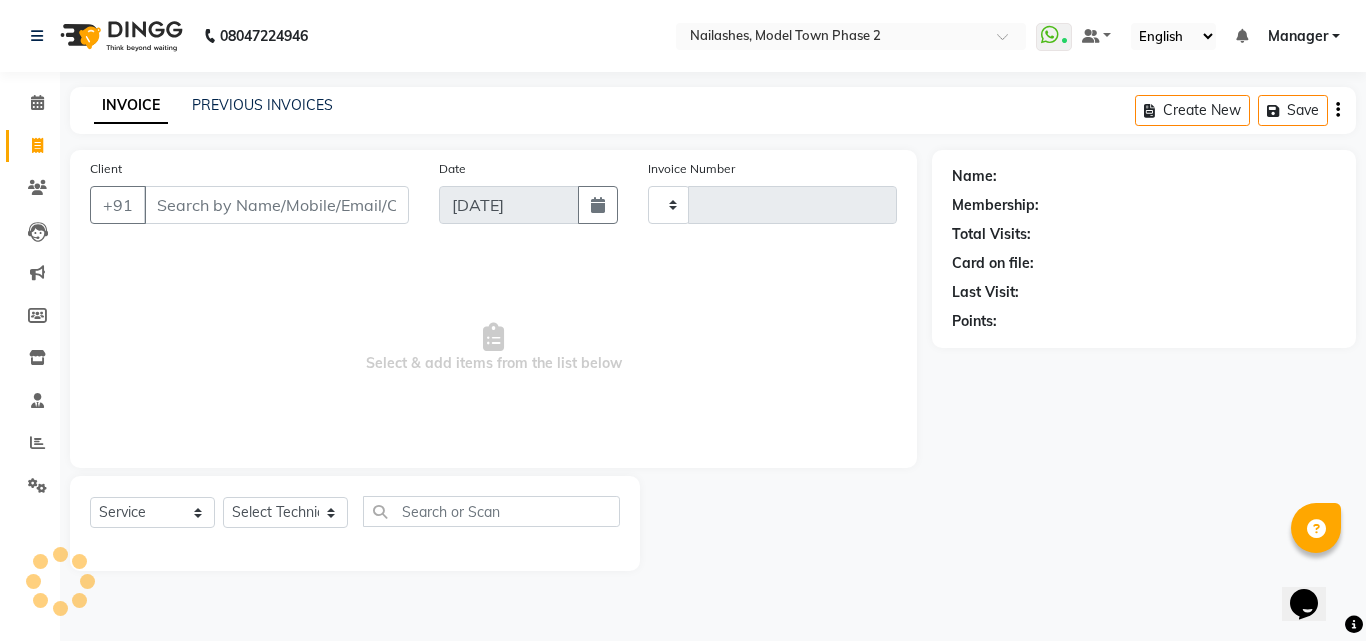 type on "0935" 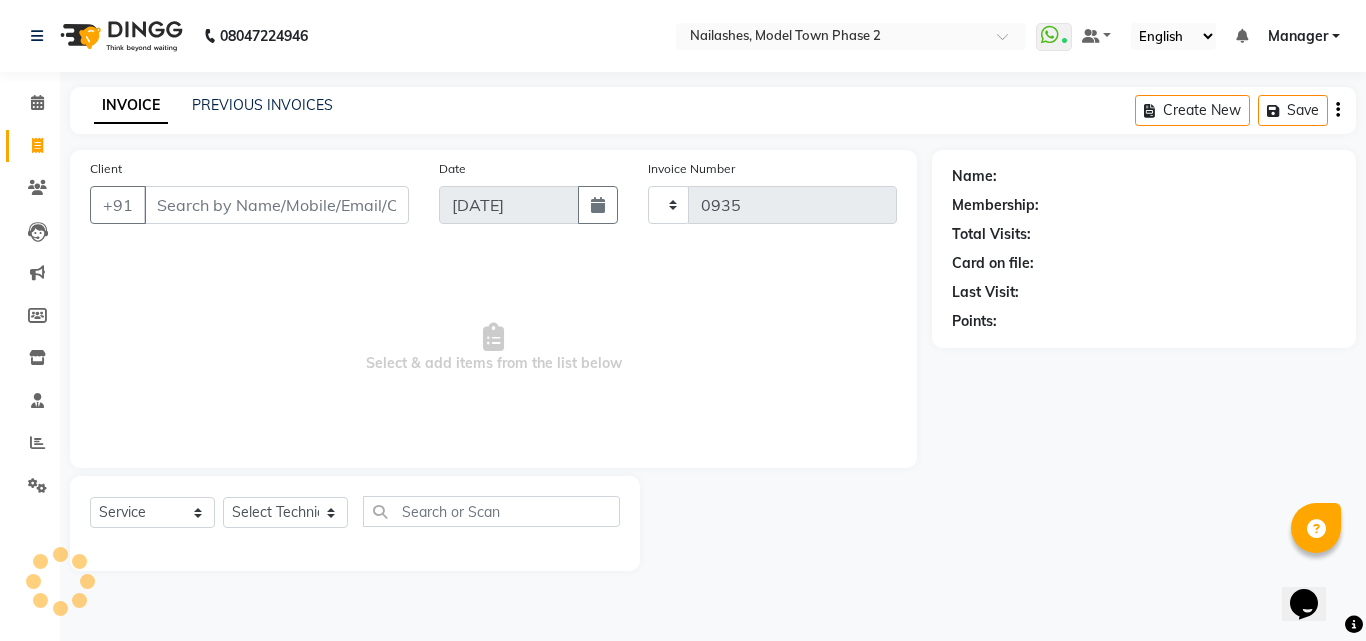 select on "3840" 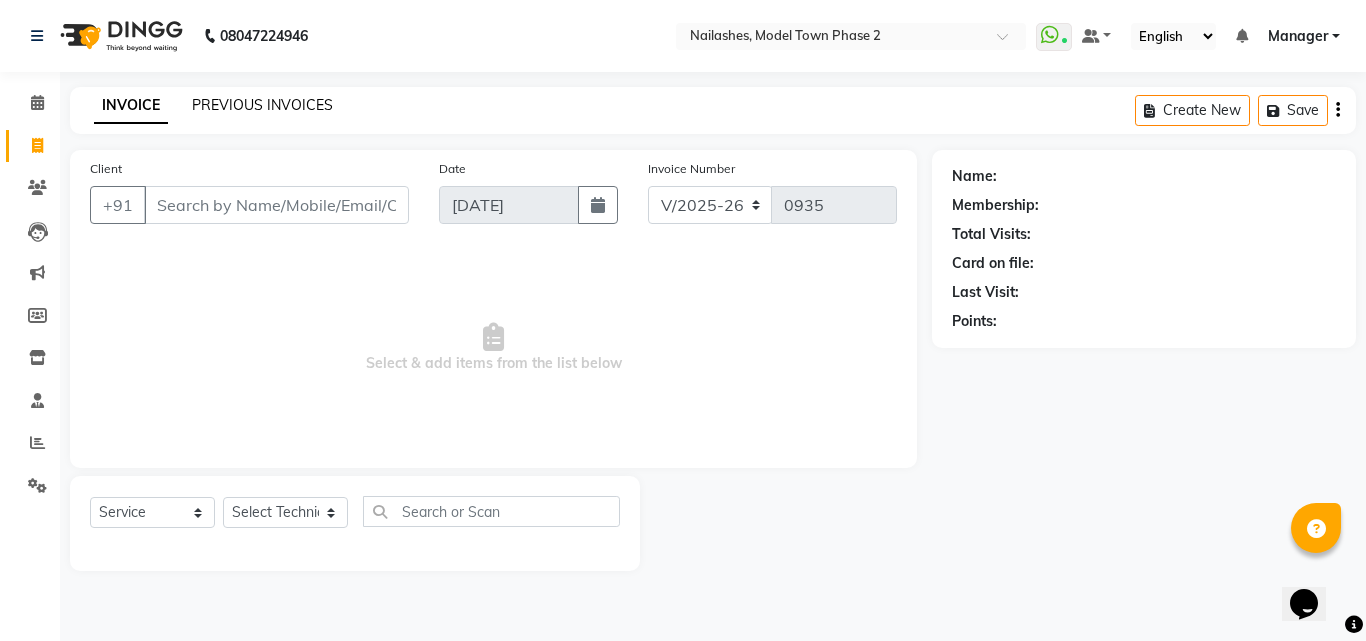 click on "PREVIOUS INVOICES" 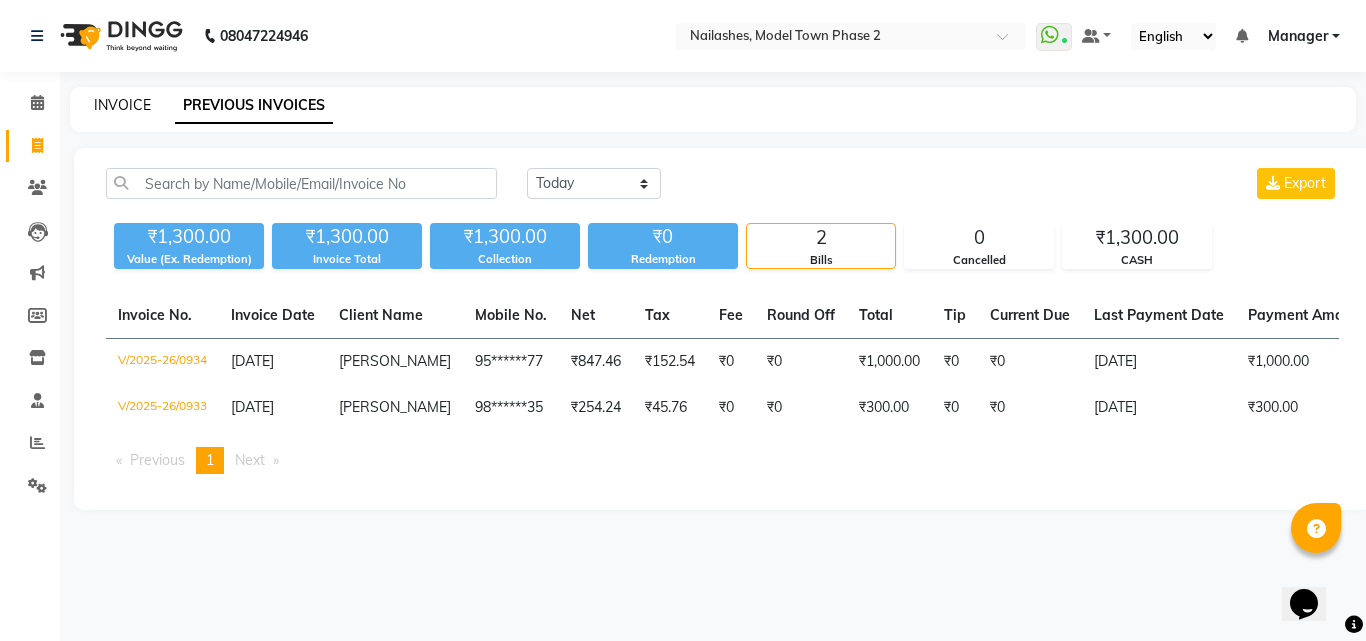 click on "INVOICE" 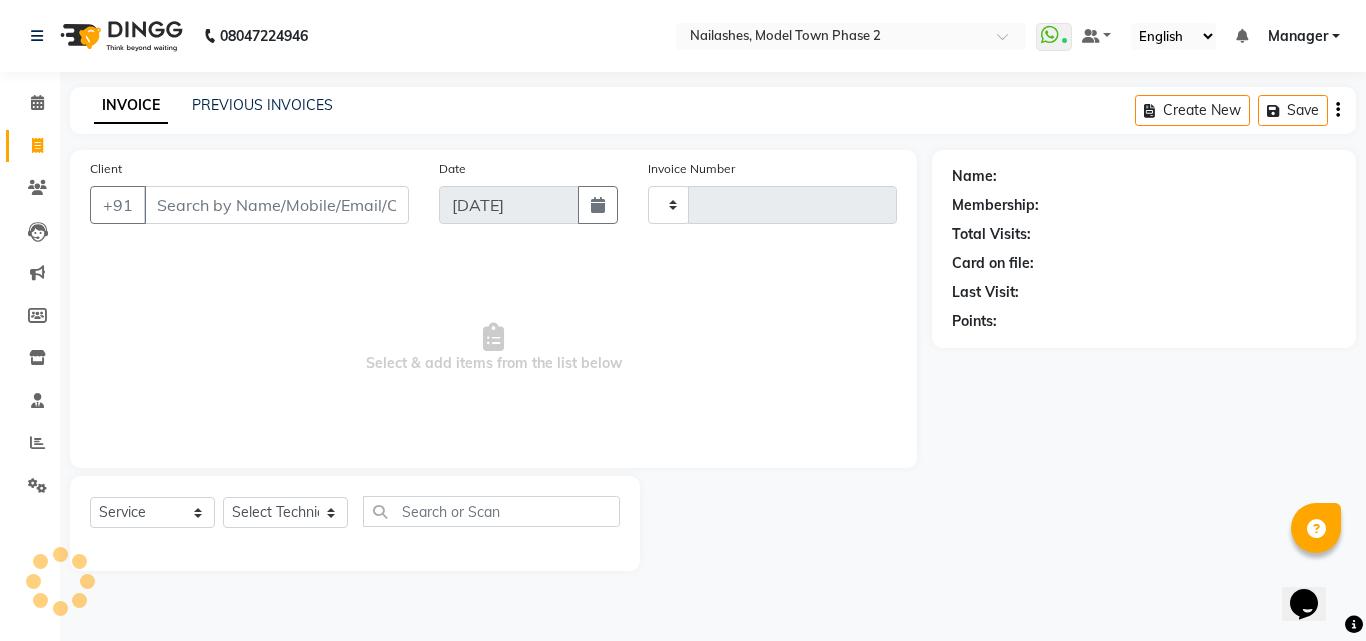 click on "INVOICE" 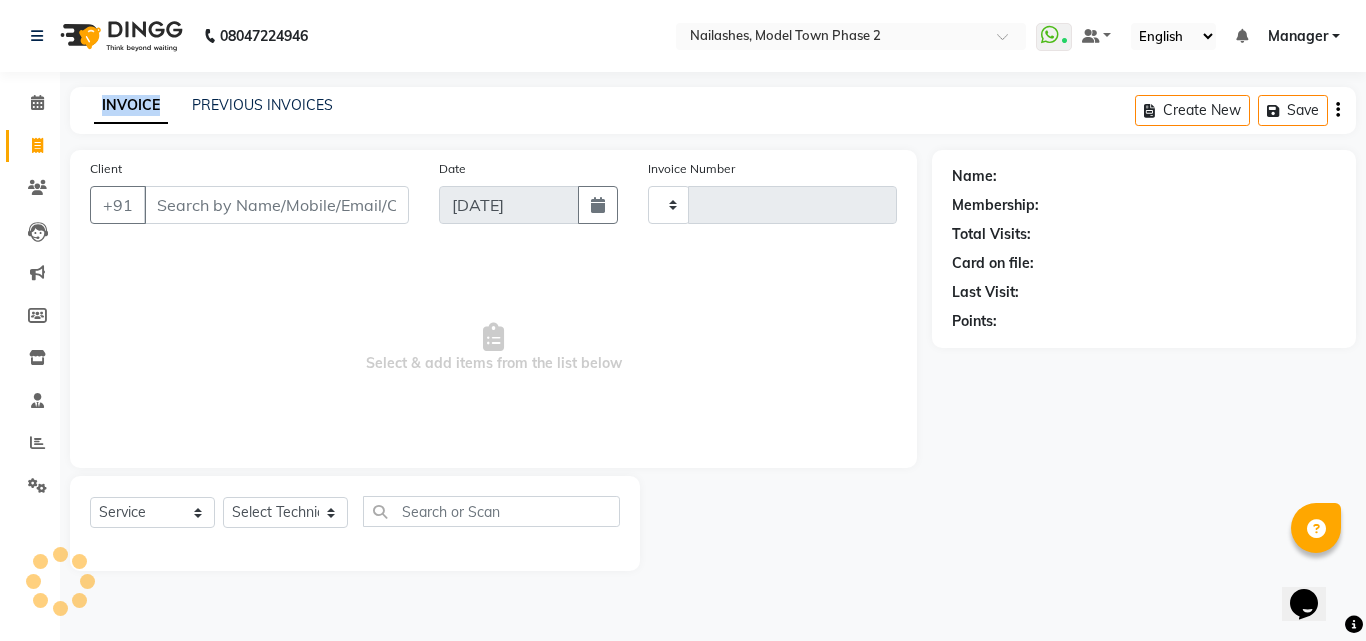 click on "INVOICE" 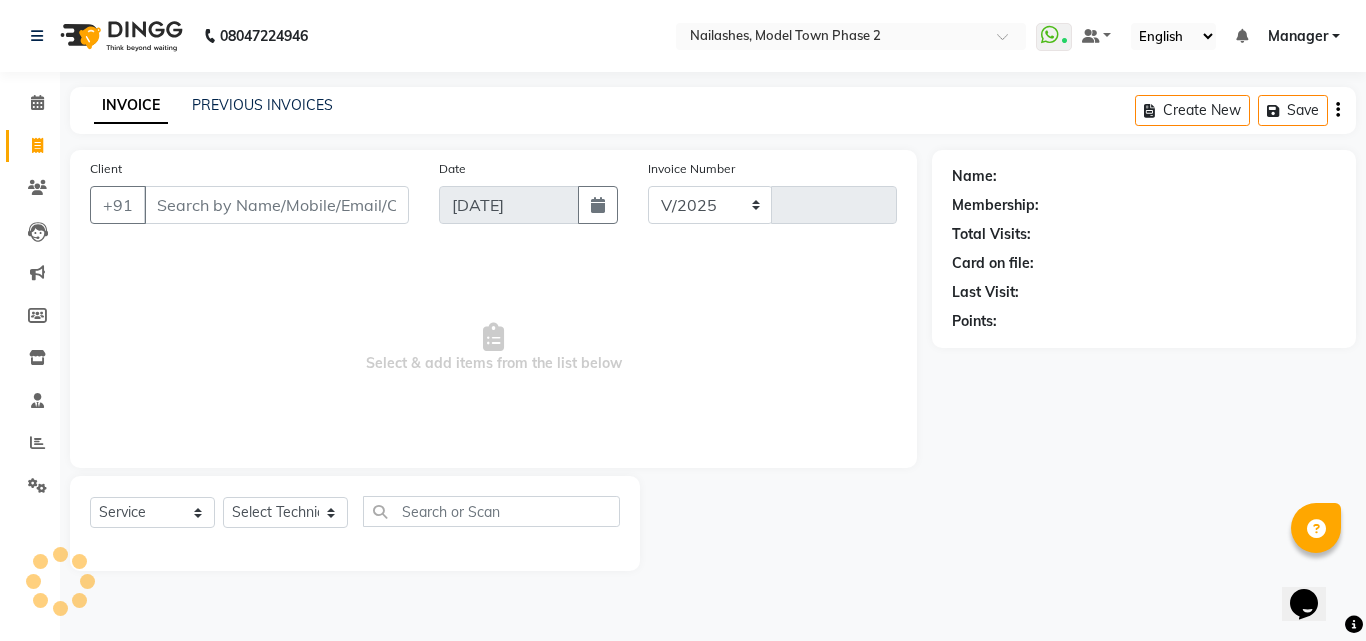 click on "Client +91" 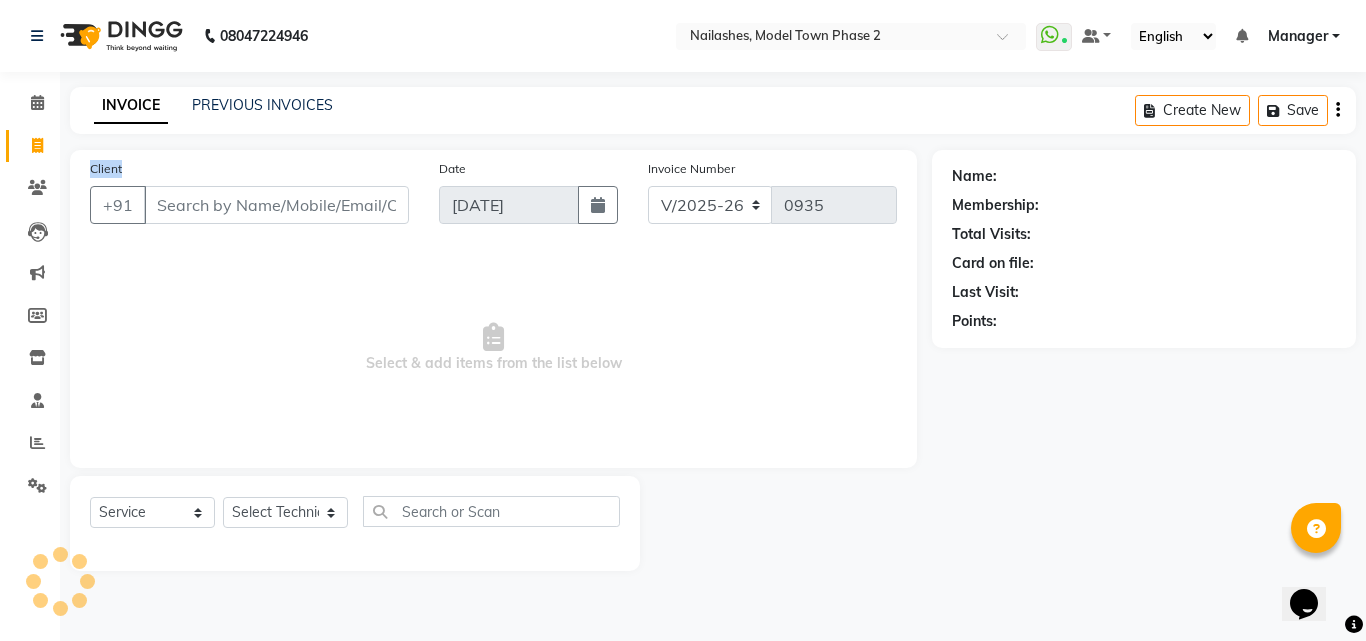 click on "Client +91" 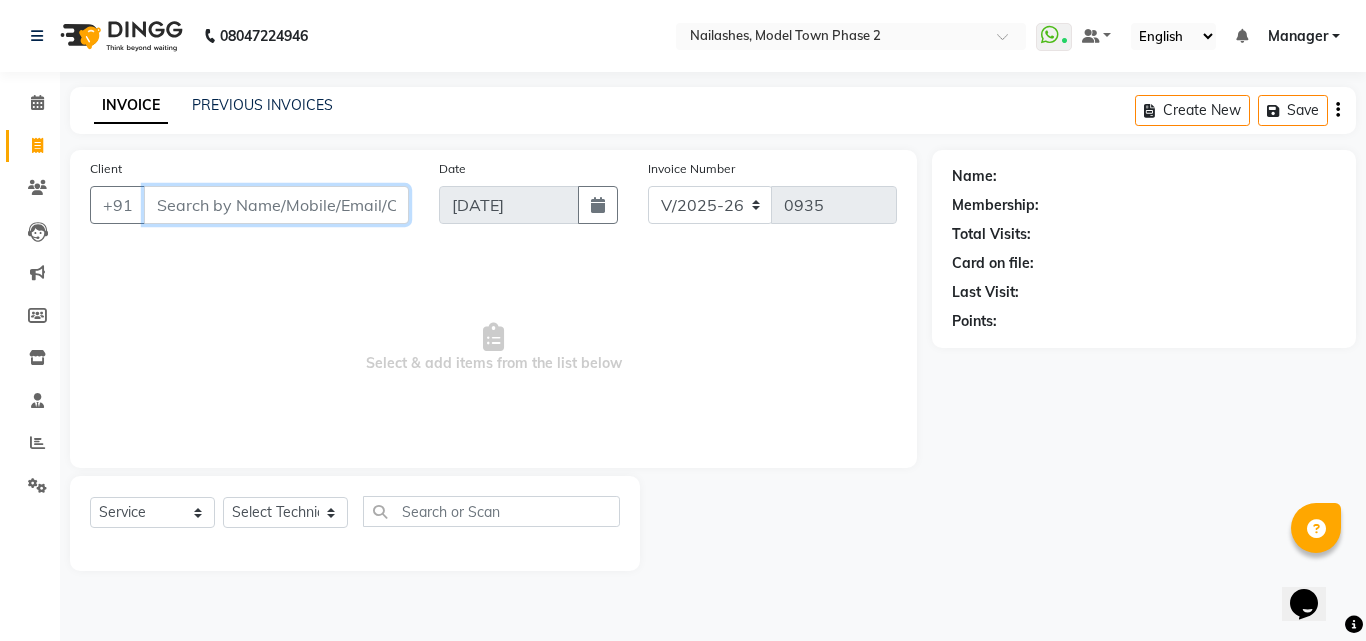 click on "Client" at bounding box center (276, 205) 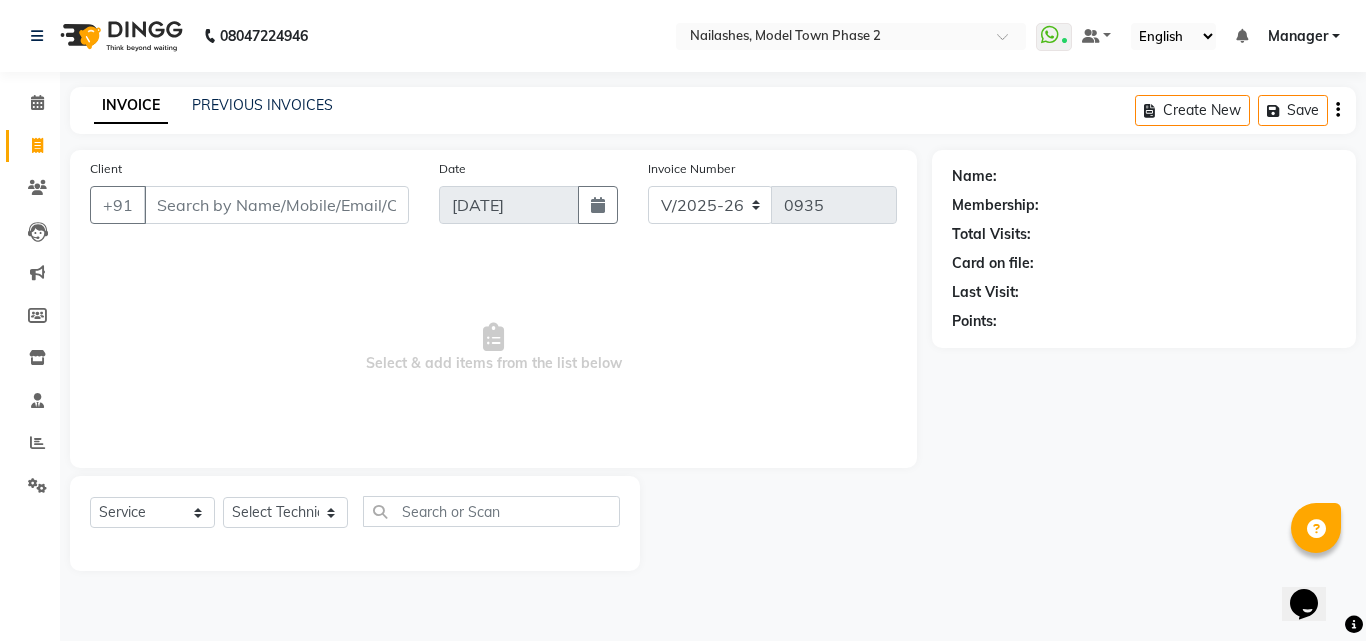 drag, startPoint x: 0, startPoint y: 433, endPoint x: 576, endPoint y: 354, distance: 581.3923 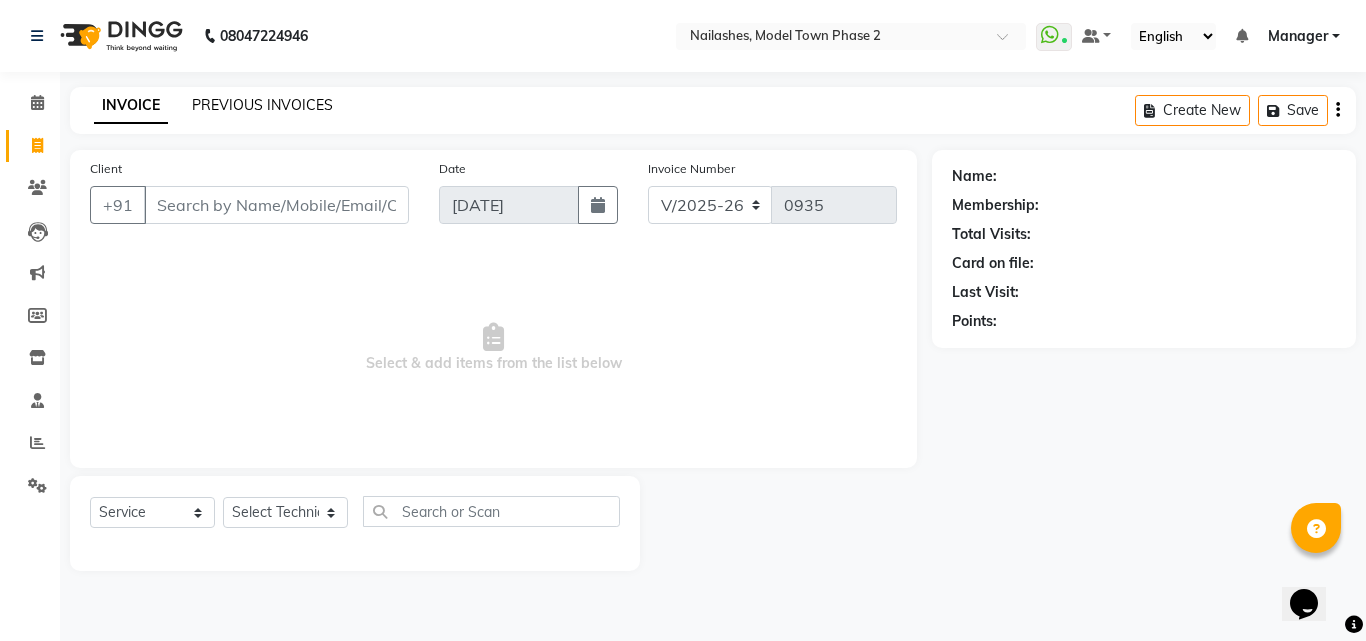 click on "PREVIOUS INVOICES" 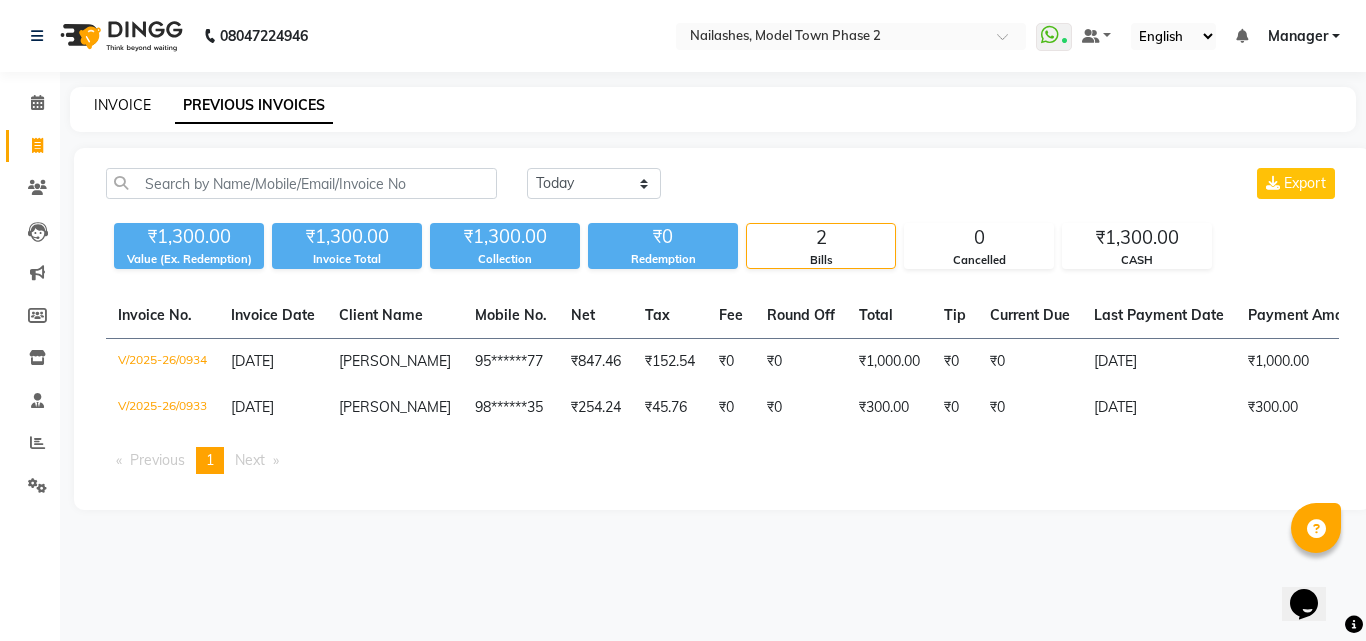 click on "INVOICE" 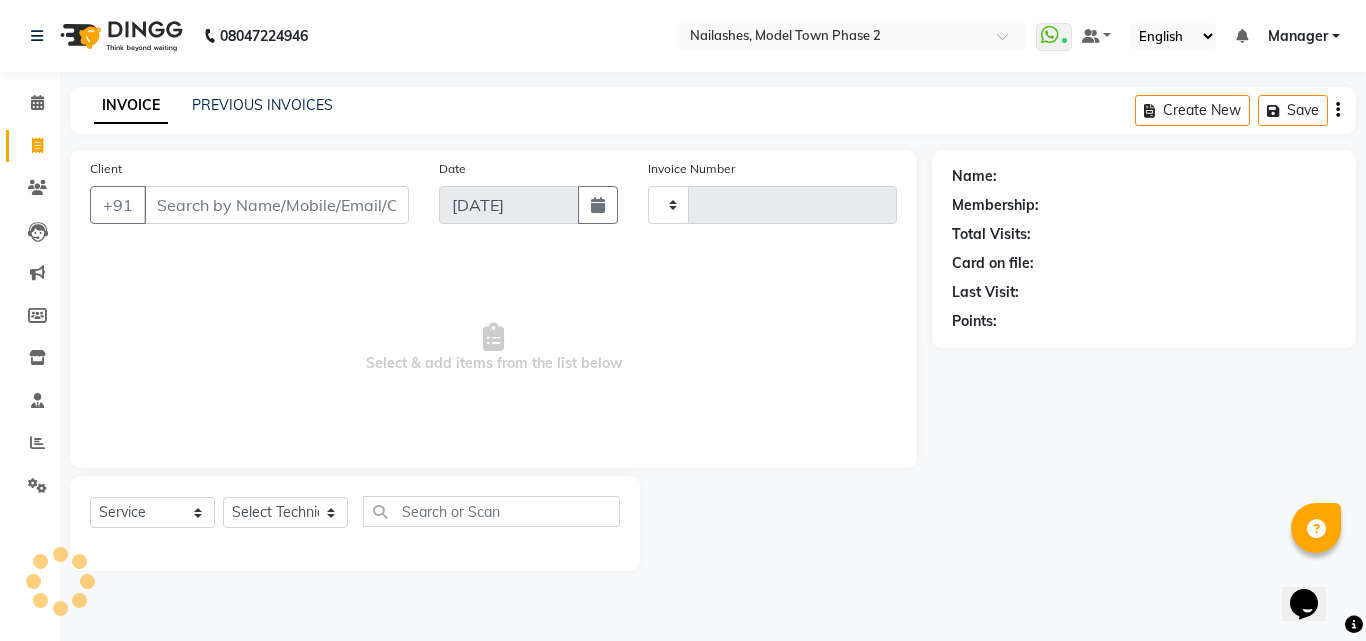 type on "0935" 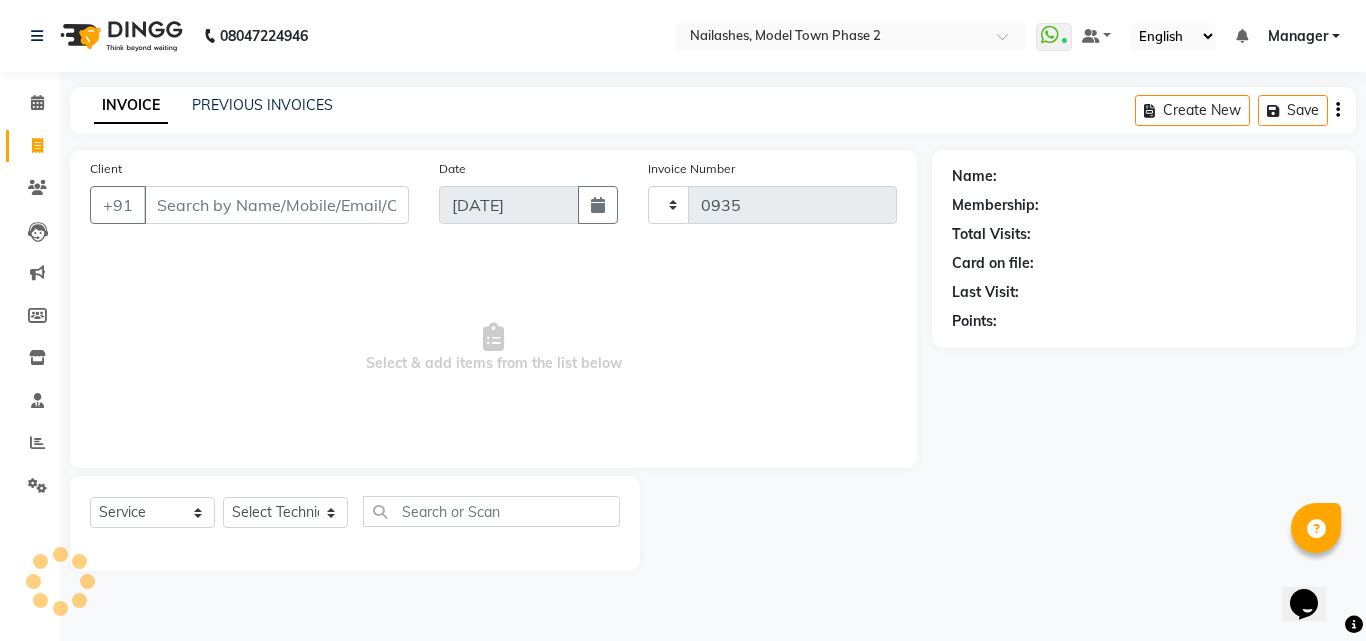 select on "3840" 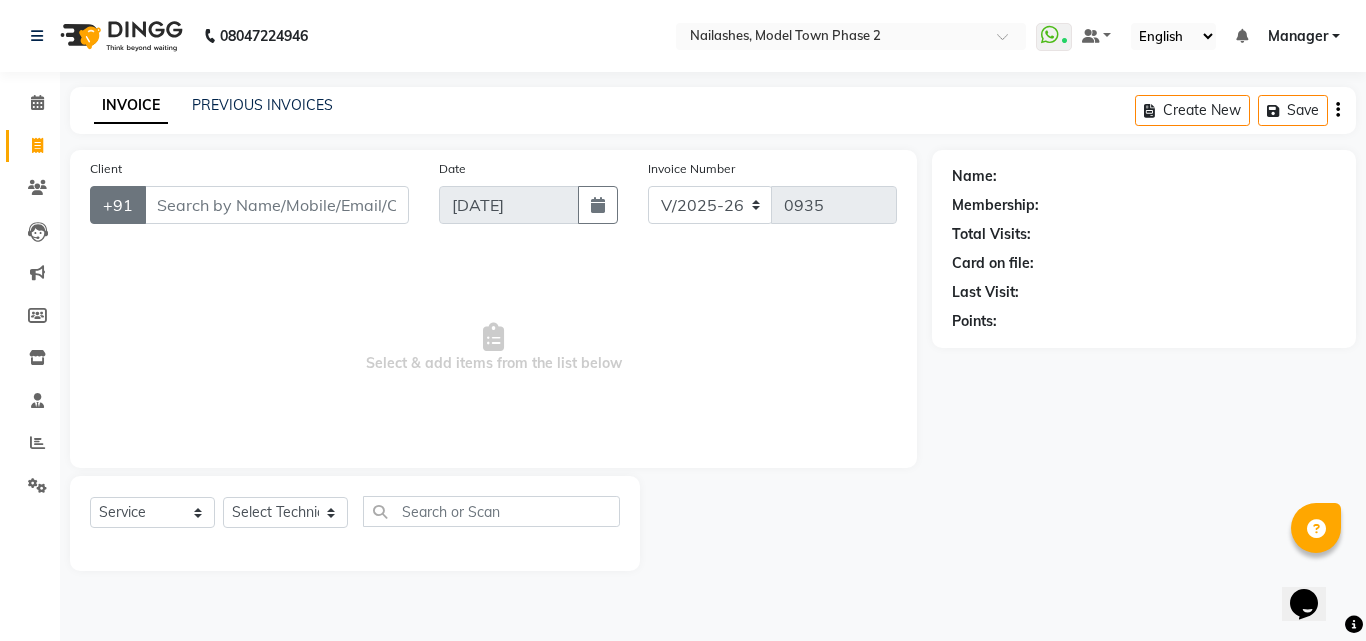 click on "+91" 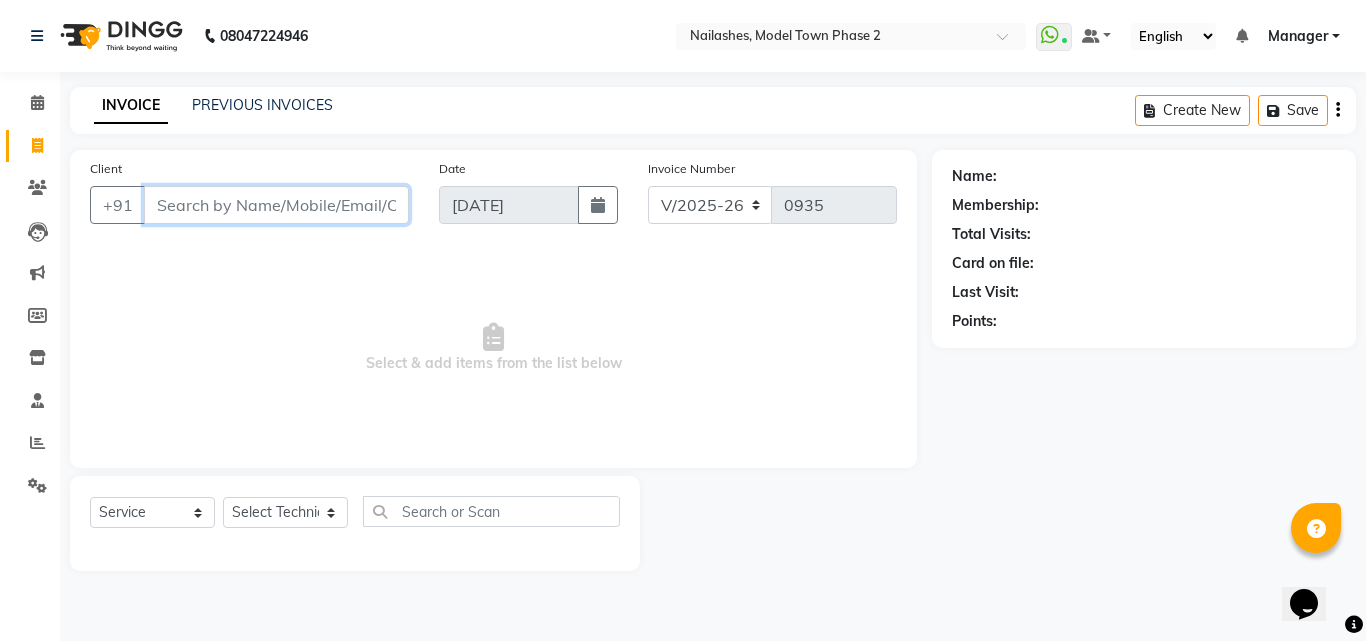 click on "Client" at bounding box center (276, 205) 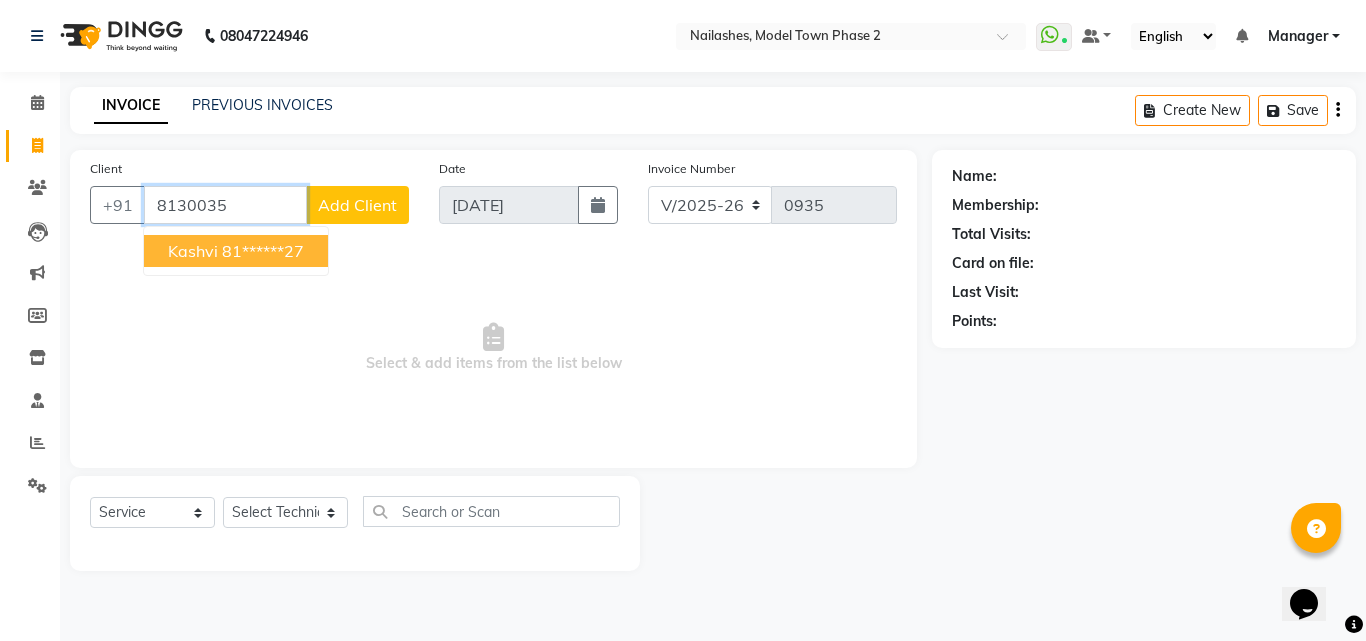 click on "81******27" at bounding box center [263, 251] 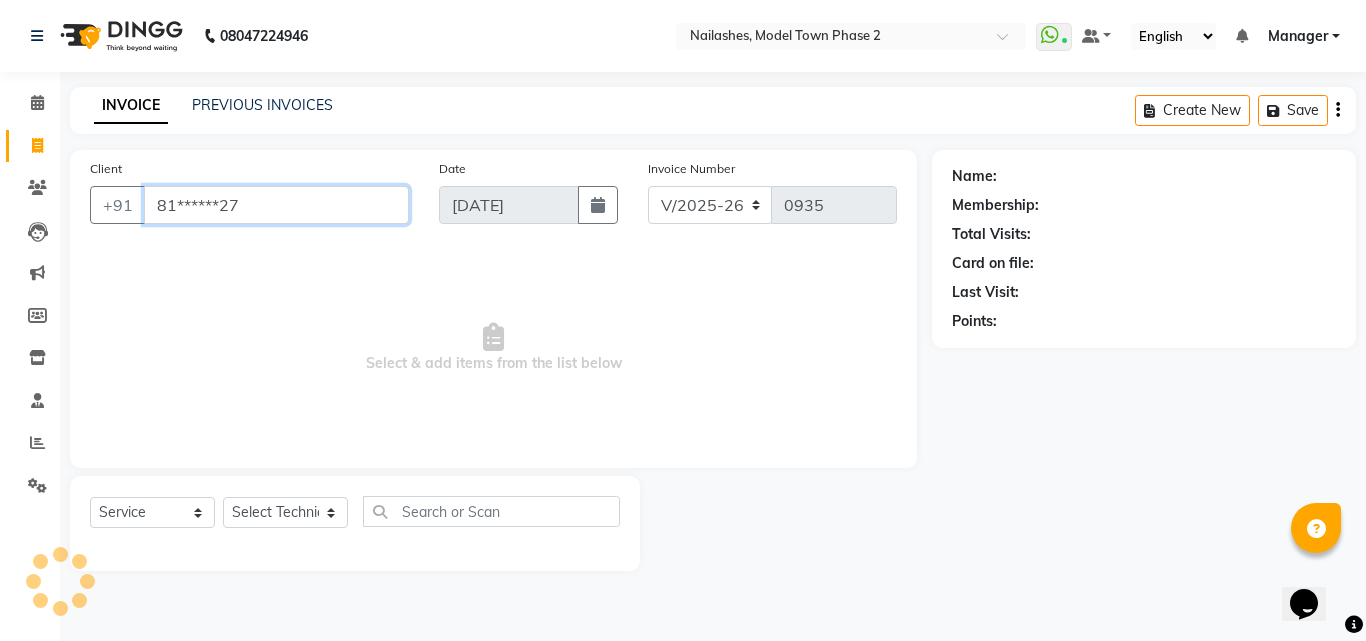 type on "81******27" 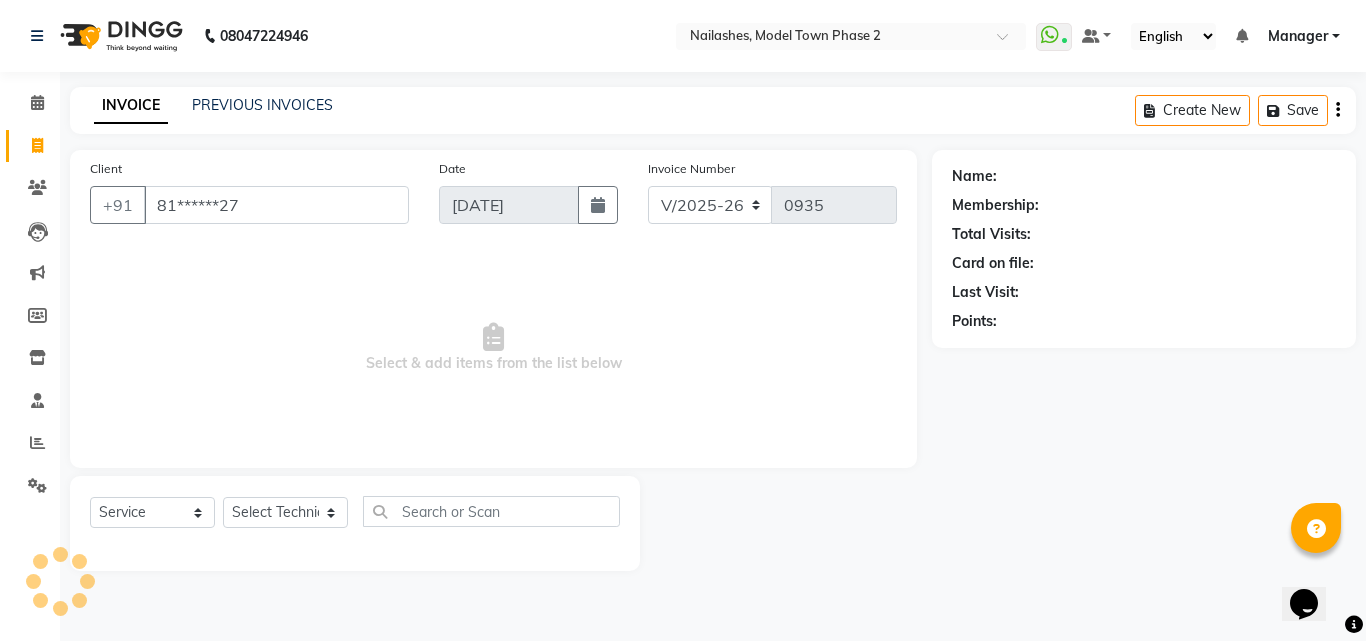 click on "Client +91 81******27 Date [DATE] Invoice Number V/2025 V/[PHONE_NUMBER]  Select & add items from the list below" 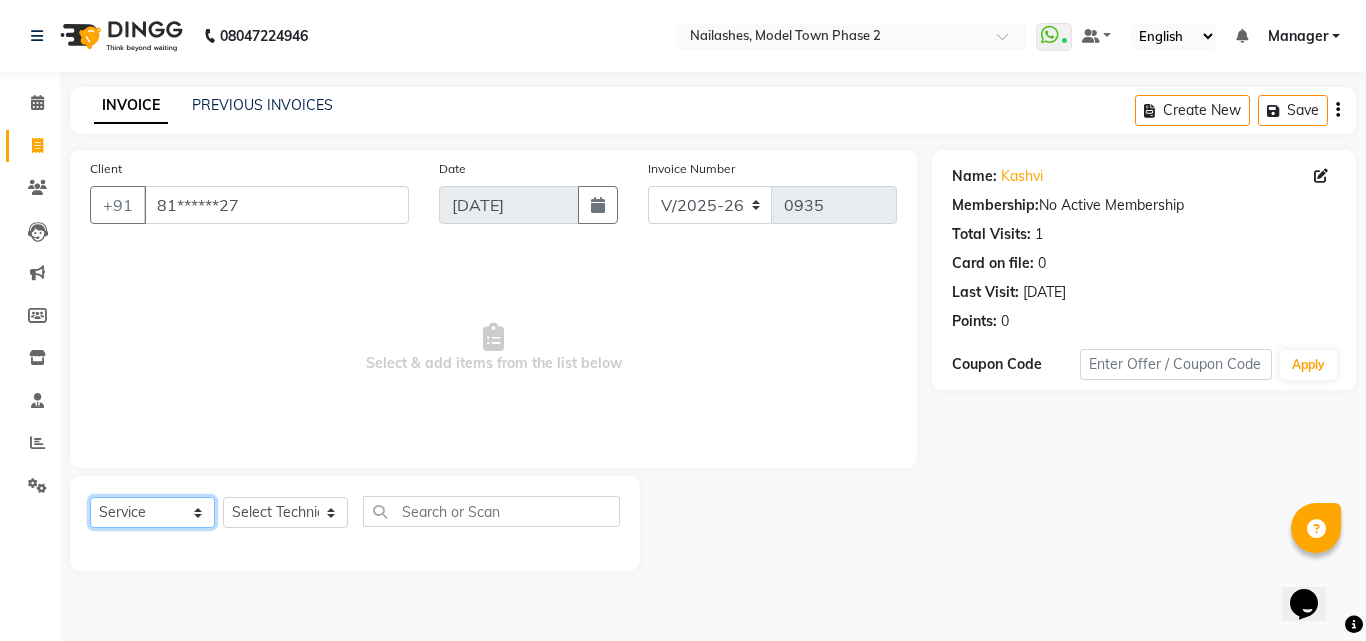 click on "Select  Service  Product  Membership  Package Voucher Prepaid Gift Card  Select Technician [PERSON_NAME] Manager [PERSON_NAME] radhika  [PERSON_NAME] [PERSON_NAME] [PERSON_NAME]" 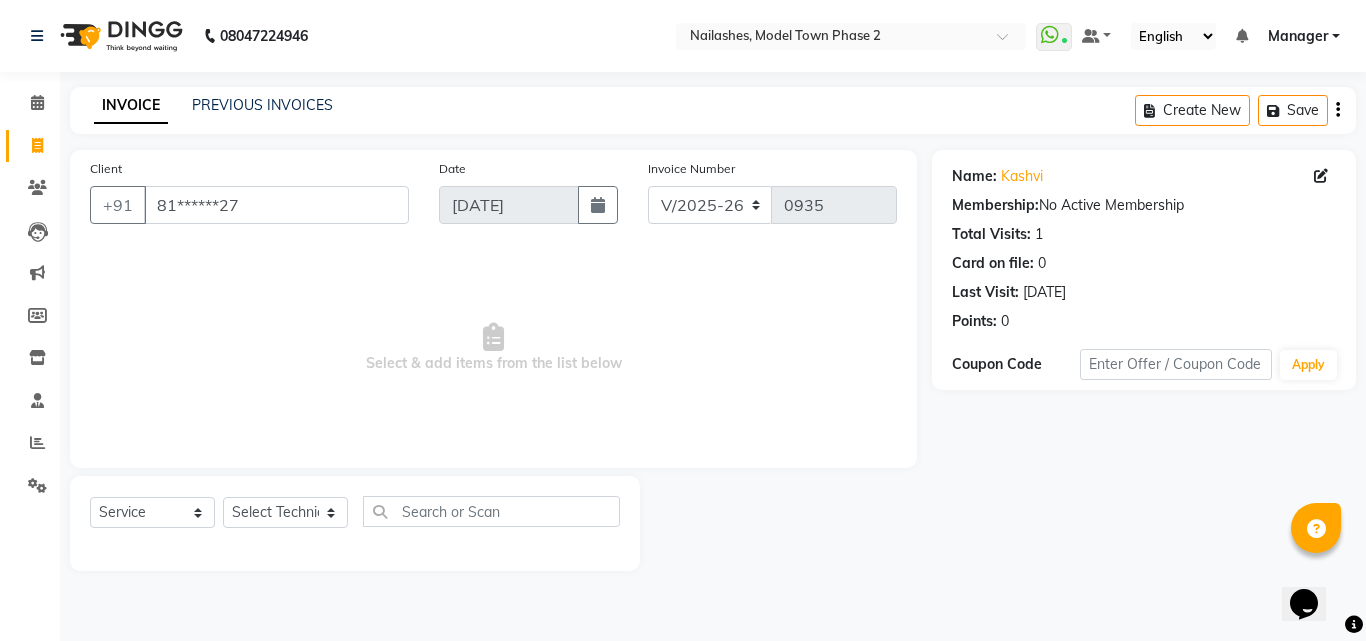 click on "Select  Service  Product  Membership  Package Voucher Prepaid Gift Card  Select Technician [PERSON_NAME] Manager [PERSON_NAME] radhika  [PERSON_NAME] [PERSON_NAME] [PERSON_NAME]" 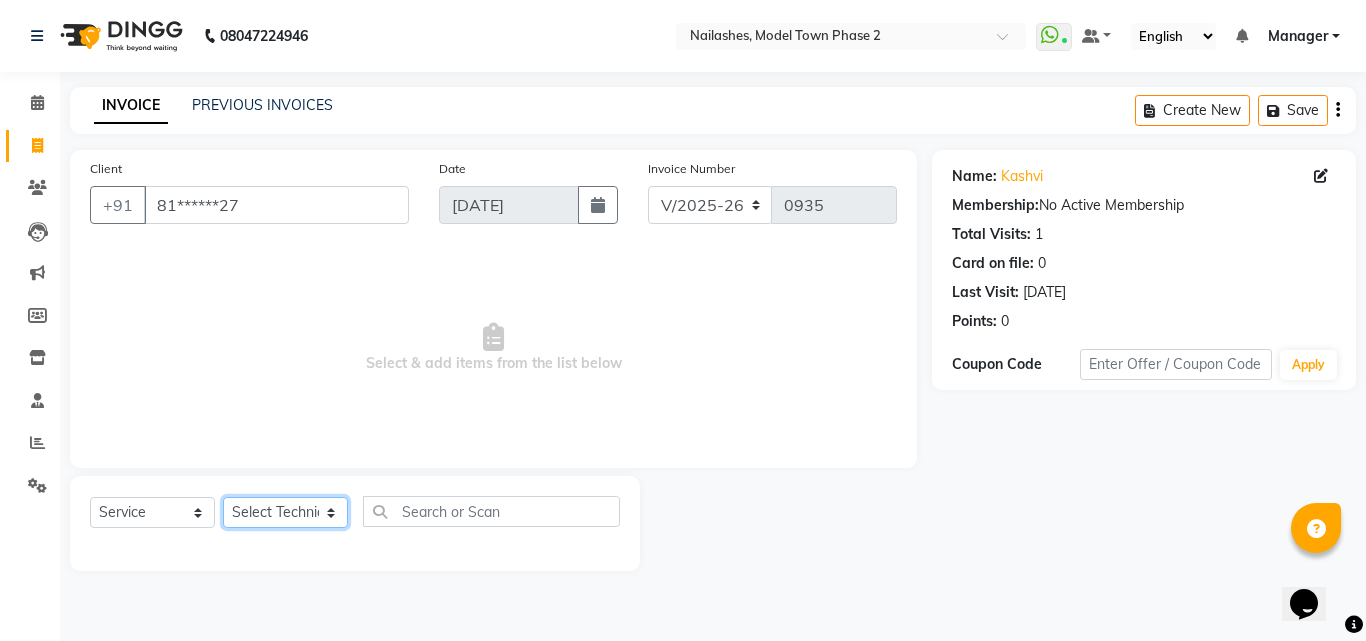 click on "Select Technician [PERSON_NAME] Manager [PERSON_NAME] [PERSON_NAME] [PERSON_NAME] [PERSON_NAME]" 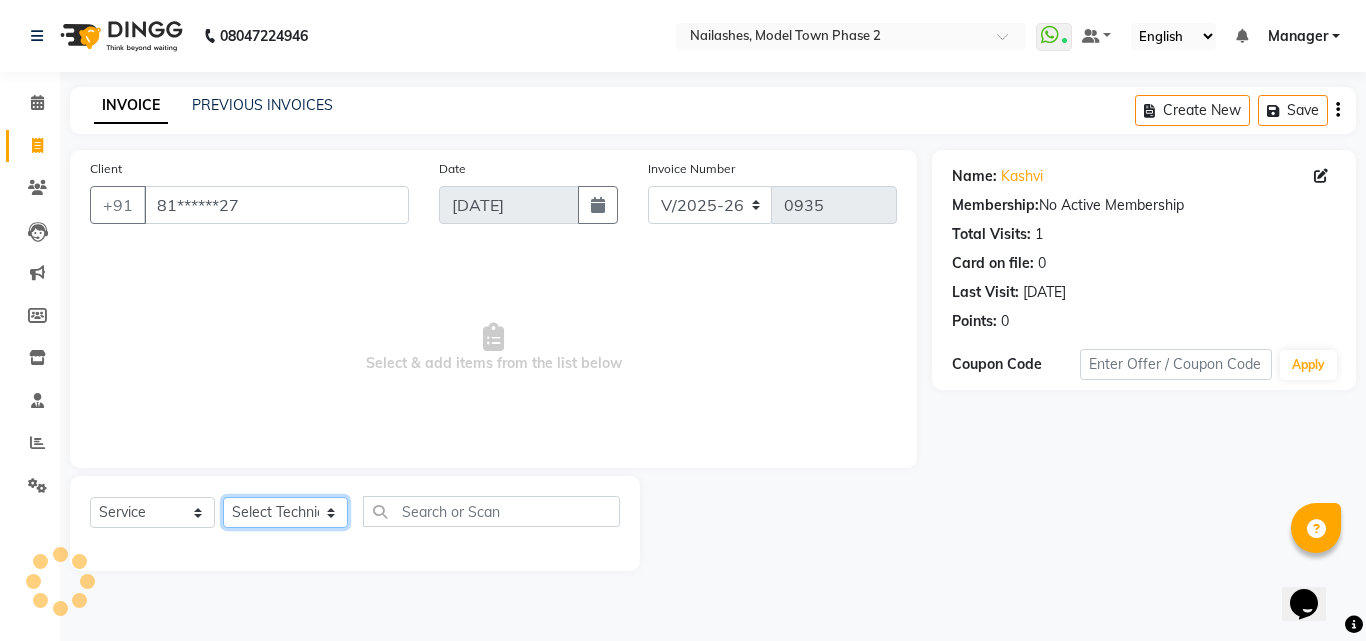 click on "Select Technician [PERSON_NAME] Manager [PERSON_NAME] [PERSON_NAME] [PERSON_NAME] [PERSON_NAME]" 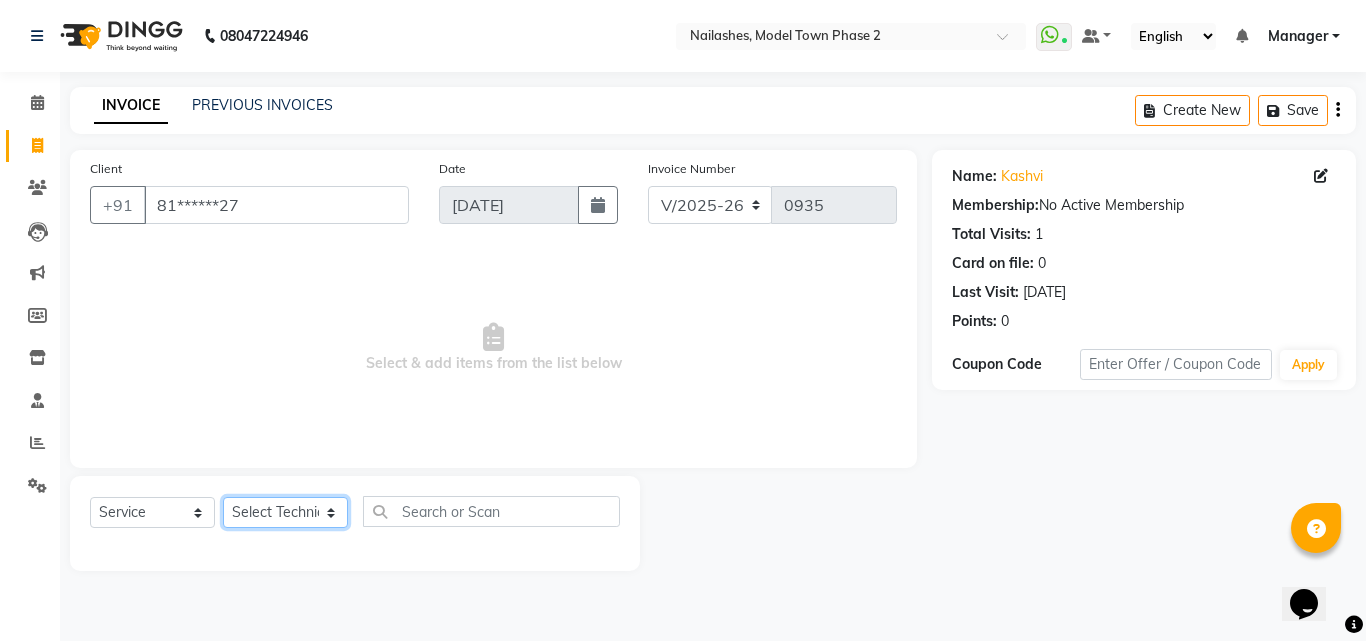 click on "Select Technician [PERSON_NAME] Manager [PERSON_NAME] [PERSON_NAME] [PERSON_NAME] [PERSON_NAME]" 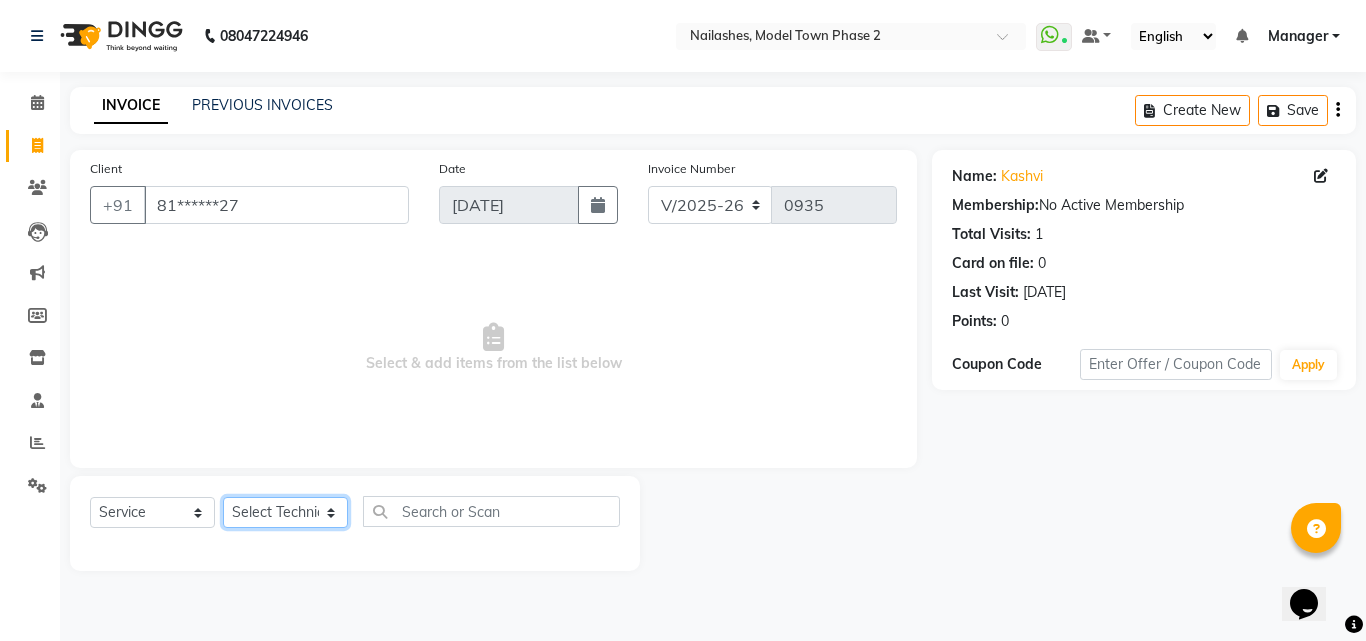 select on "85506" 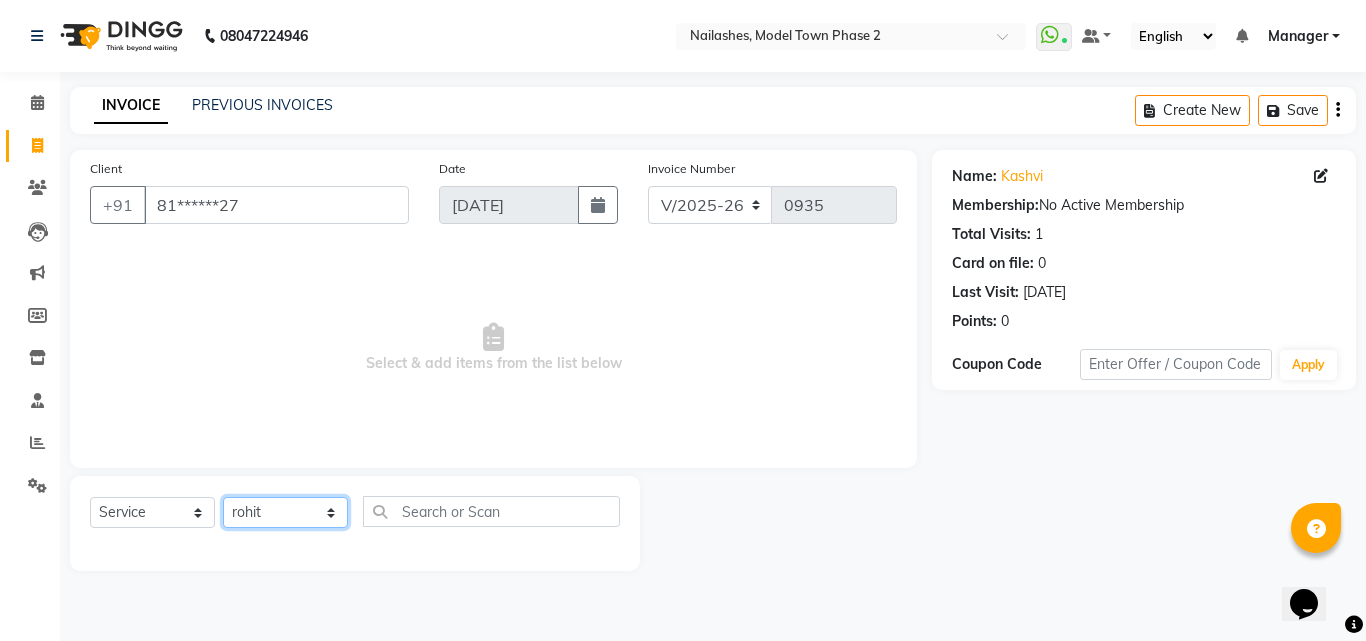 click on "Select Technician [PERSON_NAME] Manager [PERSON_NAME] [PERSON_NAME] [PERSON_NAME] [PERSON_NAME]" 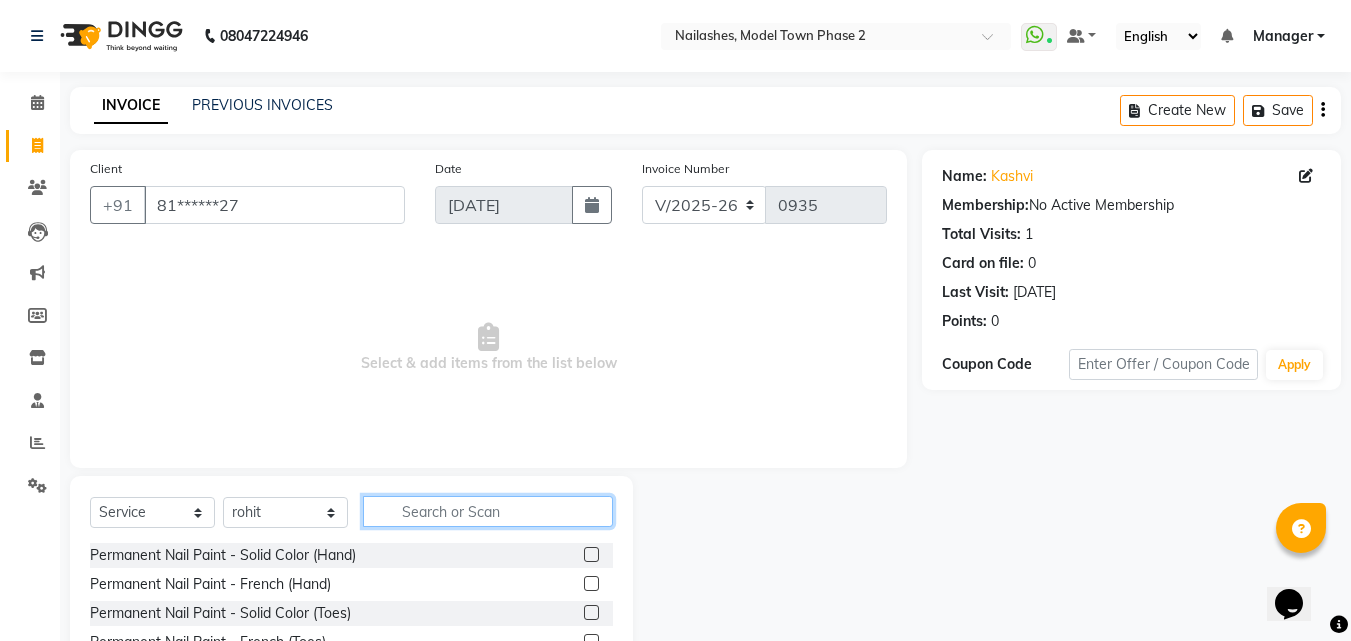 click 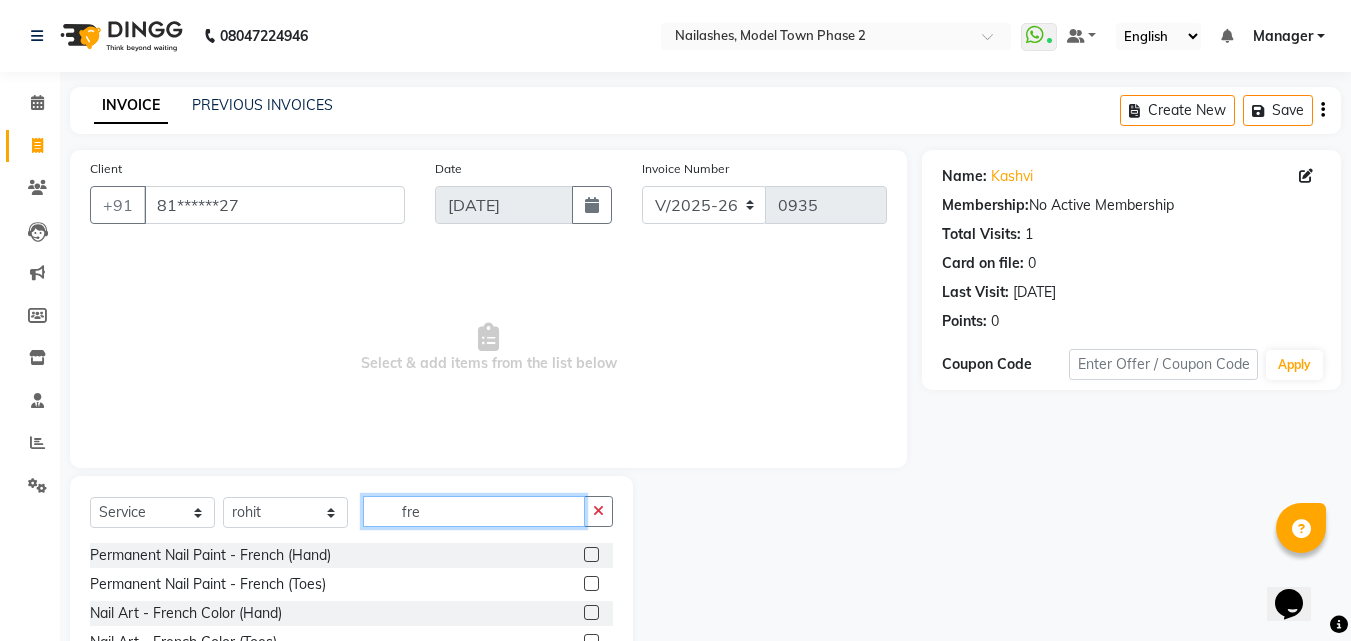 type on "fre" 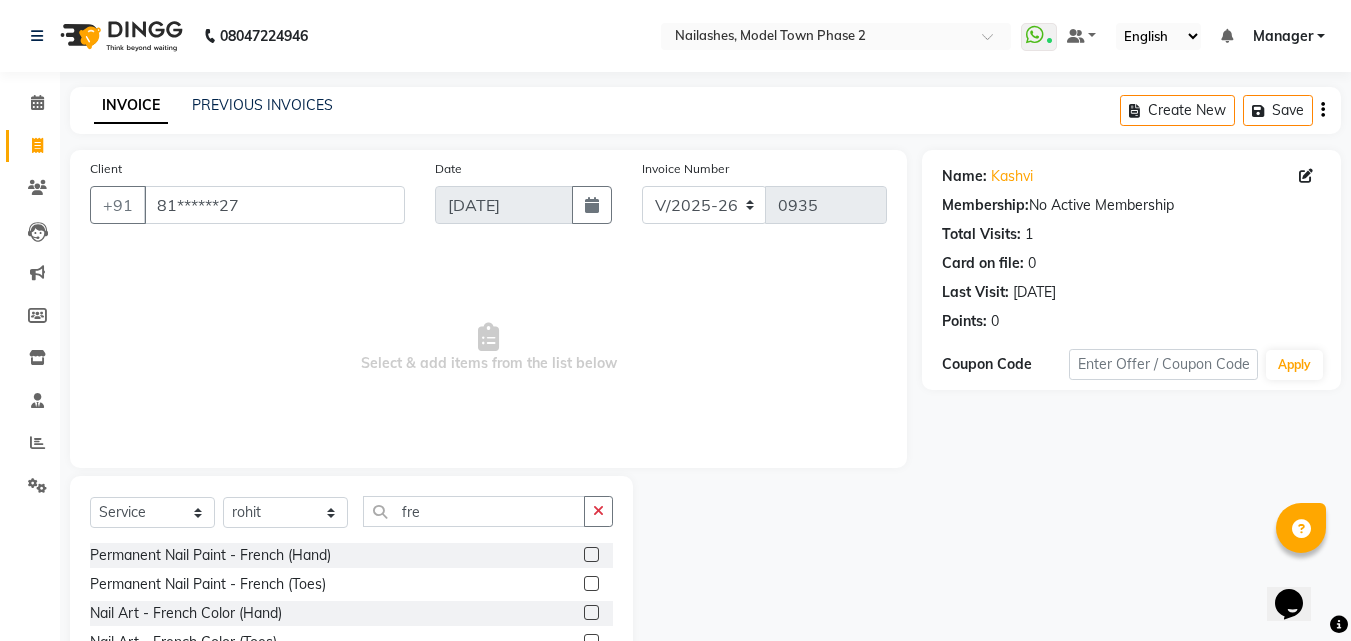 click 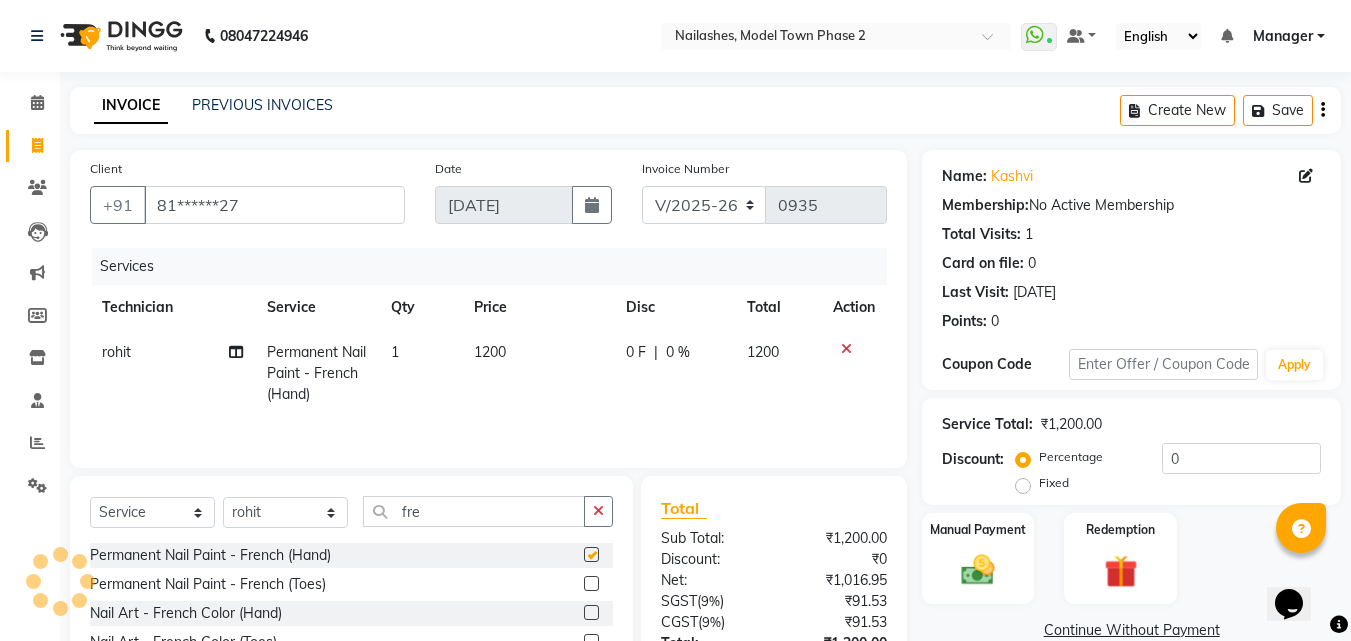 checkbox on "false" 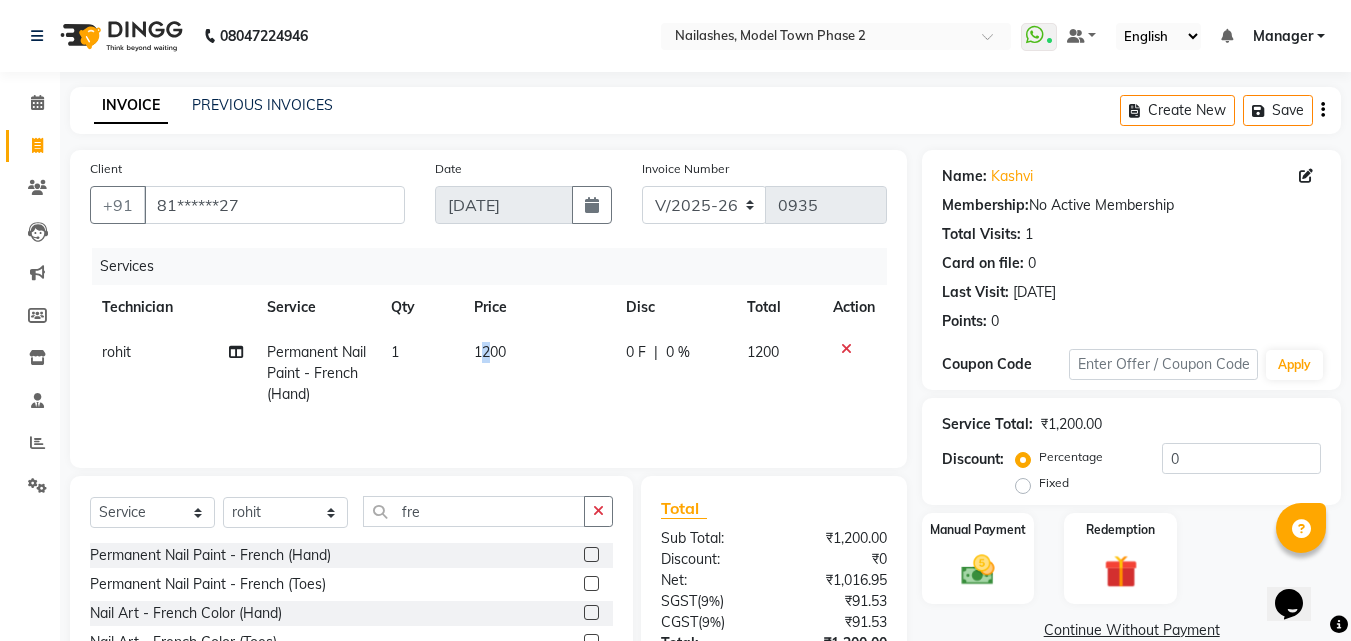 drag, startPoint x: 492, startPoint y: 374, endPoint x: 503, endPoint y: 350, distance: 26.400757 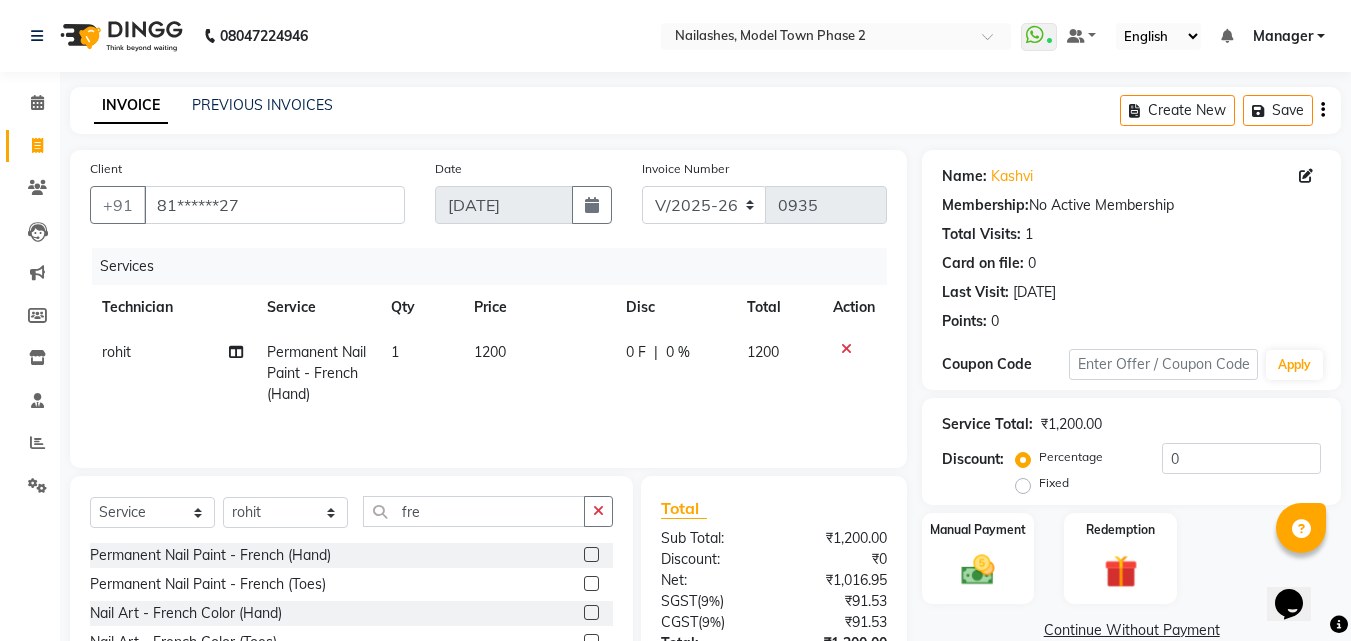 click on "1200" 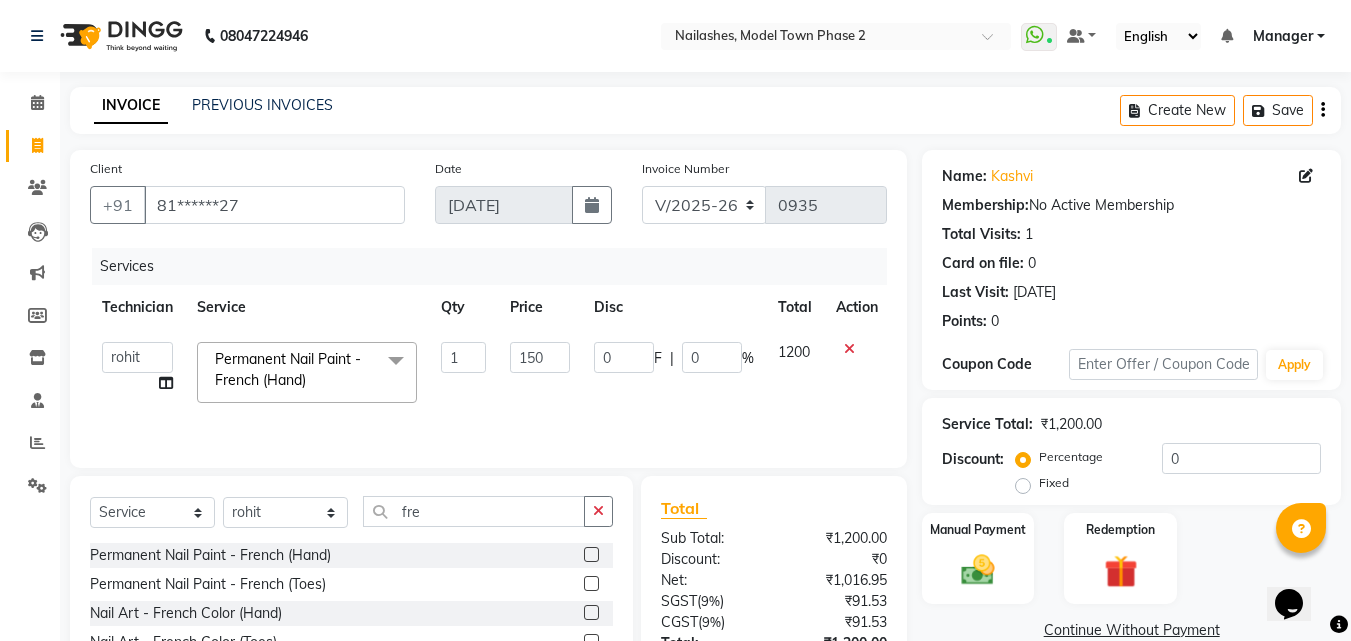 type on "1500" 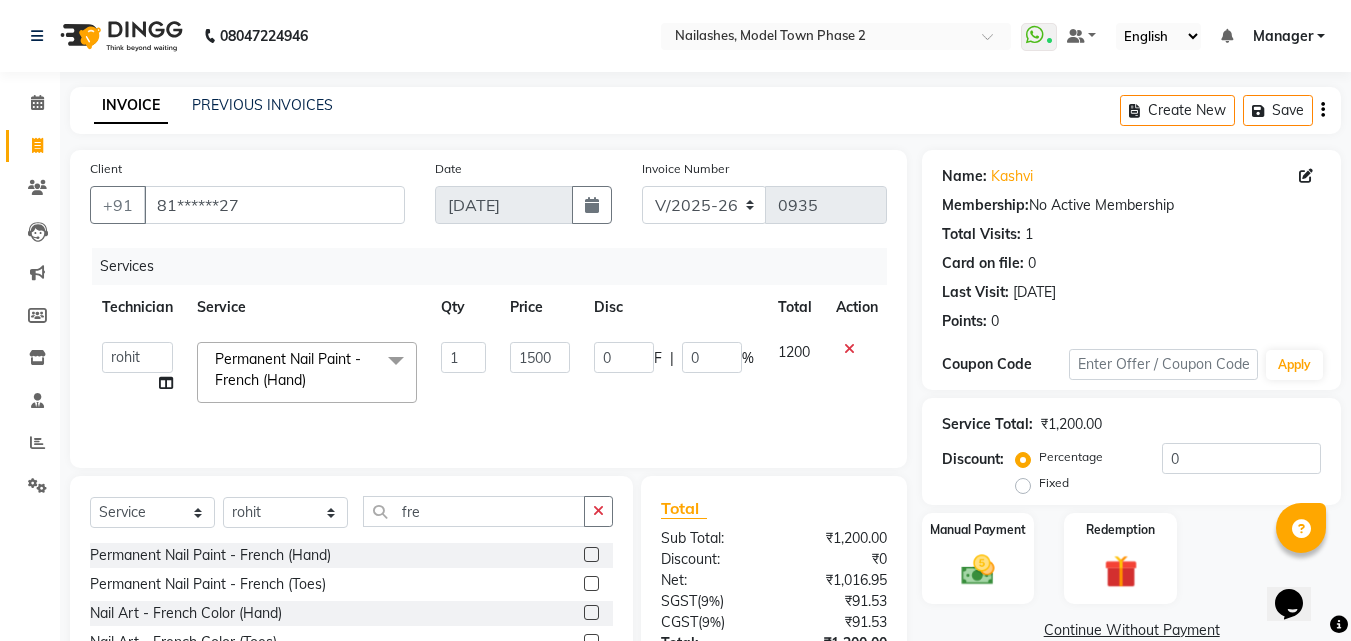click on "0 F | 0 %" 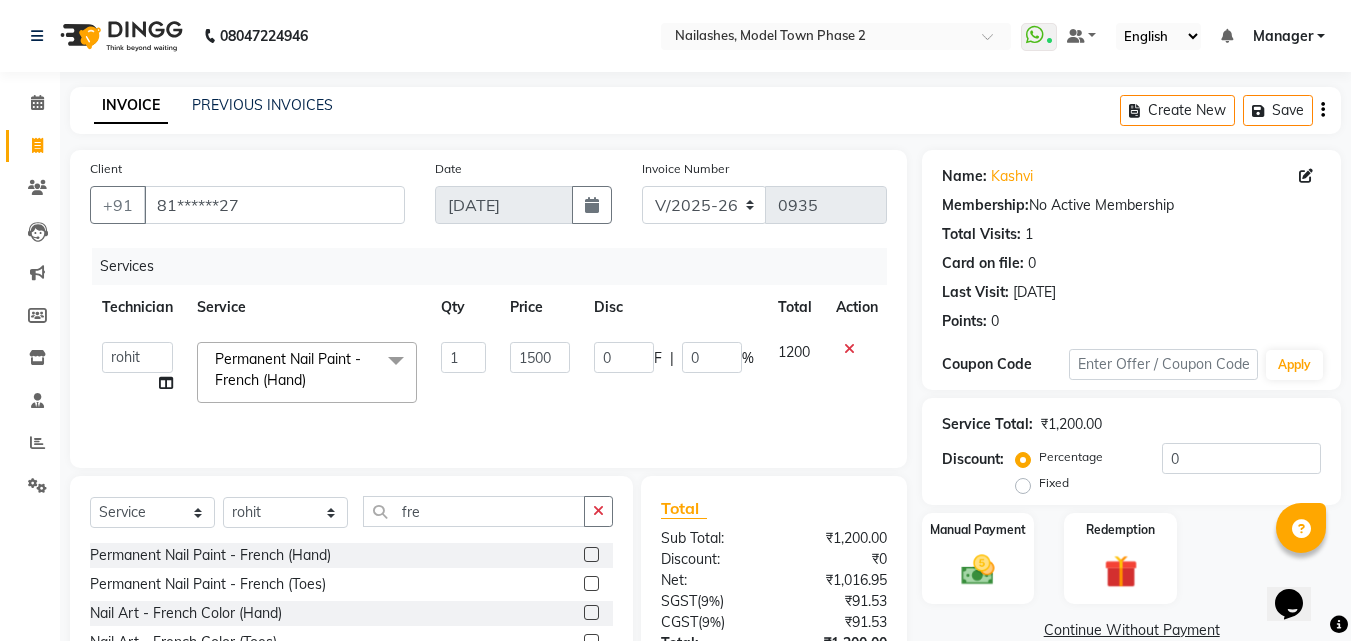 click on "0 F | 0 %" 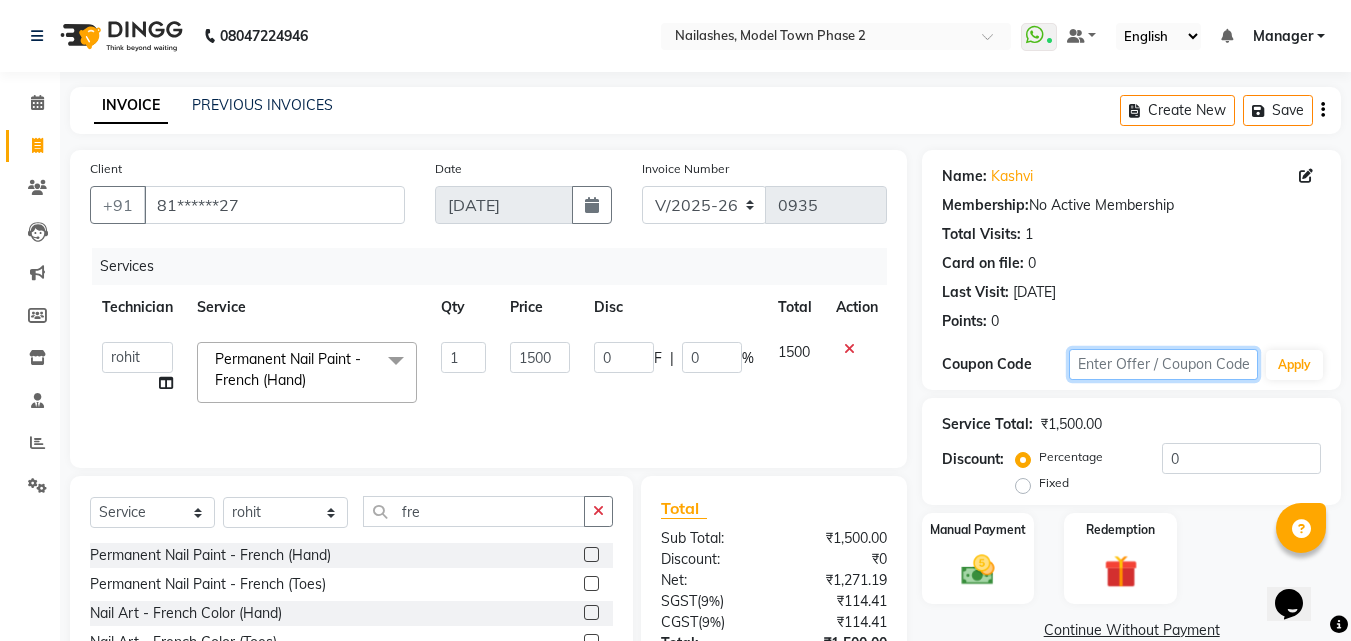 click 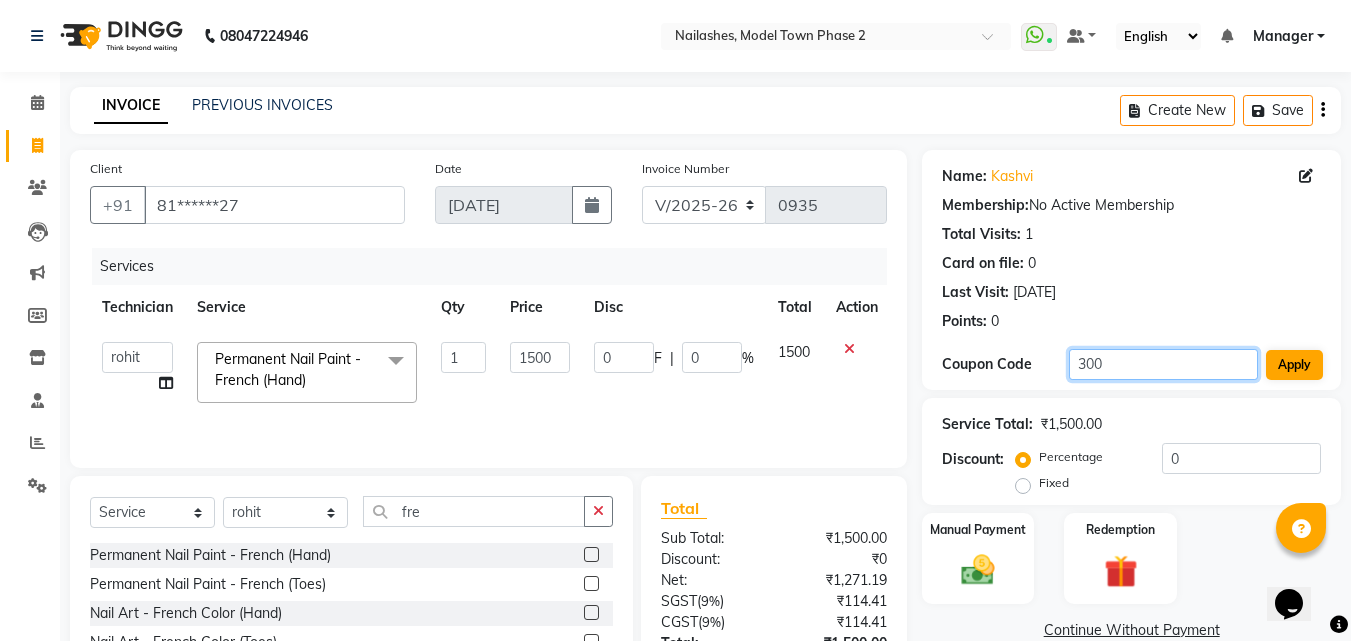 type on "300" 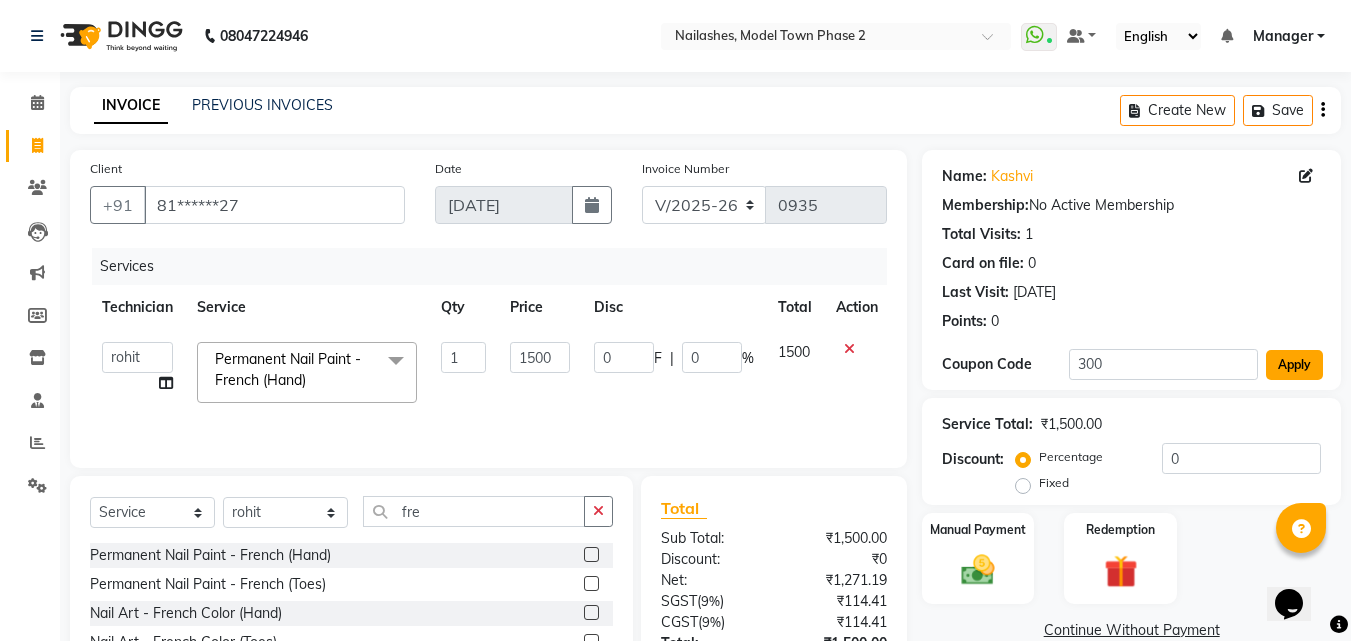 click on "Apply" 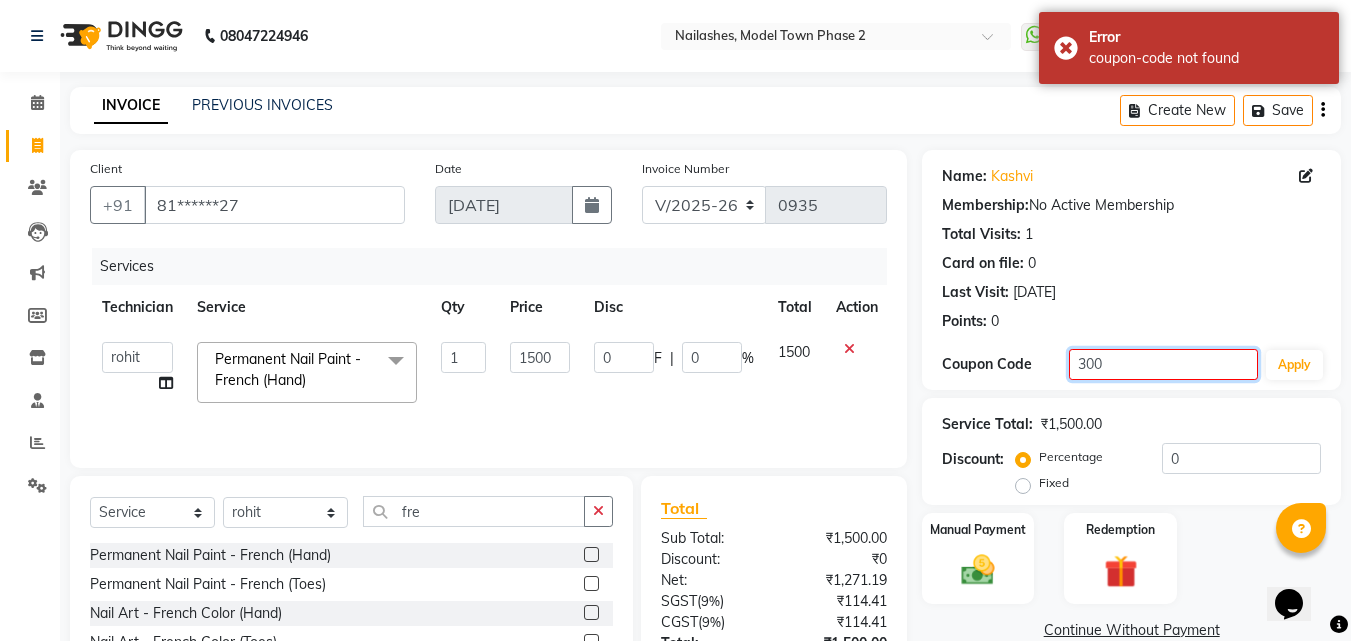 click on "300" 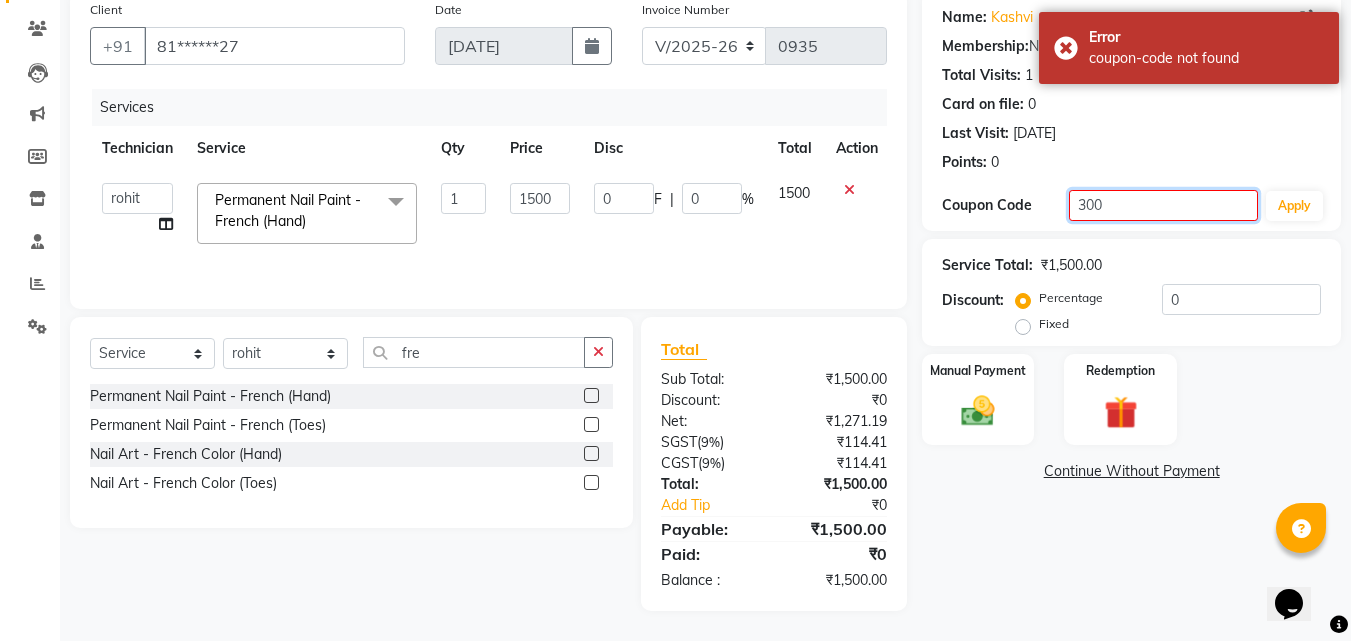 click on "300" 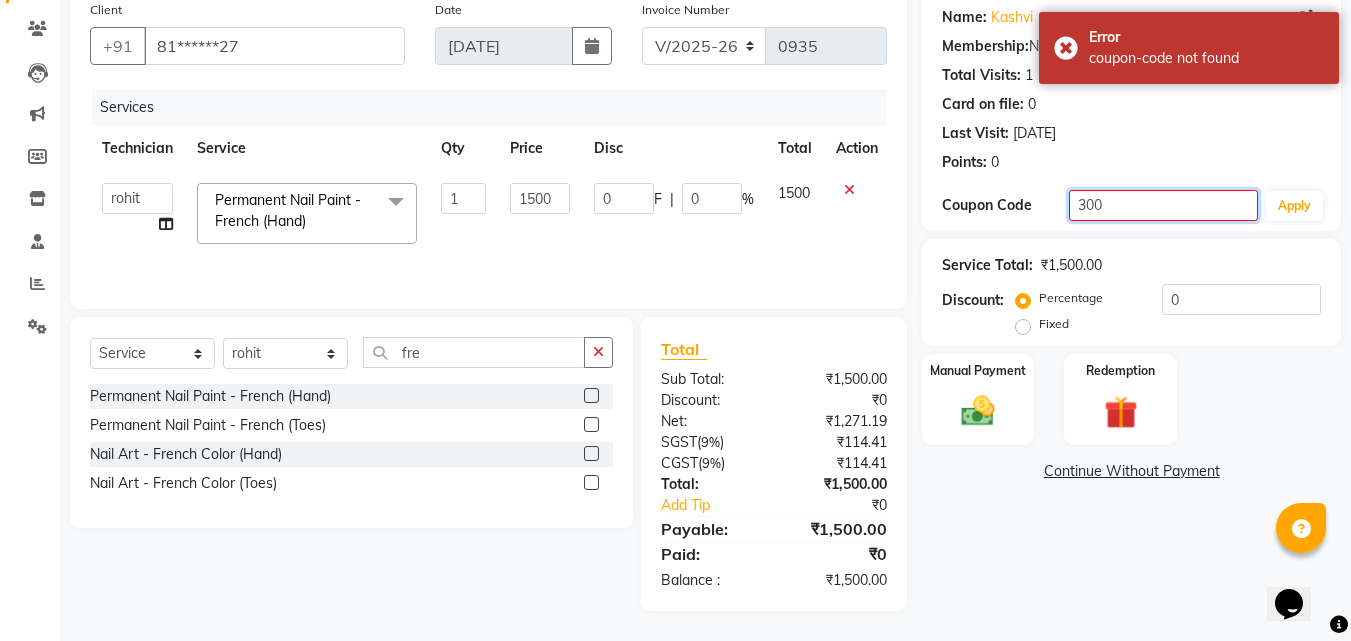 click on "300" 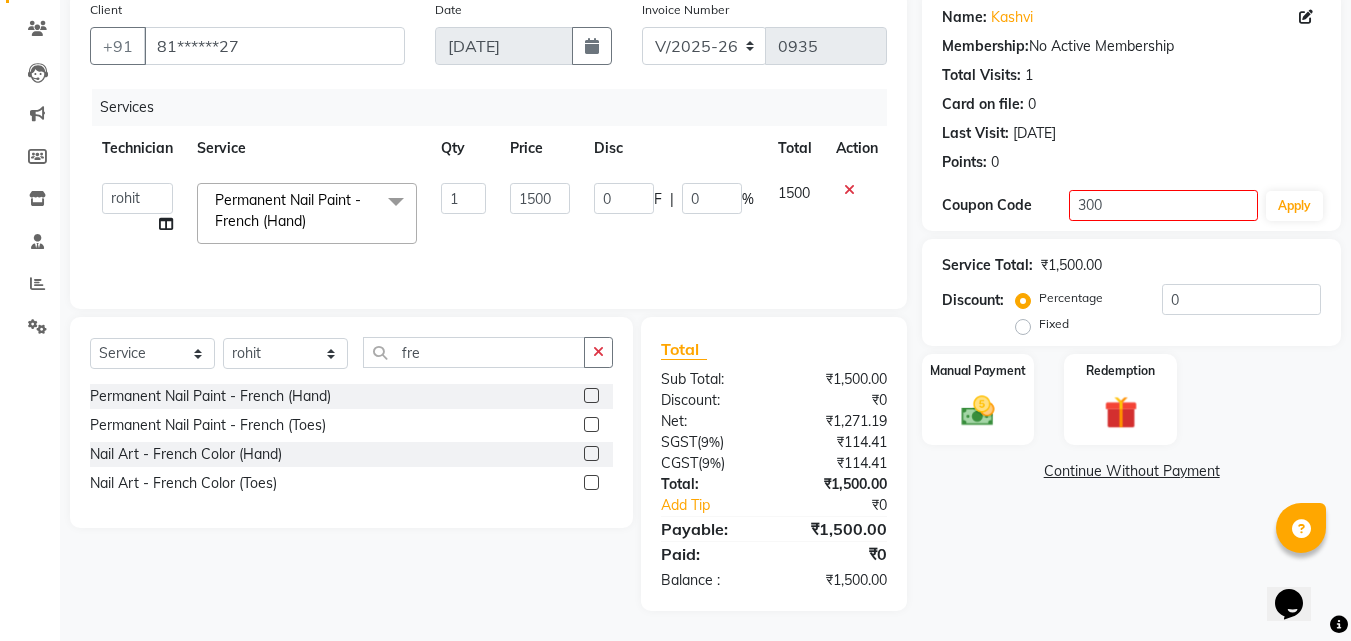 click on "Services Technician Service Qty Price Disc Total Action  [PERSON_NAME]   Manager   [PERSON_NAME]   radhika    [PERSON_NAME]   [PERSON_NAME]   Sumit   Varun  Permanent Nail Paint - French (Hand)  x Permanent Nail Paint - Solid Color (Hand) Permanent Nail Paint - French (Hand) Permanent Nail Paint - Solid Color (Toes) Permanent Nail Paint - French (Toes) Oil product Restoration - Gel (Hand) Restoration - Tip Replacement (Hand) Restoration - Touch -up (Hand) Restoration - Gel Color Changes (Hand) Restoration - Removal of Extension (Hand) Restoration - Removal of Nail Paint (Hand) Restoration - Gel (Toes) Restoration - Tip Replacement (Toes) Restoration - Touch -up (Toes) Restoration - Gel Color Changes (Toes) Restoration - Removal of Extension (Toes) Restoration - Removal of Nail Paint (Toes) Pedicure - Classic Pedicure - Deluxe Pedicure - Premium Pedicure - Platinum Manicure  - Classic Manicure  - Deluxe Manicure  - Premium Eyelash Refil - Classic Eyelash Refil - Hybrid Eyelash Refil - Volume Overlays - Gel (Hand) 1" 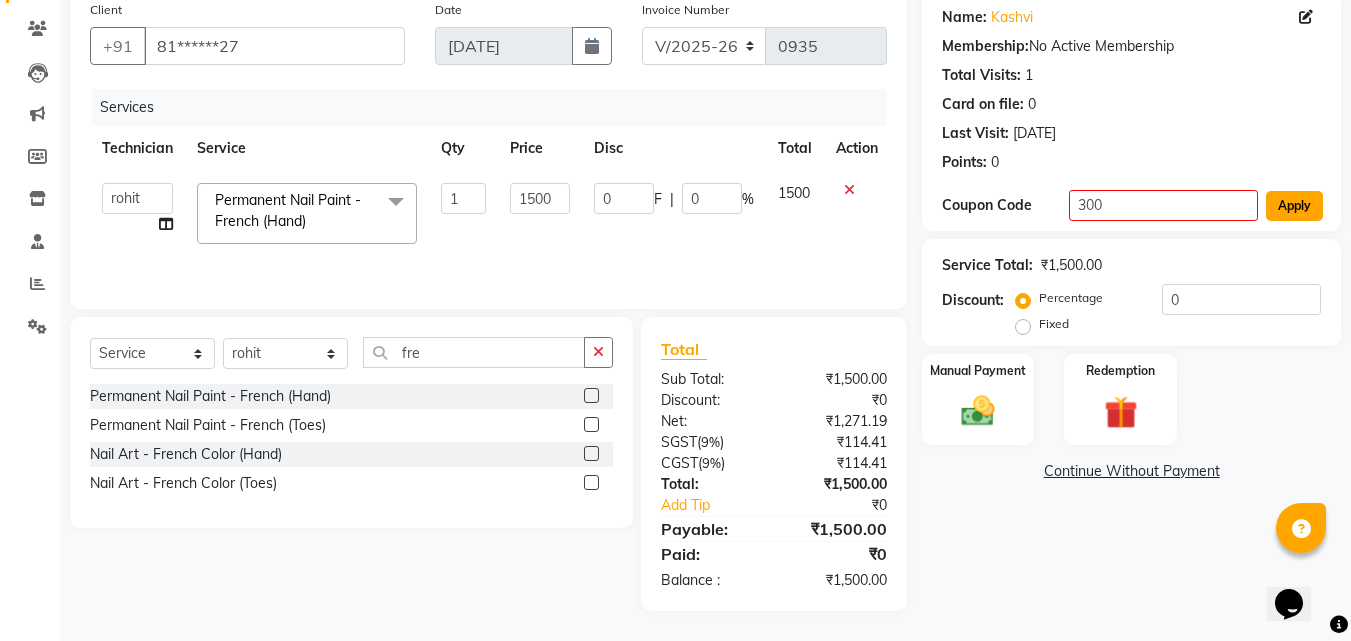 click on "Apply" 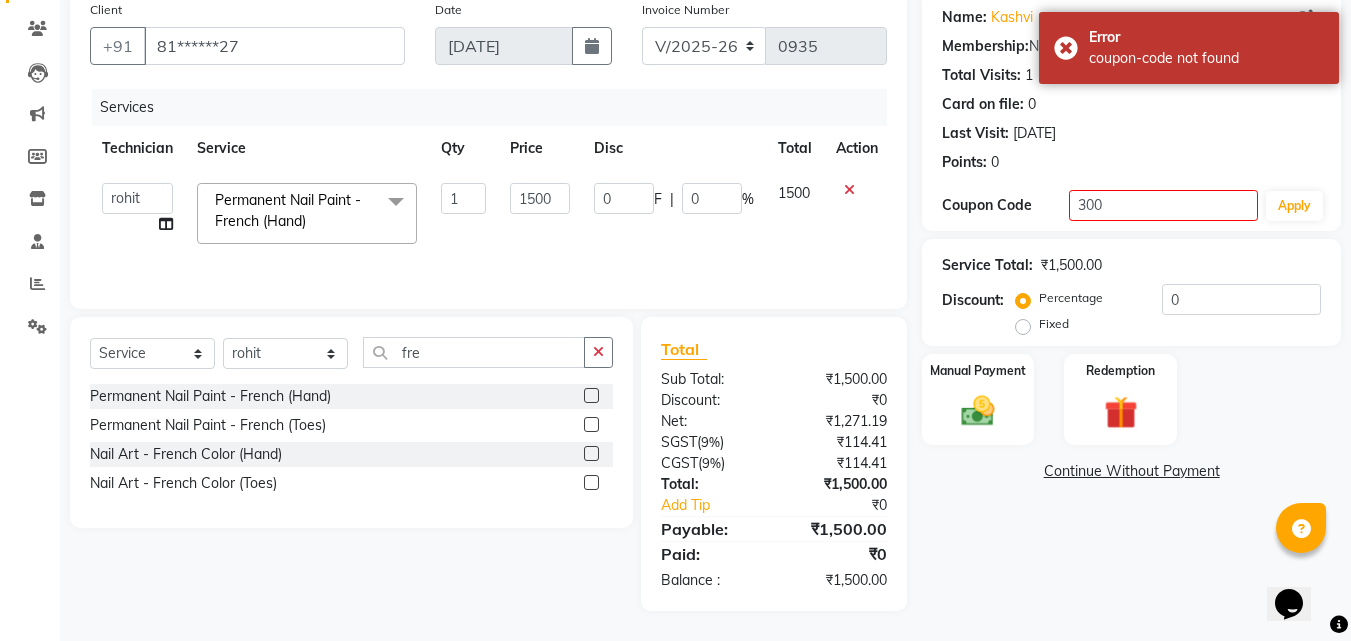 click 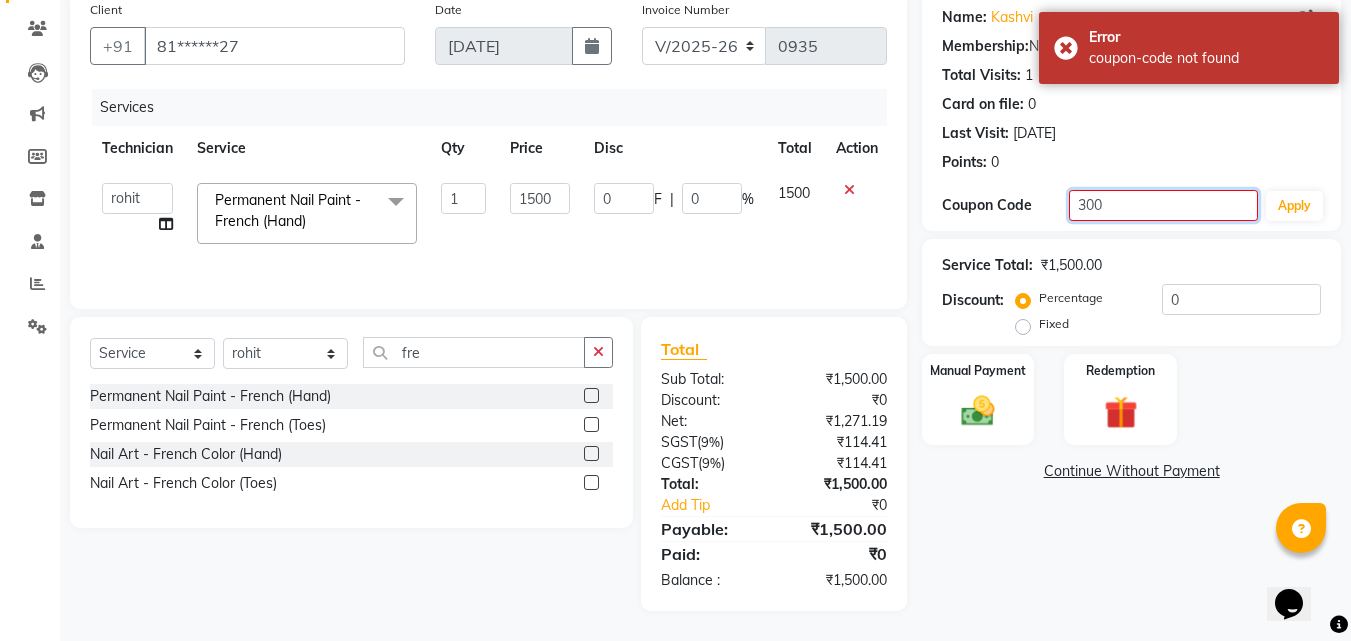 click on "300" 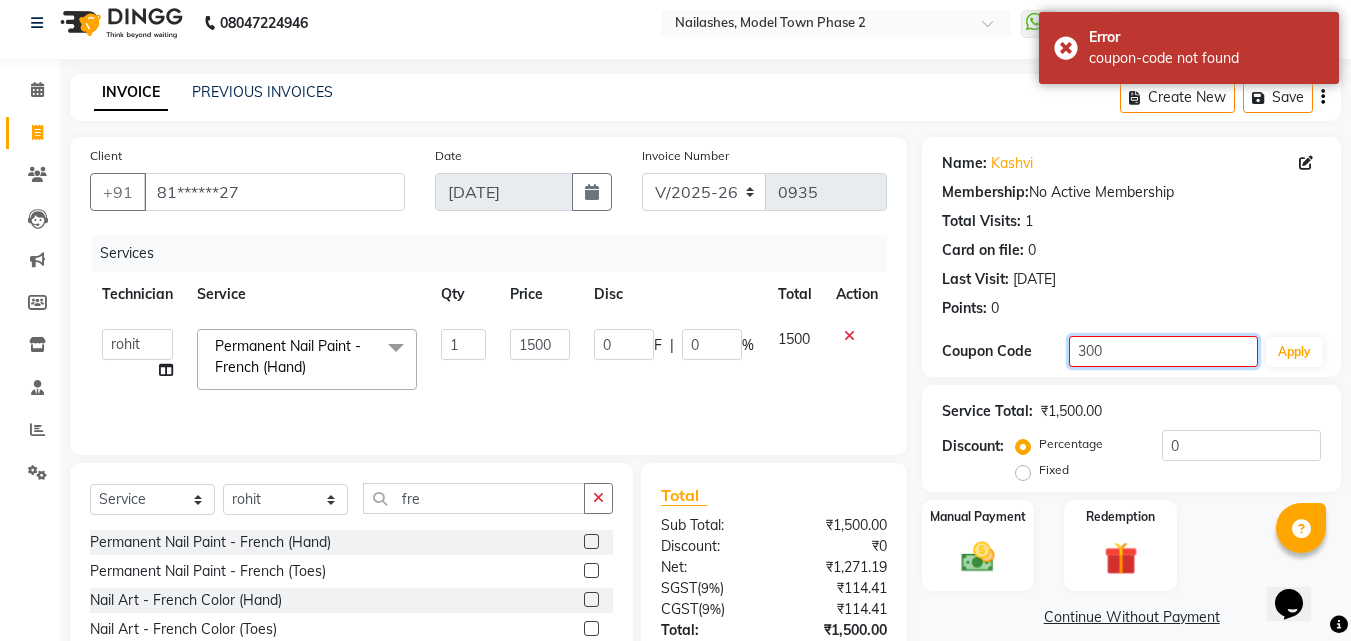 scroll, scrollTop: 0, scrollLeft: 0, axis: both 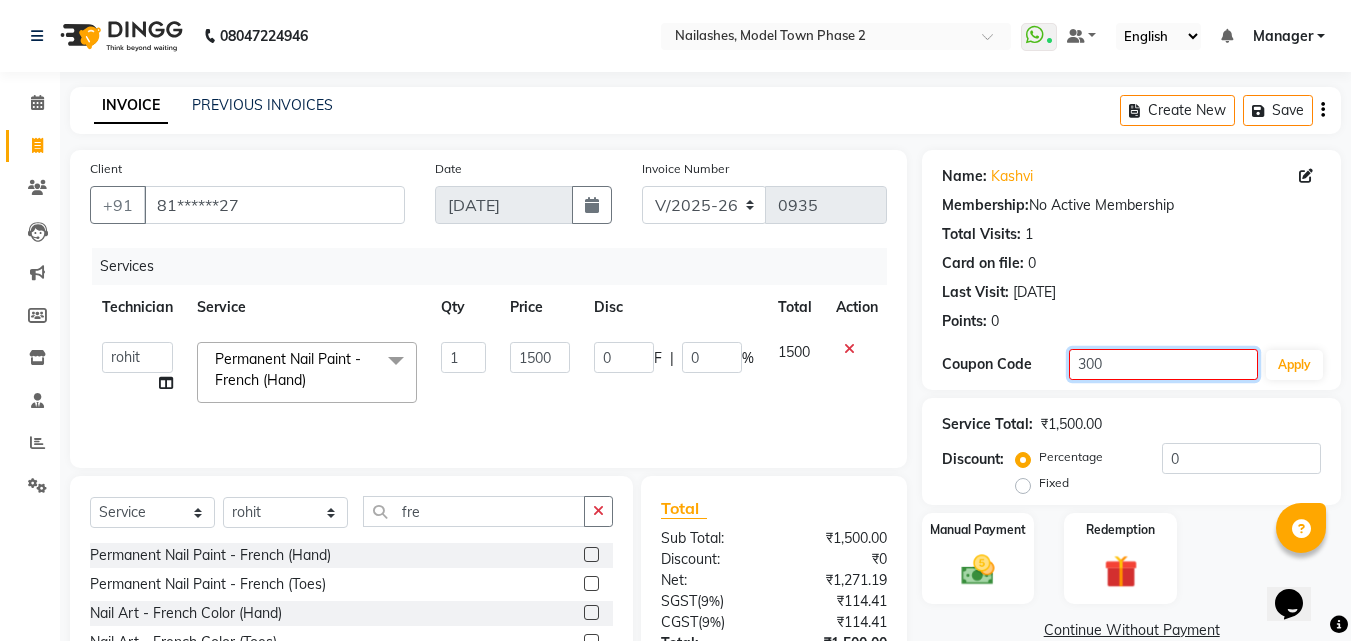 click on "300" 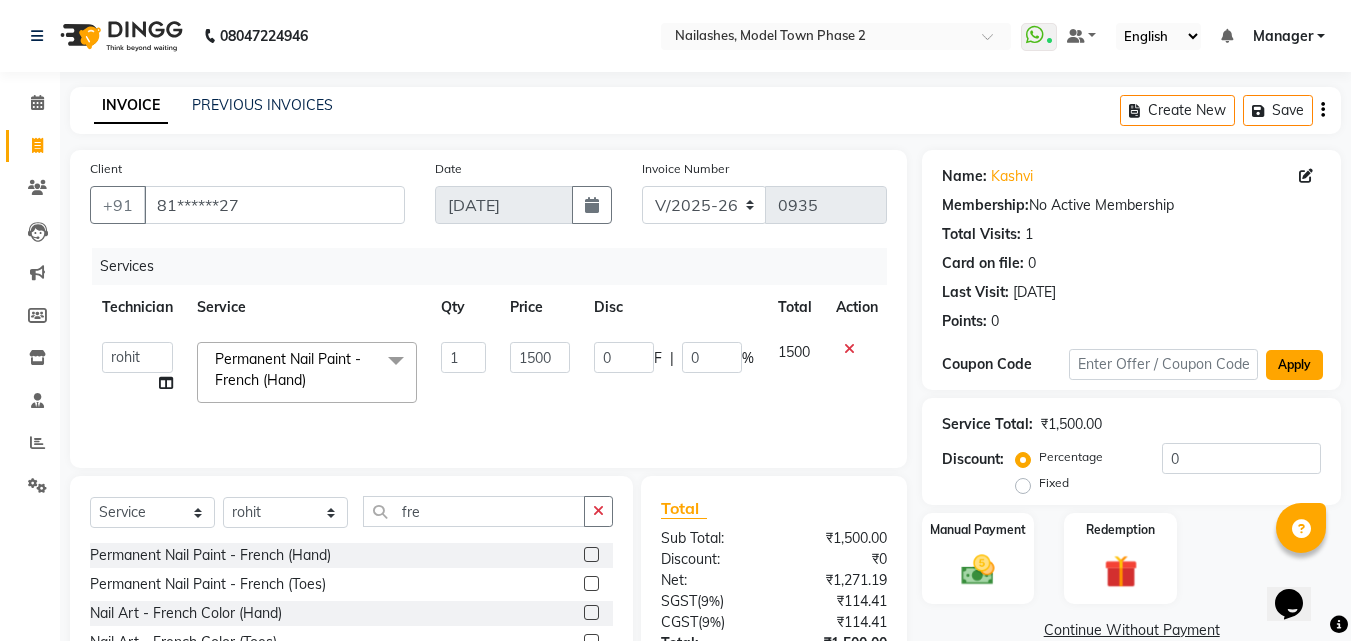click on "Apply" 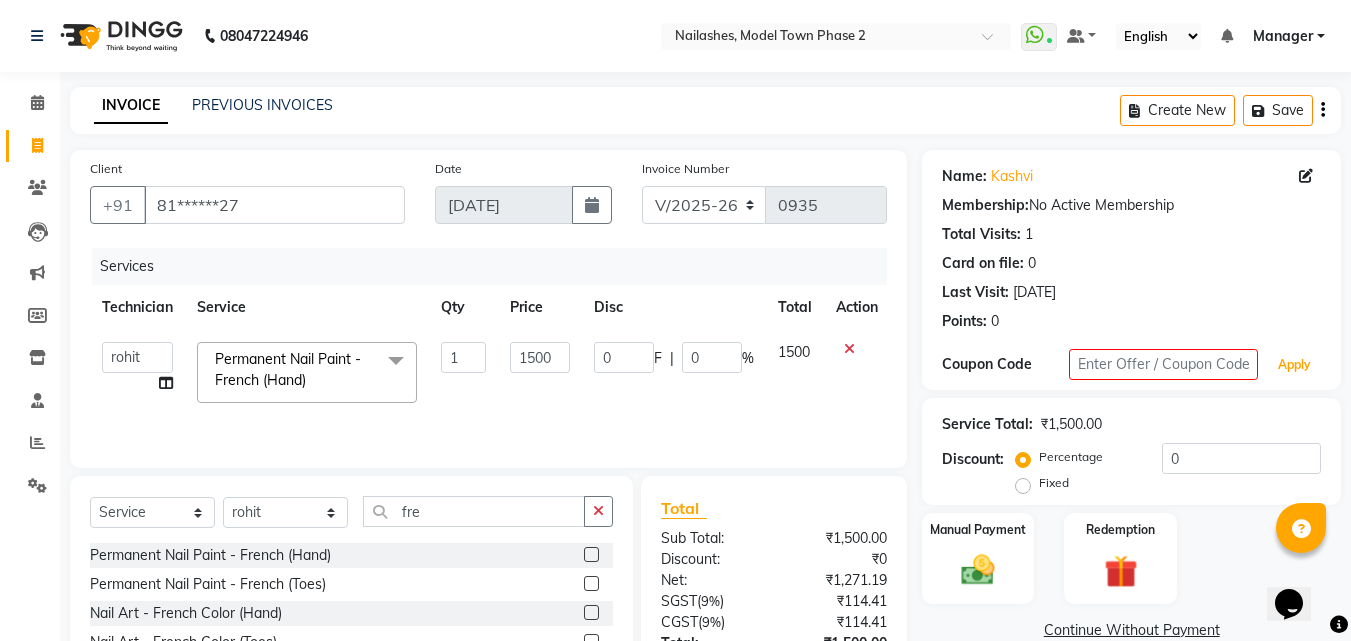 drag, startPoint x: 1292, startPoint y: 361, endPoint x: 1238, endPoint y: 358, distance: 54.08327 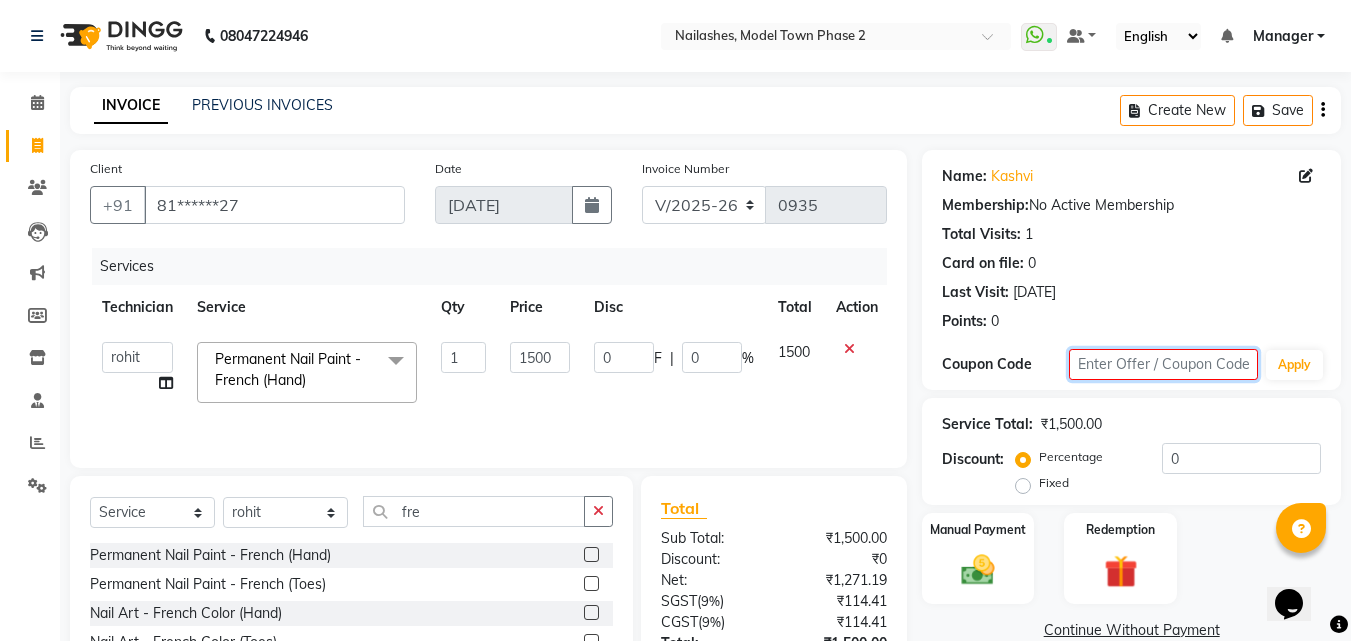 click 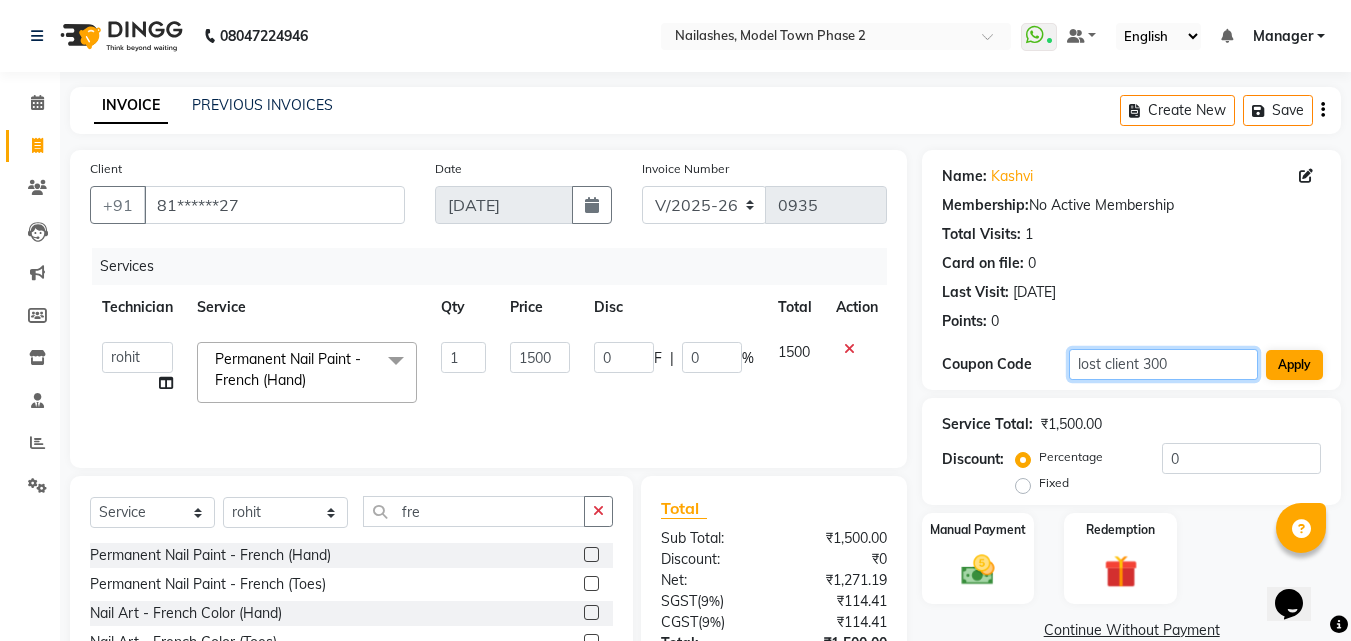 type on "lost client 300" 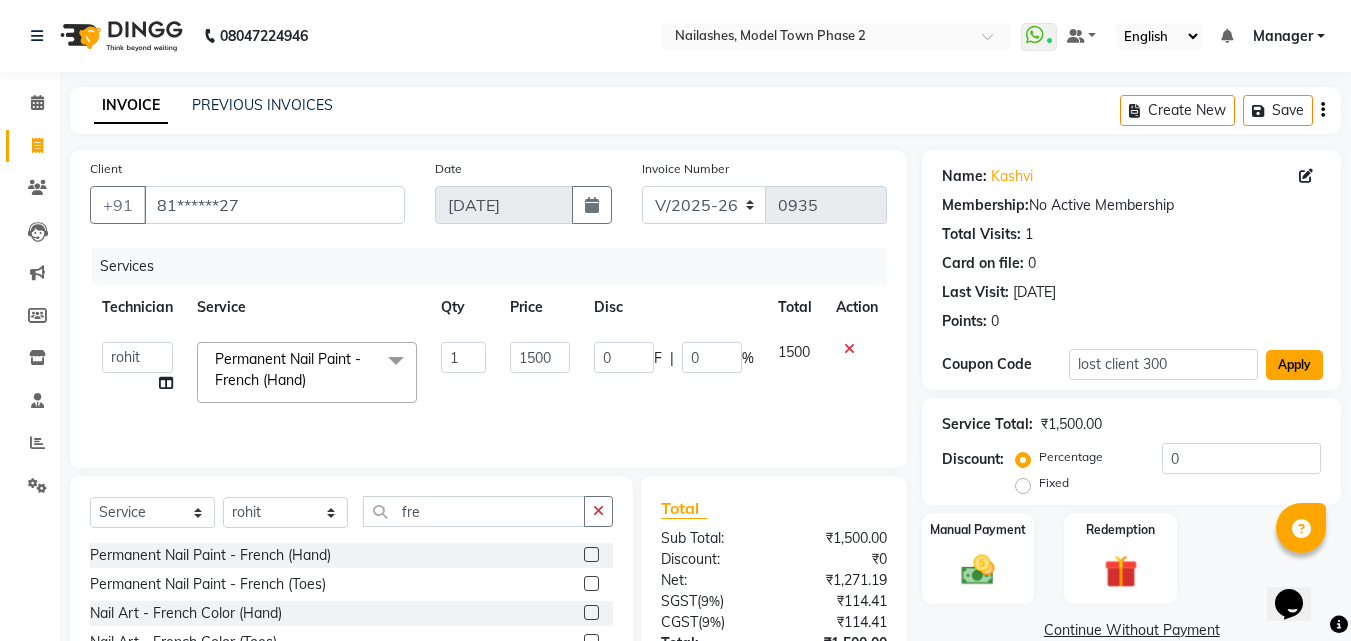 click on "Apply" 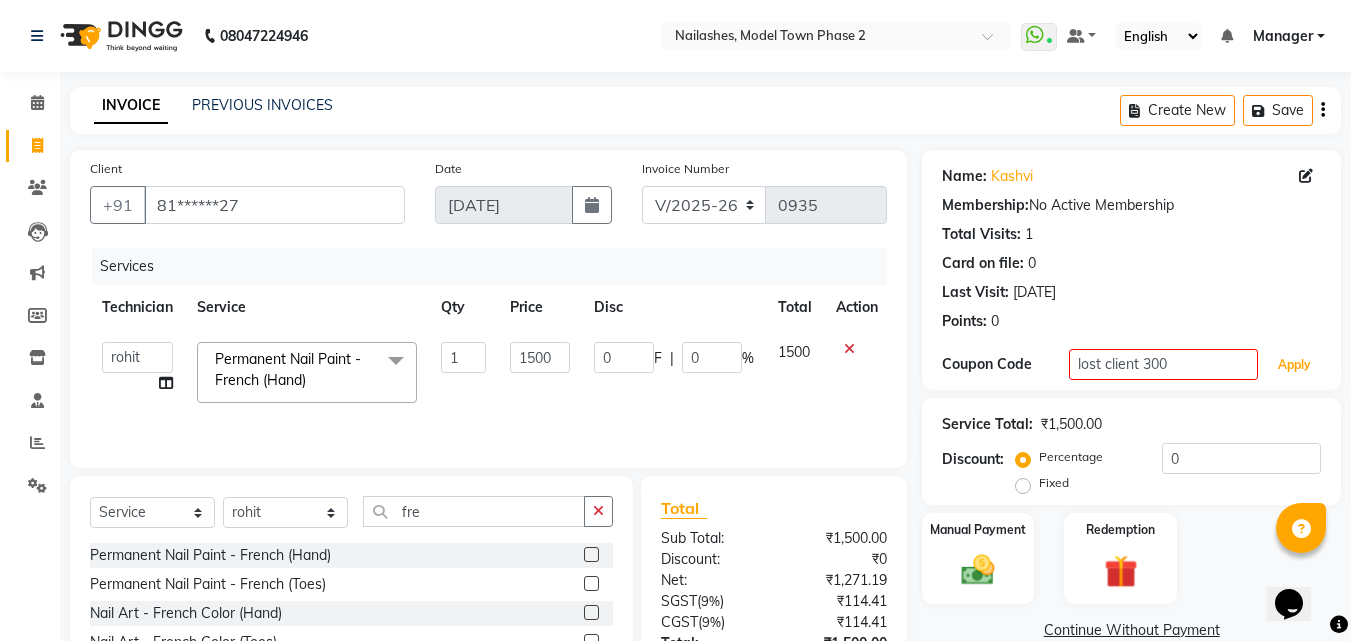 type 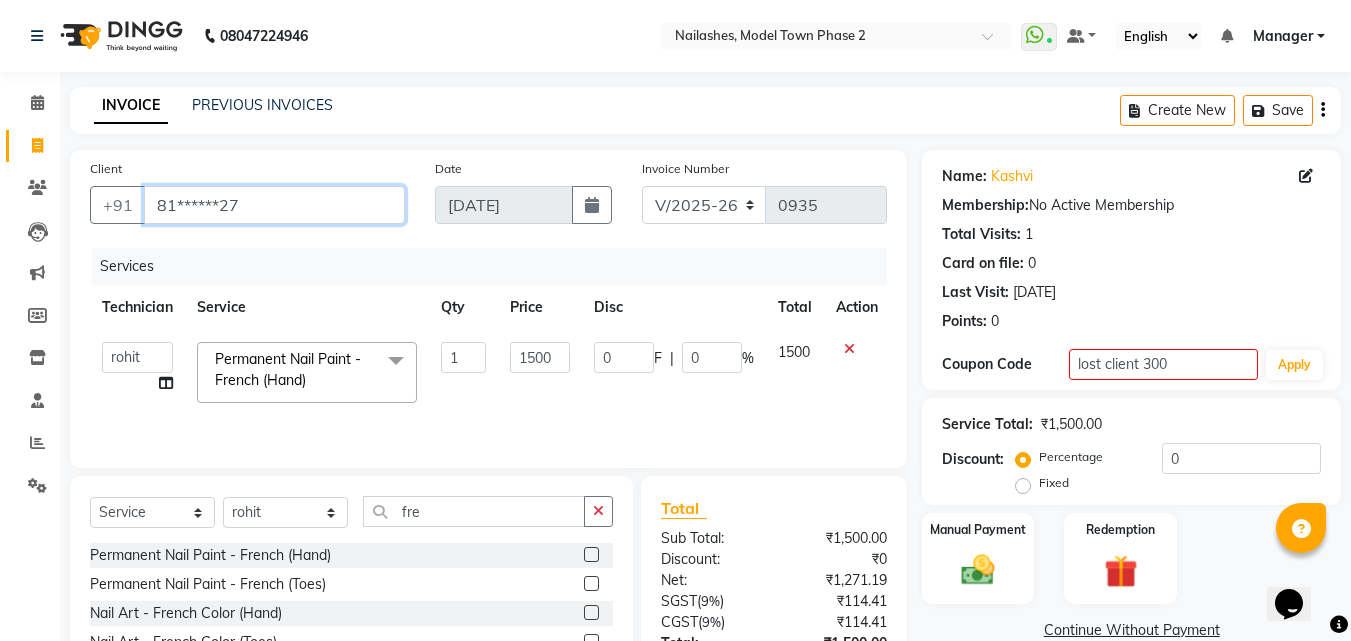 click on "81******27" at bounding box center [274, 205] 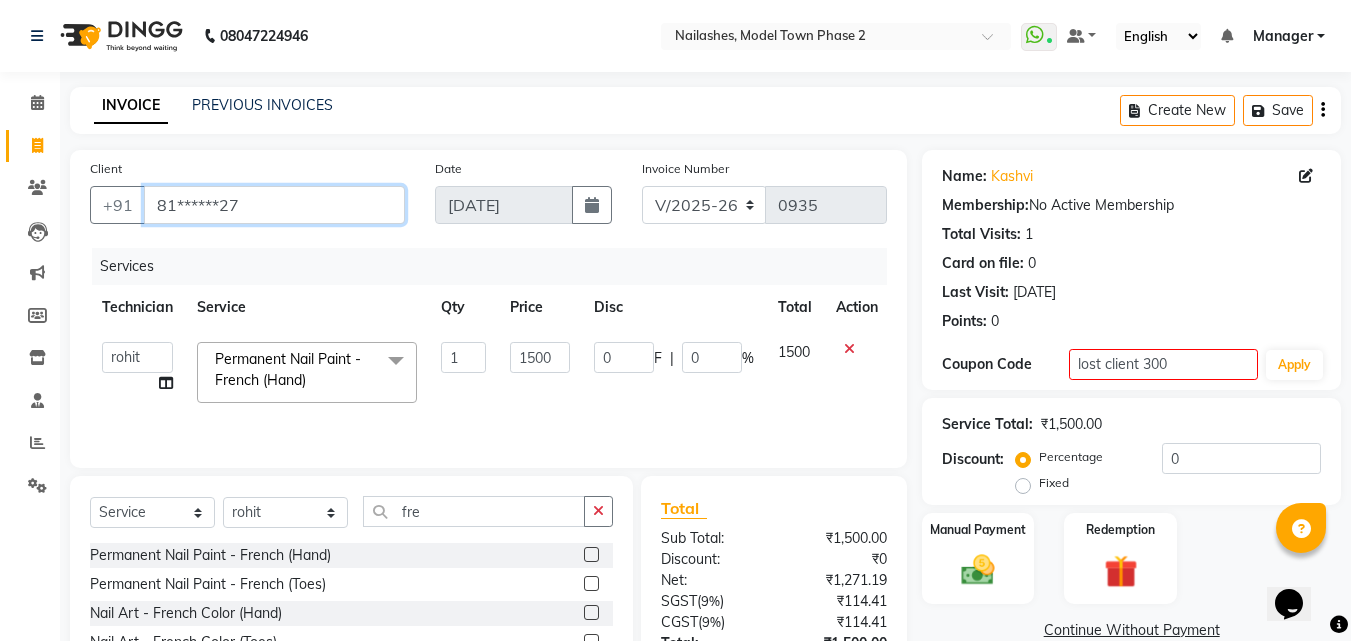 click on "81******27" at bounding box center [274, 205] 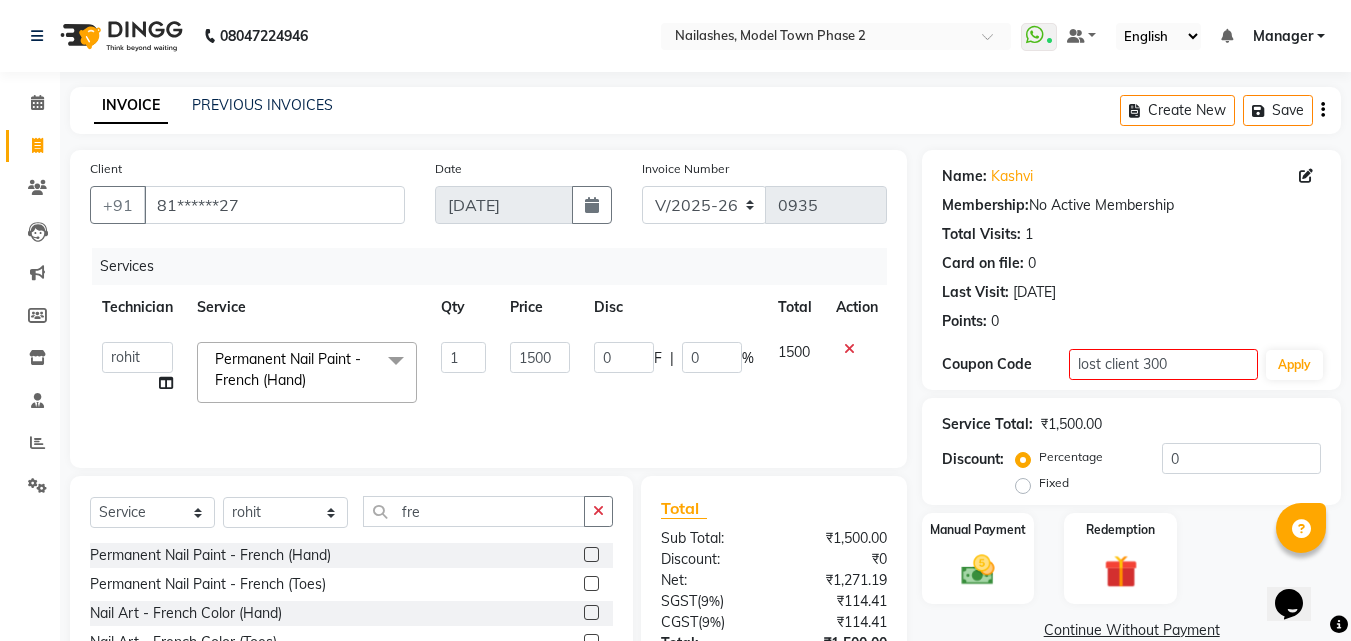 click on "08047224946 Select Location × Nailashes, Model Town Phase 2  WhatsApp Status  ✕ Status:  Connected Most Recent Message: [DATE]     11:45 AM Recent Service Activity: [DATE]     11:43 AM Default Panel My Panel English ENGLISH Español العربية मराठी हिंदी ગુજરાતી தமிழ் 中文 Notifications nothing to show Manager Manage Profile Change Password Sign out  Version:3.15.4" 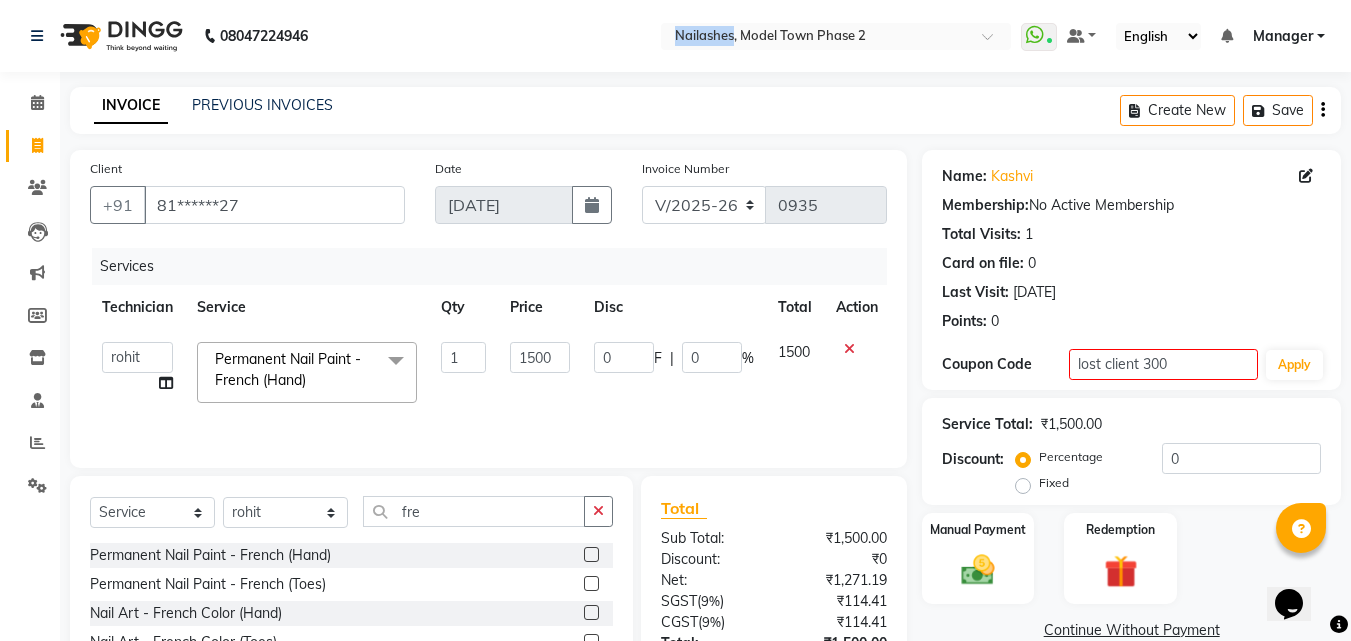 click on "08047224946 Select Location × Nailashes, Model Town Phase 2  WhatsApp Status  ✕ Status:  Connected Most Recent Message: [DATE]     11:45 AM Recent Service Activity: [DATE]     11:43 AM Default Panel My Panel English ENGLISH Español العربية मराठी हिंदी ગુજરાતી தமிழ் 中文 Notifications nothing to show Manager Manage Profile Change Password Sign out  Version:3.15.4" 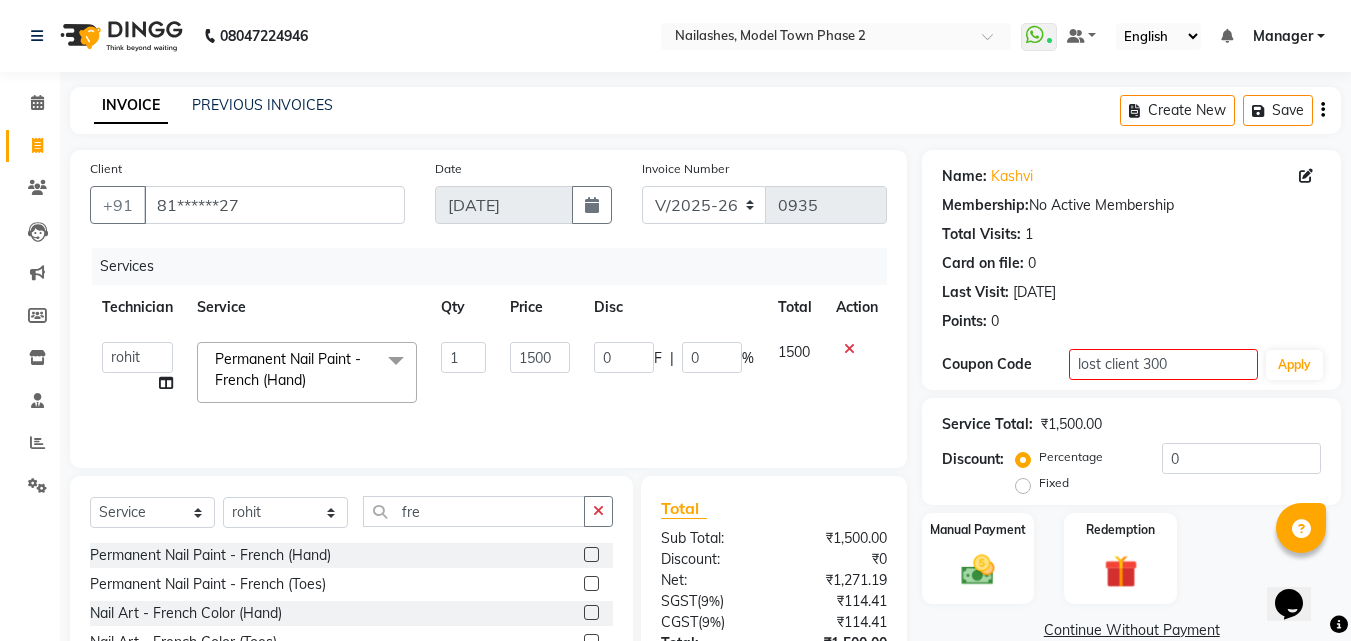 click on "INVOICE PREVIOUS INVOICES Create New   Save" 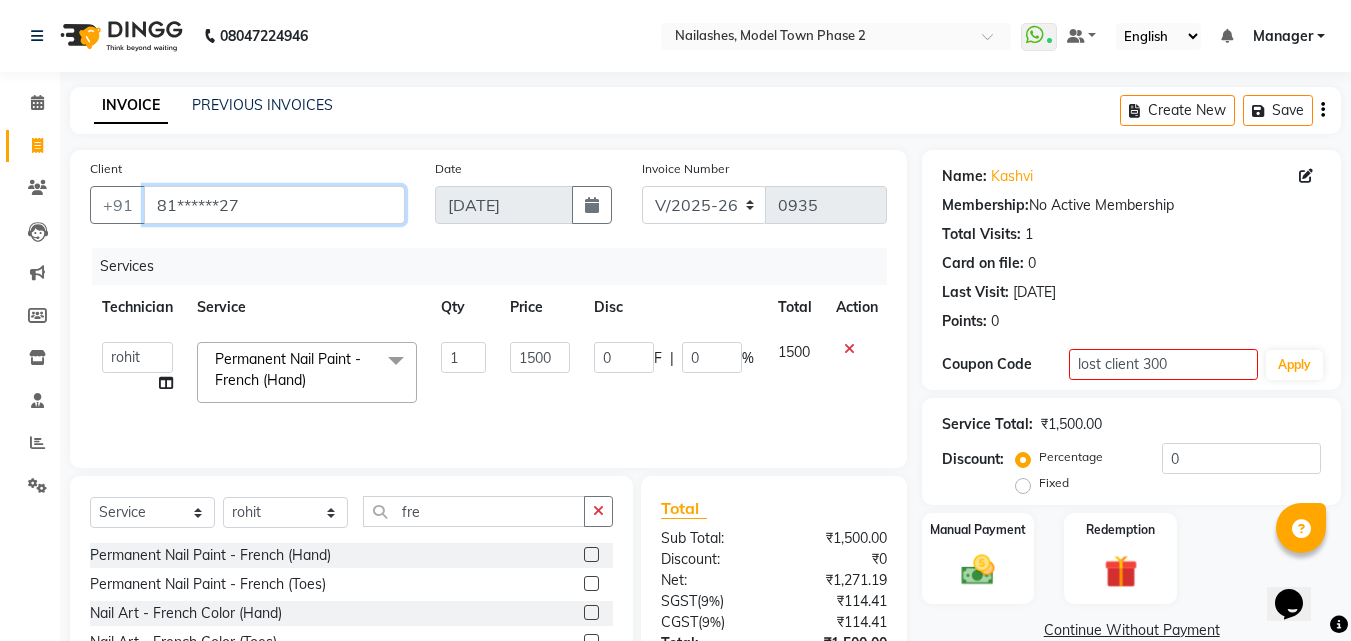 click on "81******27" at bounding box center (274, 205) 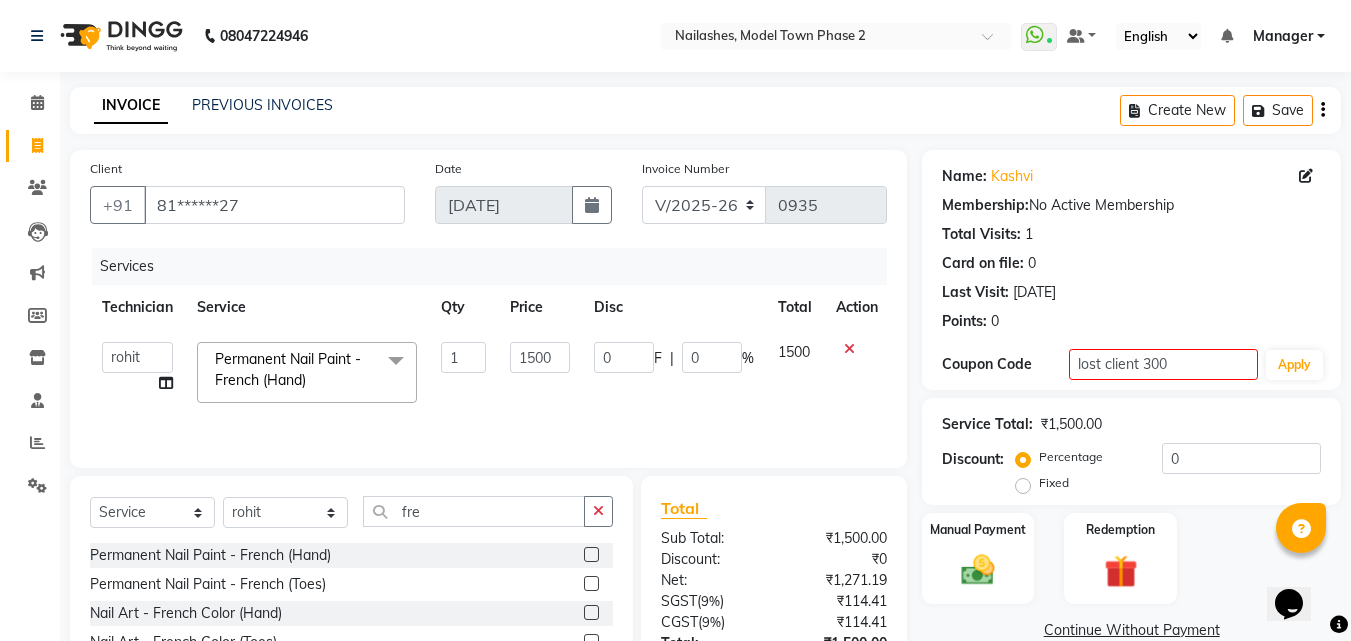drag, startPoint x: 395, startPoint y: 175, endPoint x: 398, endPoint y: 186, distance: 11.401754 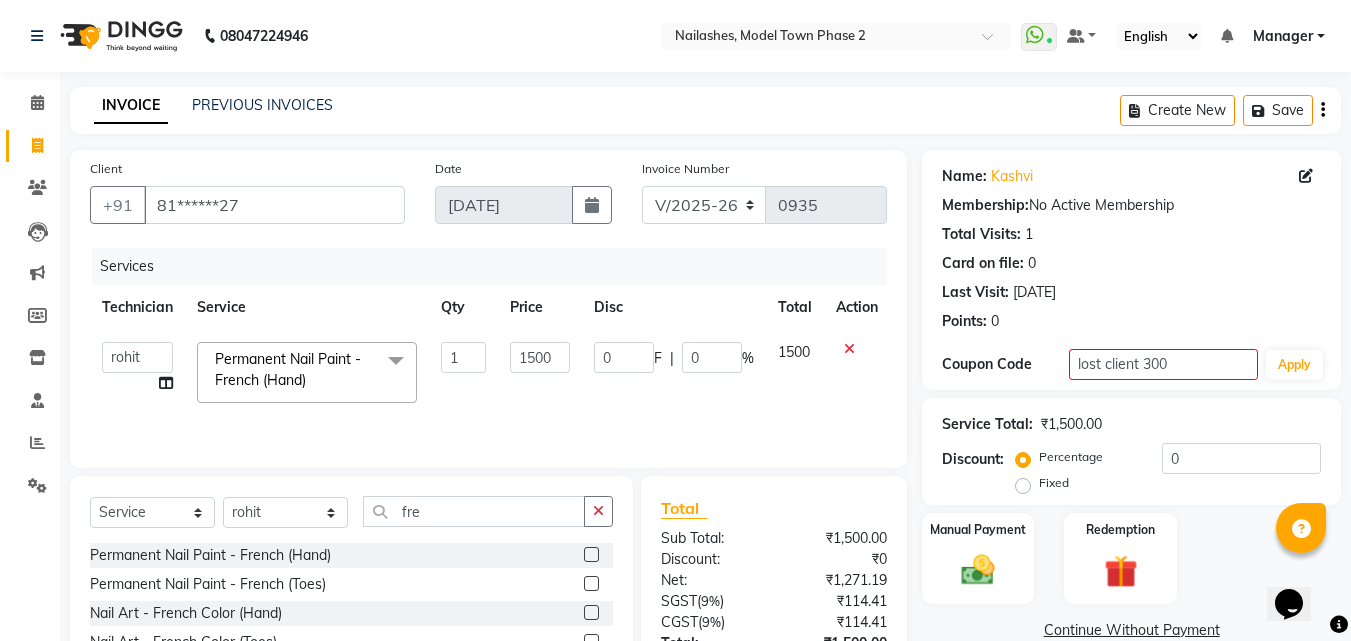 click on "Client +91 81******27" 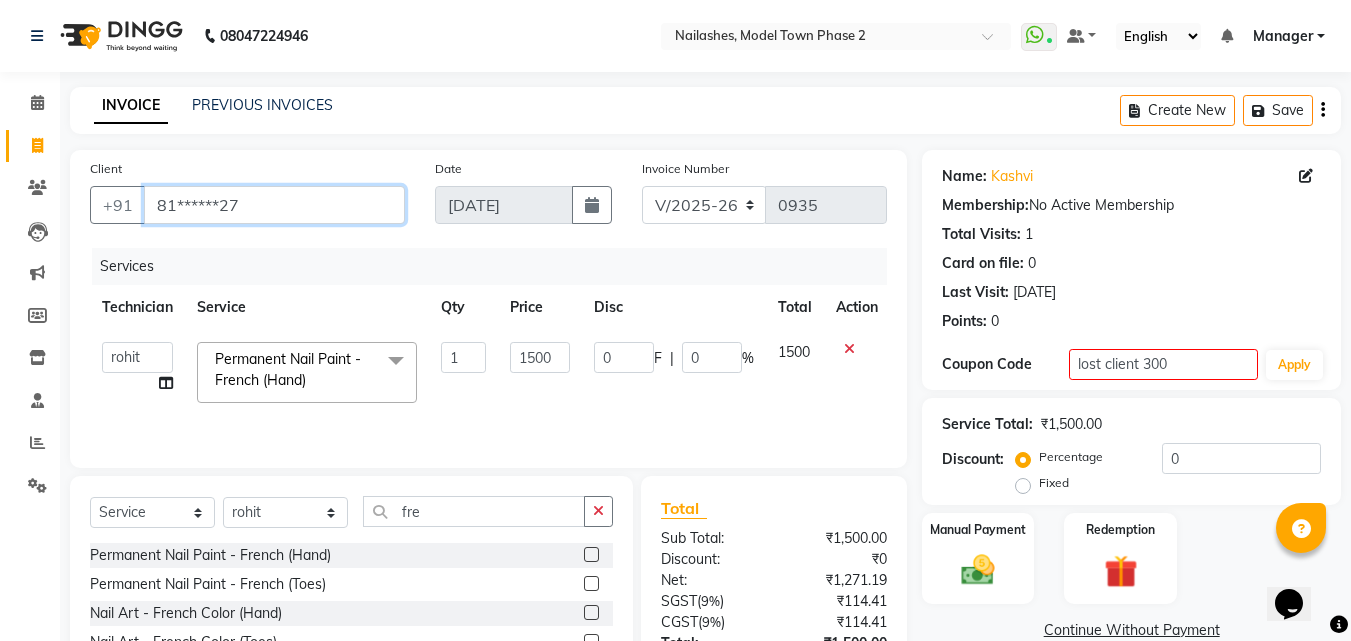 click on "81******27" at bounding box center (274, 205) 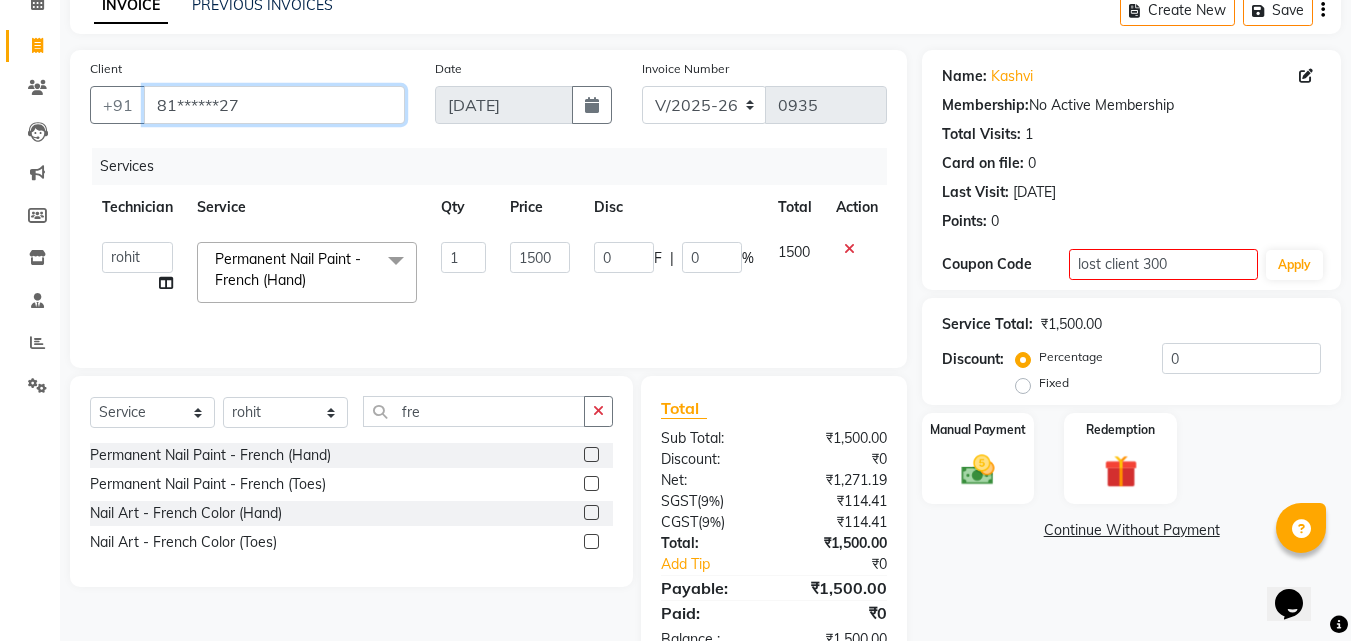 scroll, scrollTop: 0, scrollLeft: 0, axis: both 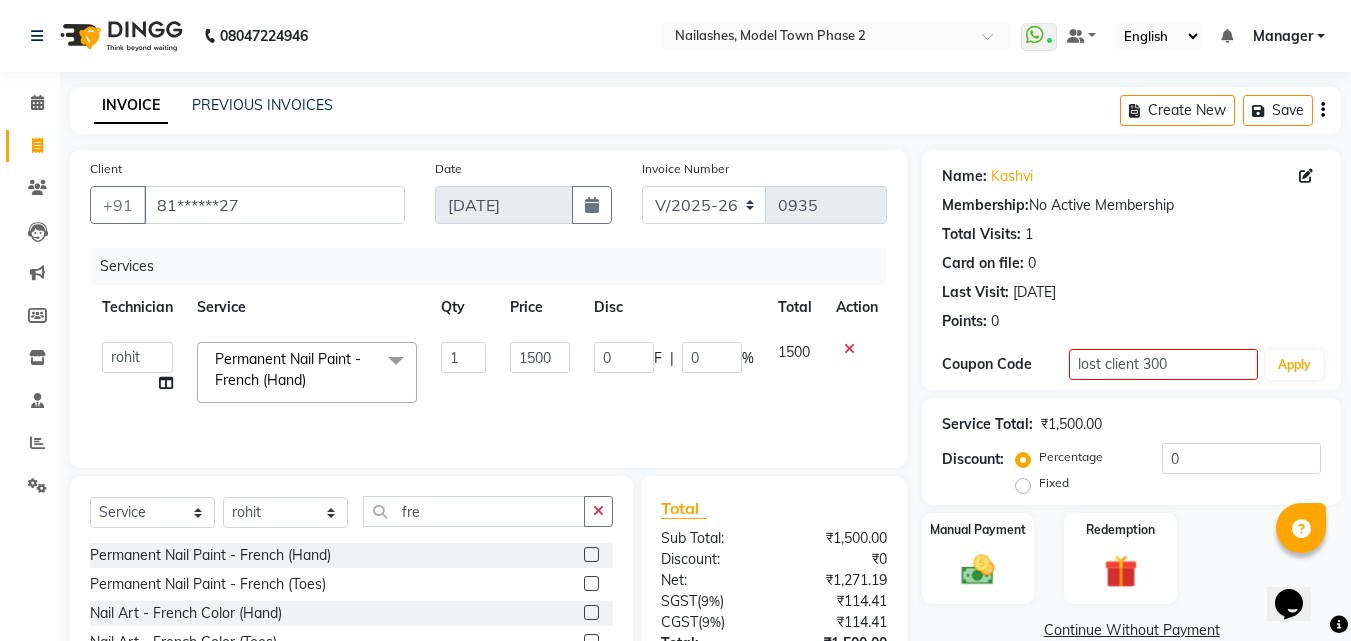 click on "Services" 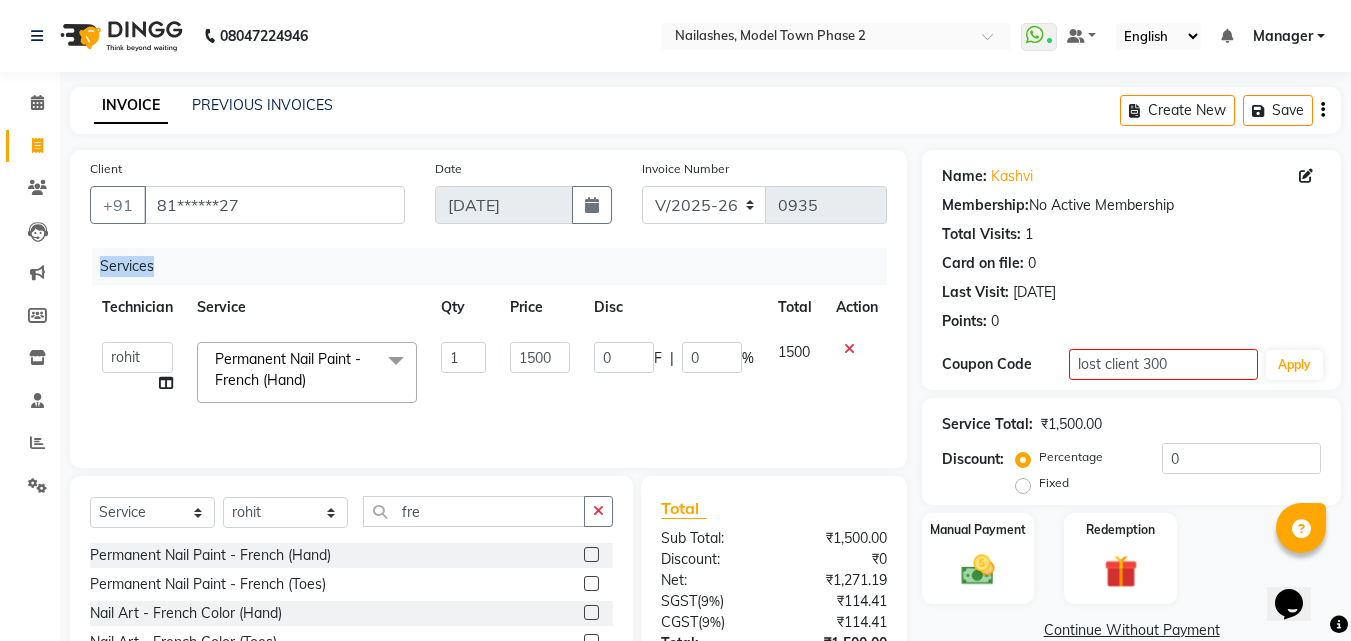click on "Services" 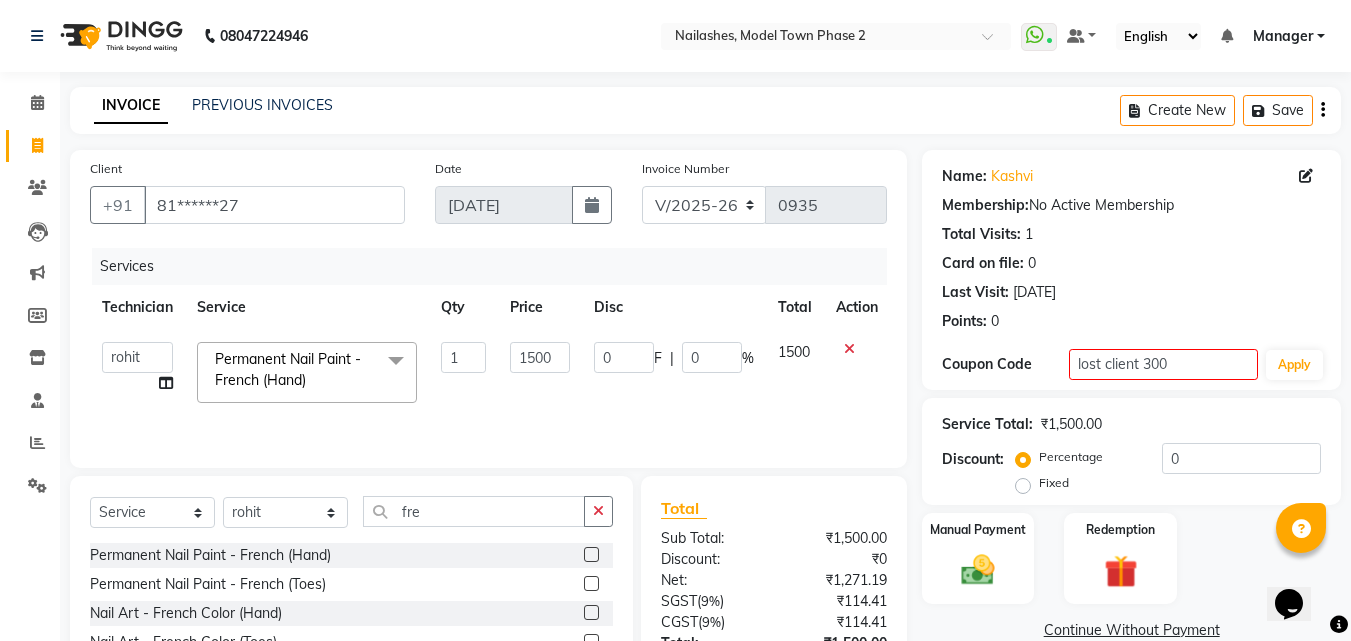 click on "Invoice Number V/2025 V/[PHONE_NUMBER]" 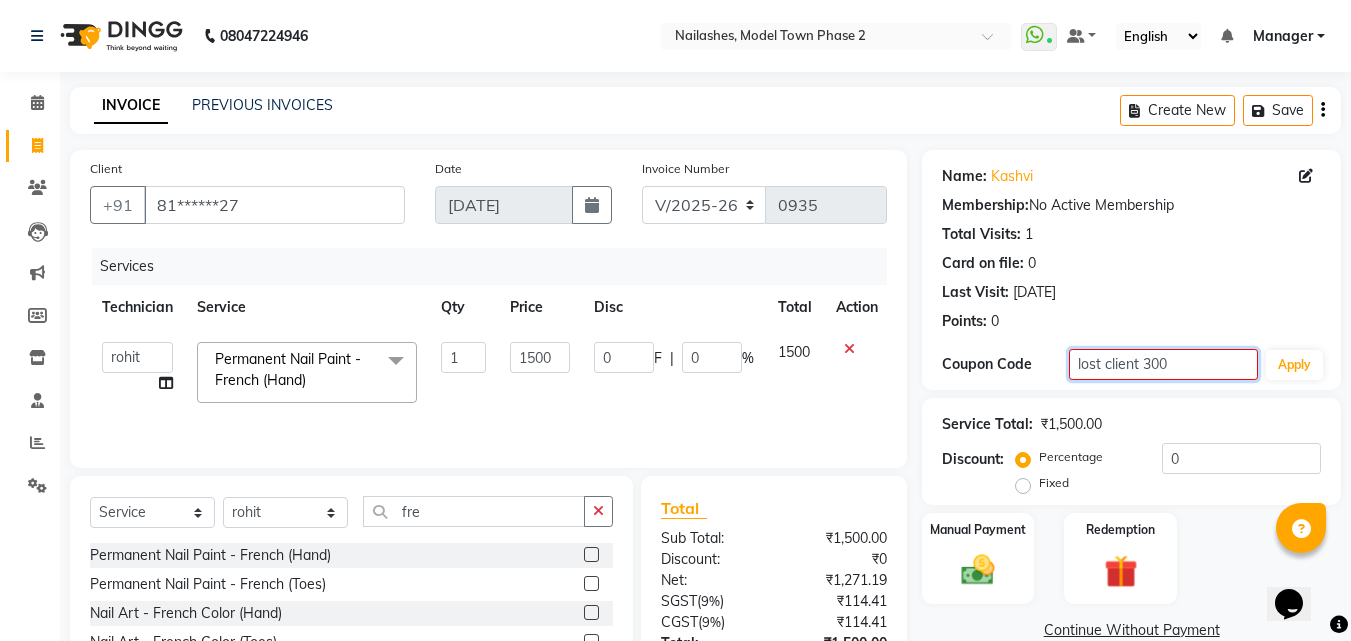 click on "lost client 300" 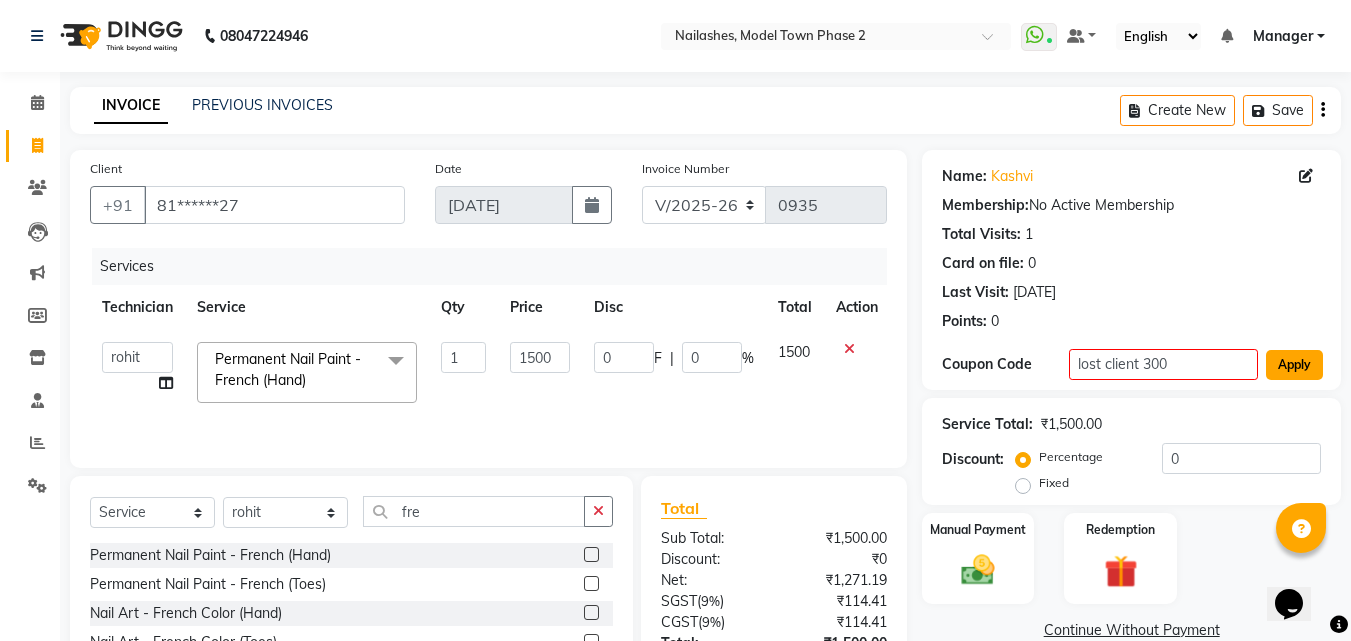 click on "Apply" 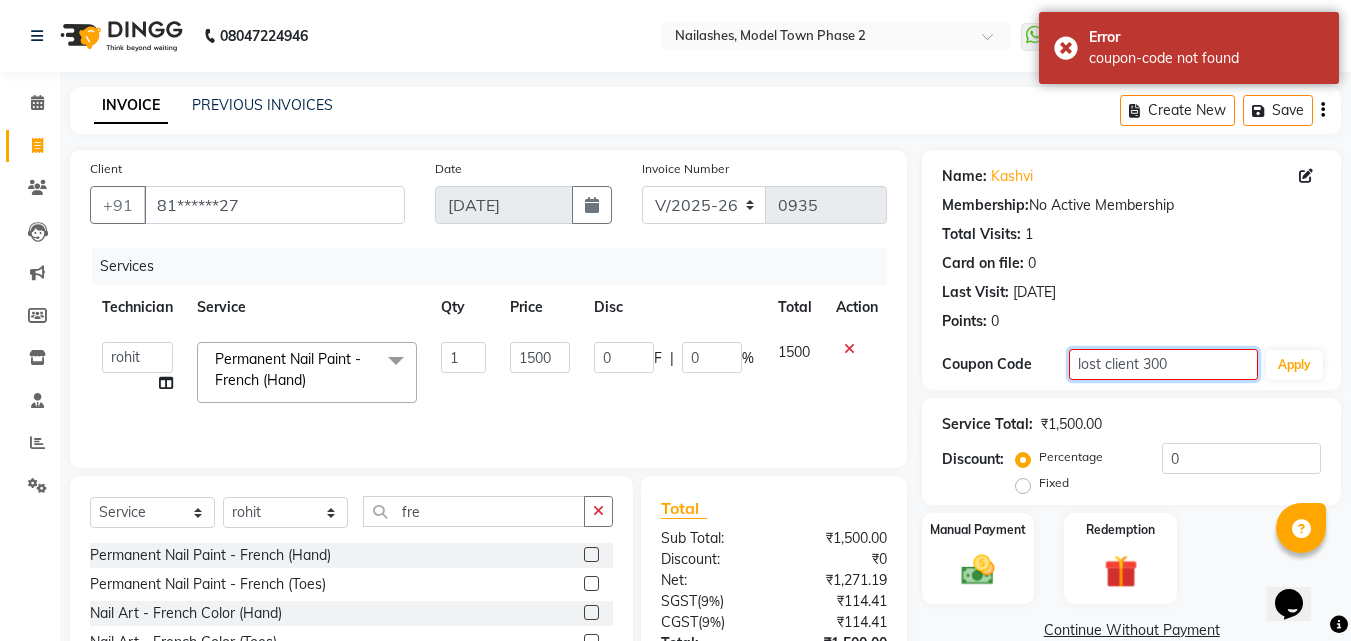 click on "lost client 300" 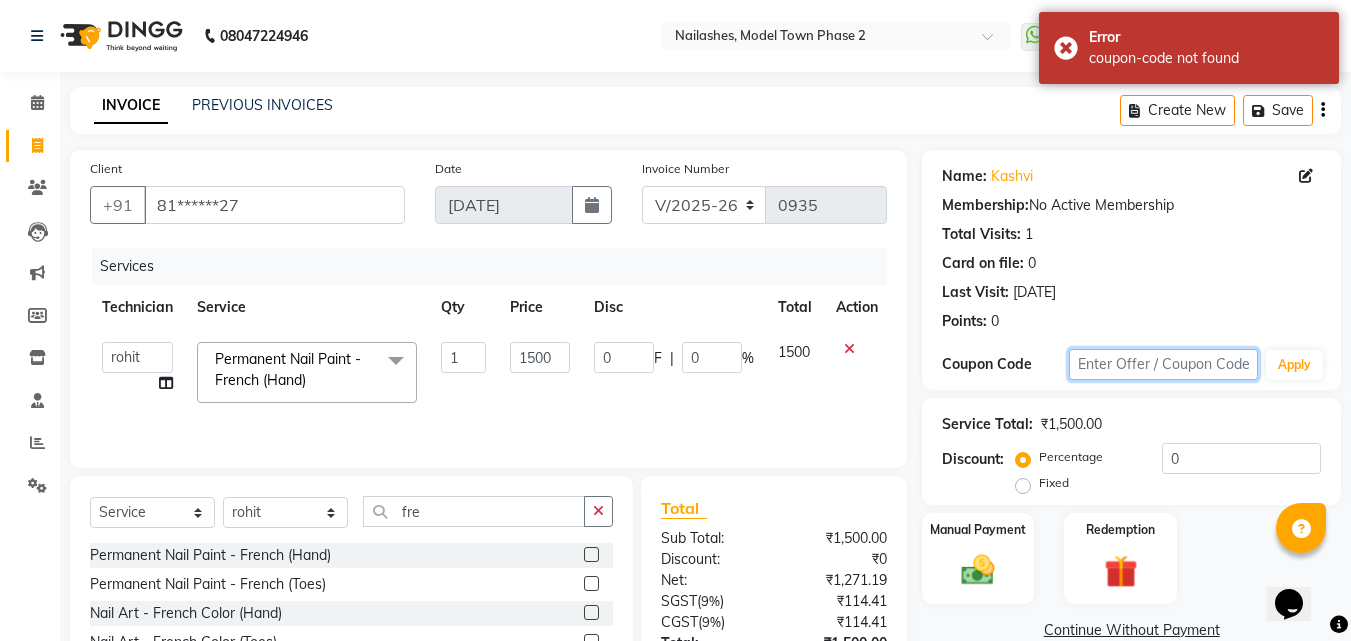 type 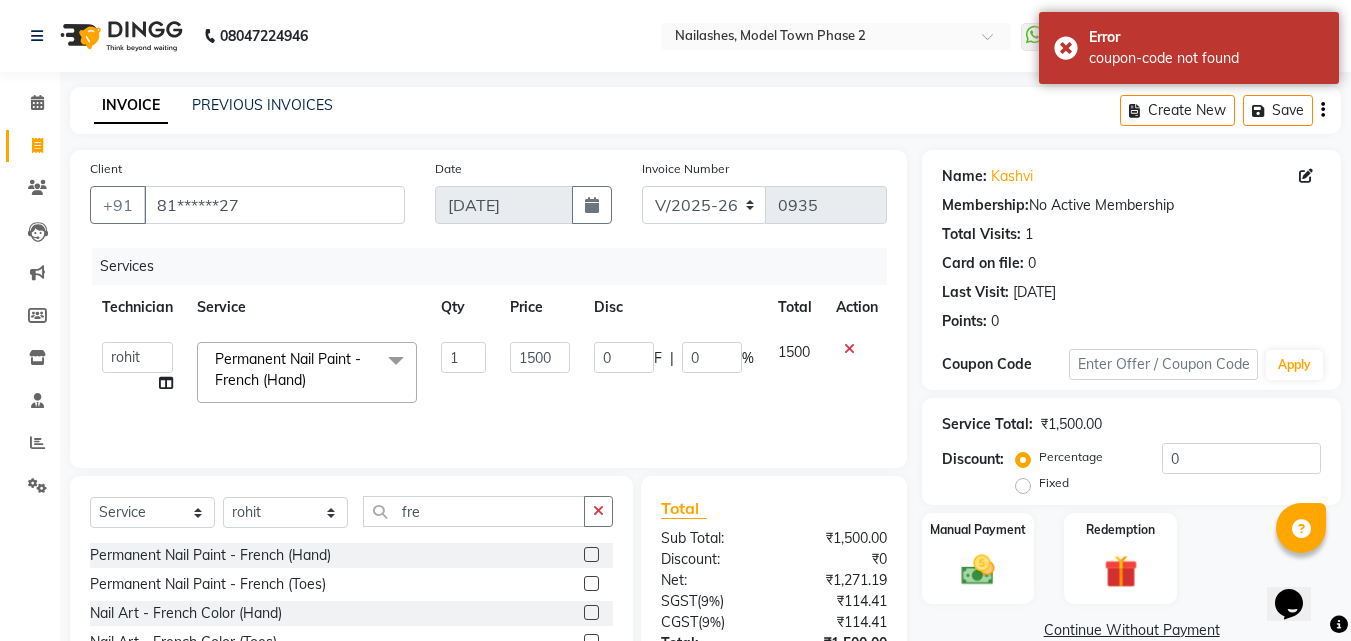 drag, startPoint x: 343, startPoint y: 283, endPoint x: 283, endPoint y: 135, distance: 159.69972 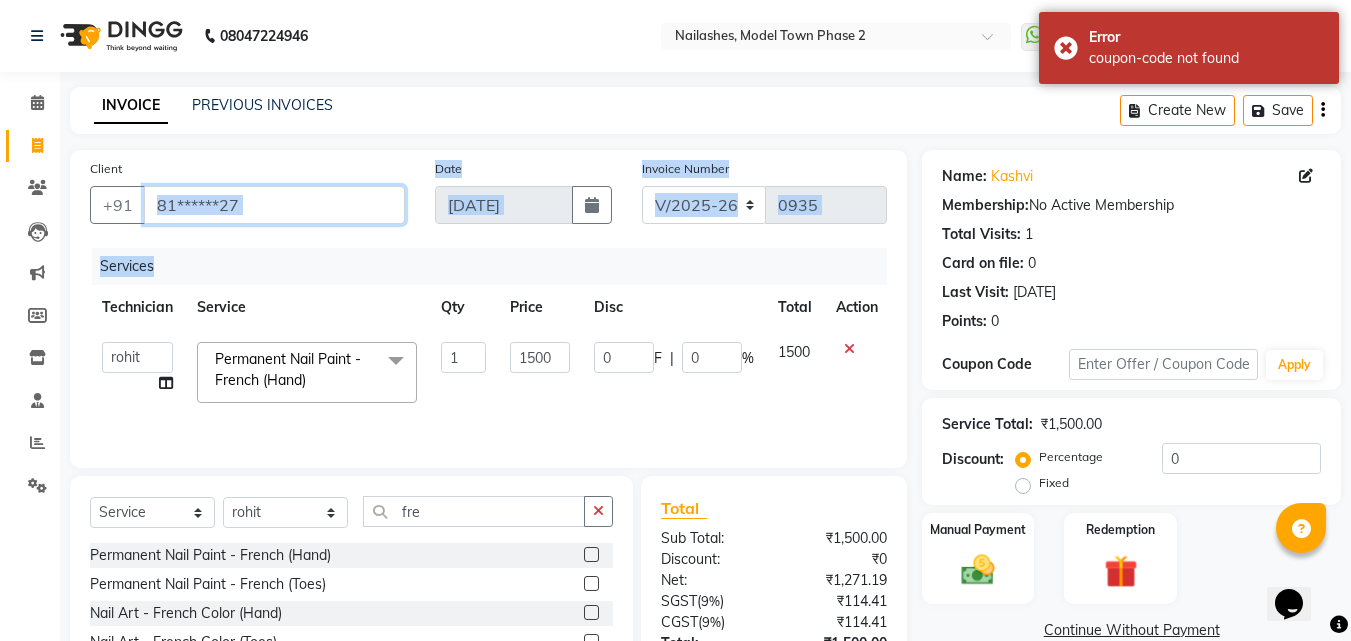 click on "81******27" at bounding box center [274, 205] 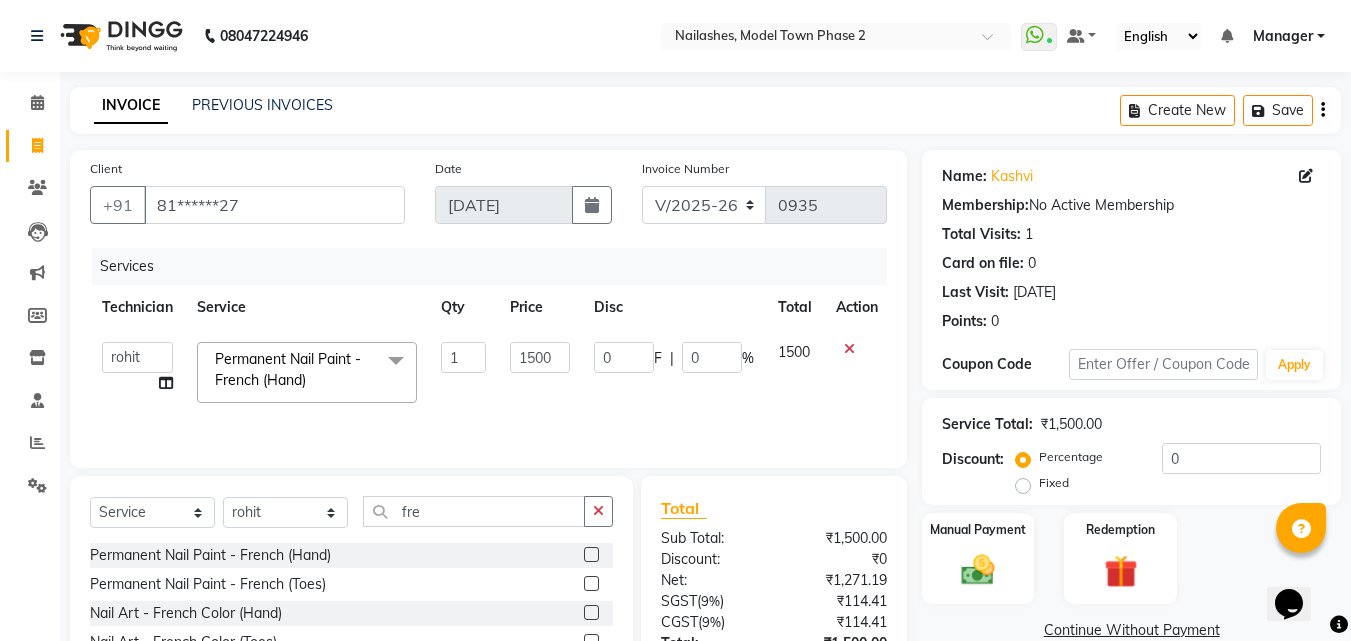click on "Disc" 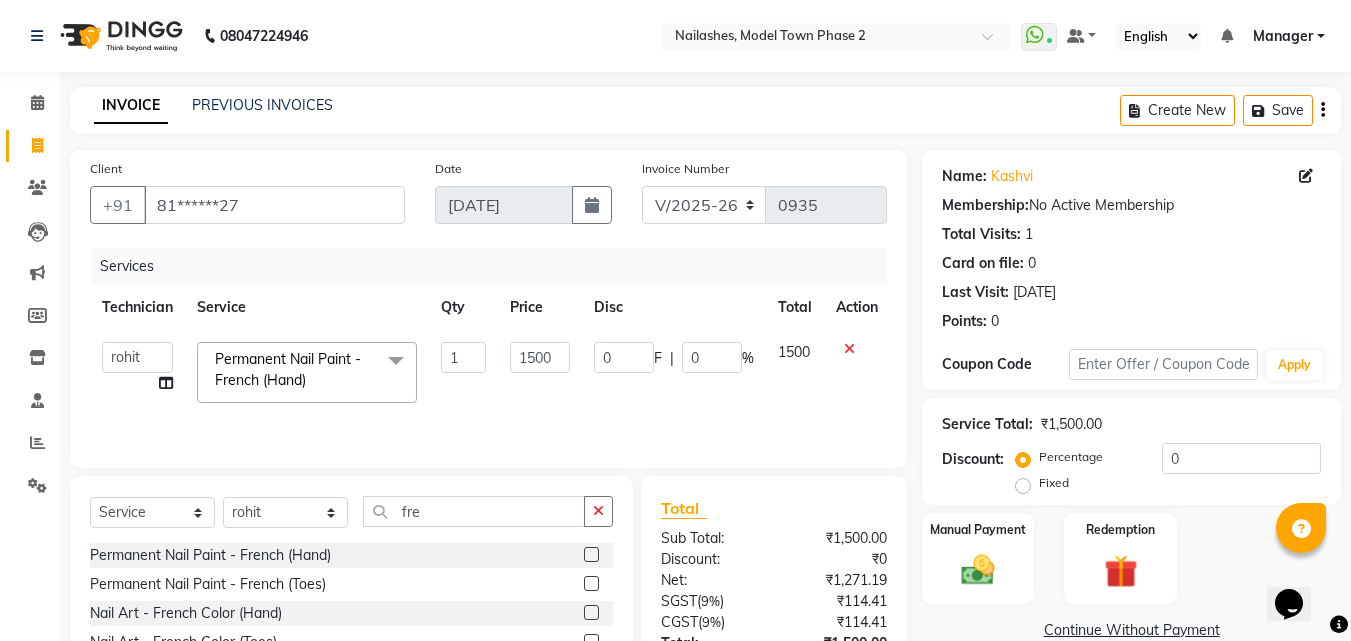 click on "Disc" 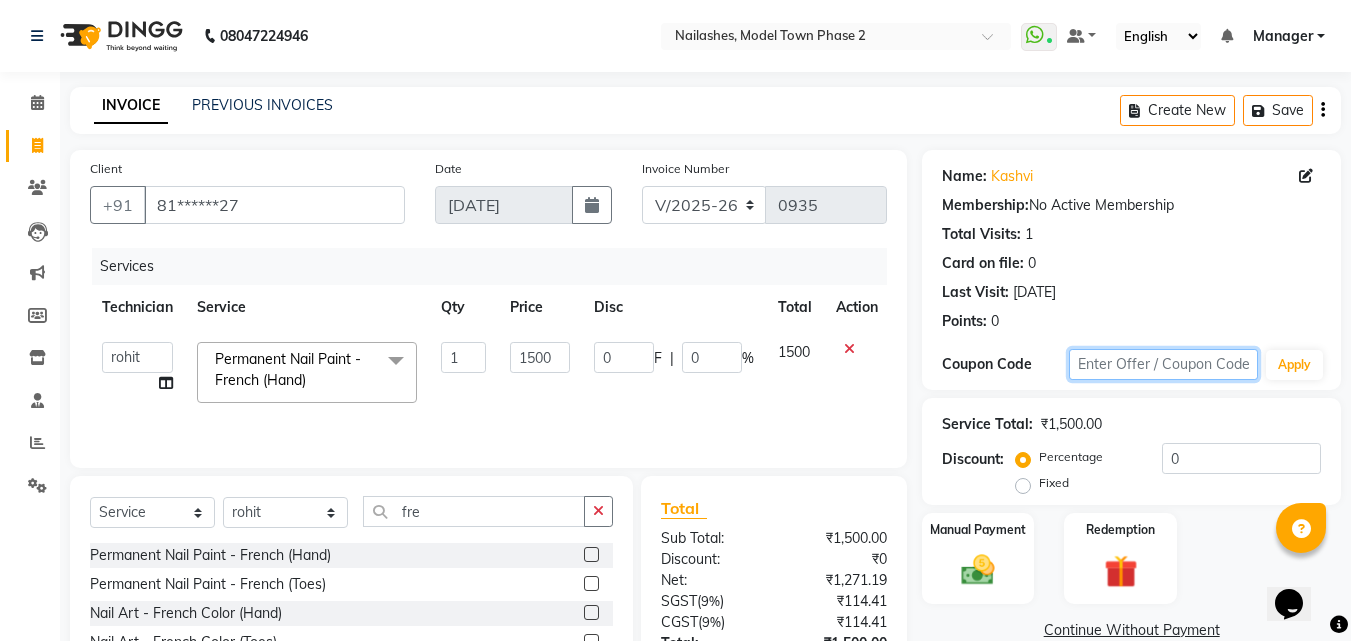 click 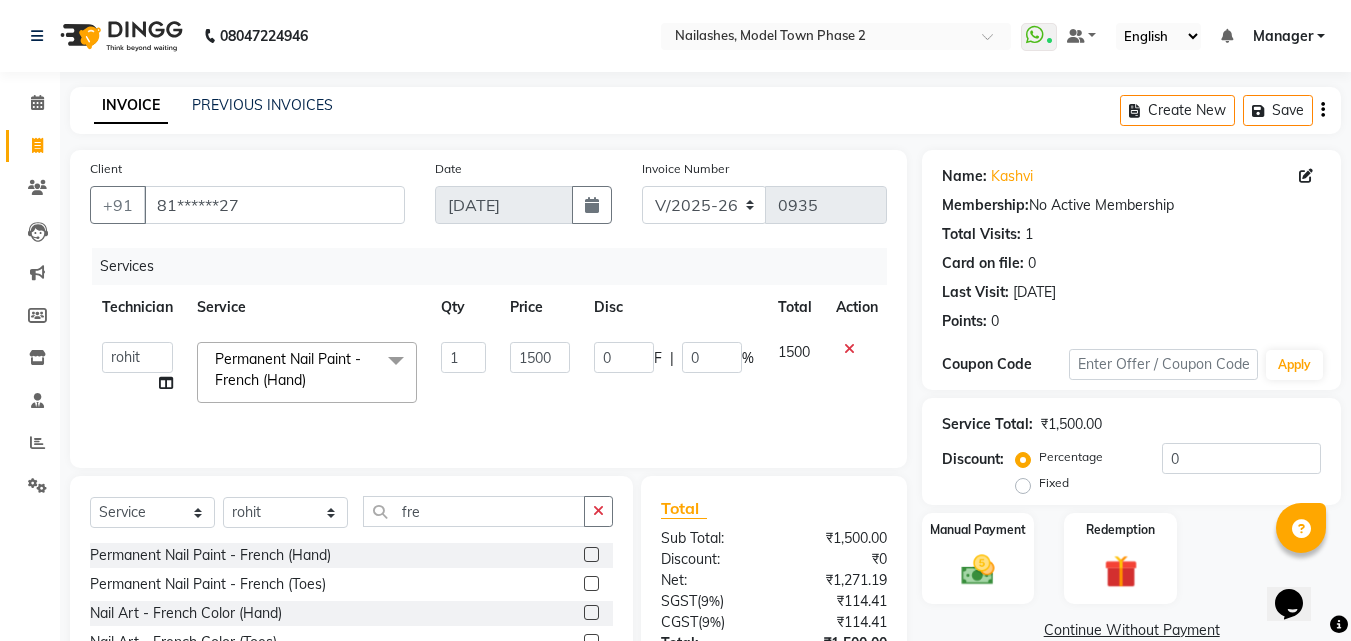 click 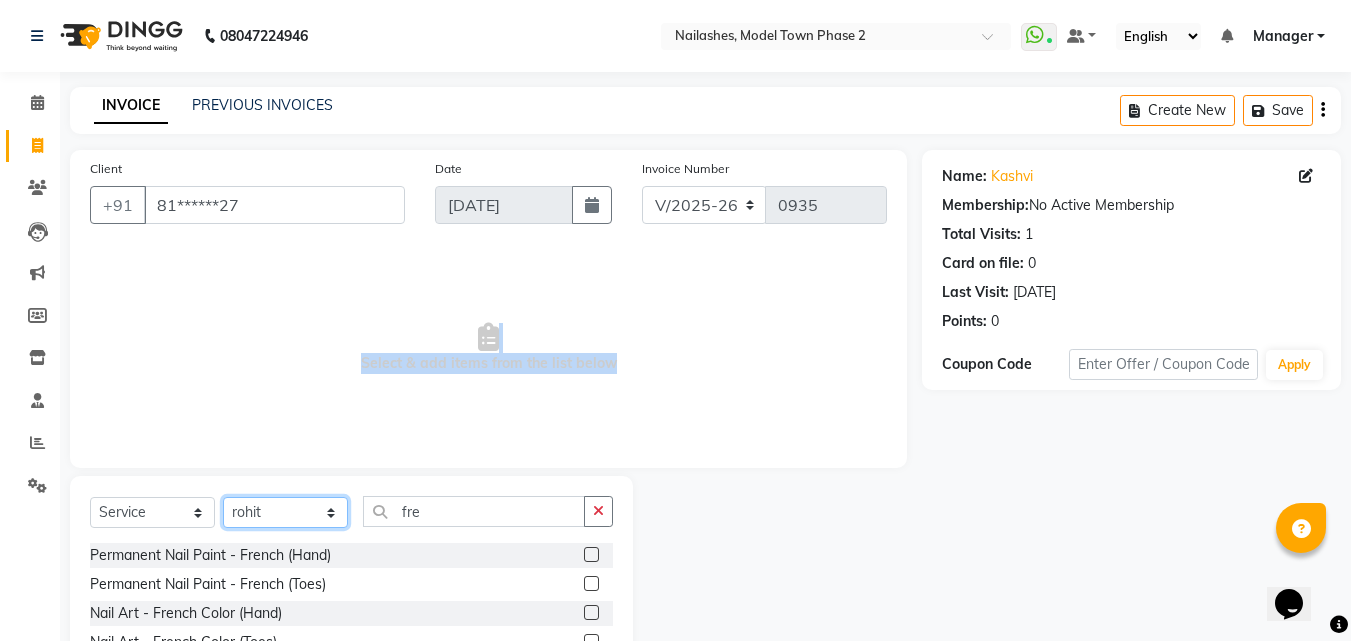 click on "Select Technician [PERSON_NAME] Manager [PERSON_NAME] [PERSON_NAME] [PERSON_NAME] [PERSON_NAME]" 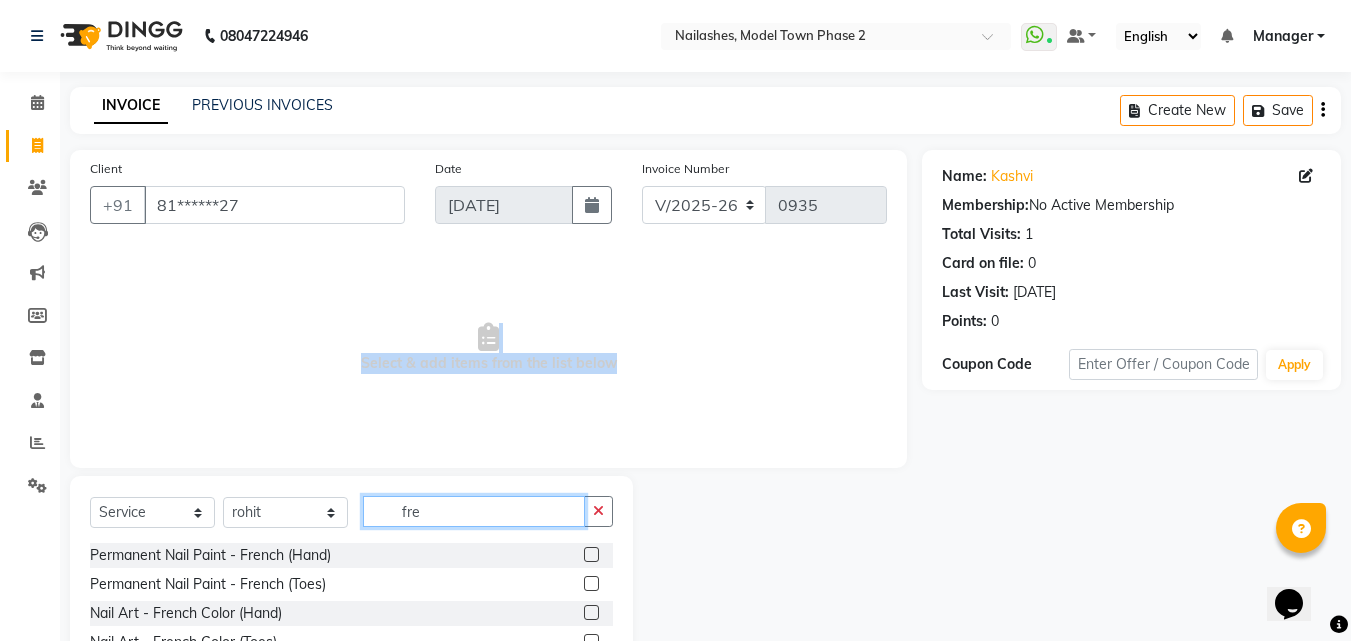 click on "fre" 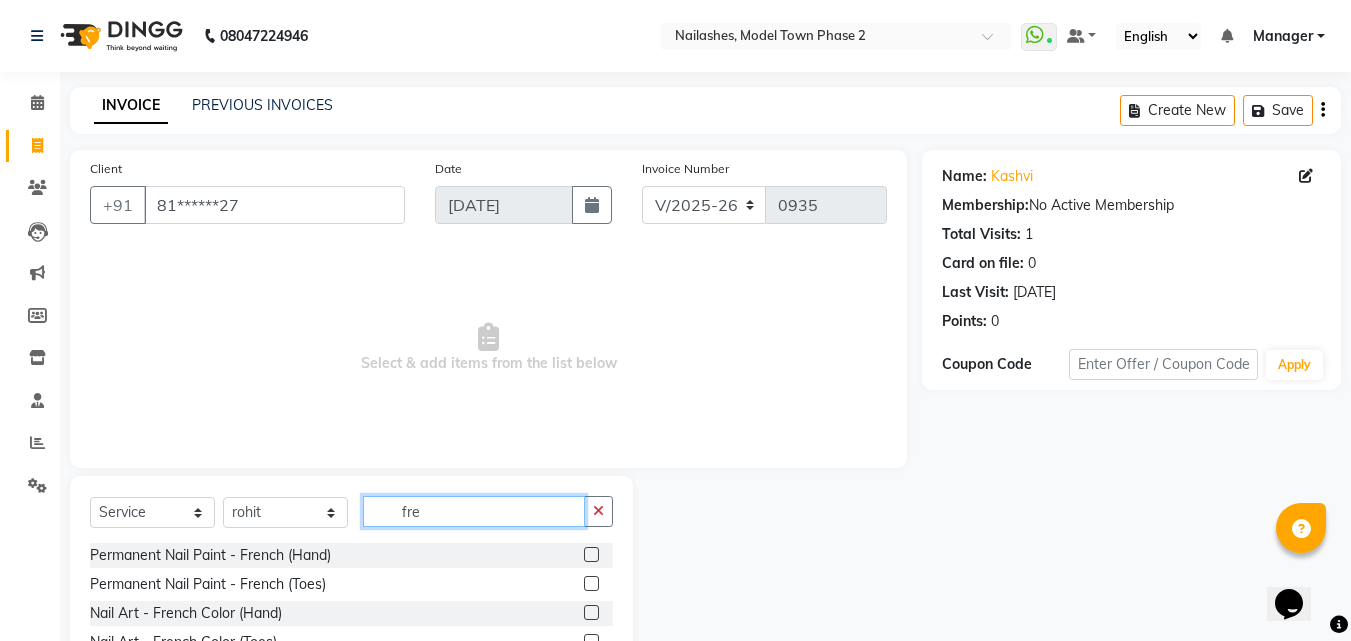 click on "fre" 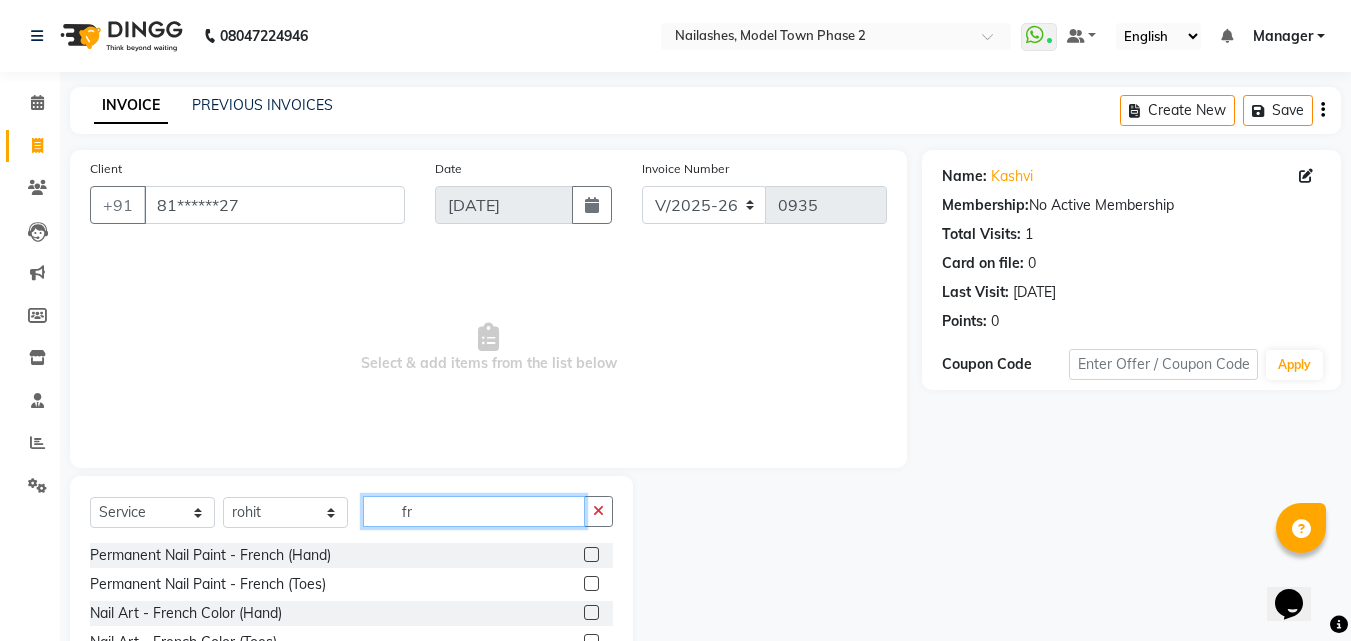 type on "fre" 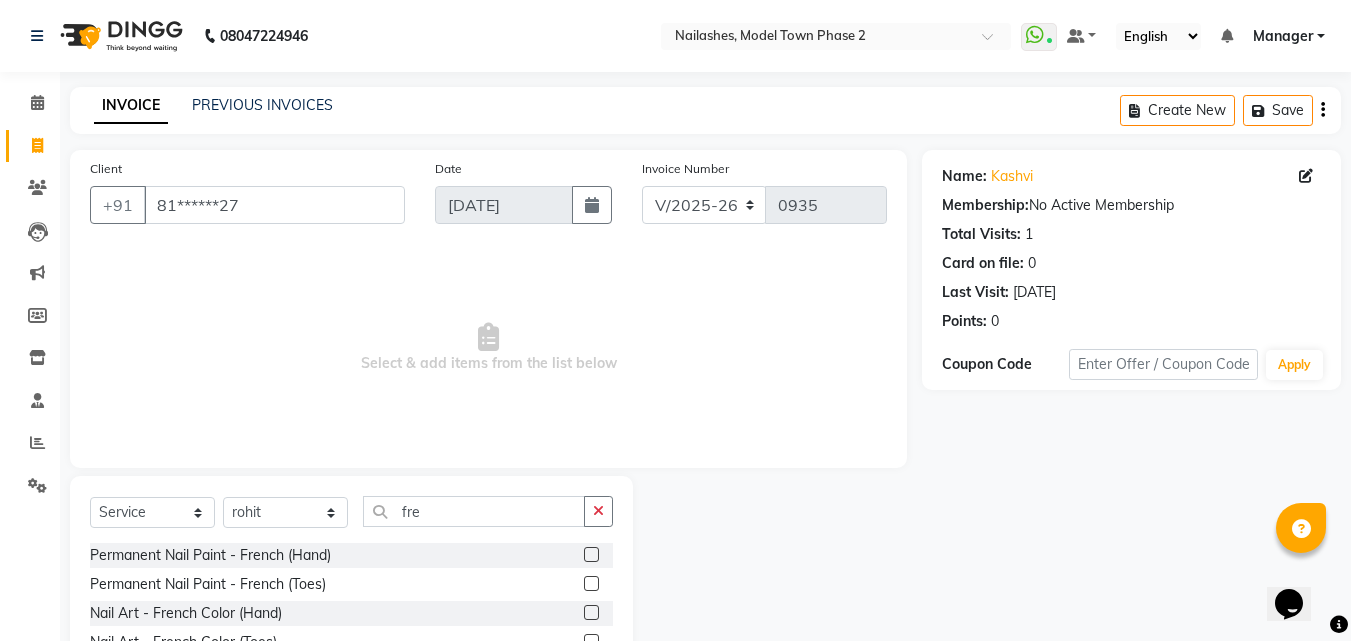 click 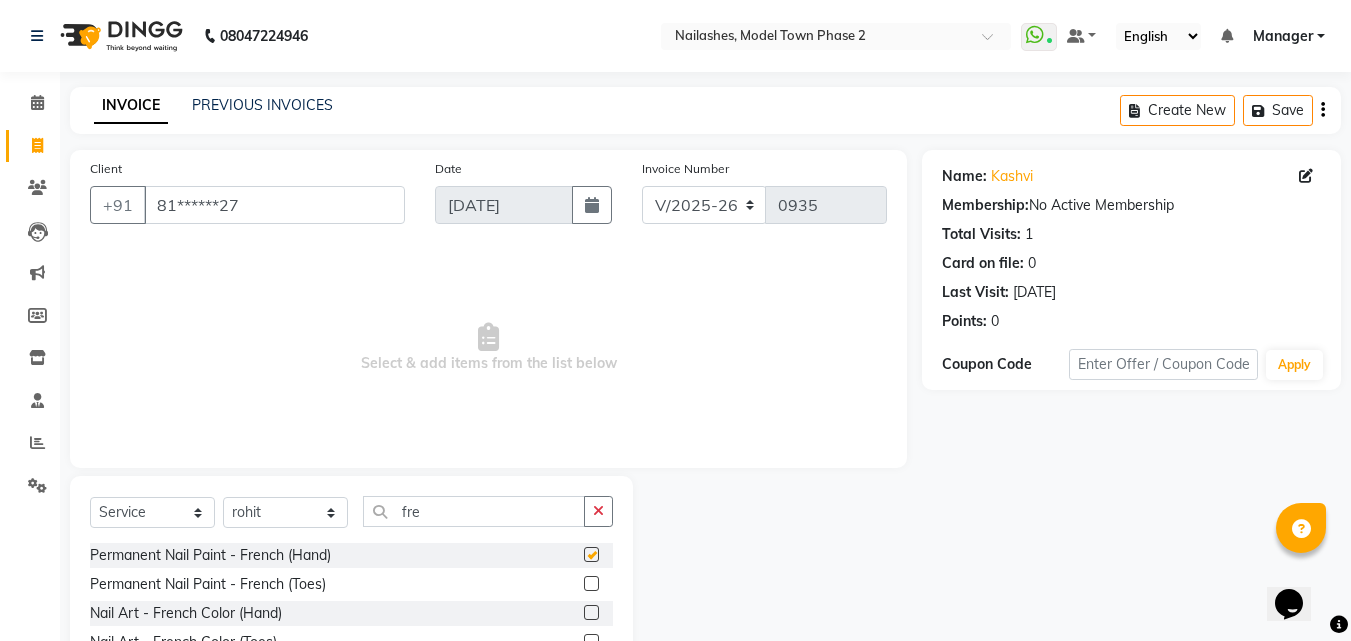 click 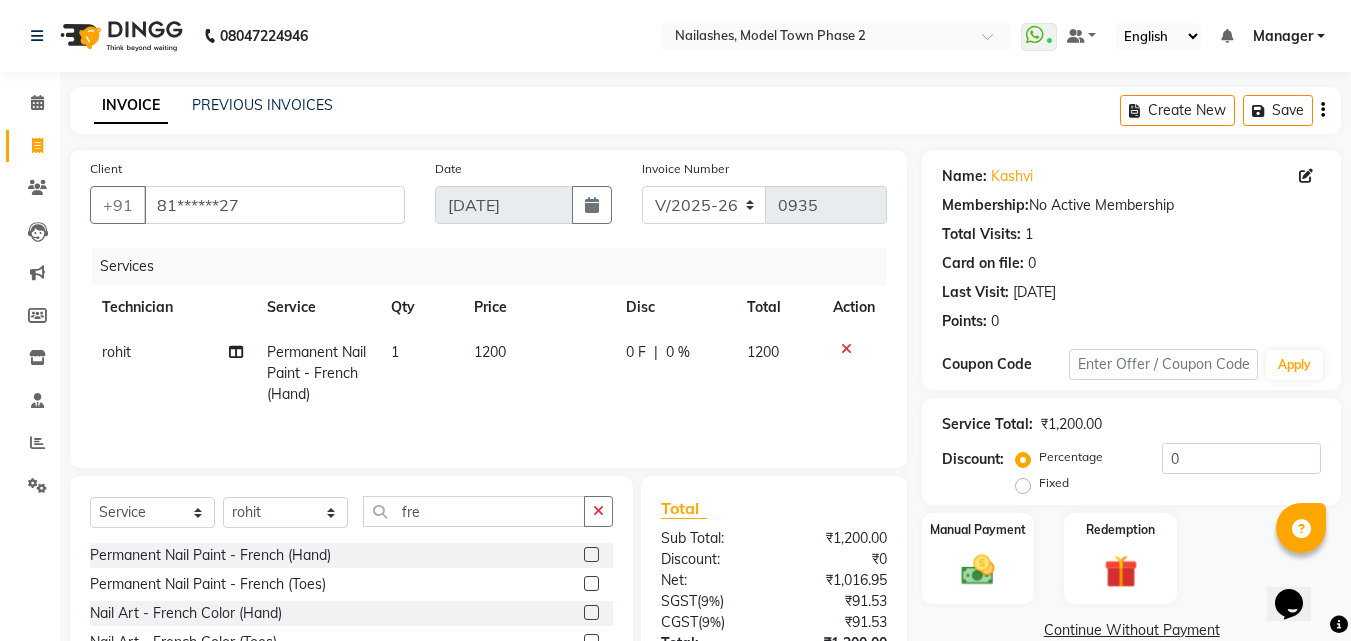 click on "Price" 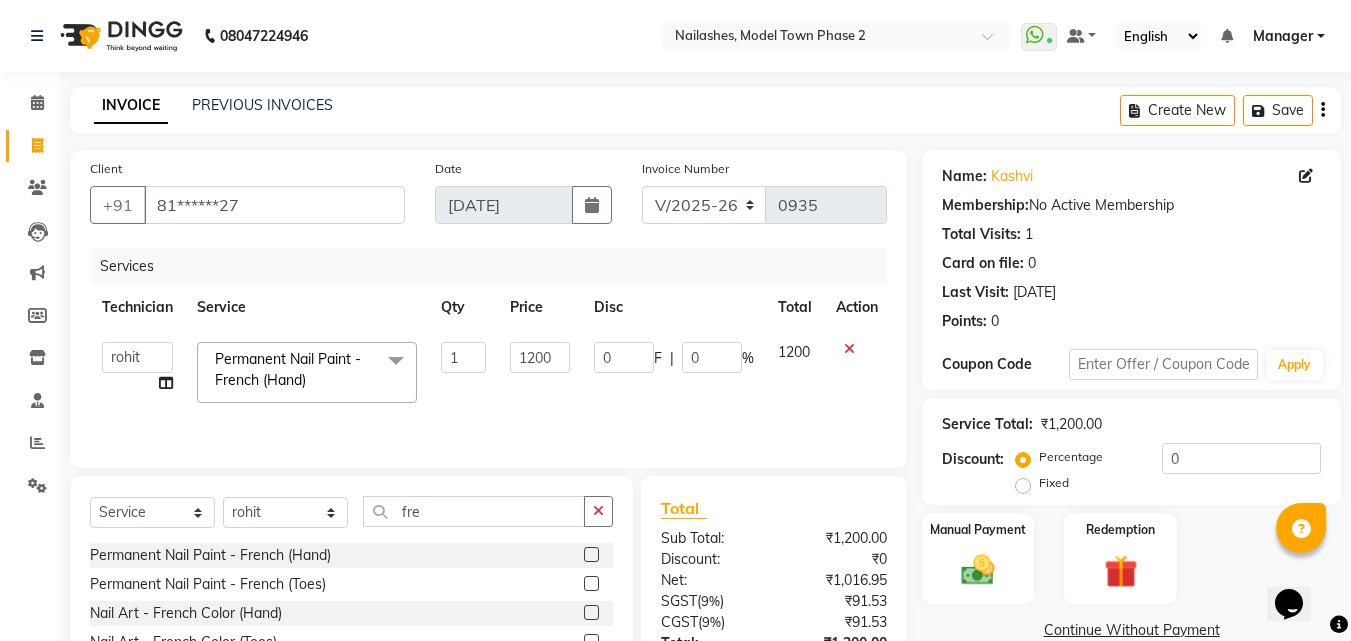 click on "1200" 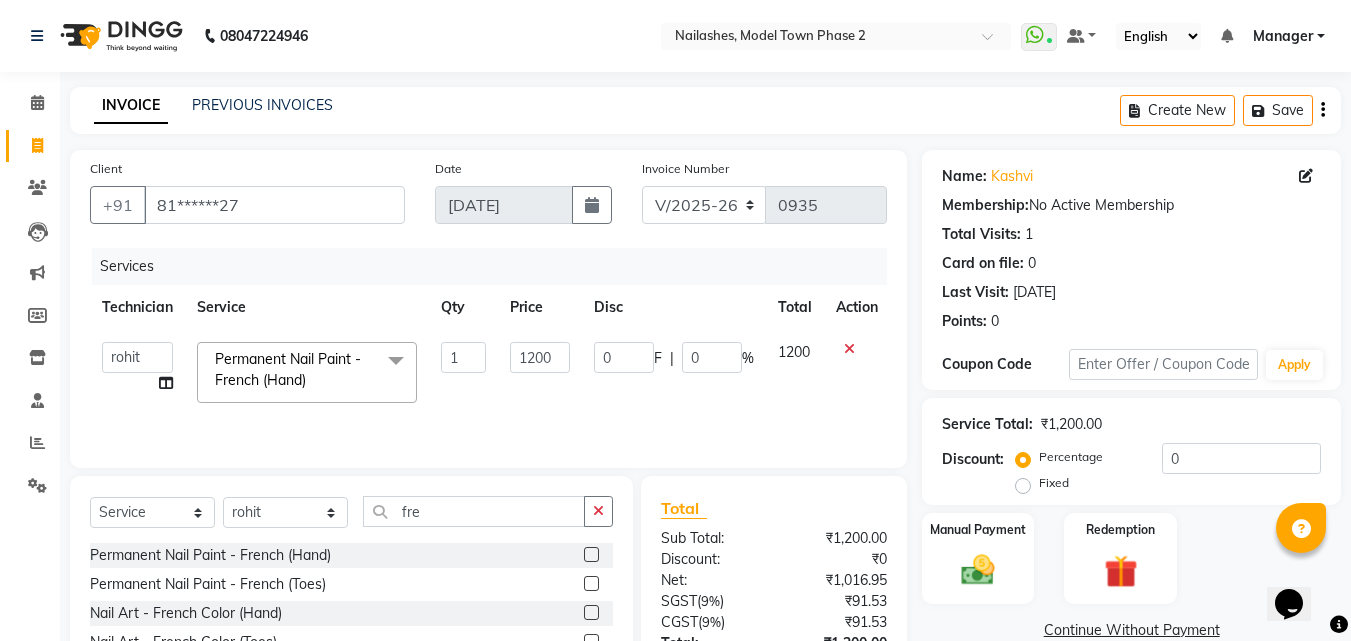 click on "1200" 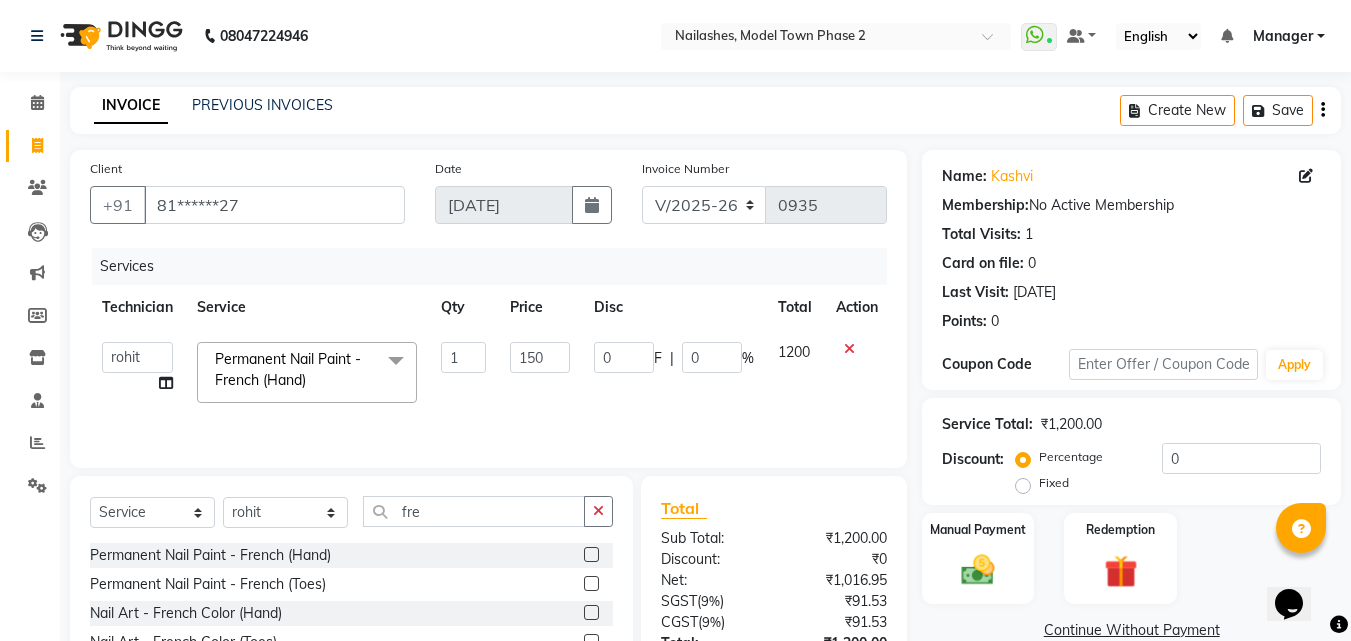 type on "1500" 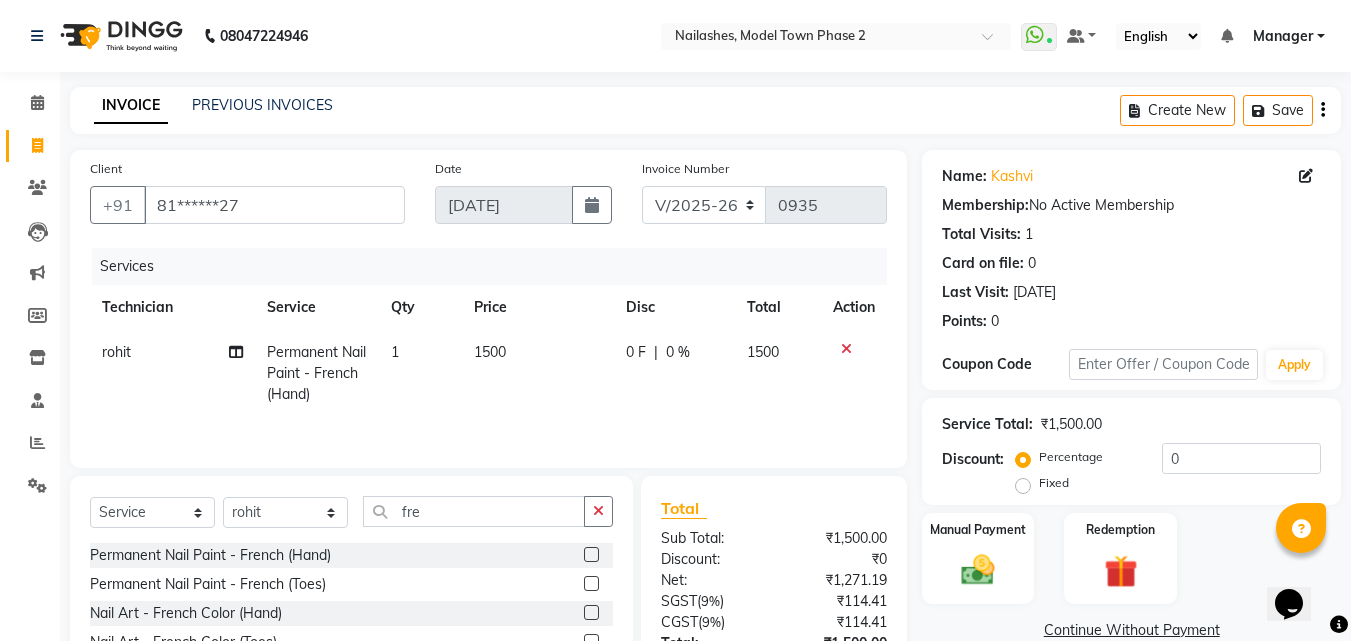 click on "0 F | 0 %" 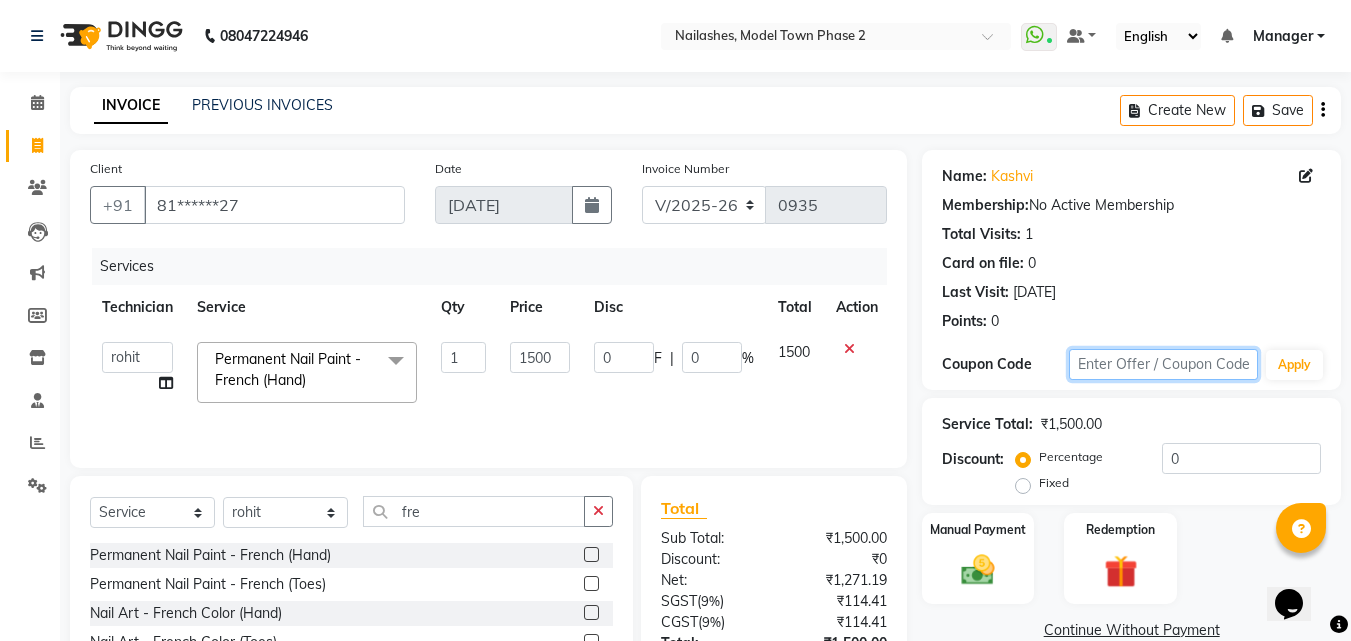 click 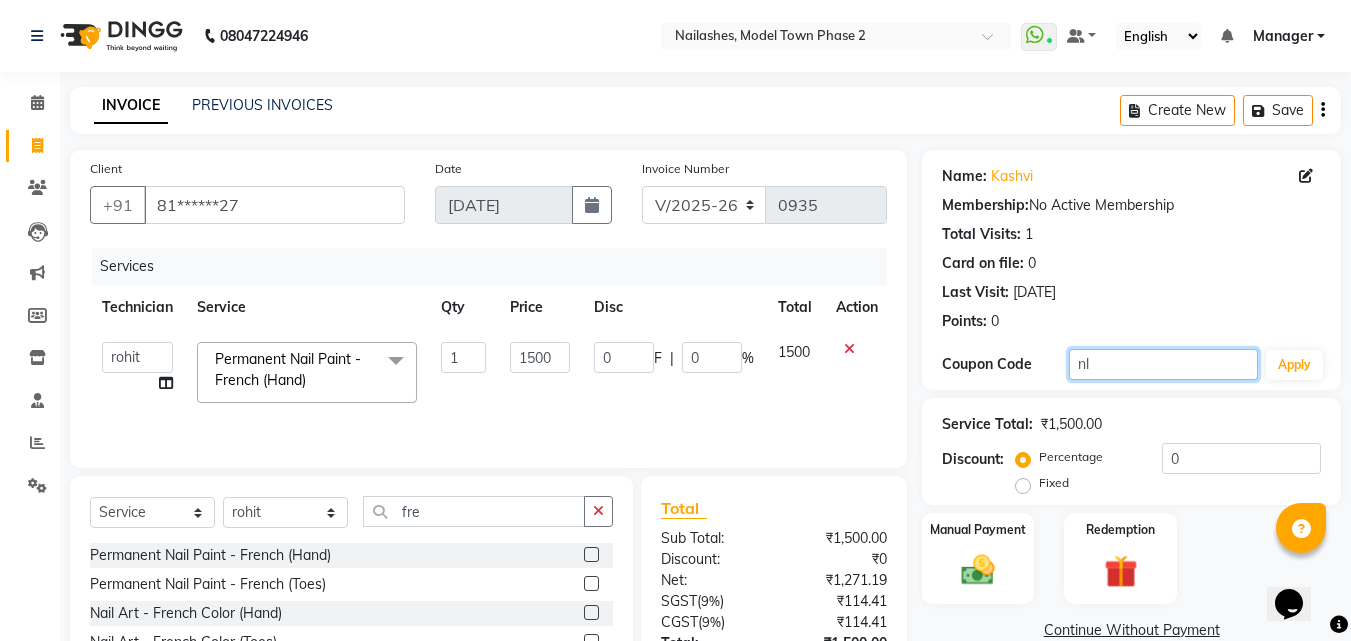type on "n" 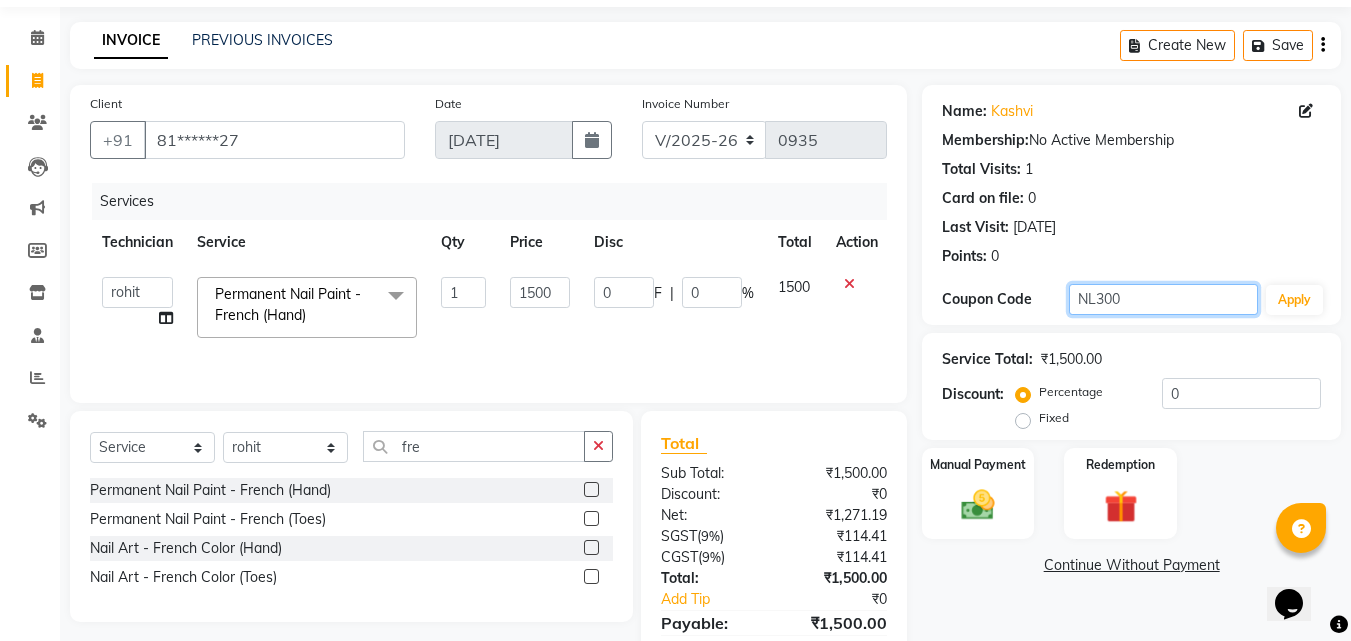 scroll, scrollTop: 100, scrollLeft: 0, axis: vertical 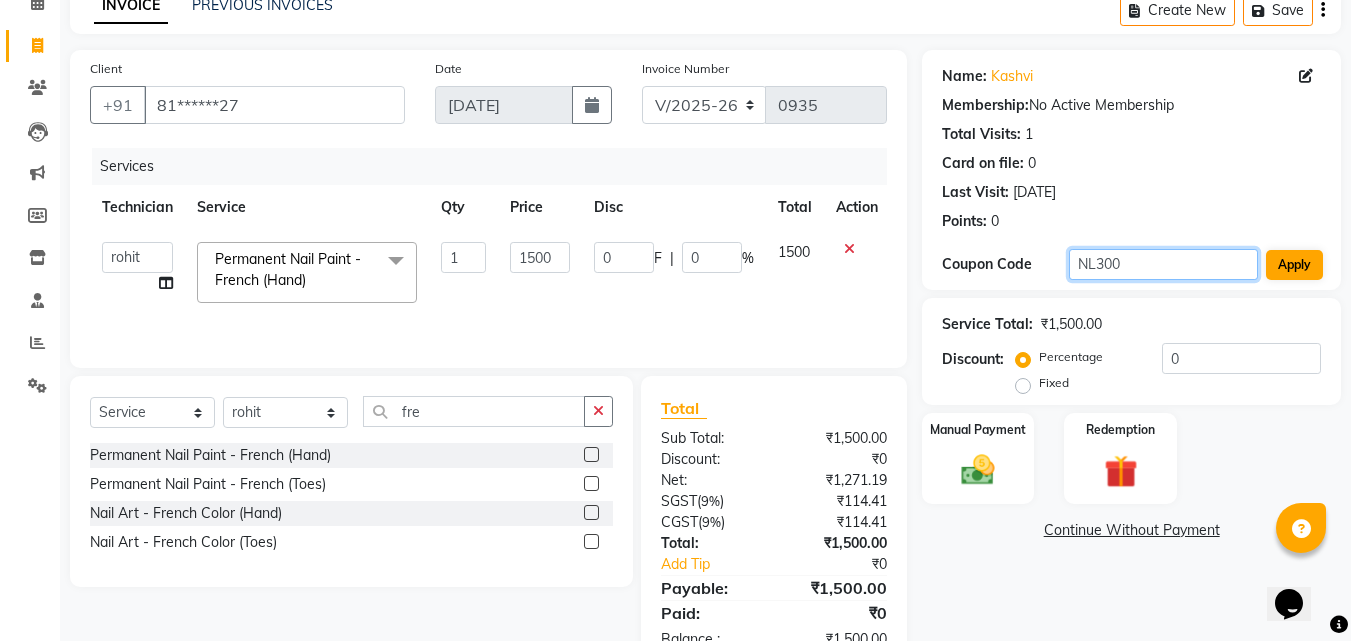 type on "NL300" 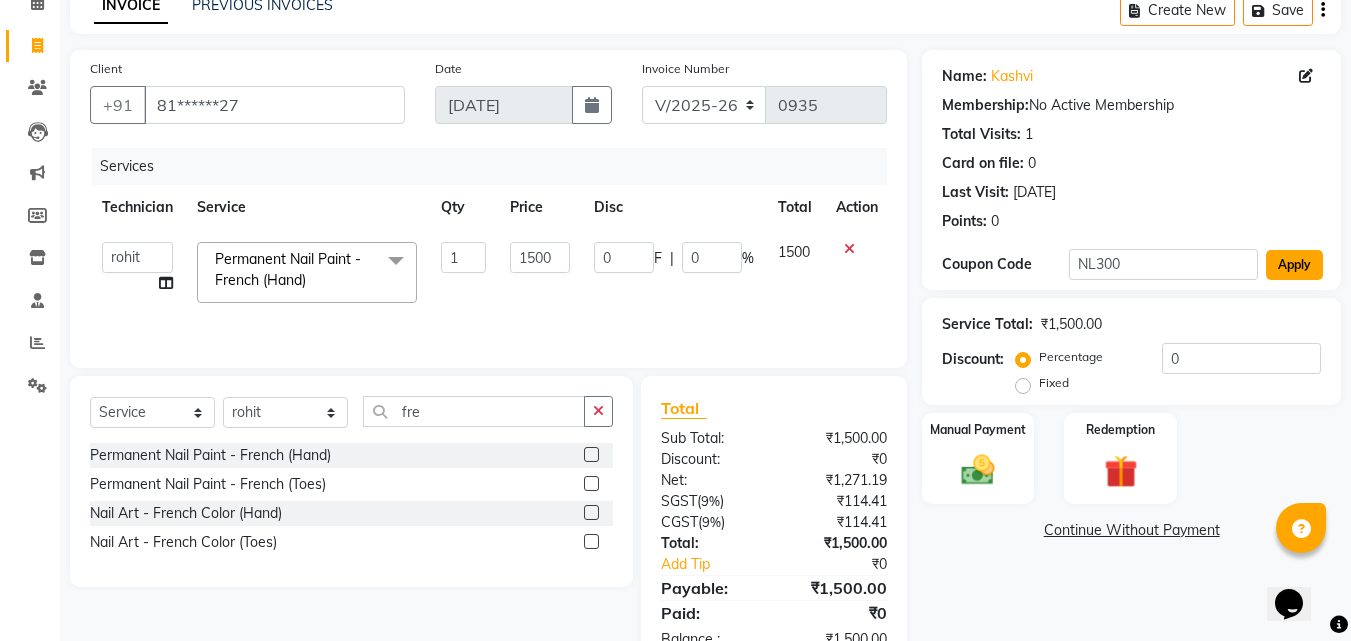 click on "Apply" 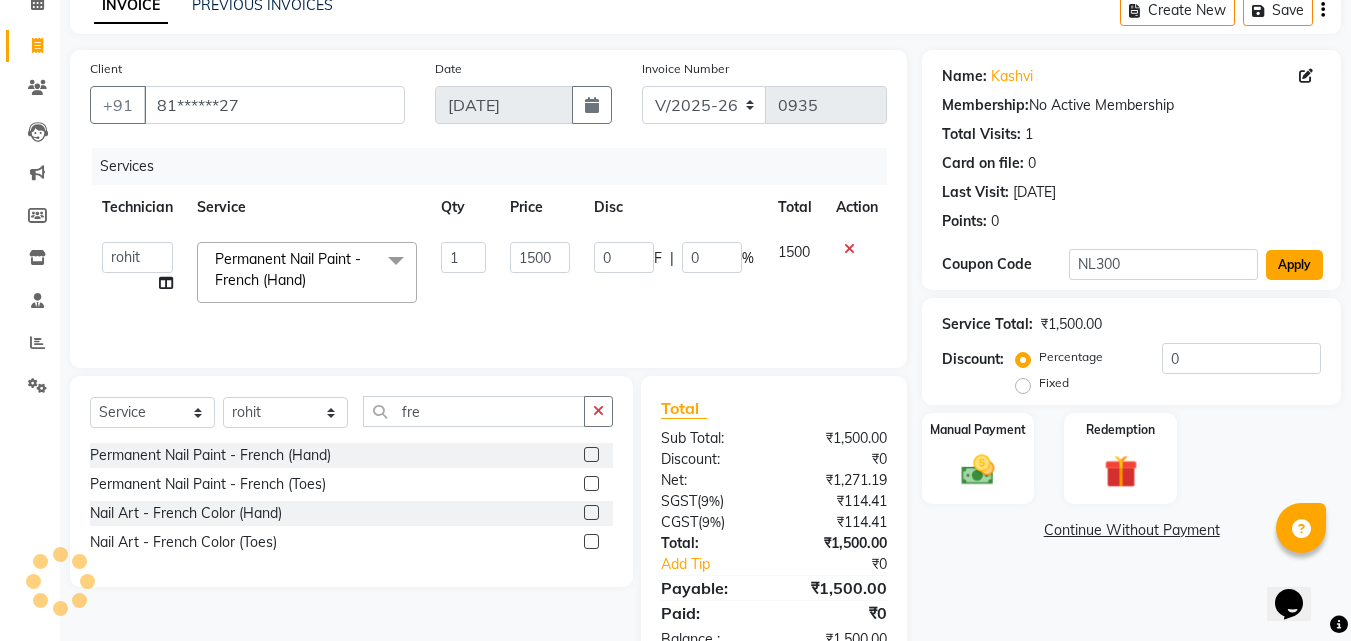 click on "Apply" 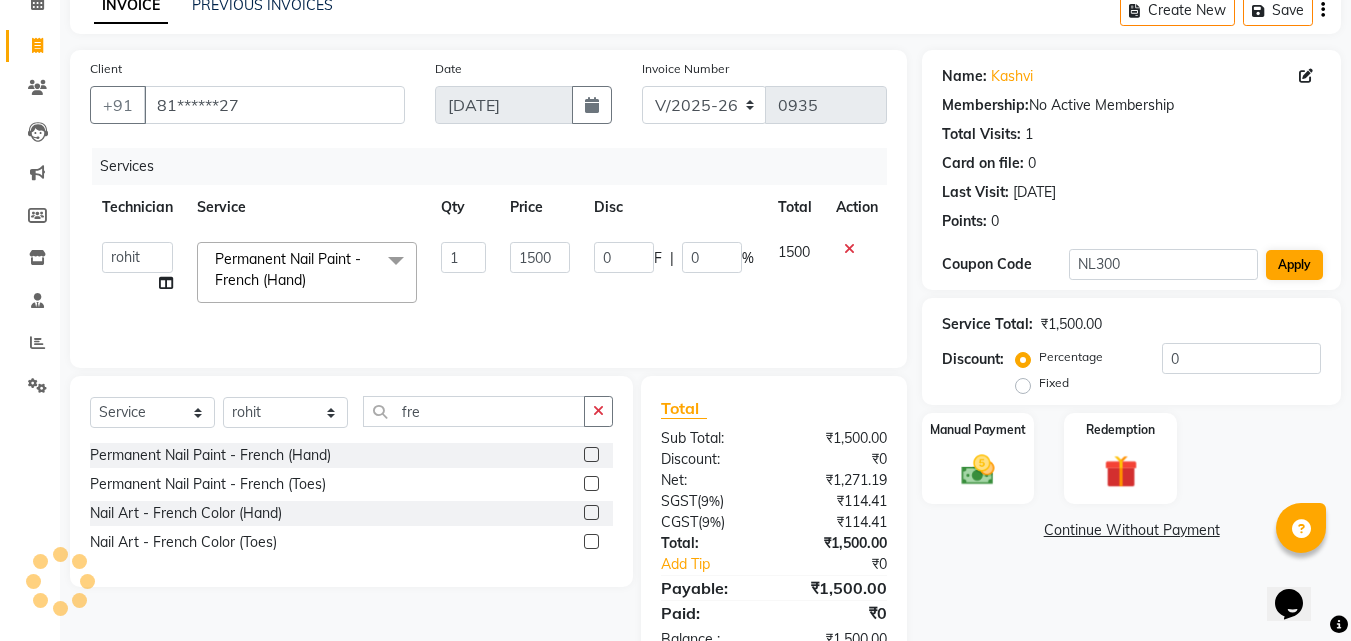 radio on "false" 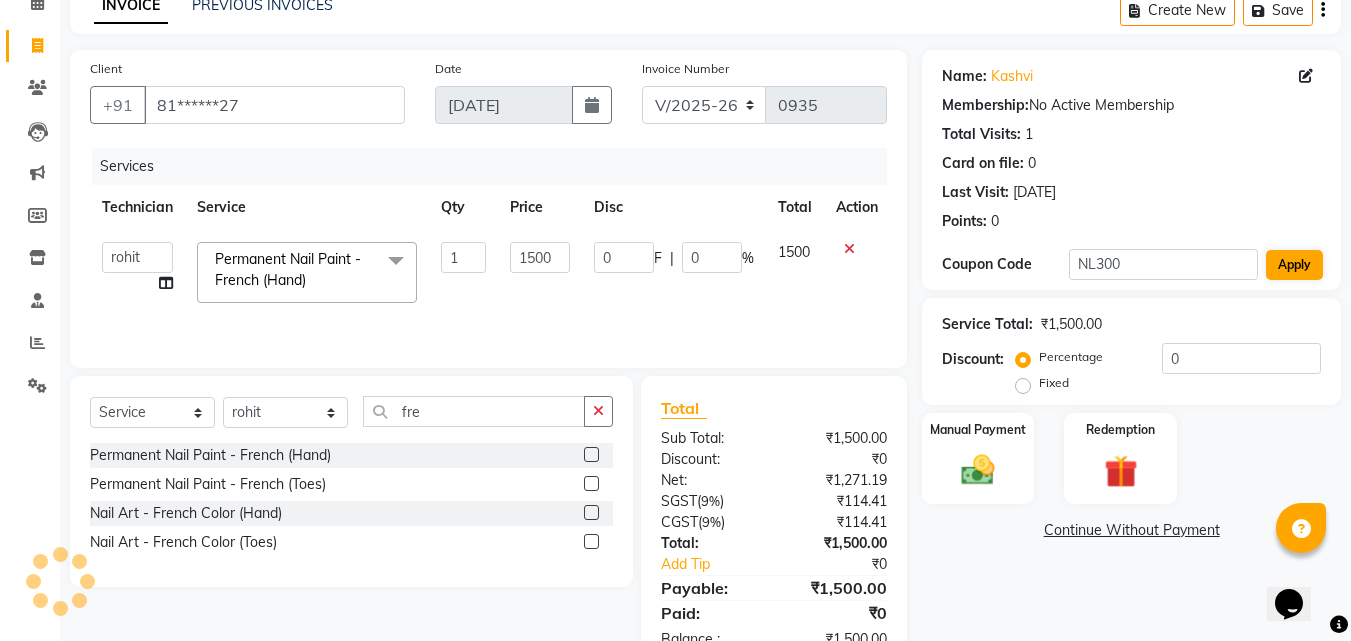 radio on "true" 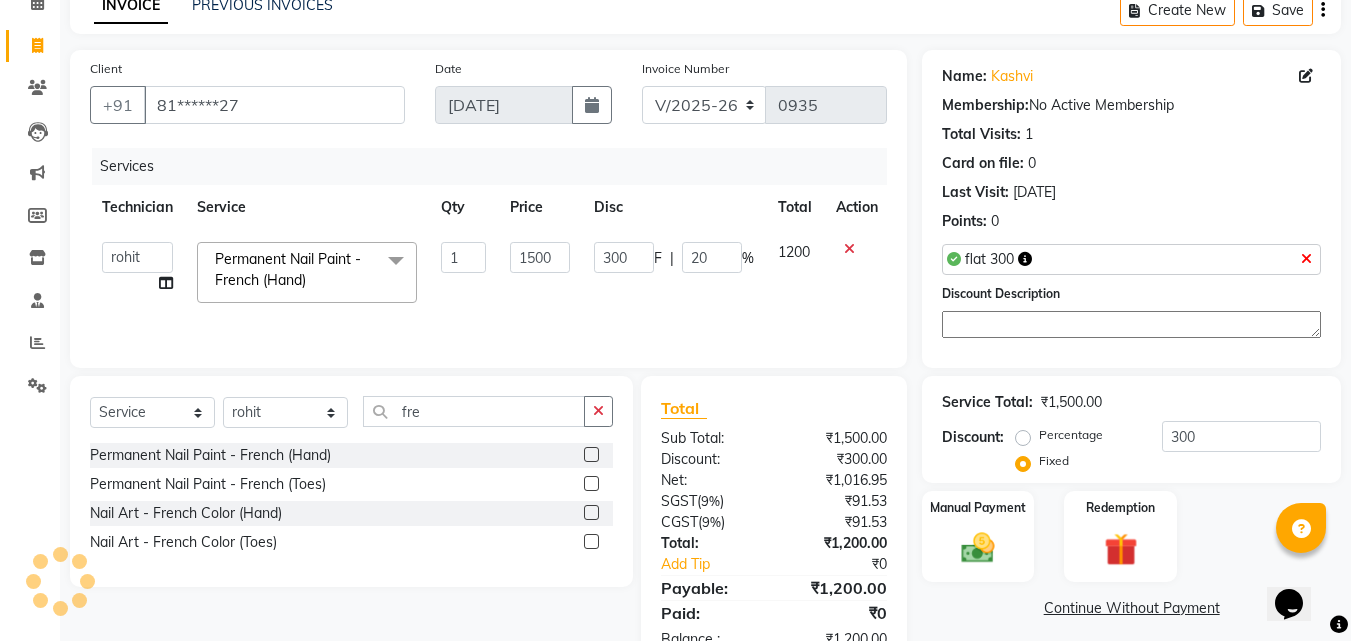 radio on "false" 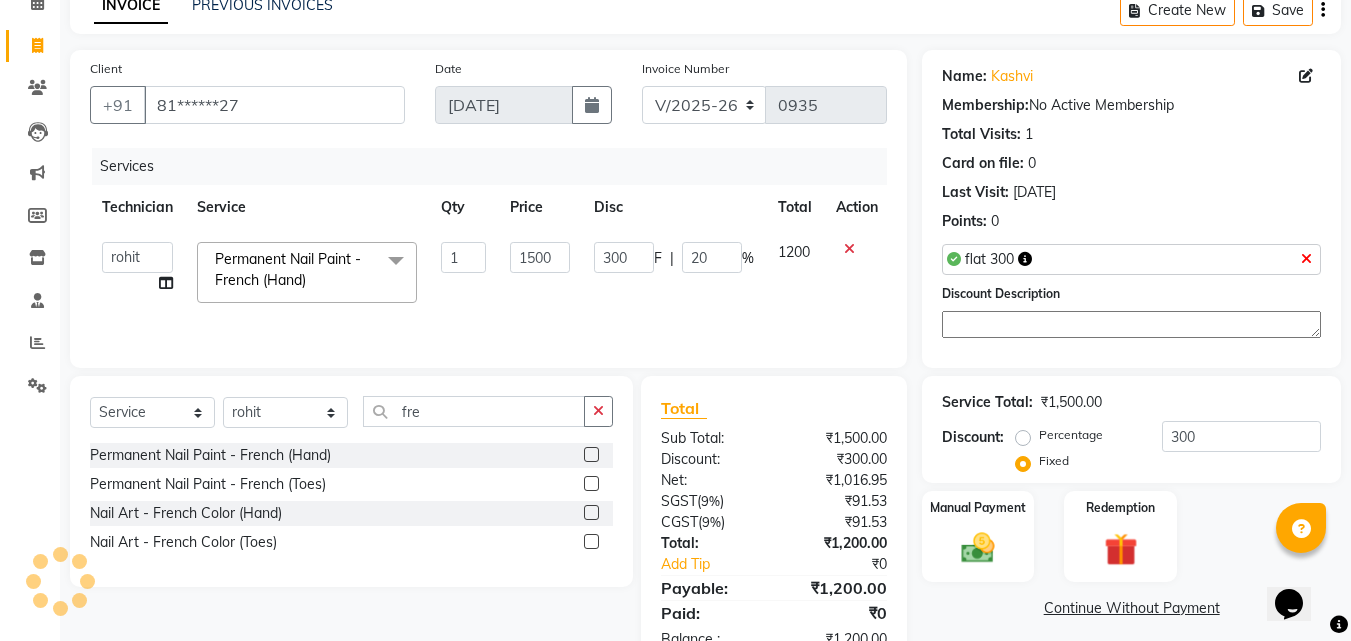 radio on "true" 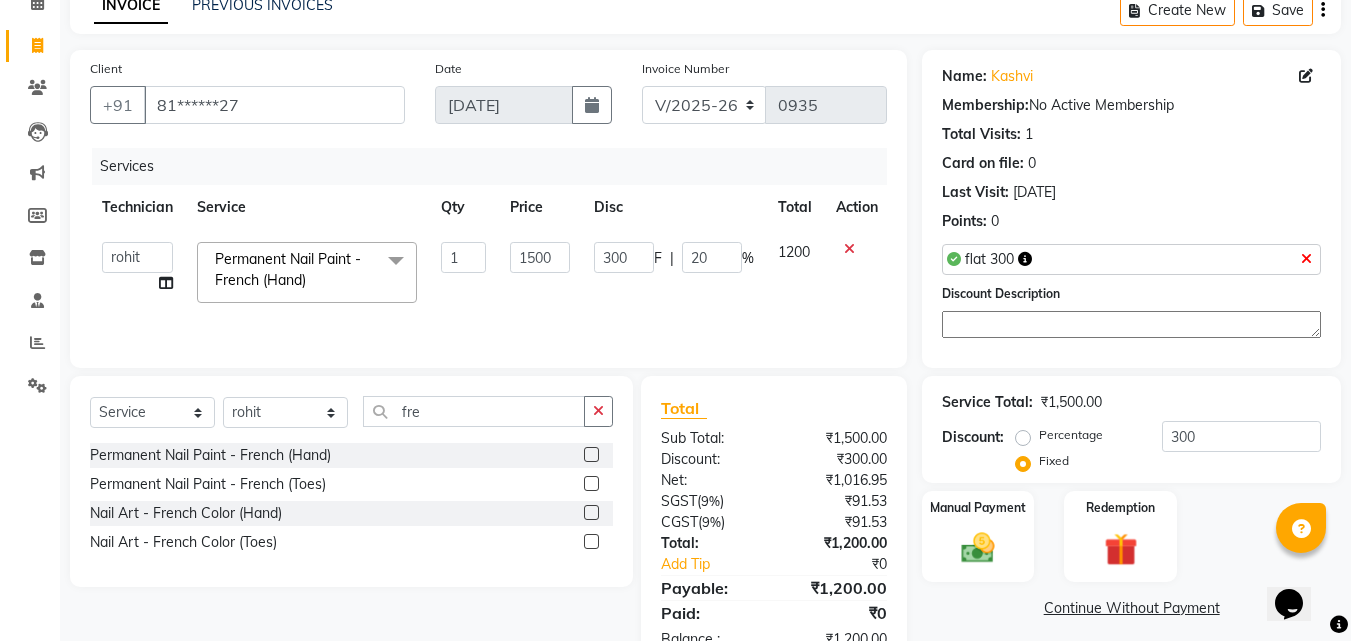 click 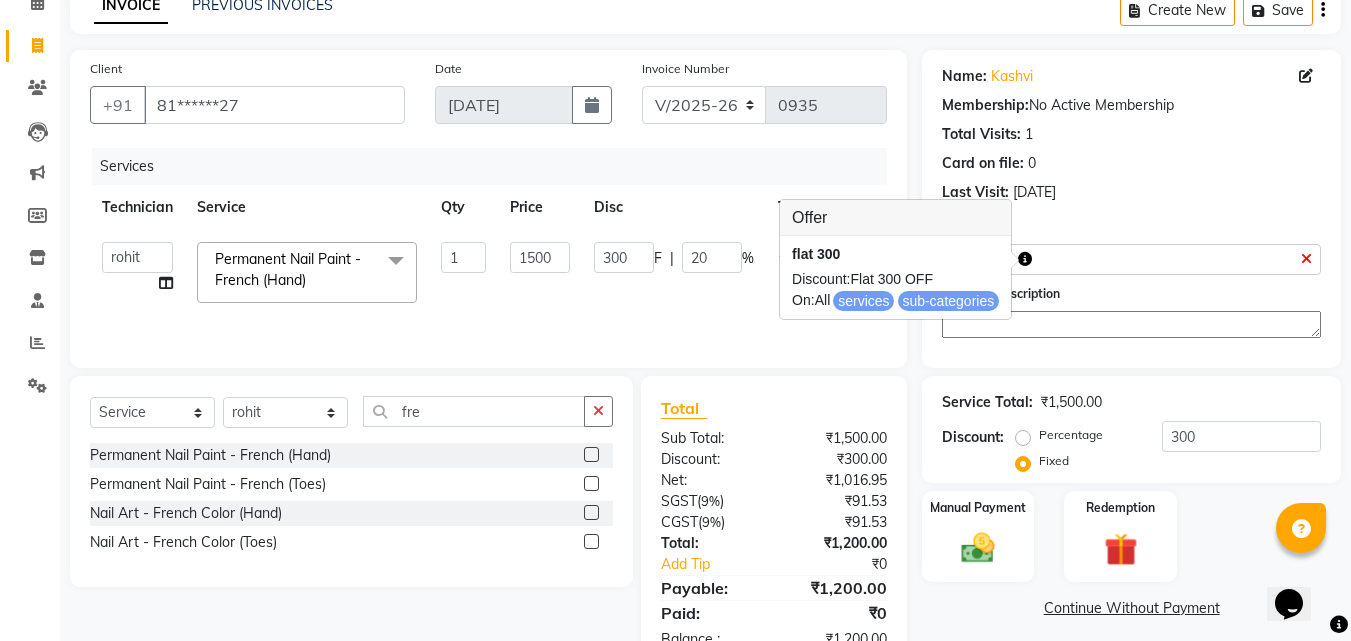 scroll, scrollTop: 159, scrollLeft: 0, axis: vertical 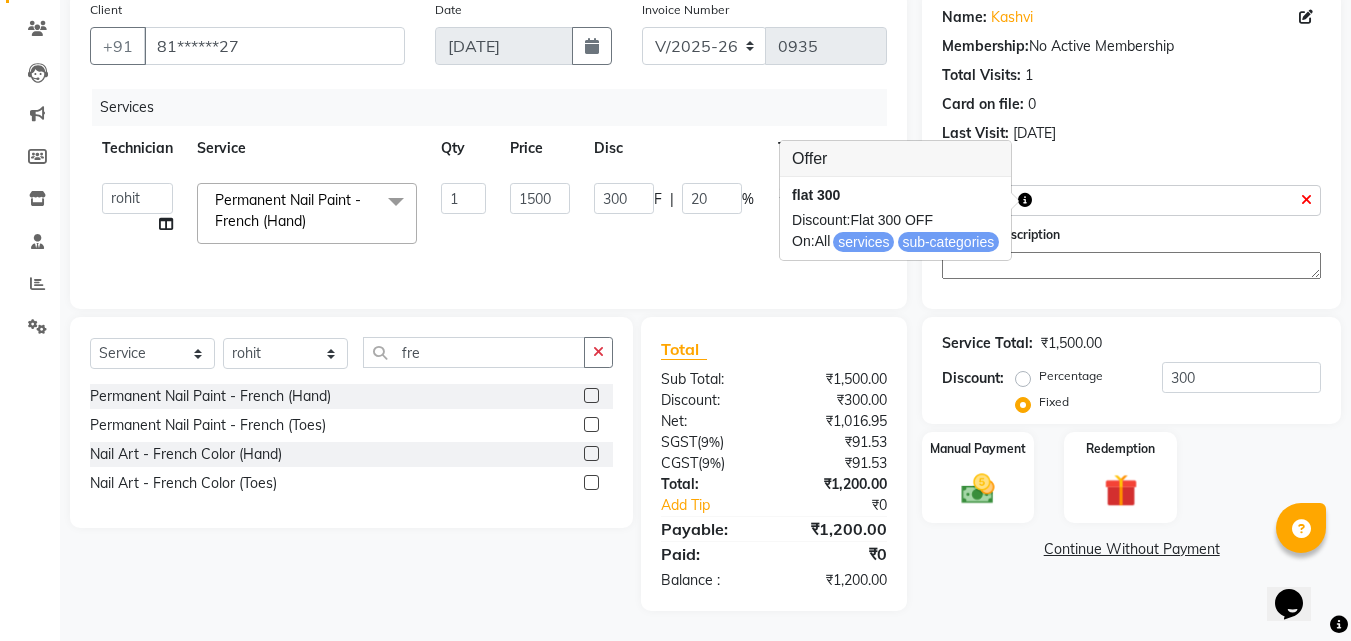click 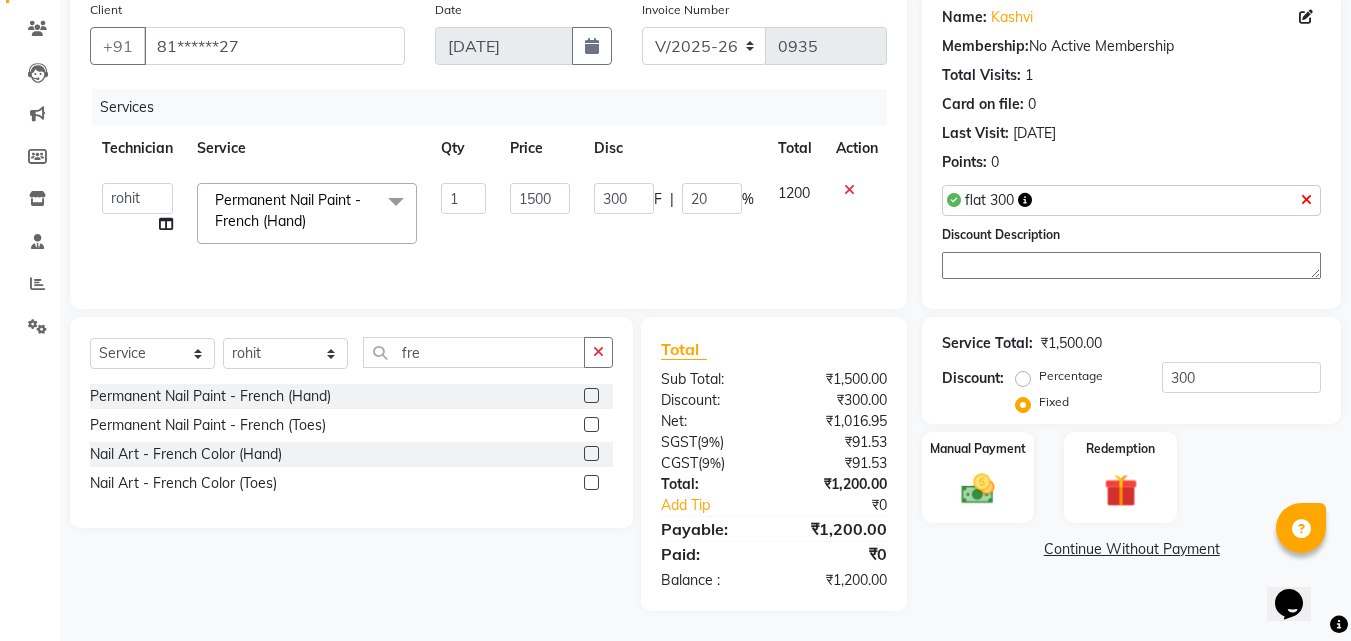 click 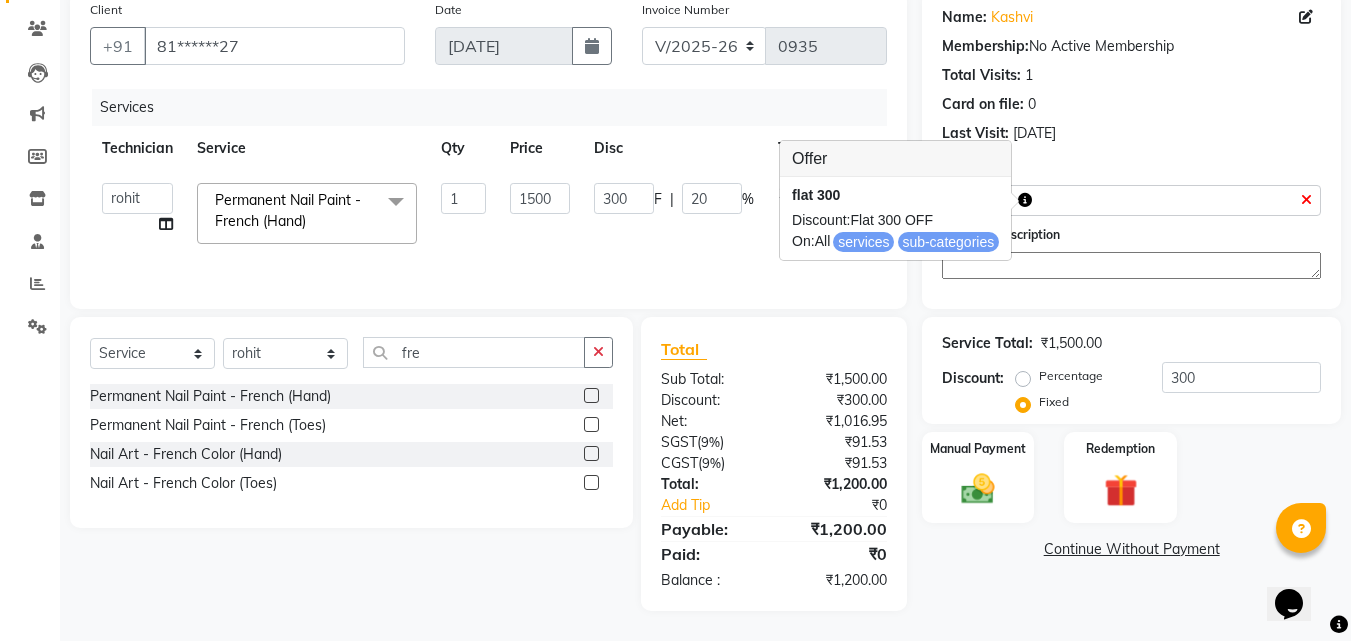 click on "services" at bounding box center [863, 242] 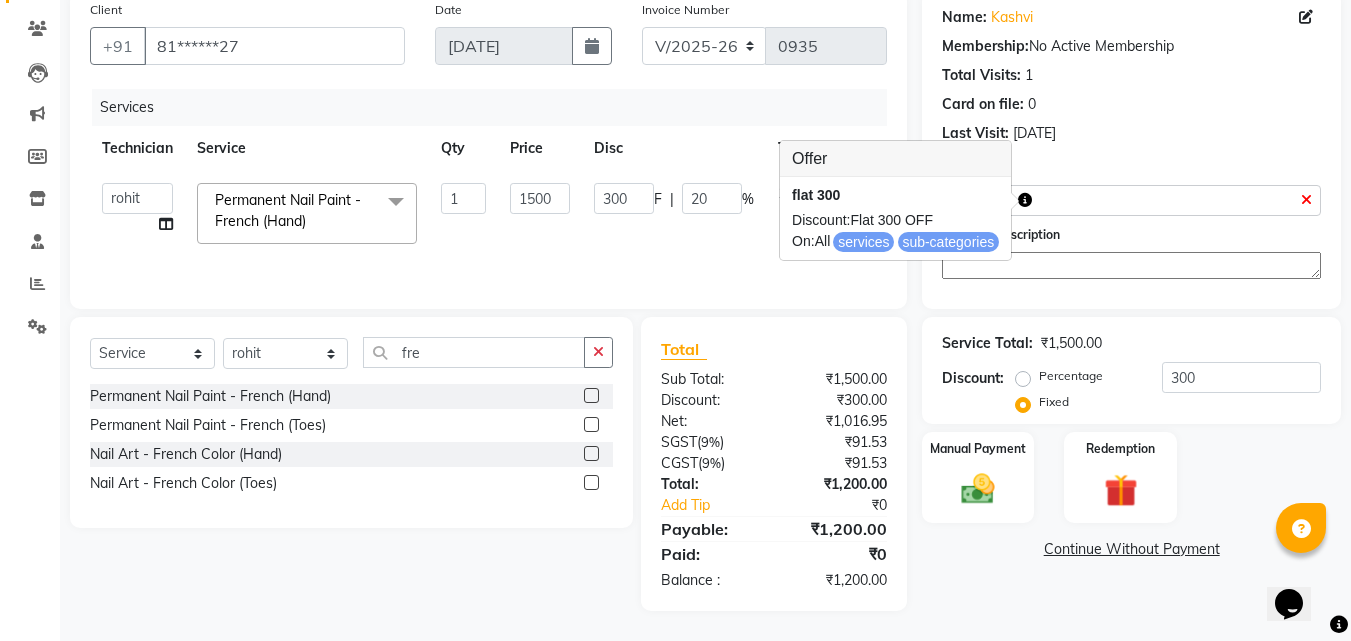 click on "services" at bounding box center (863, 242) 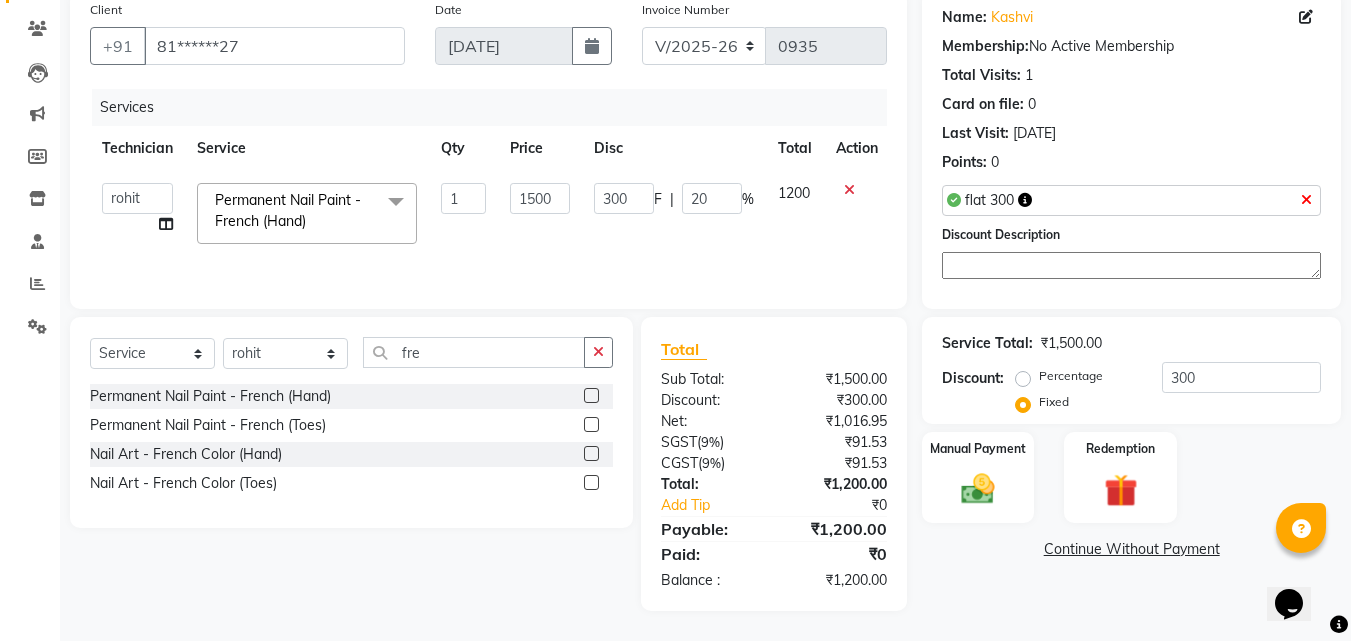 click 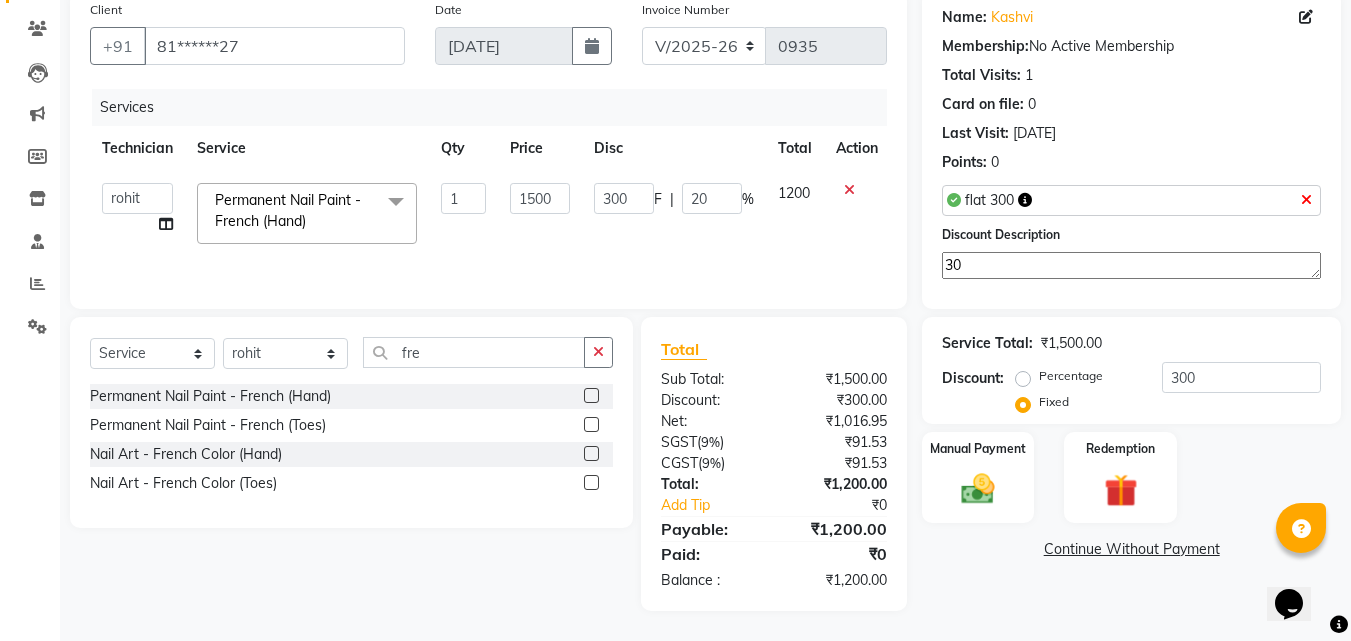 type on "300" 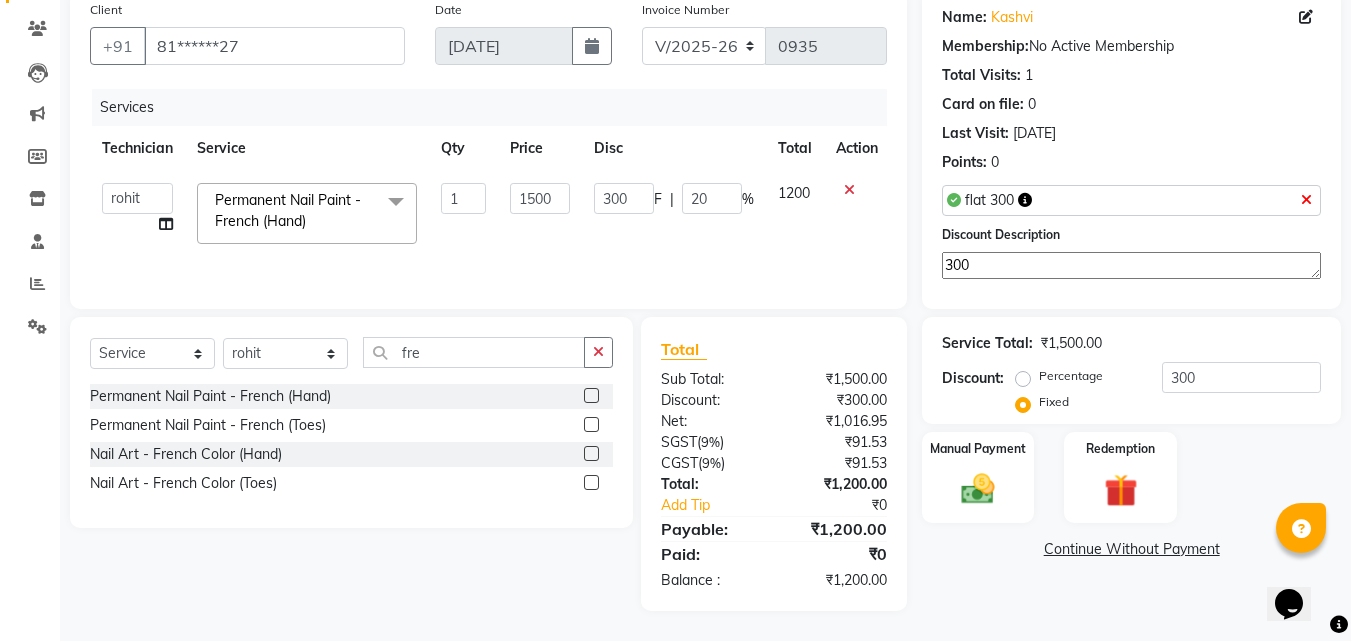 click on "300" 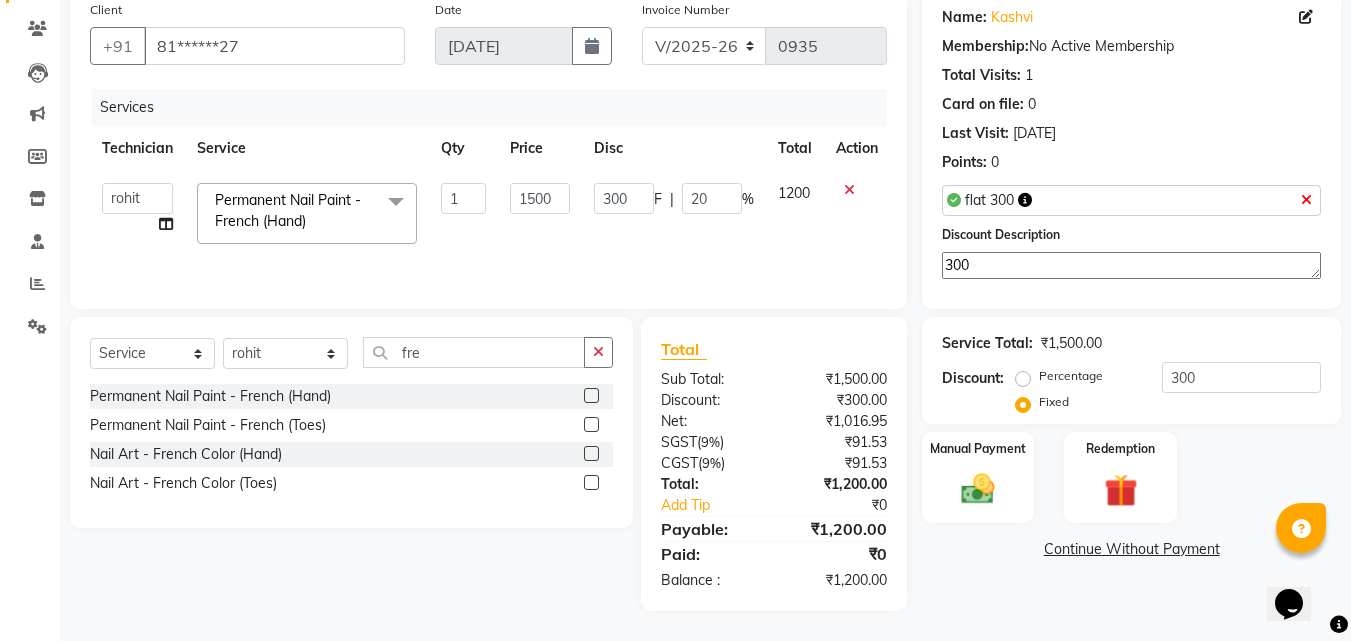 type 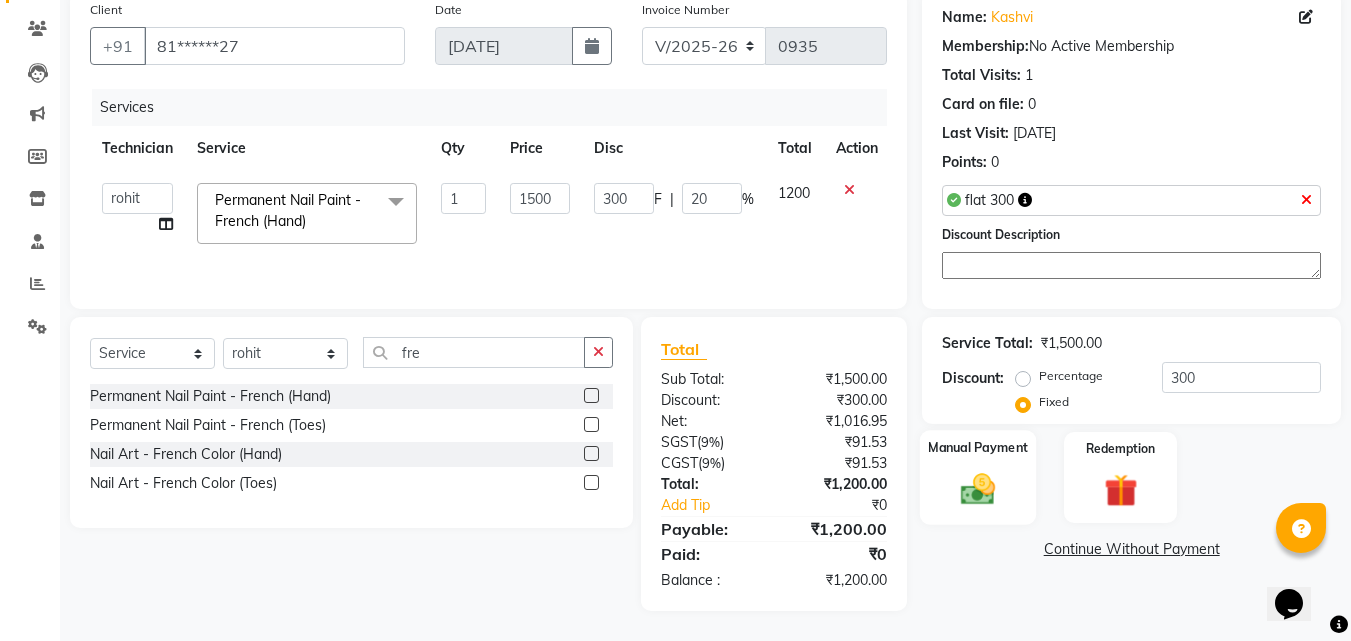 click on "Manual Payment" 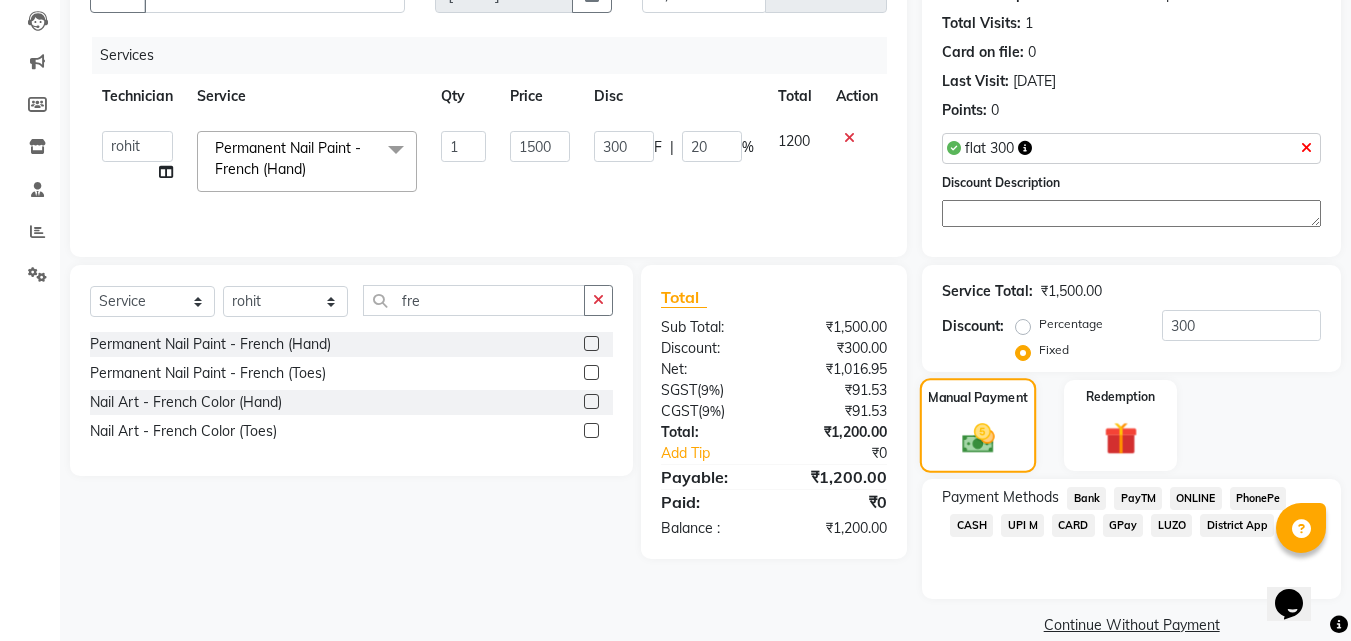 scroll, scrollTop: 240, scrollLeft: 0, axis: vertical 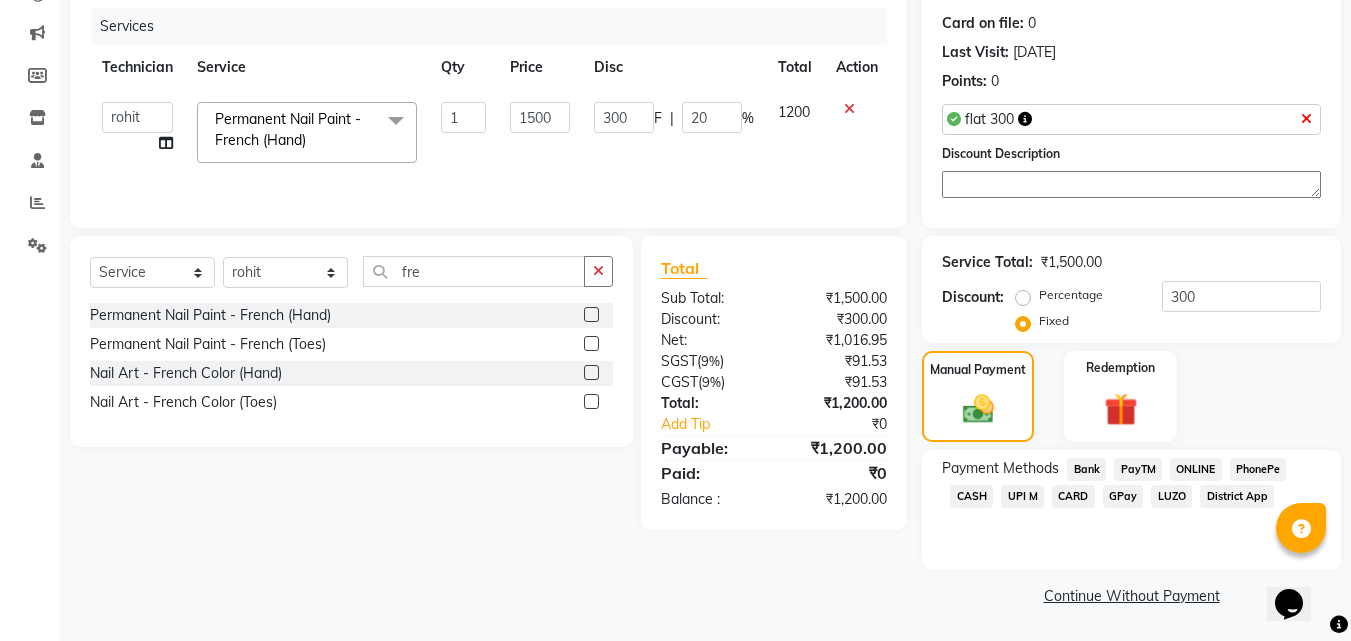 click on "Select  Service  Product  Membership  Package Voucher Prepaid Gift Card  Select Technician [PERSON_NAME] Manager [PERSON_NAME] radhika  [PERSON_NAME] [PERSON_NAME] Sumit Varun fre Permanent Nail Paint - French (Hand)  Permanent Nail Paint - French (Toes)  Nail Art - French Color  (Hand)  Nail Art - French Color  (Toes)" 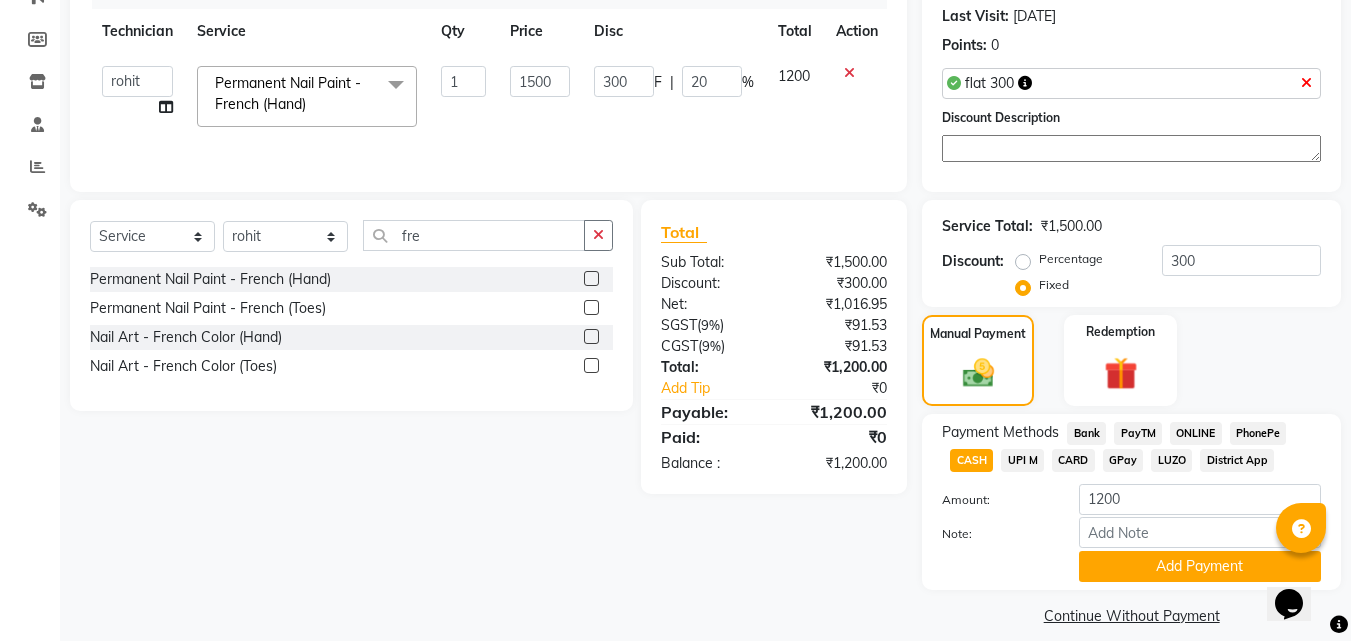 scroll, scrollTop: 296, scrollLeft: 0, axis: vertical 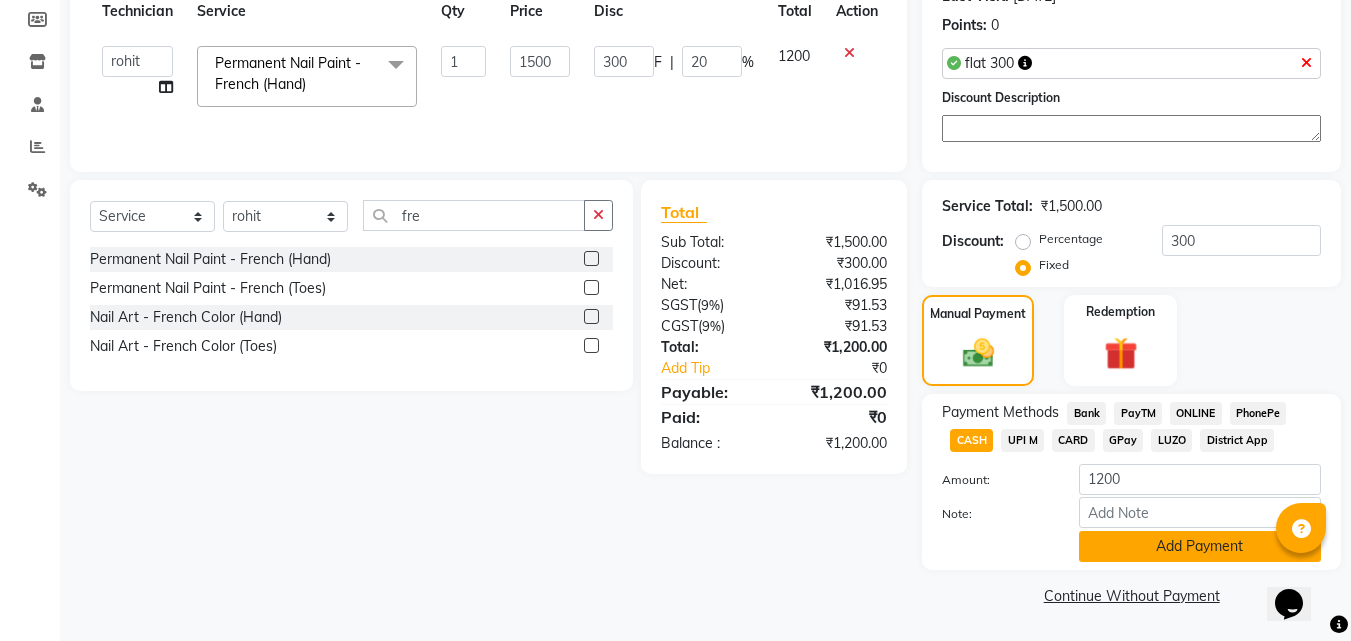 click on "Add Payment" 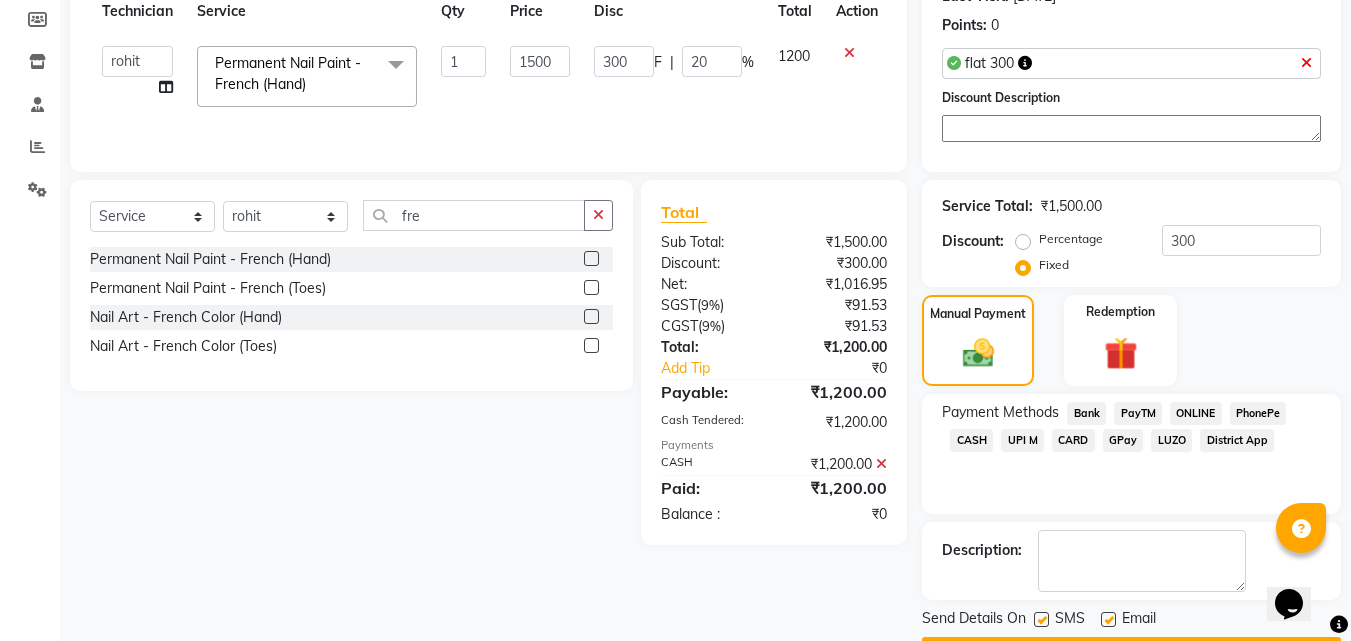 click 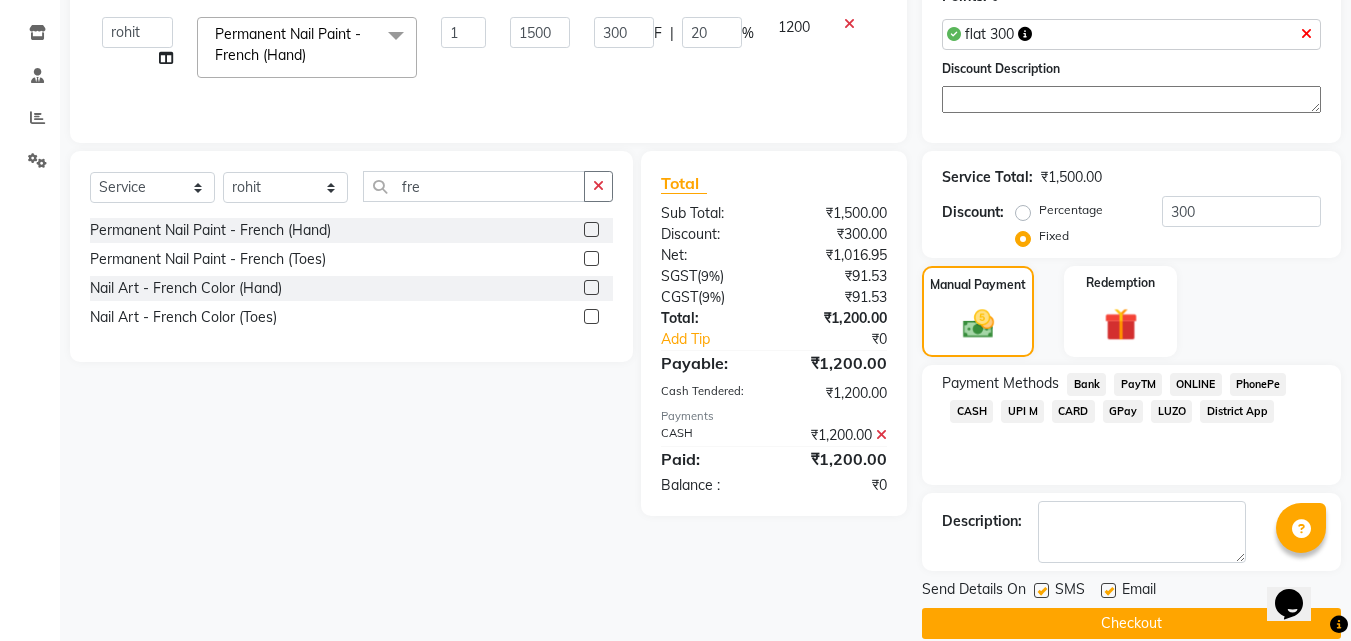scroll, scrollTop: 353, scrollLeft: 0, axis: vertical 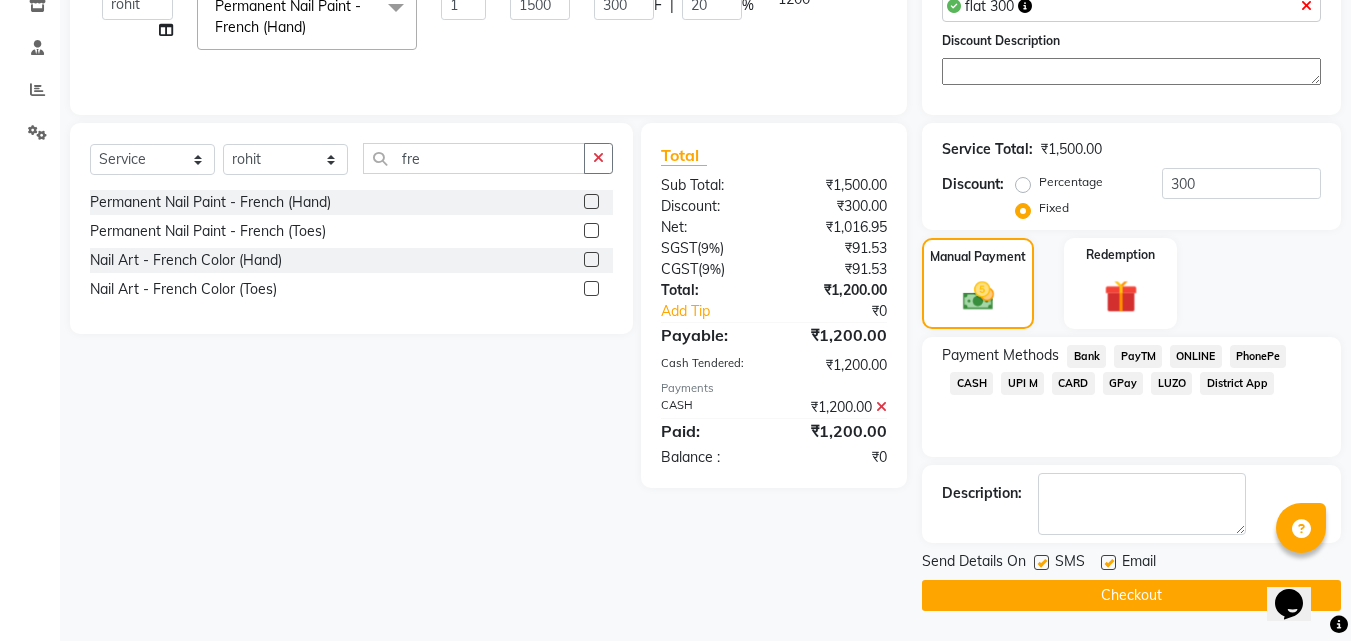 click on "Checkout" 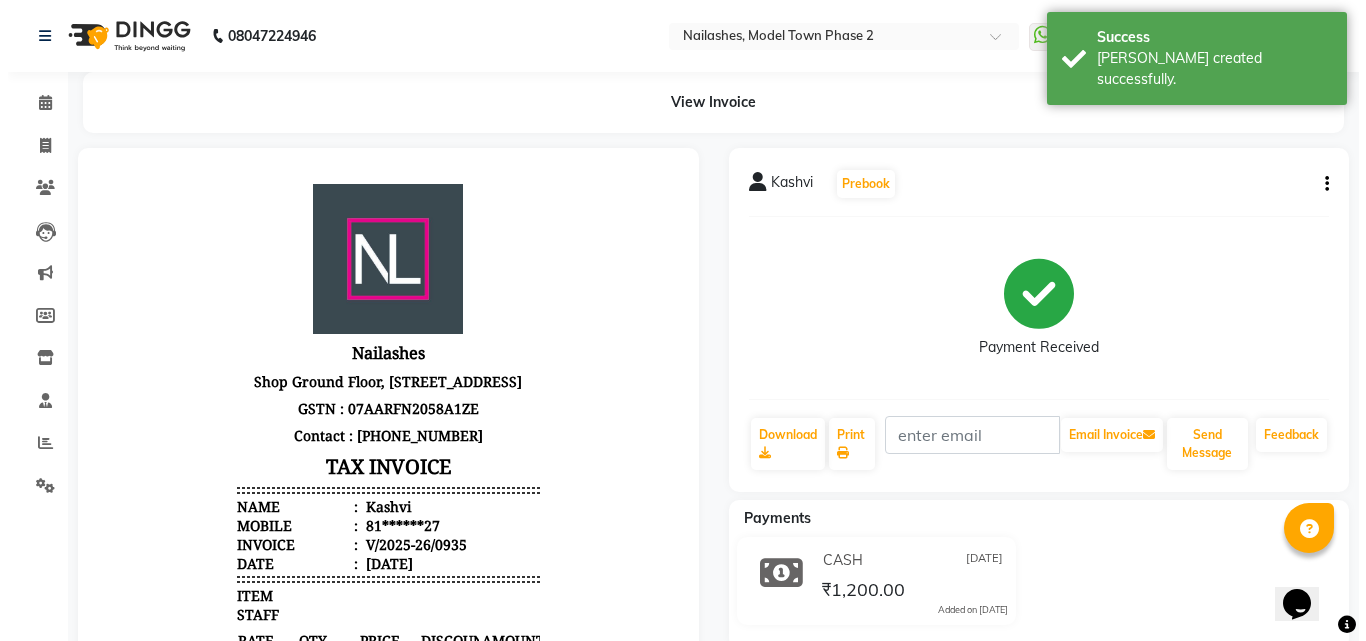 scroll, scrollTop: 0, scrollLeft: 0, axis: both 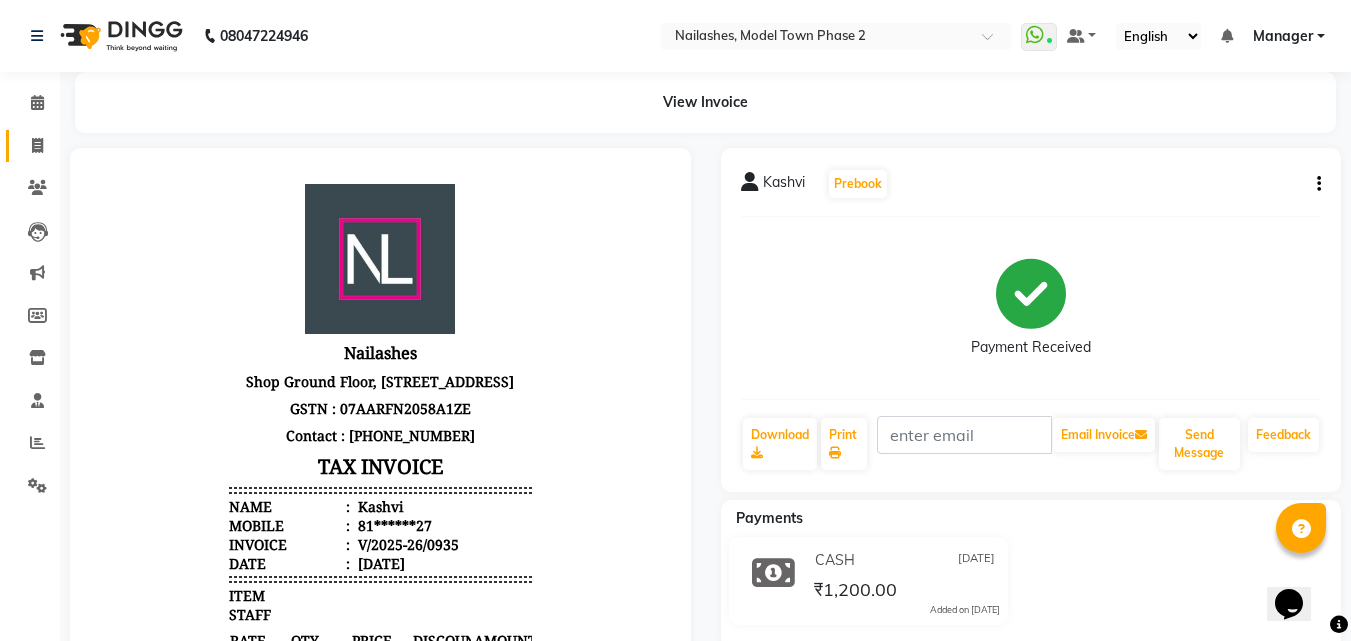 click 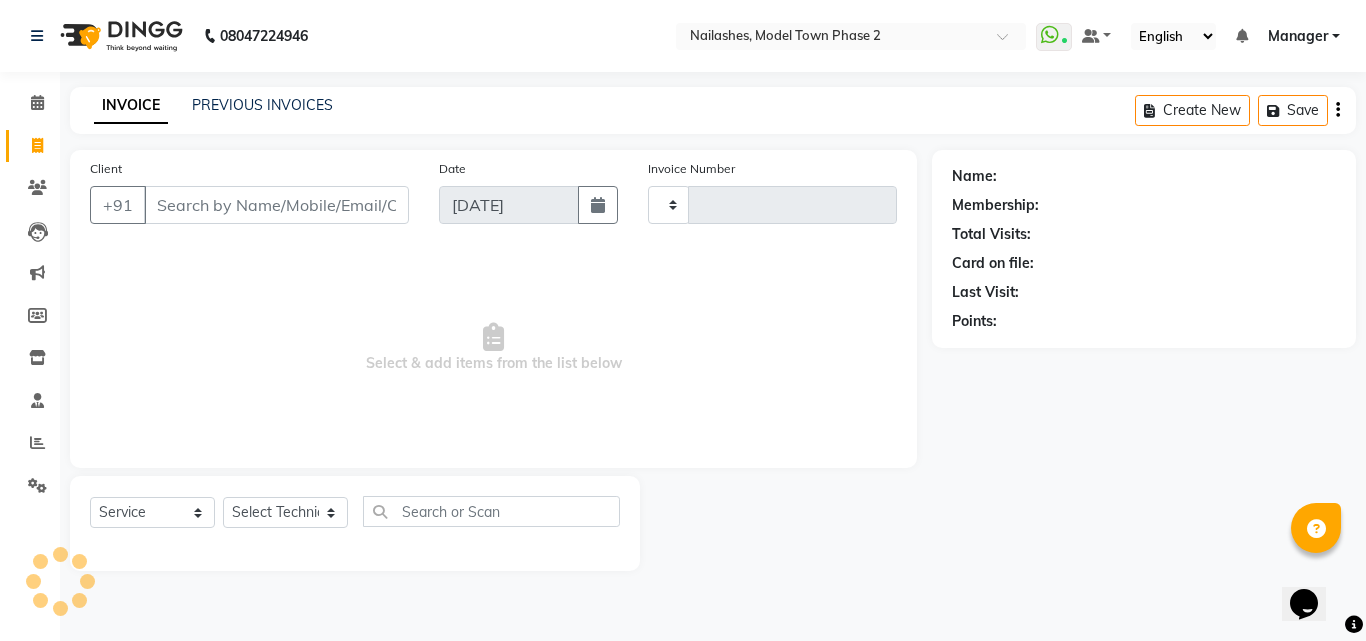type on "0936" 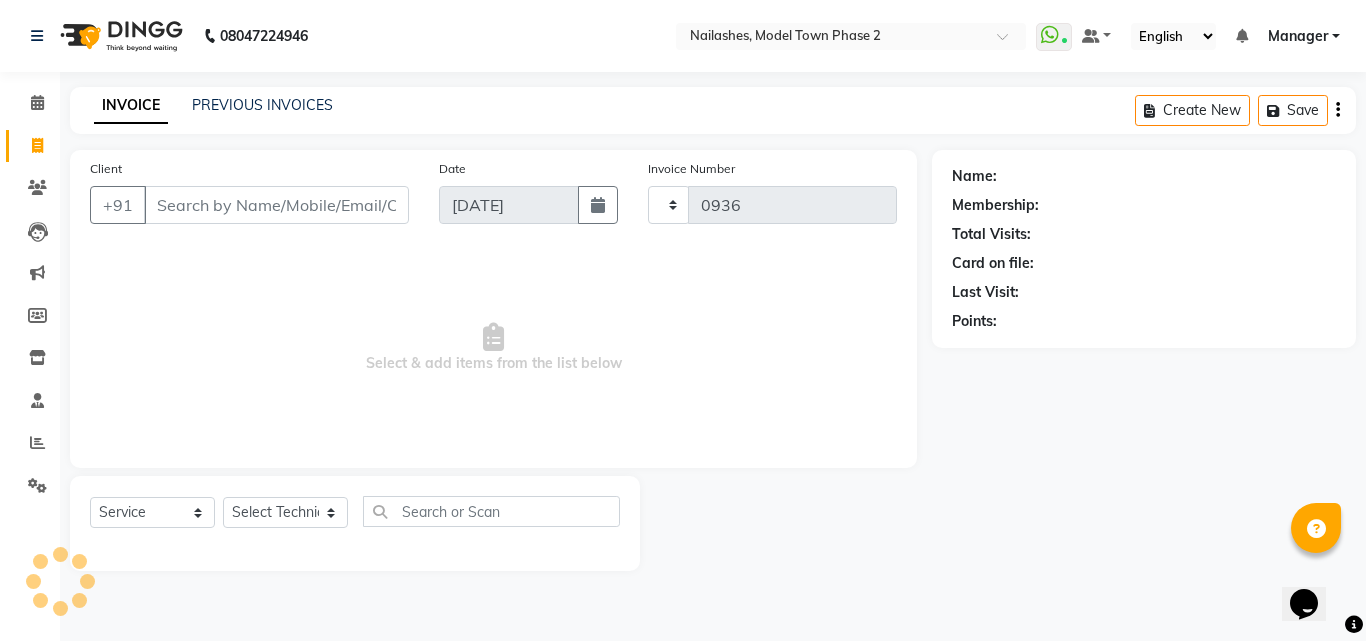 select on "3840" 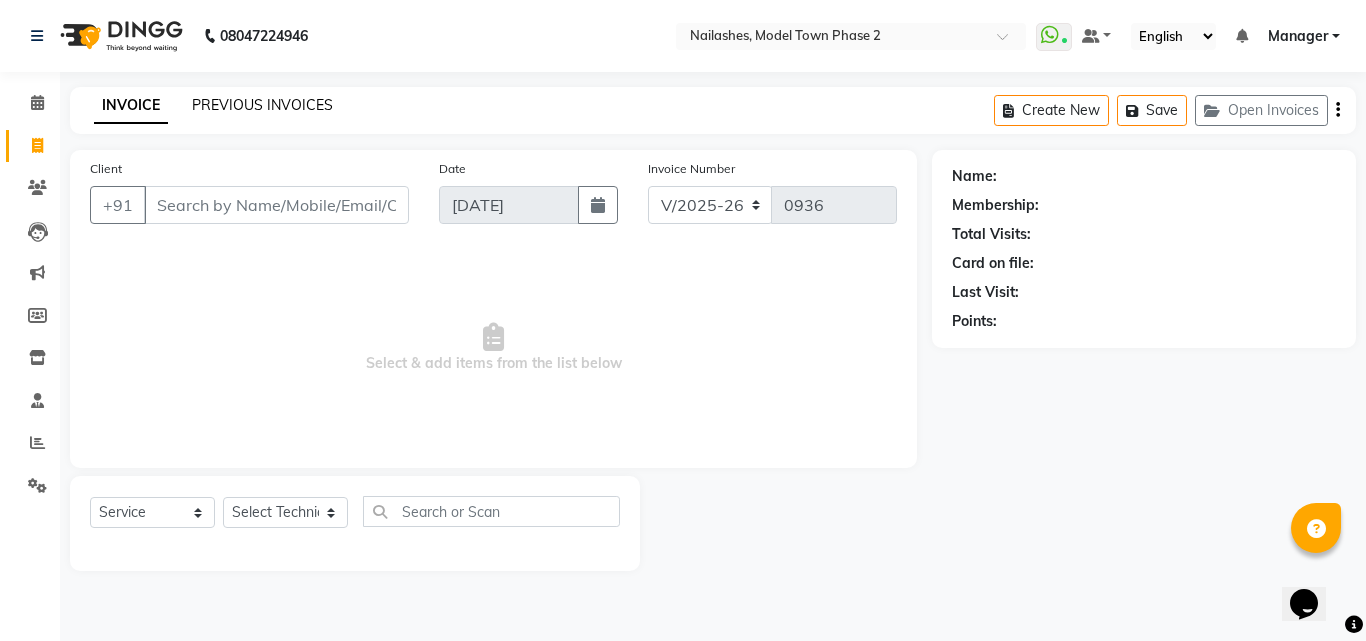 click on "PREVIOUS INVOICES" 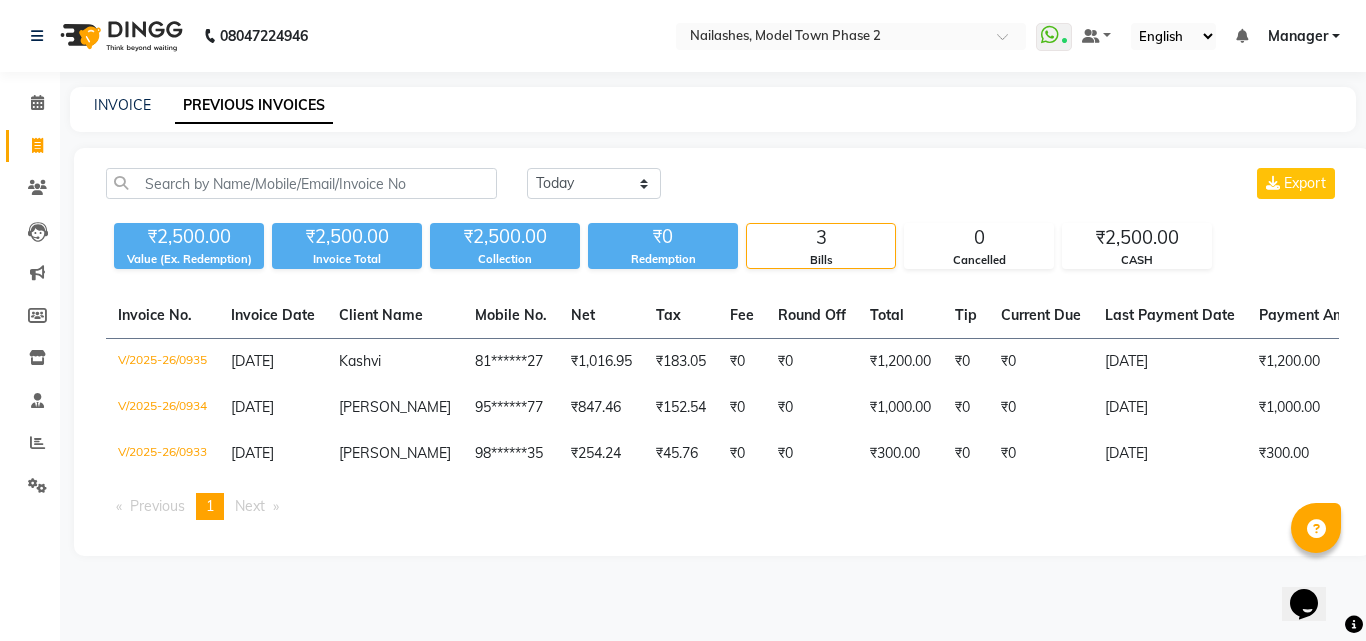 click on "INVOICE PREVIOUS INVOICES" 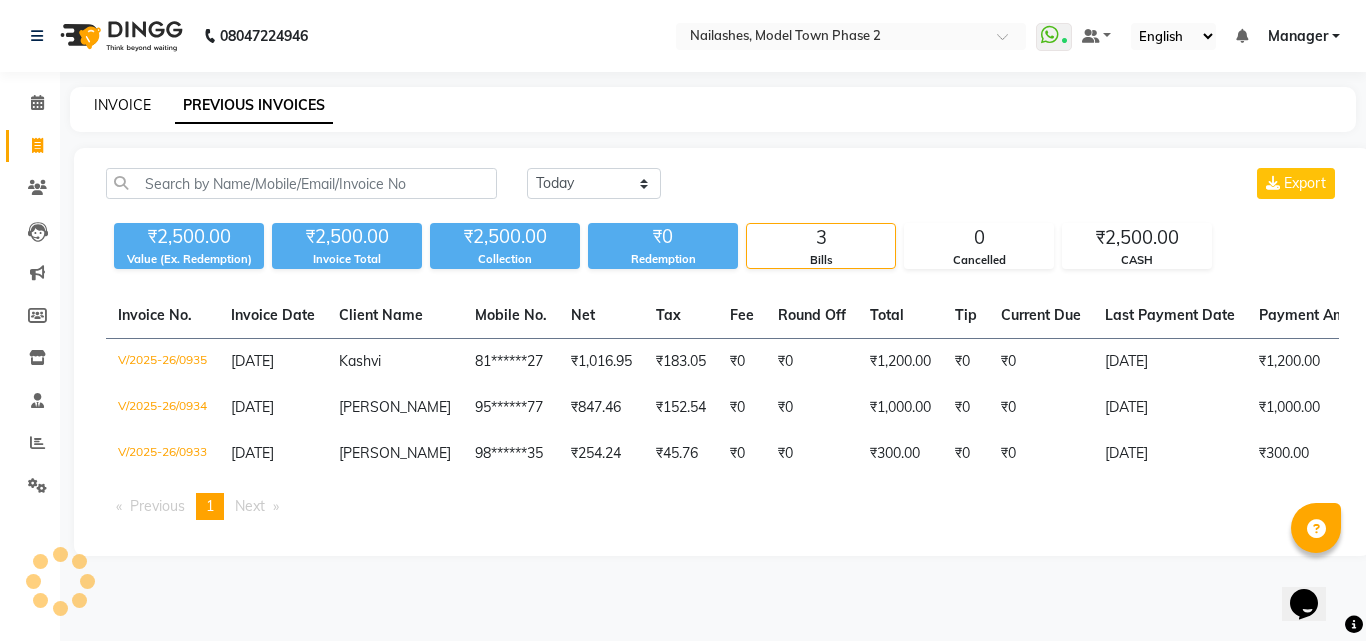 click on "INVOICE" 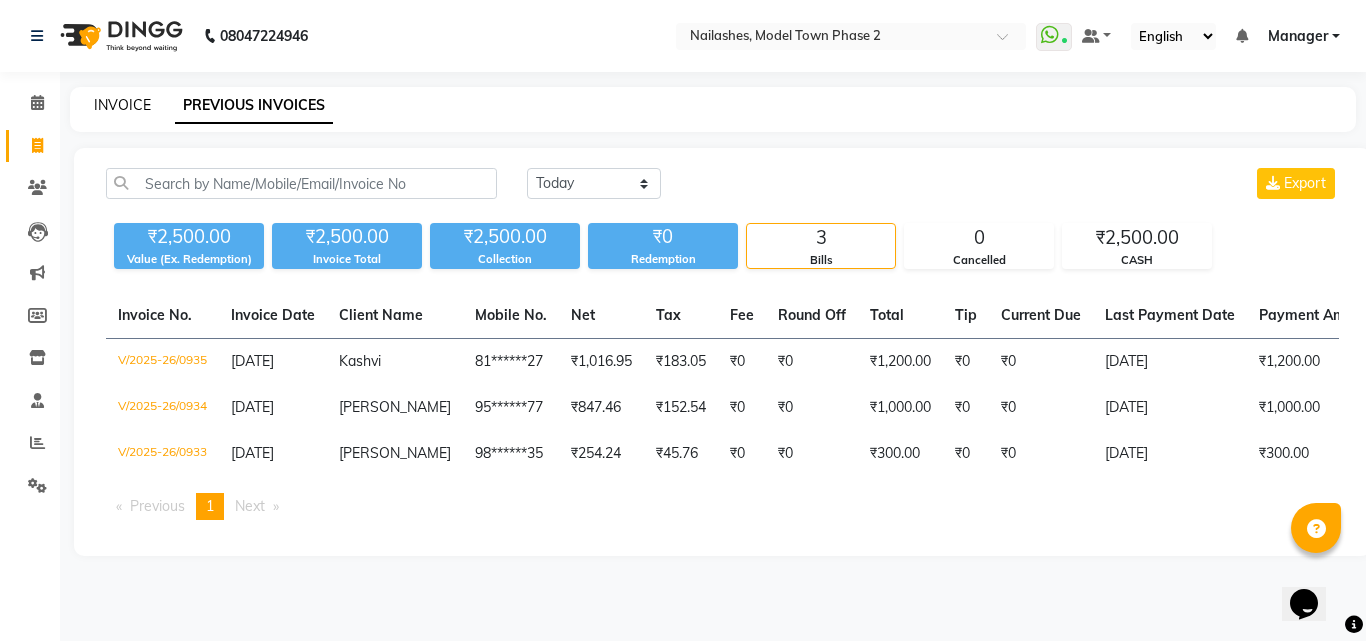 click on "INVOICE" 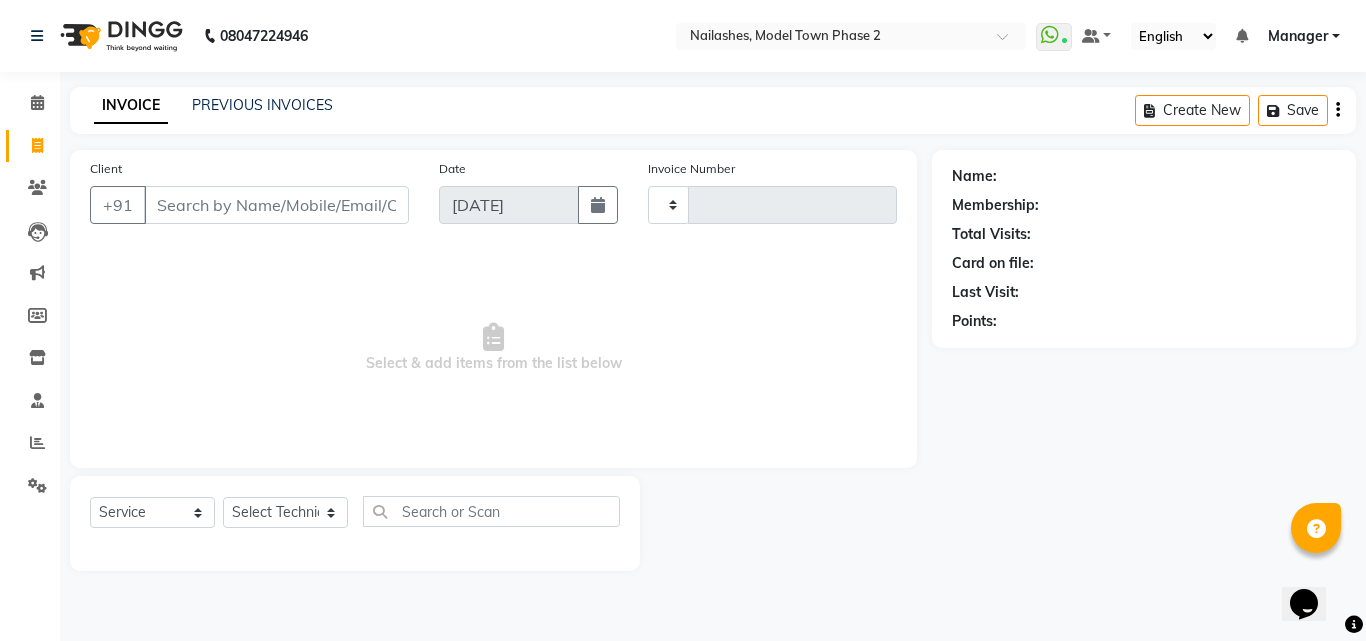 type on "0936" 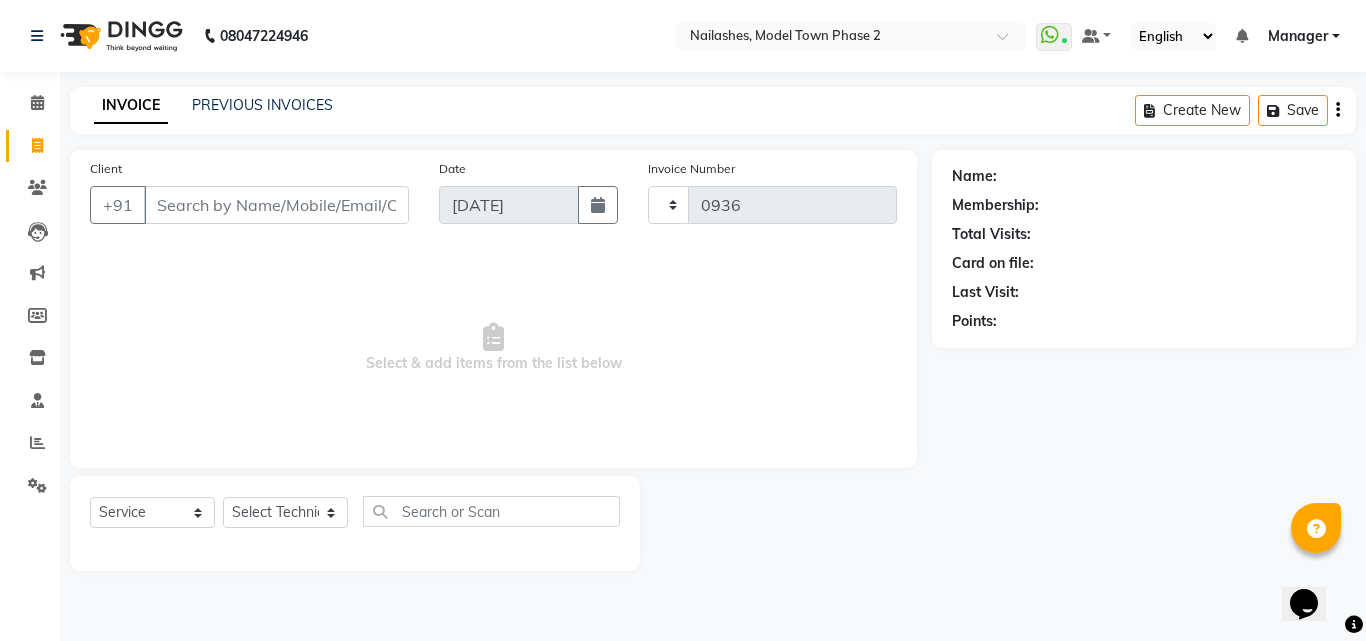select on "3840" 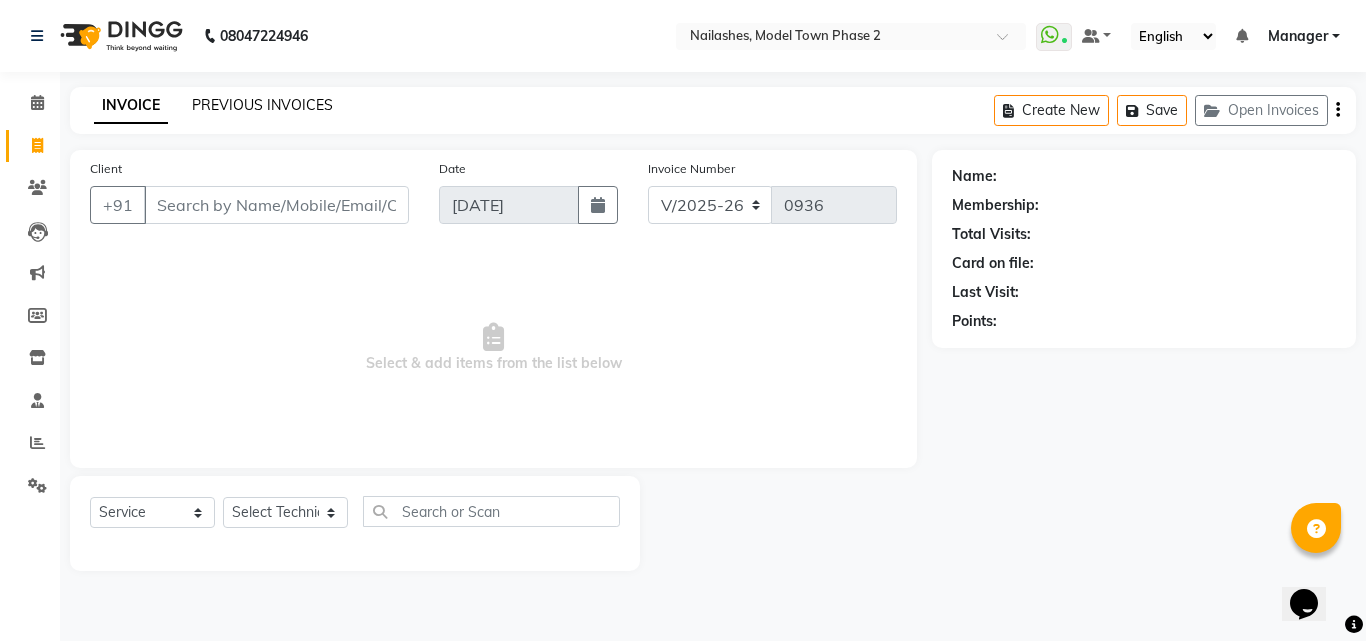 click on "PREVIOUS INVOICES" 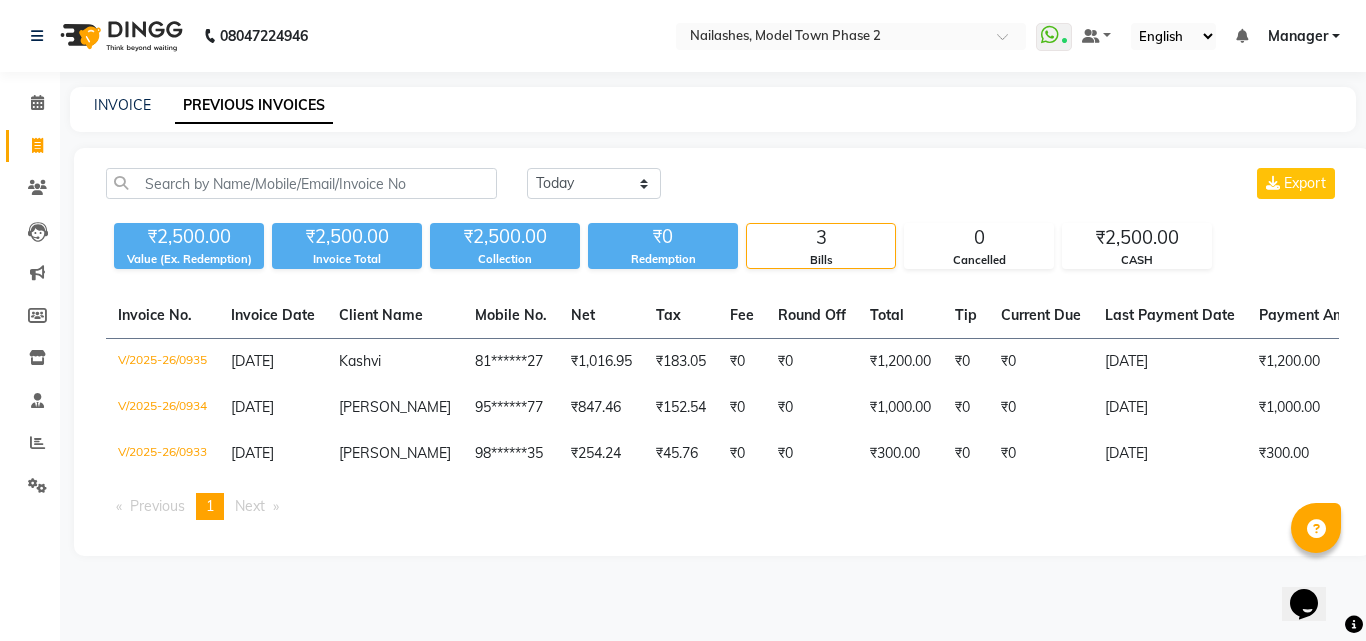 click on "INVOICE PREVIOUS INVOICES [DATE] [DATE] Custom Range Export ₹2,500.00 Value (Ex. Redemption) ₹2,500.00 Invoice Total  ₹2,500.00 Collection ₹0 Redemption 3 Bills 0 Cancelled ₹2,500.00 CASH  Invoice No.   Invoice Date   Client Name   Mobile No.   Net   Tax   Fee   Round Off   Total   Tip   Current Due   Last Payment Date   Payment Amount   Payment Methods   Cancel Reason   Status   V/2025-26/0935  [DATE] Kashvi   81******27 ₹1,016.95 ₹183.05  ₹0  ₹0 ₹1,200.00 ₹0 ₹0 [DATE] ₹1,200.00  CASH - PAID  V/2025-26/0934  [DATE] [PERSON_NAME]   95******77 ₹847.46 ₹152.54  ₹0  ₹0 ₹1,000.00 ₹0 ₹0 [DATE] ₹1,000.00  CASH - PAID  V/2025-26/0933  [DATE] [PERSON_NAME]   98******35 ₹254.24 ₹45.76  ₹0  ₹0 ₹300.00 ₹0 ₹0 [DATE] ₹300.00  CASH - PAID  Previous  page  1 / 1  You're on page  1  Next  page" 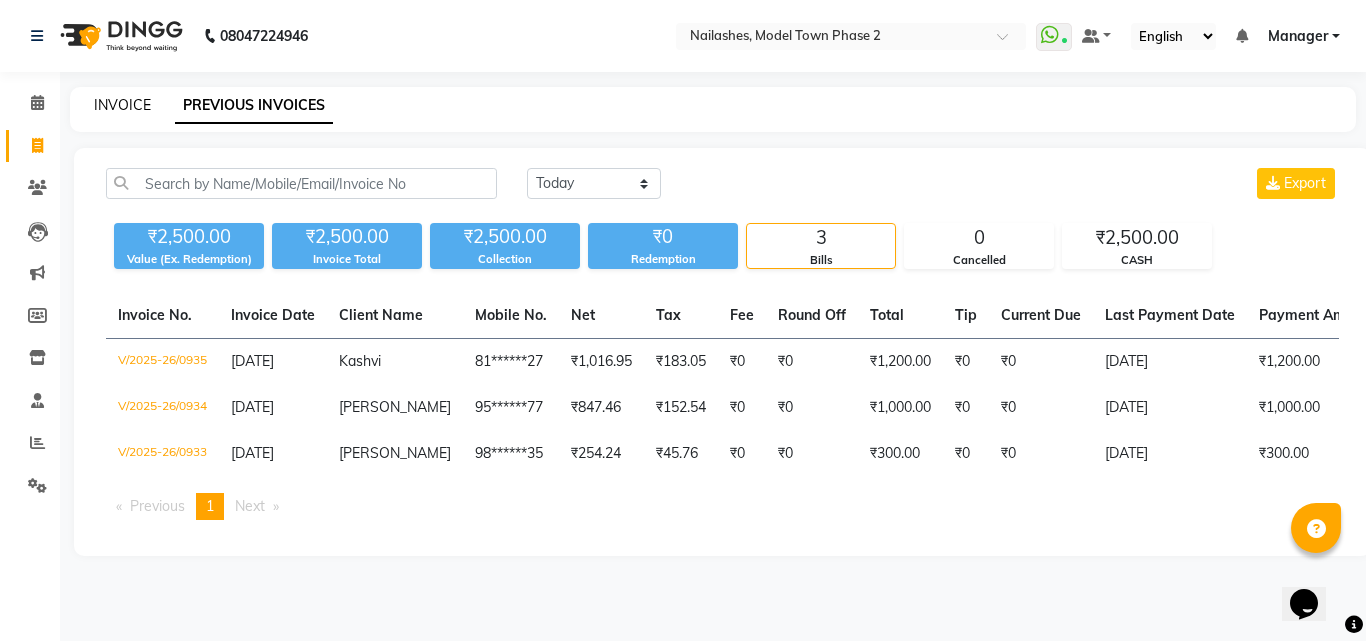 click on "INVOICE" 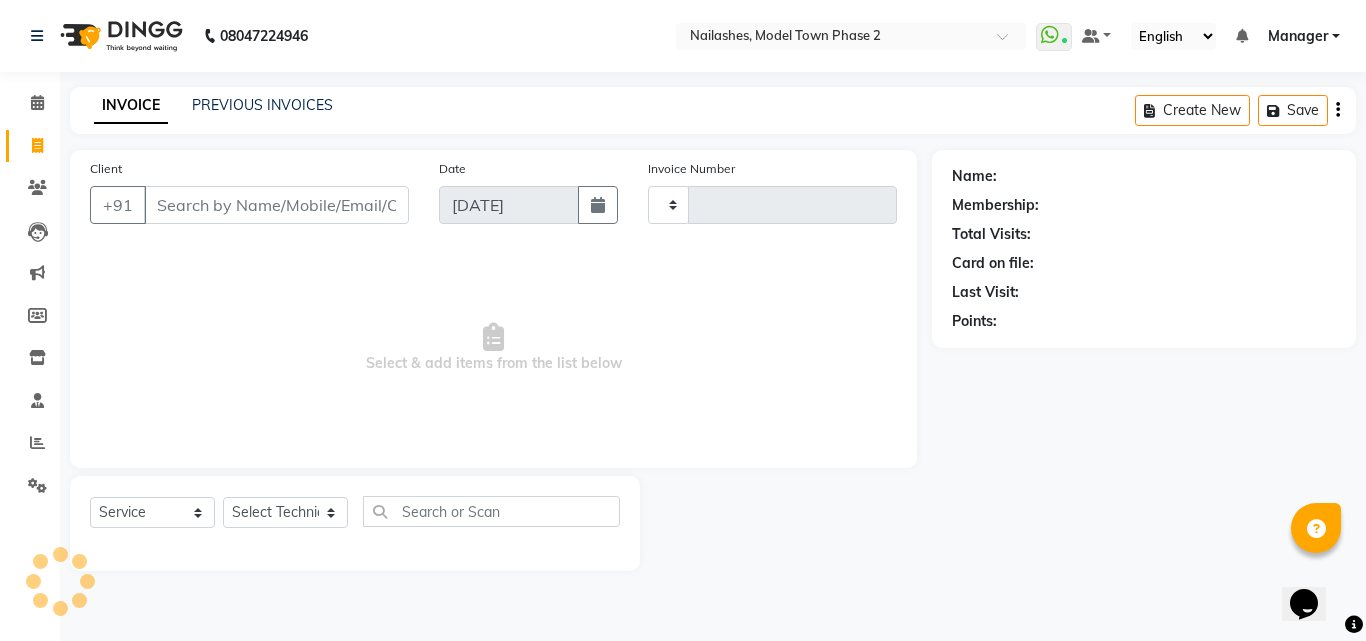 type on "0936" 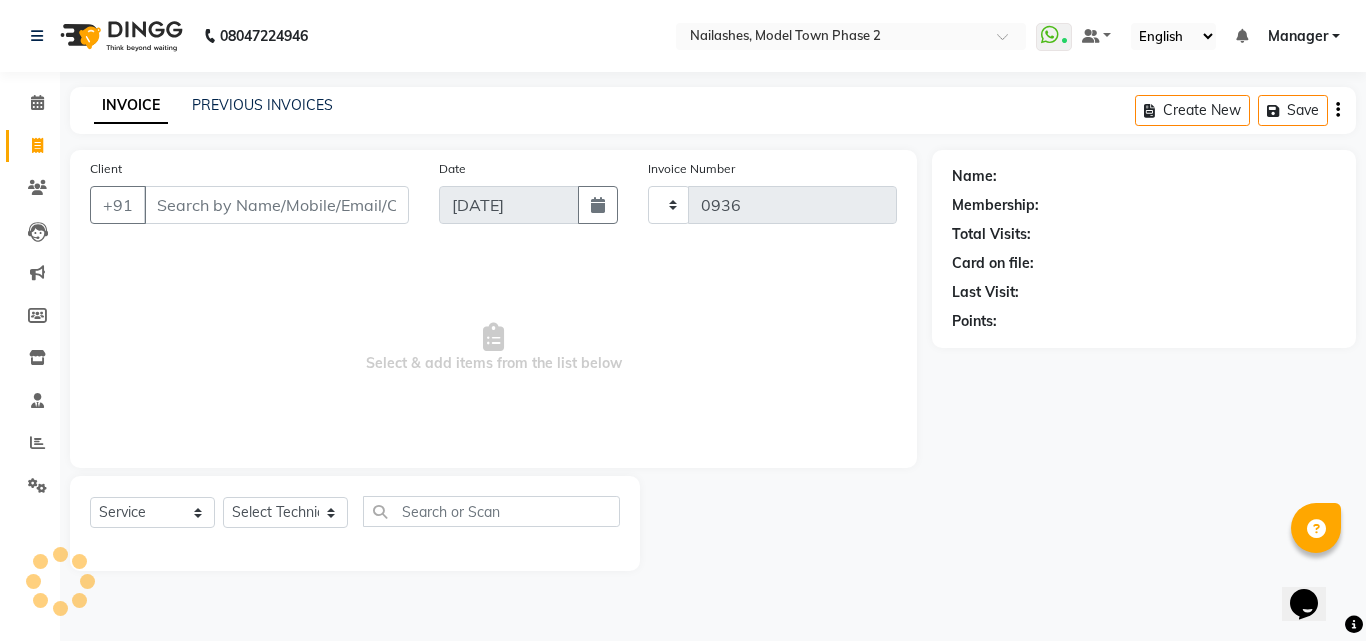 select on "3840" 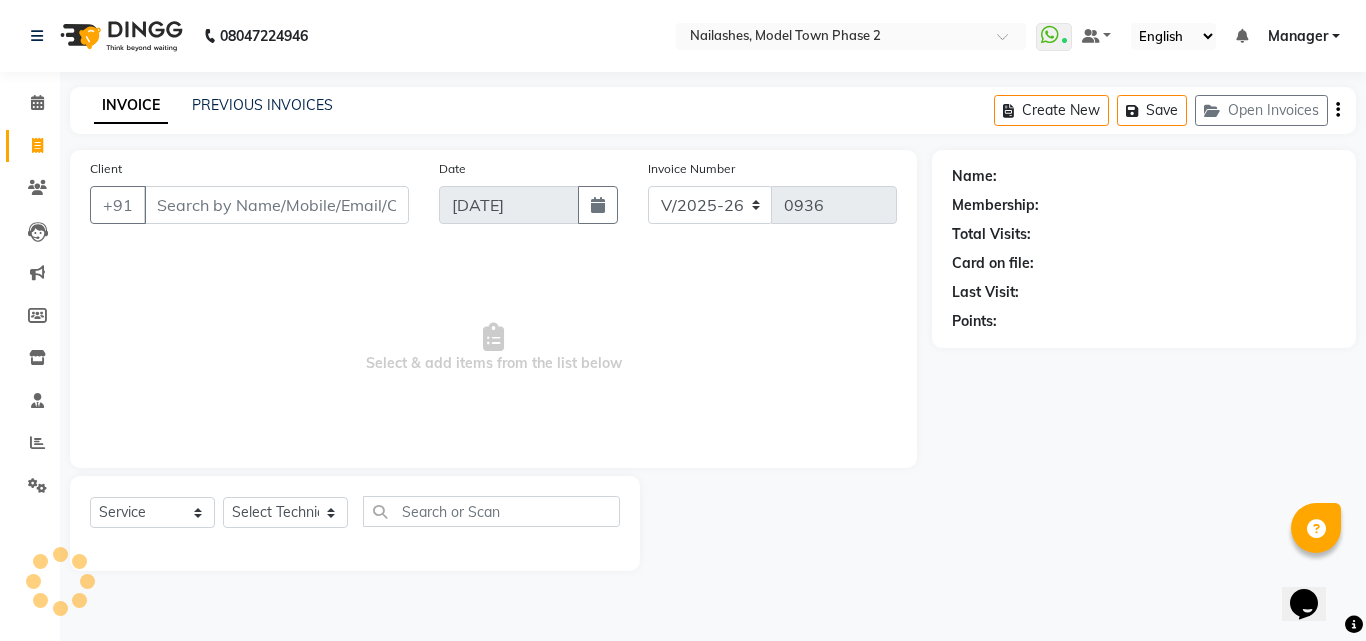click on "INVOICE PREVIOUS INVOICES Create New   Save   Open Invoices" 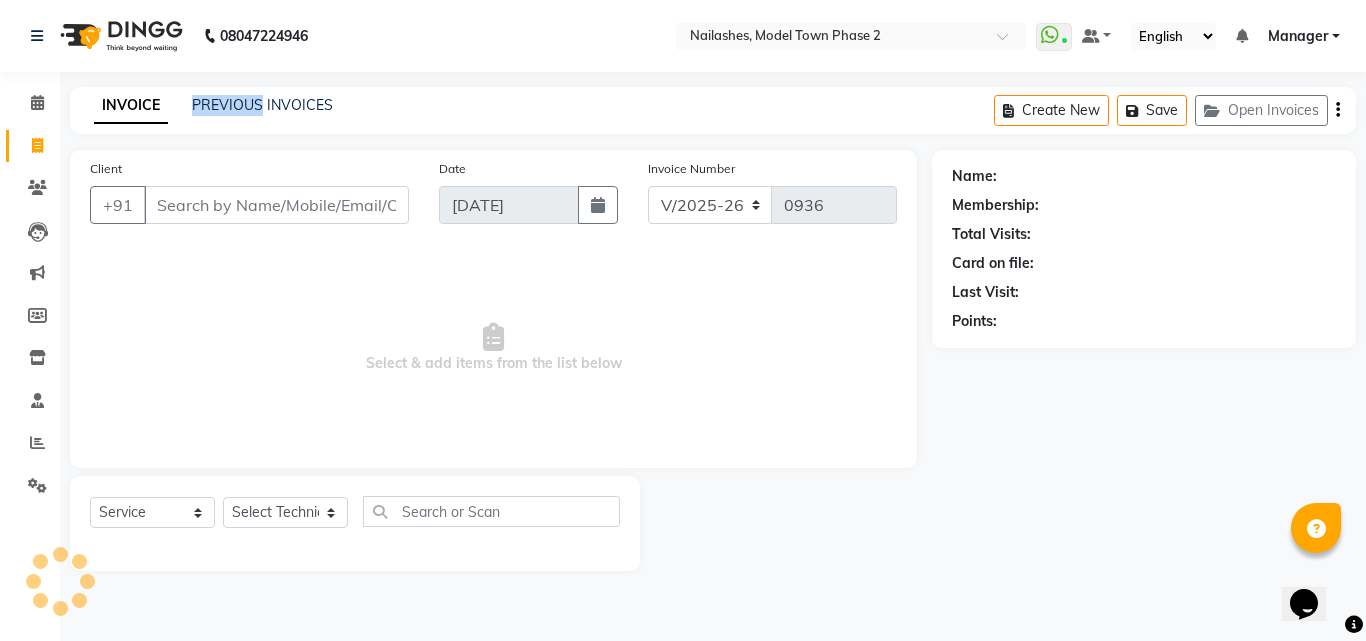 click on "INVOICE PREVIOUS INVOICES Create New   Save   Open Invoices" 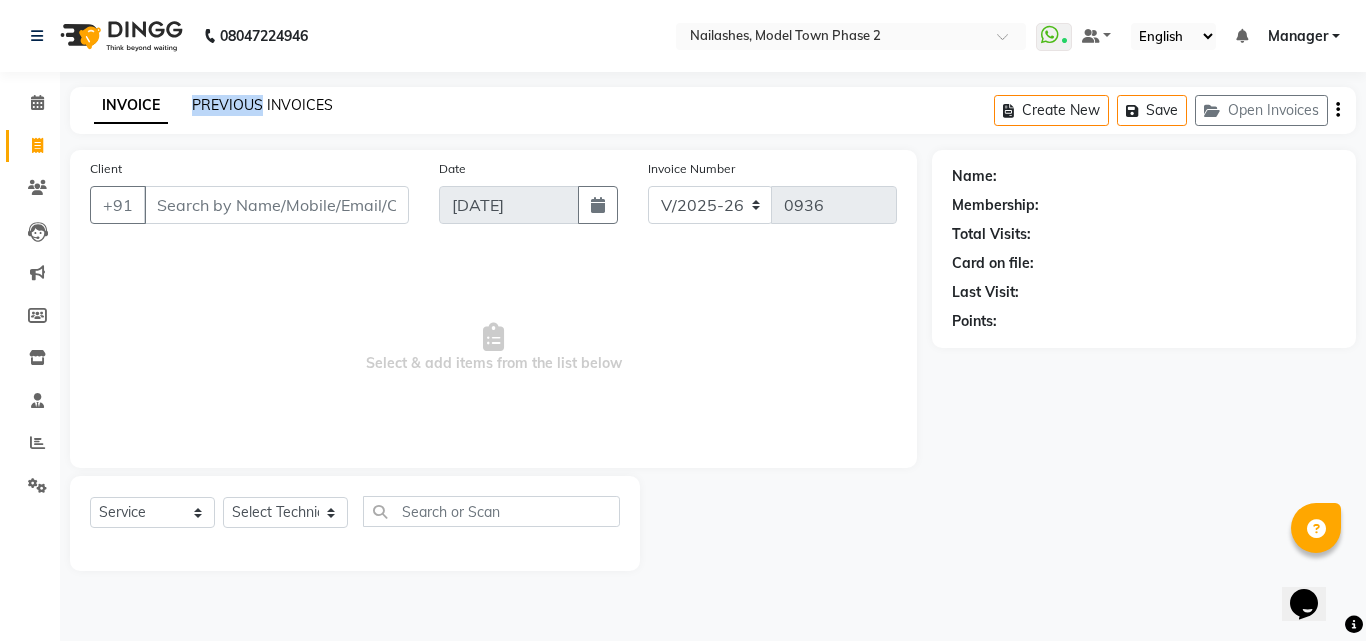 click on "PREVIOUS INVOICES" 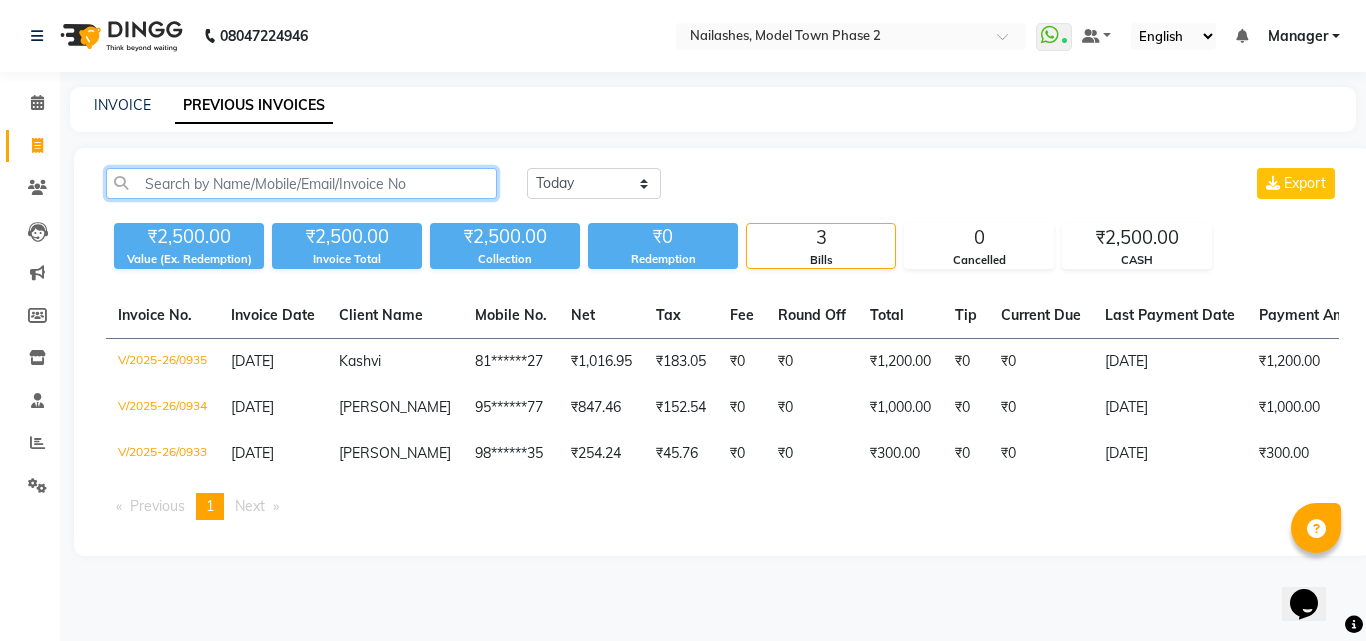 click 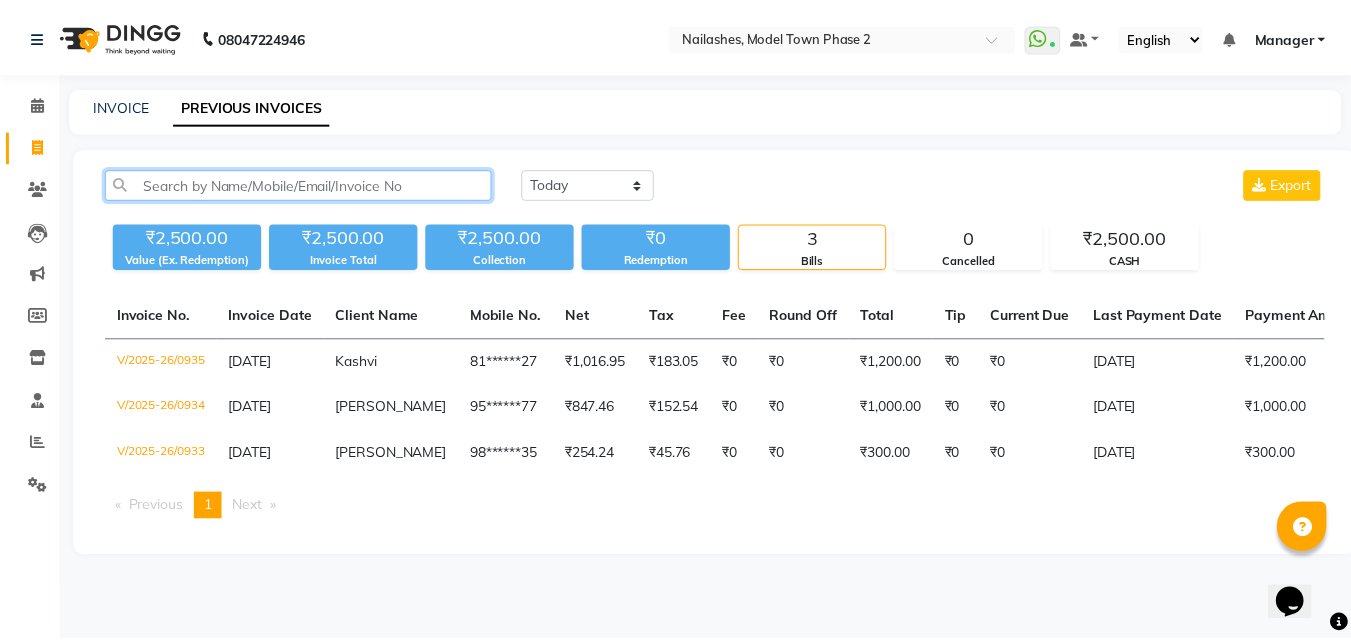 scroll, scrollTop: 0, scrollLeft: 400, axis: horizontal 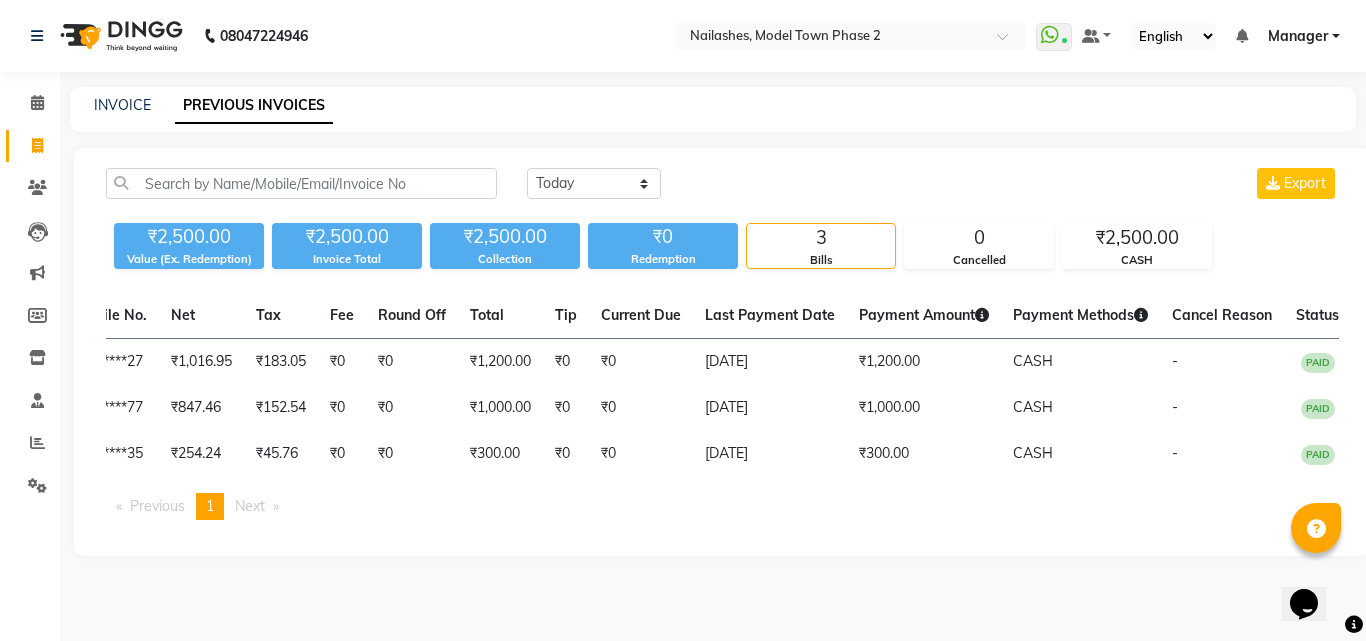 click on "08047224946 Select Location × Nailashes, Model Town Phase 2  WhatsApp Status  ✕ Status:  Connected Most Recent Message: [DATE]     11:45 AM Recent Service Activity: [DATE]     11:43 AM Default Panel My Panel English ENGLISH Español العربية मराठी हिंदी ગુજરાતી தமிழ் 中文 Notifications nothing to show Manager Manage Profile Change Password Sign out  Version:3.15.4  ☀ Nailashes, Model Town Phase 2  Calendar  Invoice  Clients  Leads   Marketing  Members  Inventory  Staff  Reports  Settings Completed InProgress Upcoming Dropped Tentative Check-In Confirm Bookings Segments Page Builder INVOICE PREVIOUS INVOICES [DATE] [DATE] Custom Range Export ₹2,500.00 Value (Ex. Redemption) ₹2,500.00 Invoice Total  ₹2,500.00 Collection ₹0 Redemption 3 Bills 0 Cancelled ₹2,500.00 CASH  Invoice No.   Invoice Date   Client Name   Mobile No.   Net   Tax   Fee   Round Off   Total   Tip   Current Due   Last Payment Date   Payment Amount   Status" at bounding box center [683, 320] 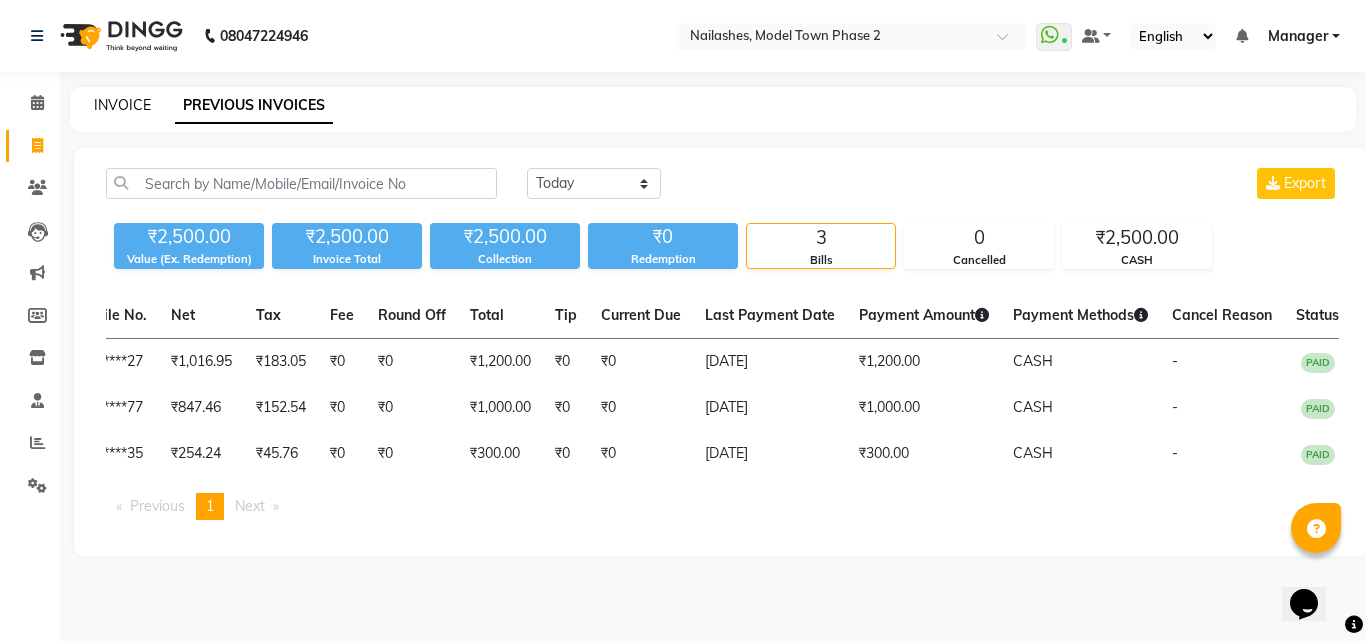 click on "INVOICE" 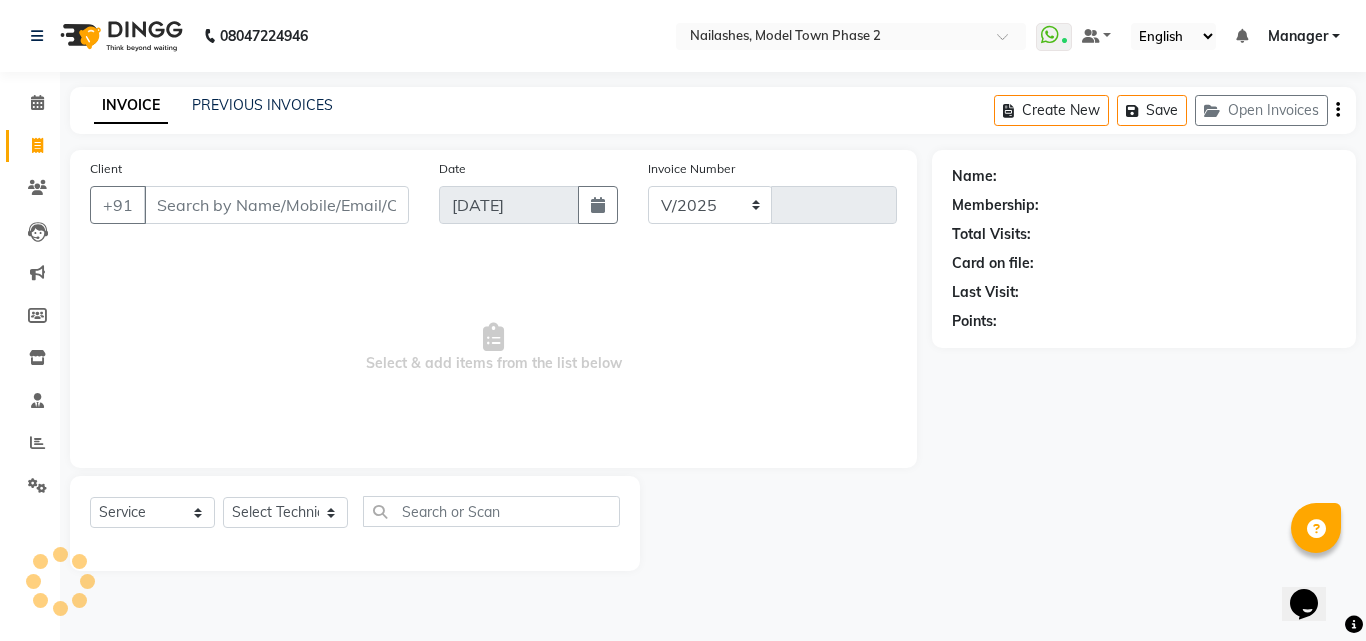 select on "3840" 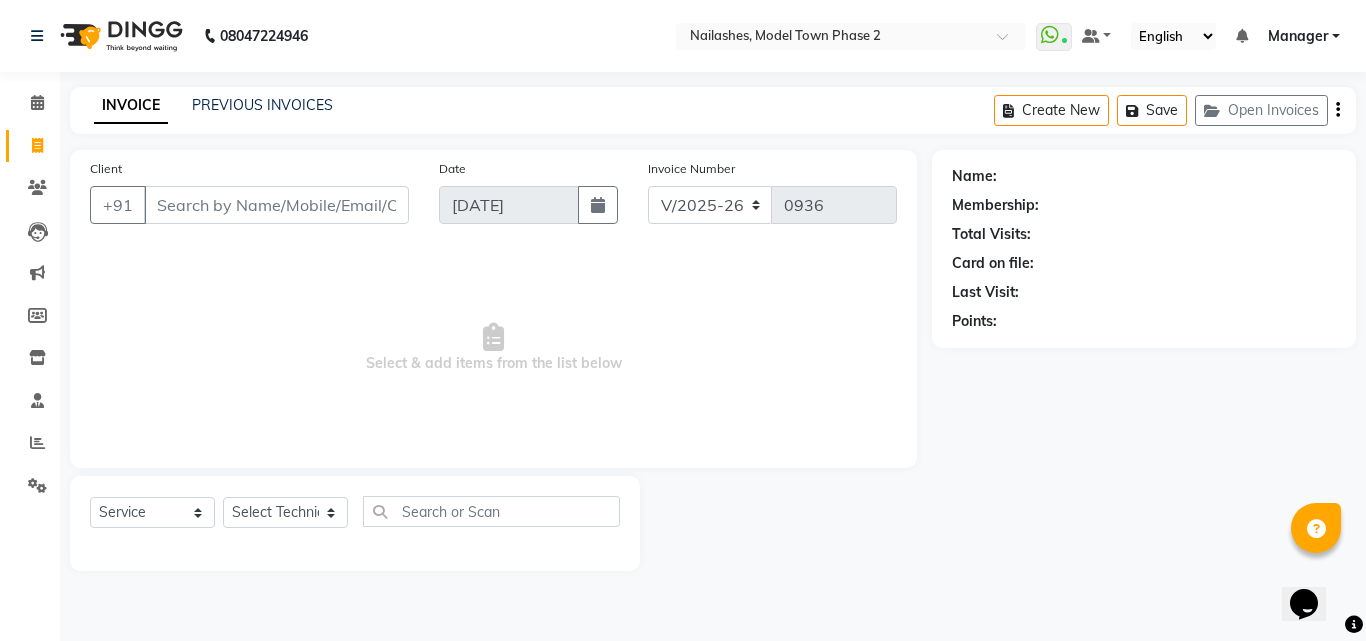 click on "Client" at bounding box center [276, 205] 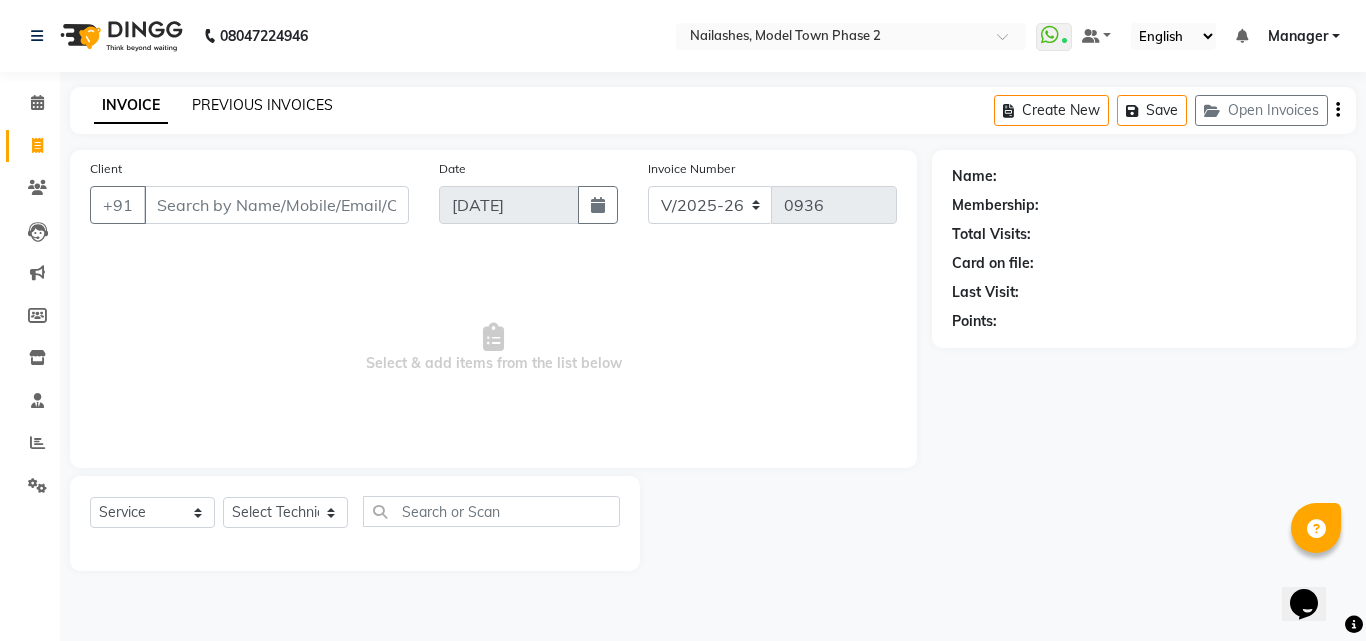 click on "PREVIOUS INVOICES" 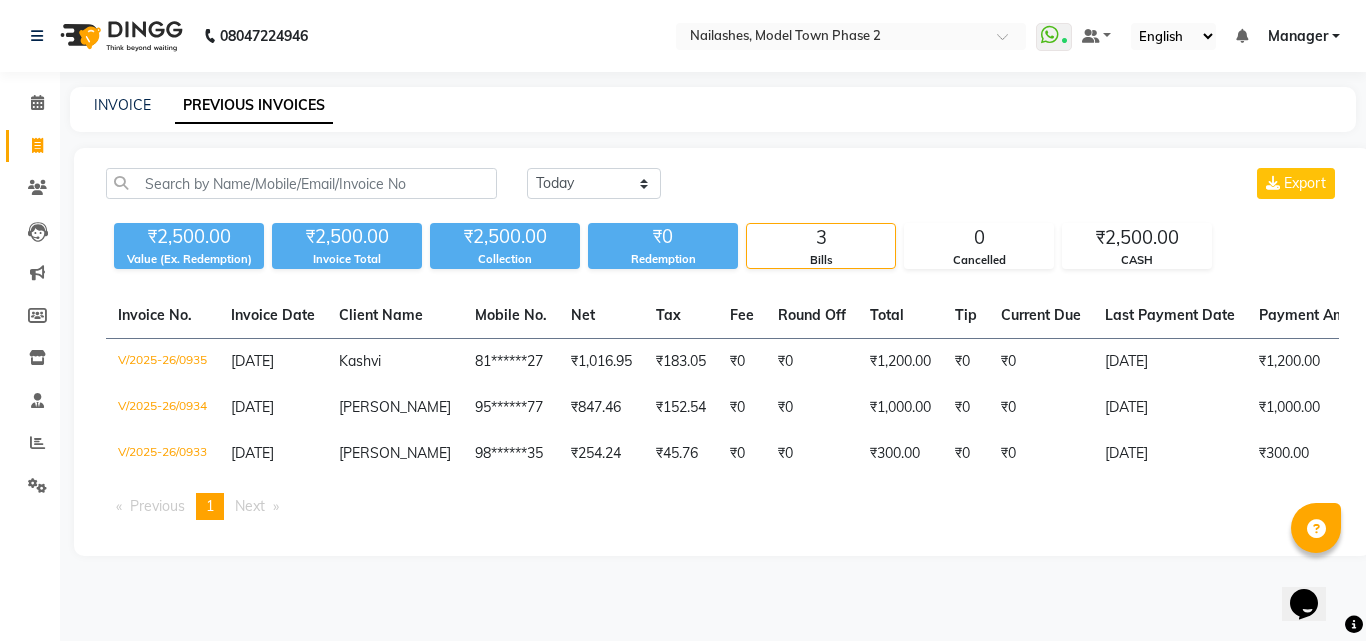 click on "INVOICE PREVIOUS INVOICES" 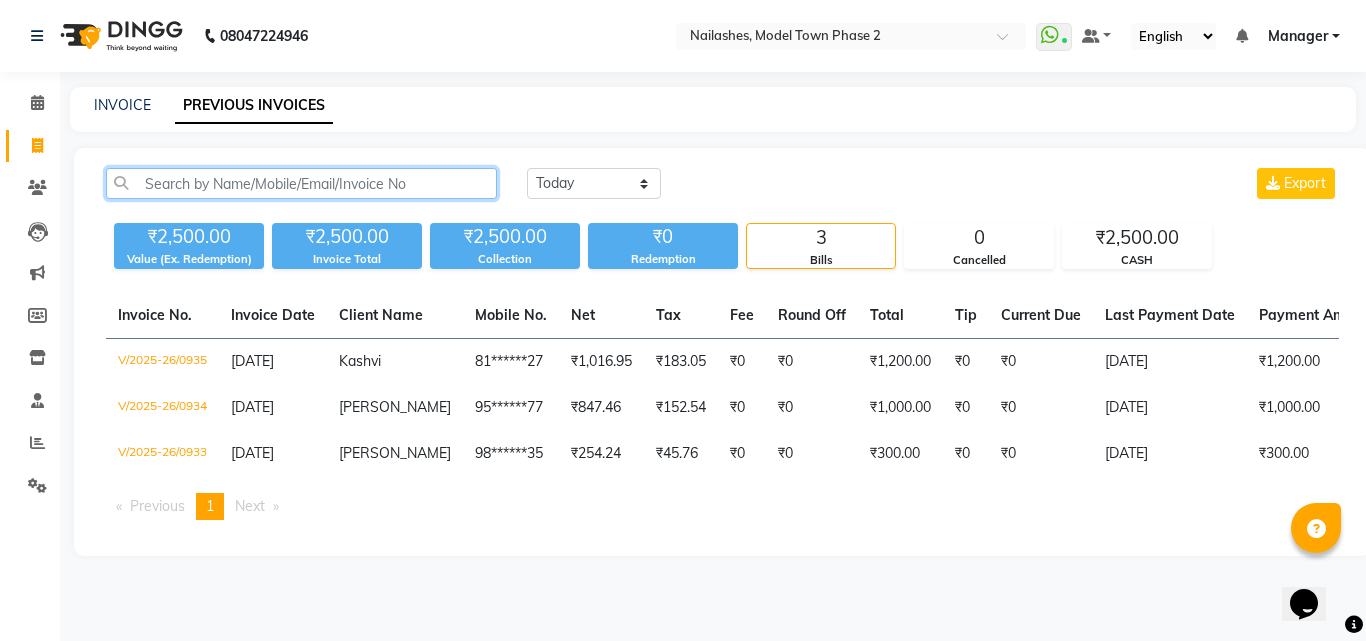 click 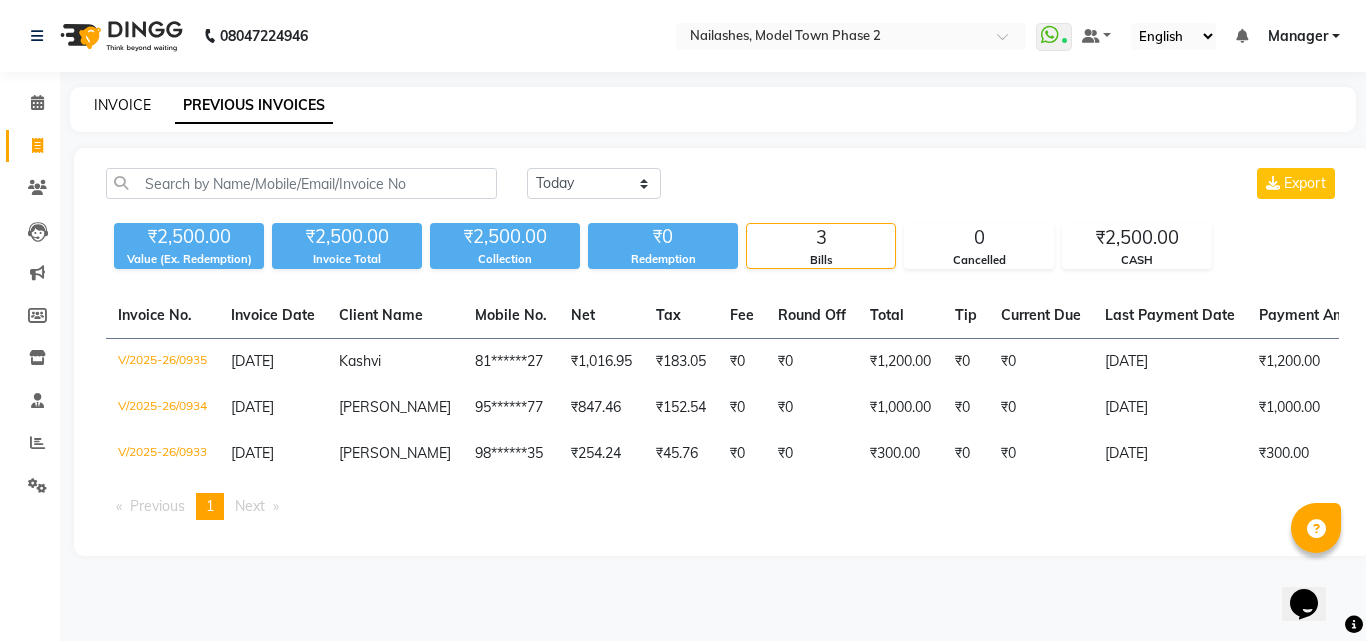 click on "INVOICE" 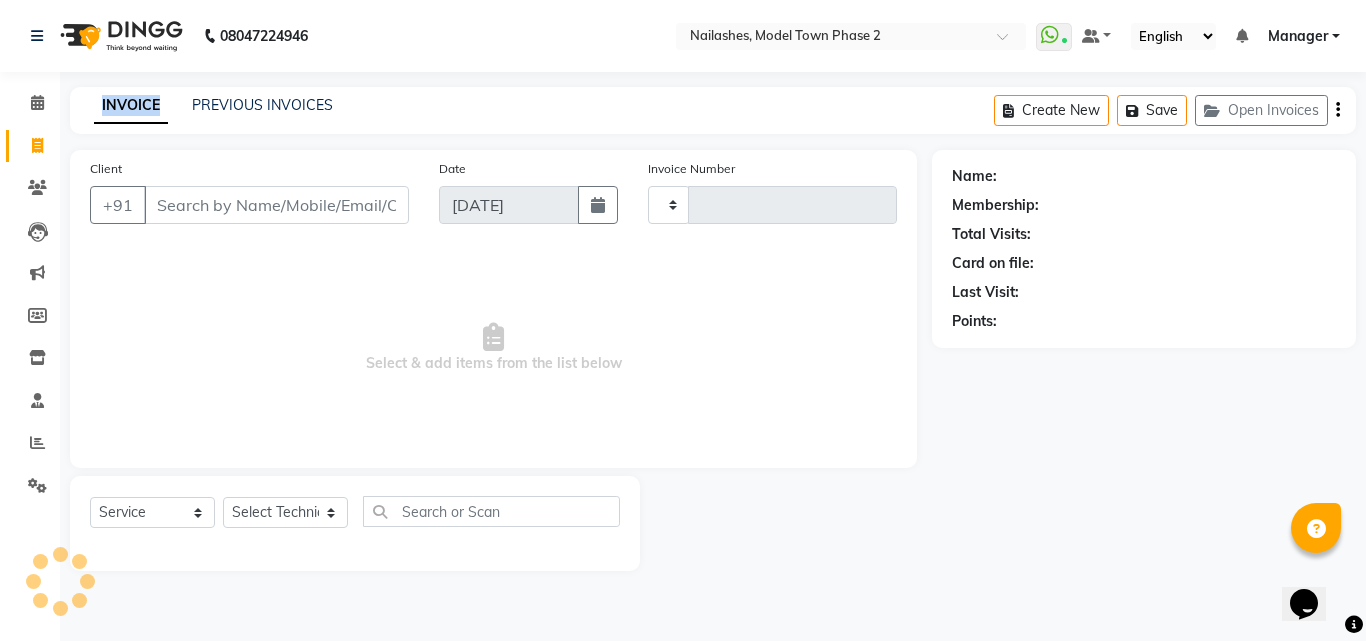 type on "0936" 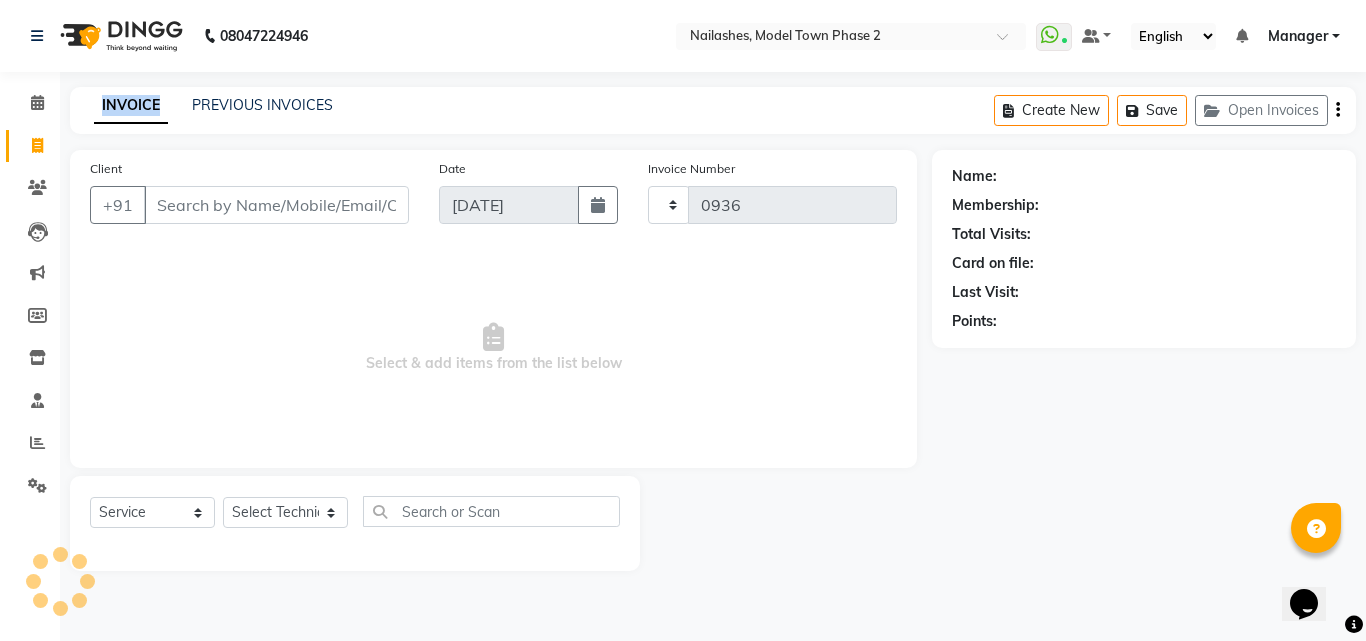 select on "3840" 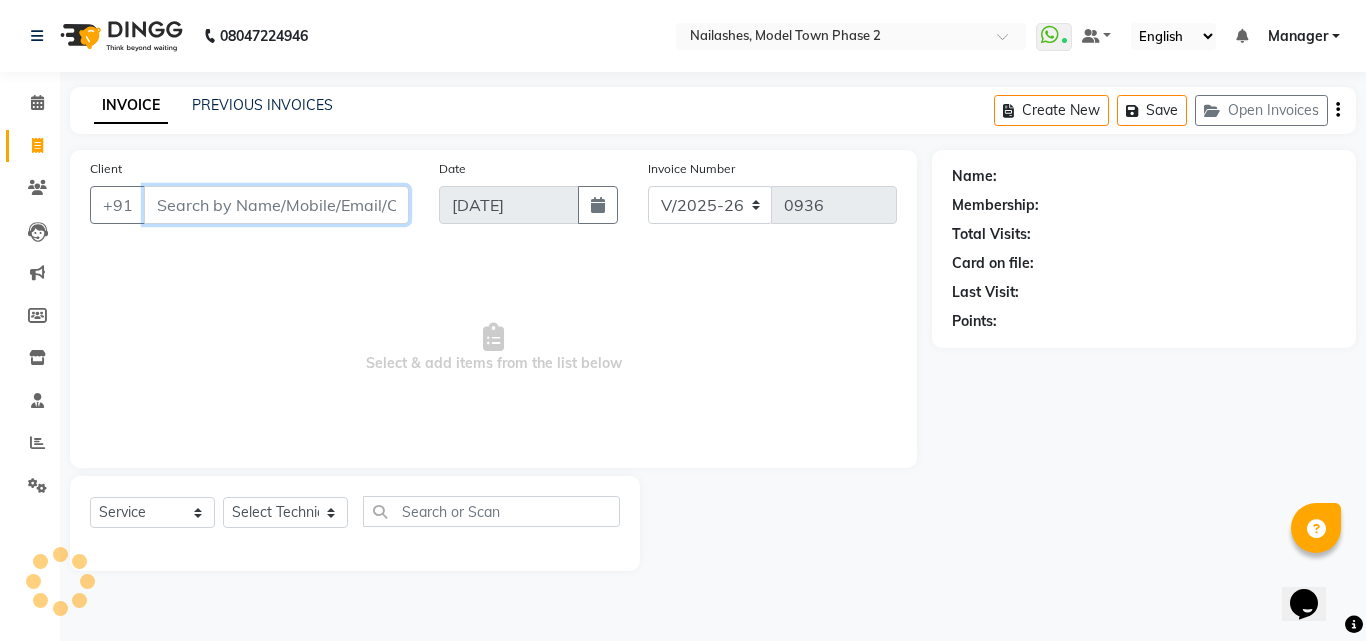 click on "Client" at bounding box center (276, 205) 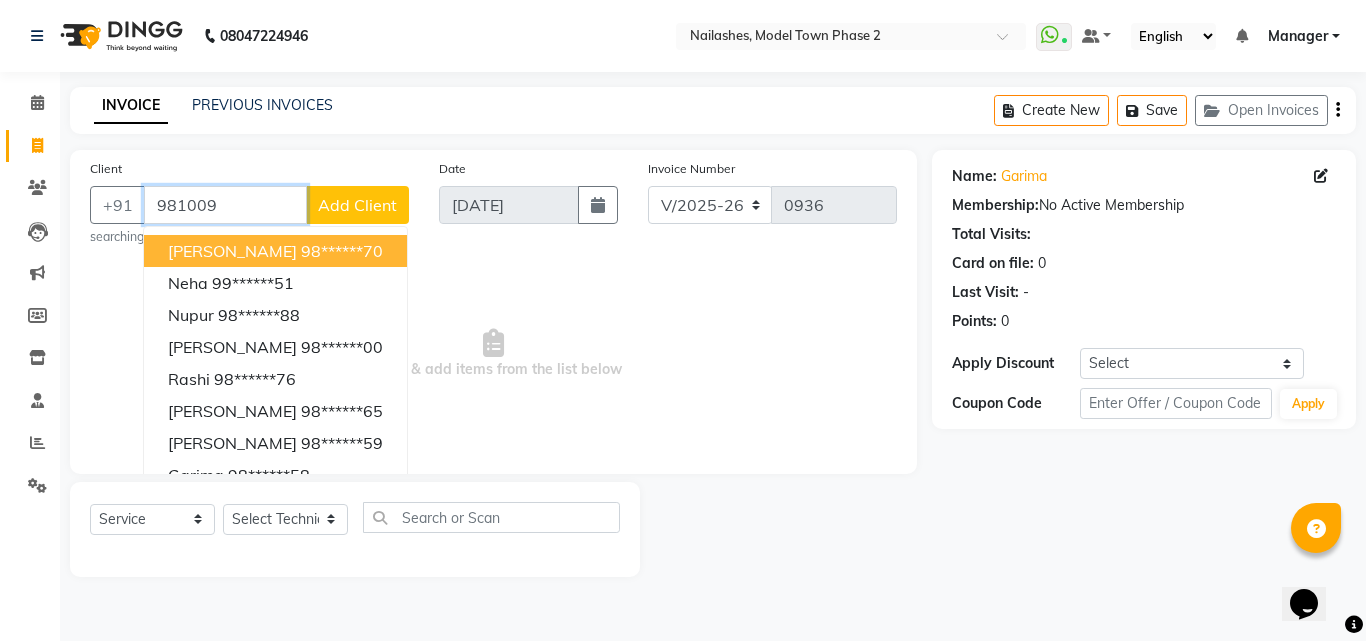 click on "981009" at bounding box center (225, 205) 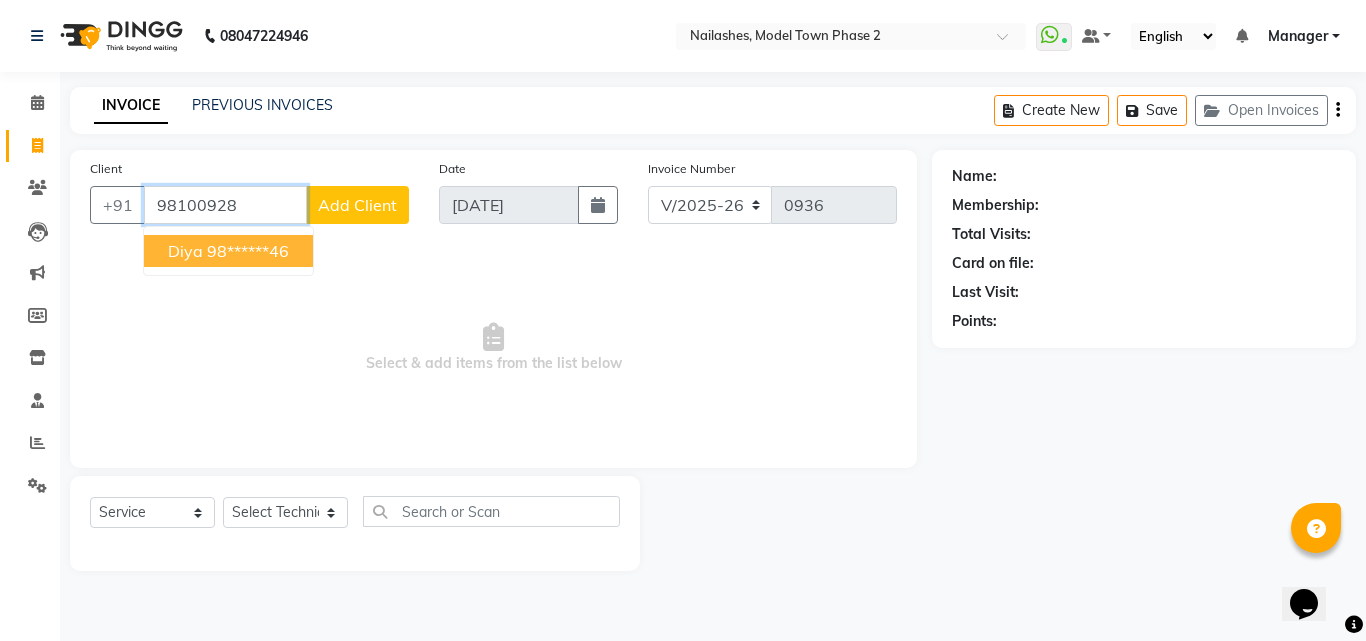 click on "diya  98******46" at bounding box center (228, 251) 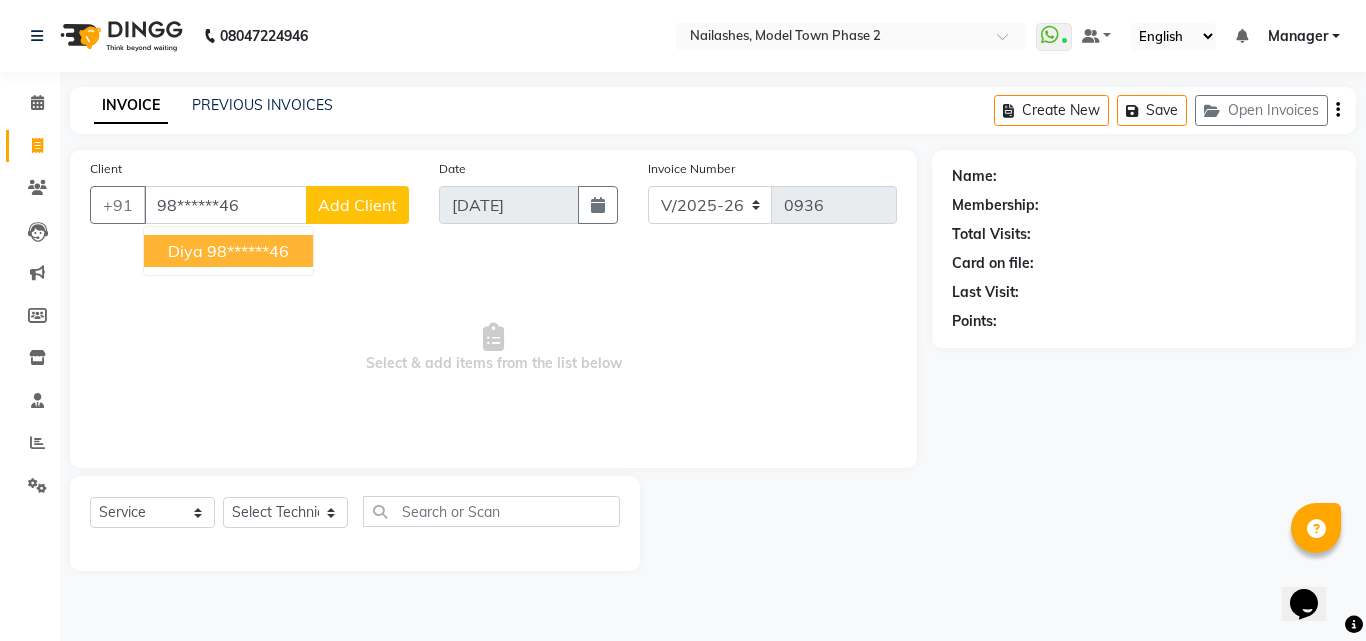 click on "Select & add items from the list below" at bounding box center (493, 348) 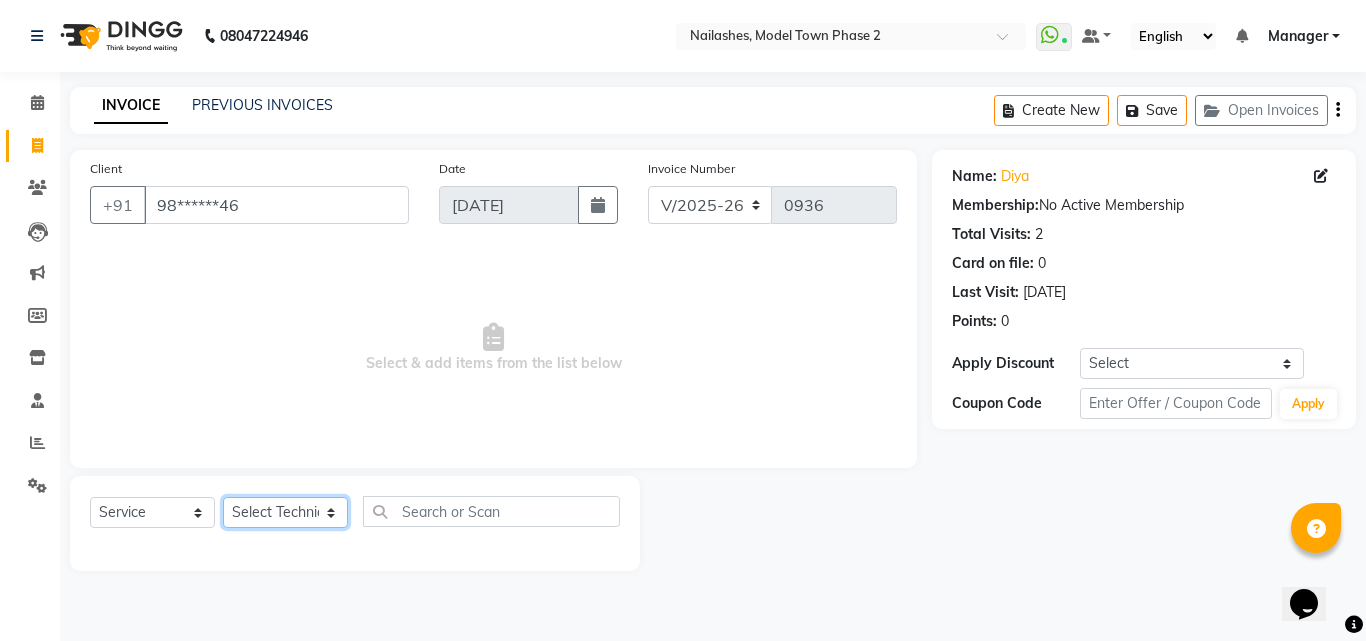 click on "Select Technician [PERSON_NAME] Manager [PERSON_NAME] [PERSON_NAME] [PERSON_NAME] [PERSON_NAME]" 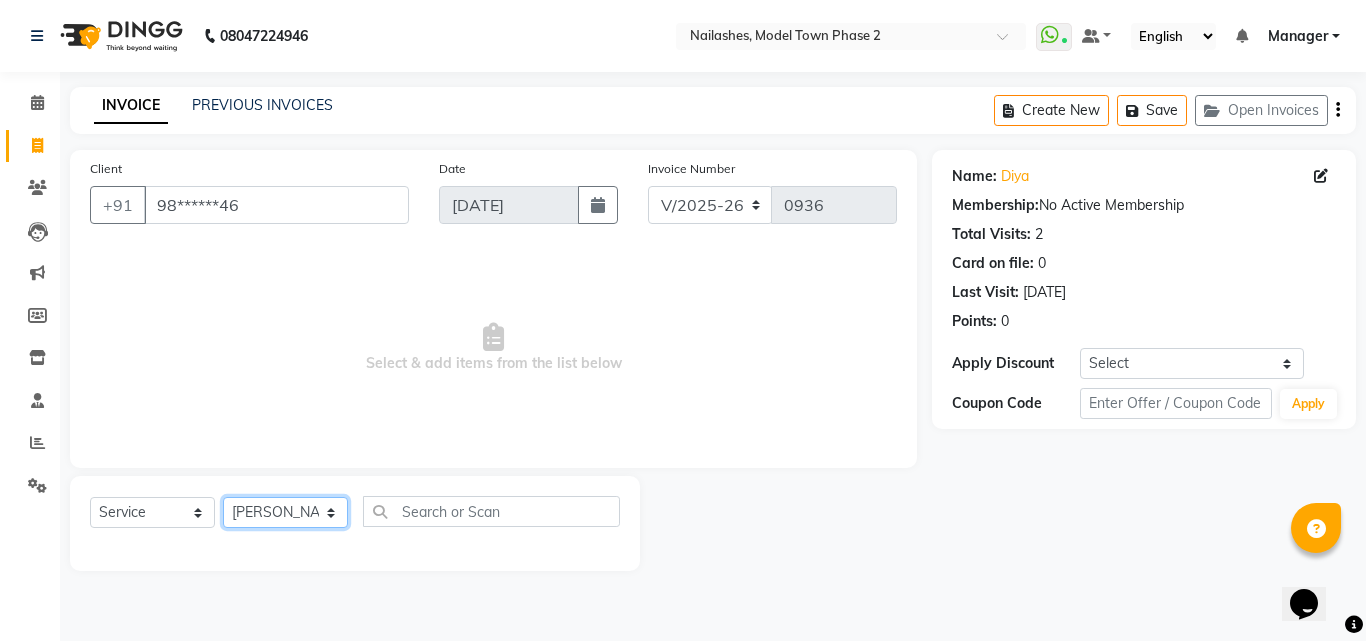 click on "Select Technician [PERSON_NAME] Manager [PERSON_NAME] [PERSON_NAME] [PERSON_NAME] [PERSON_NAME]" 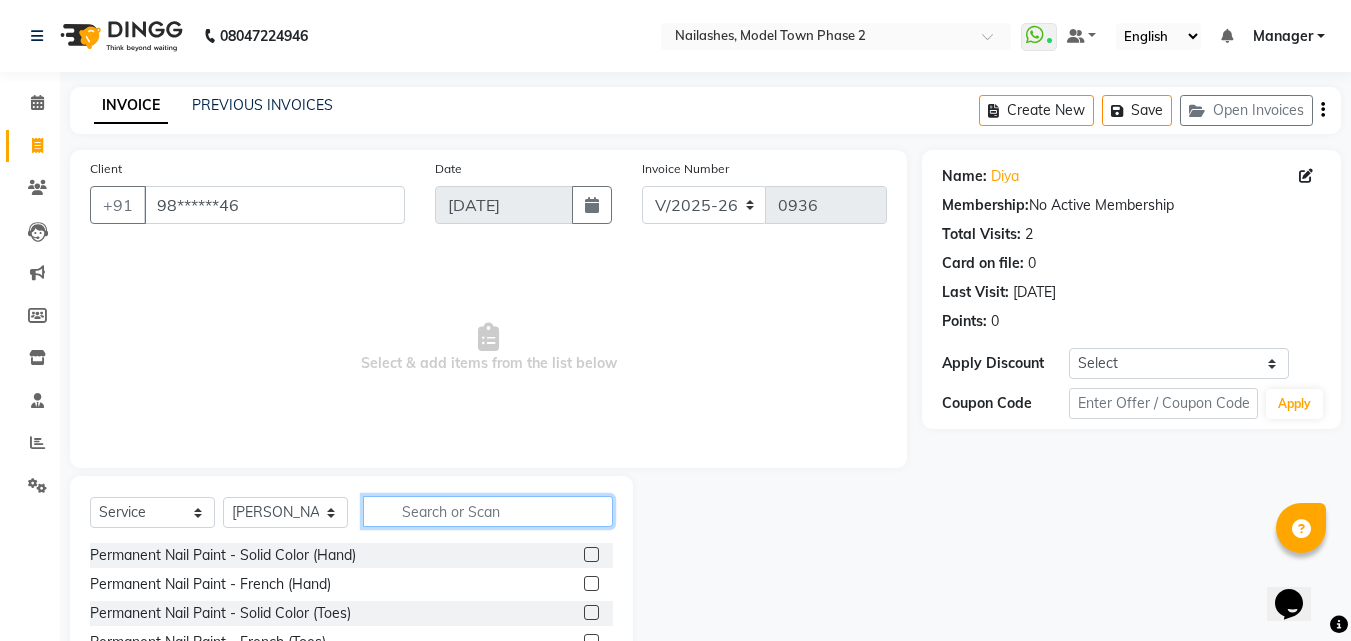 click 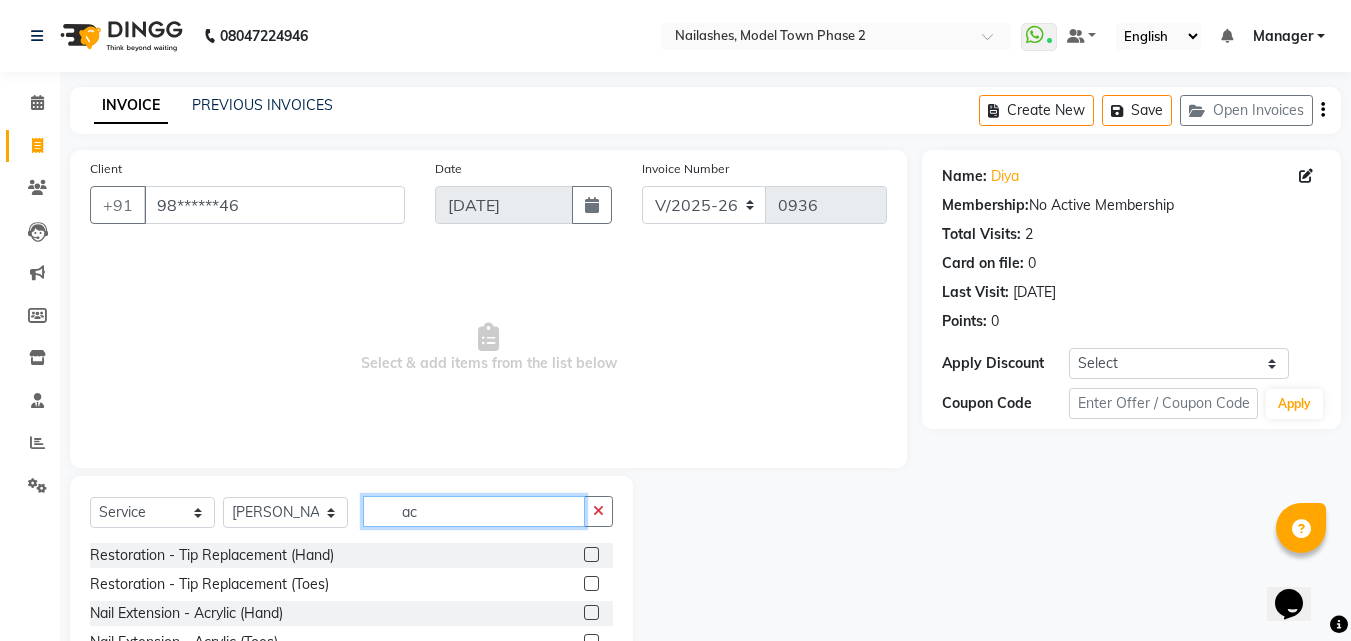 type on "ac" 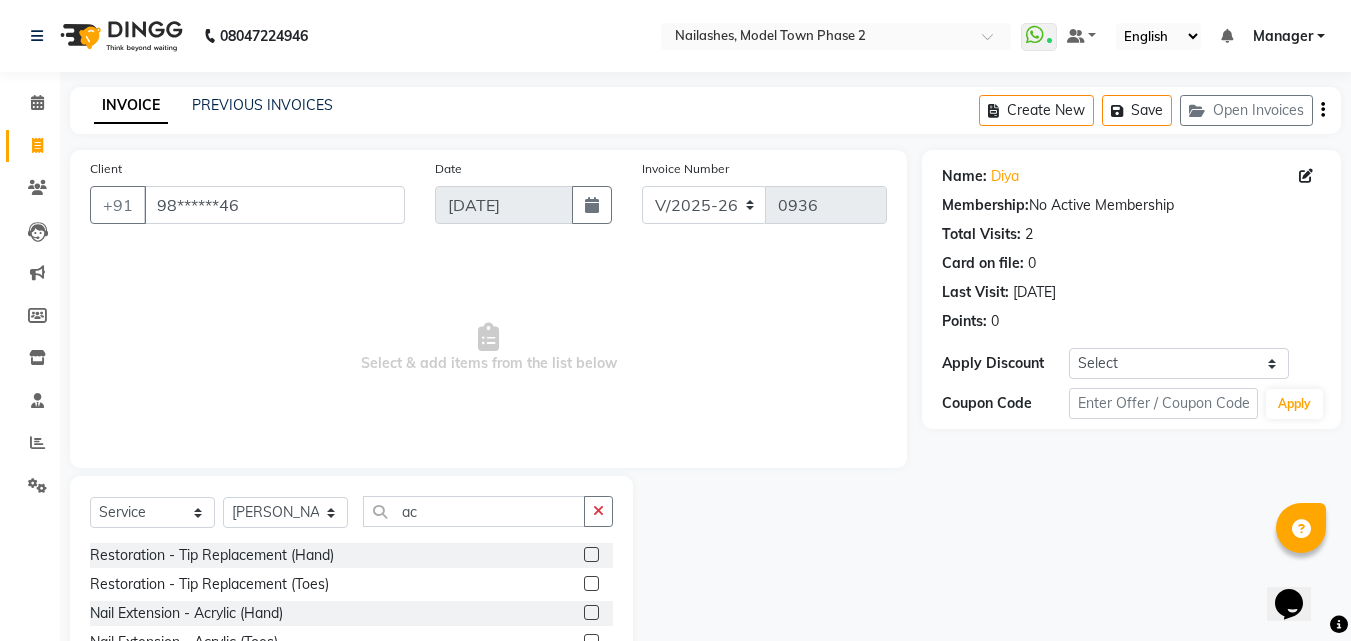click 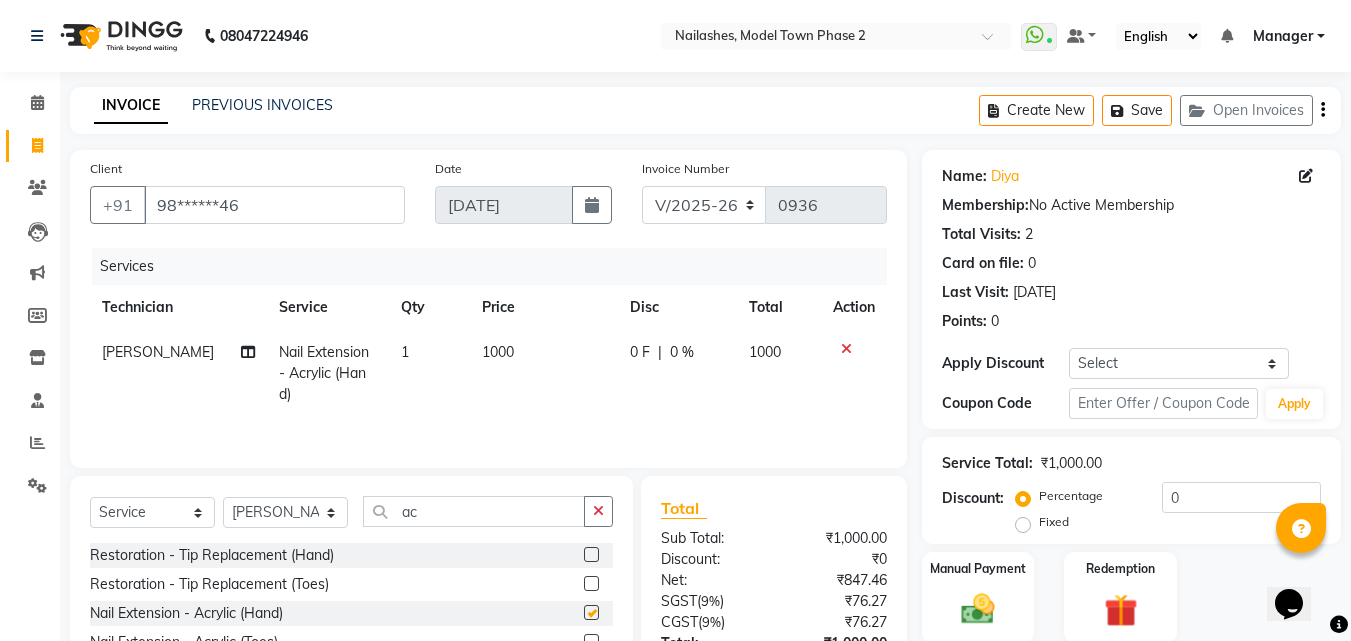 checkbox on "false" 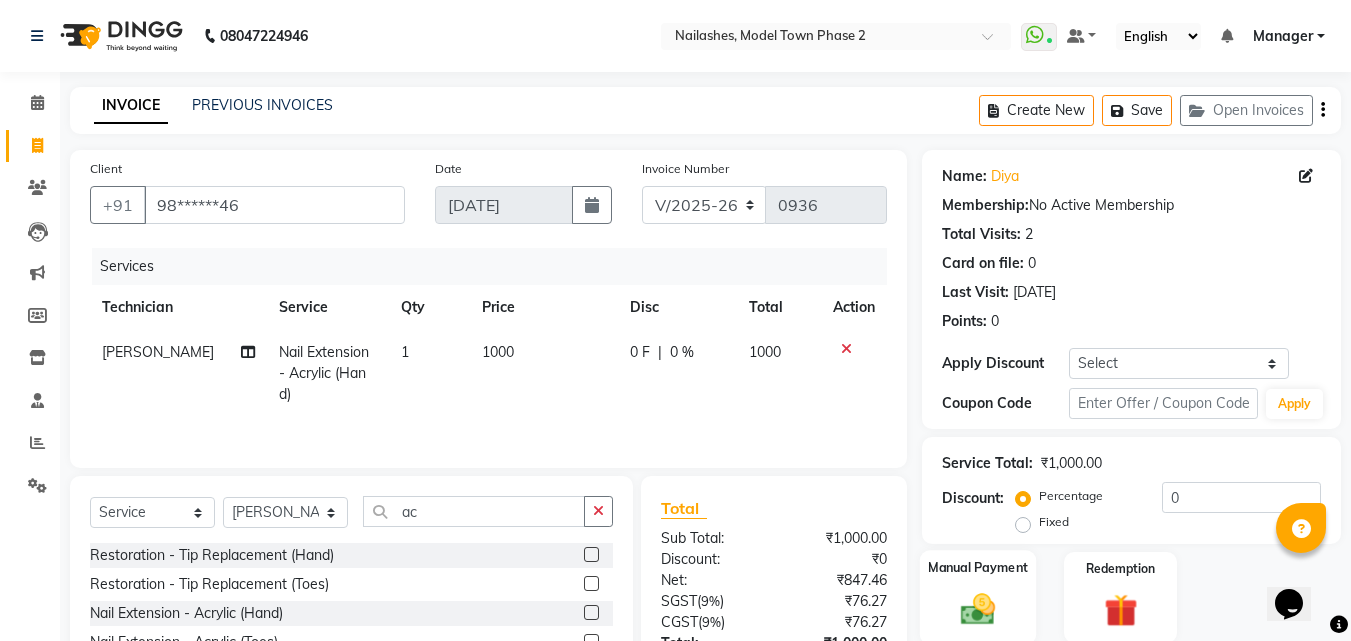 click on "Manual Payment" 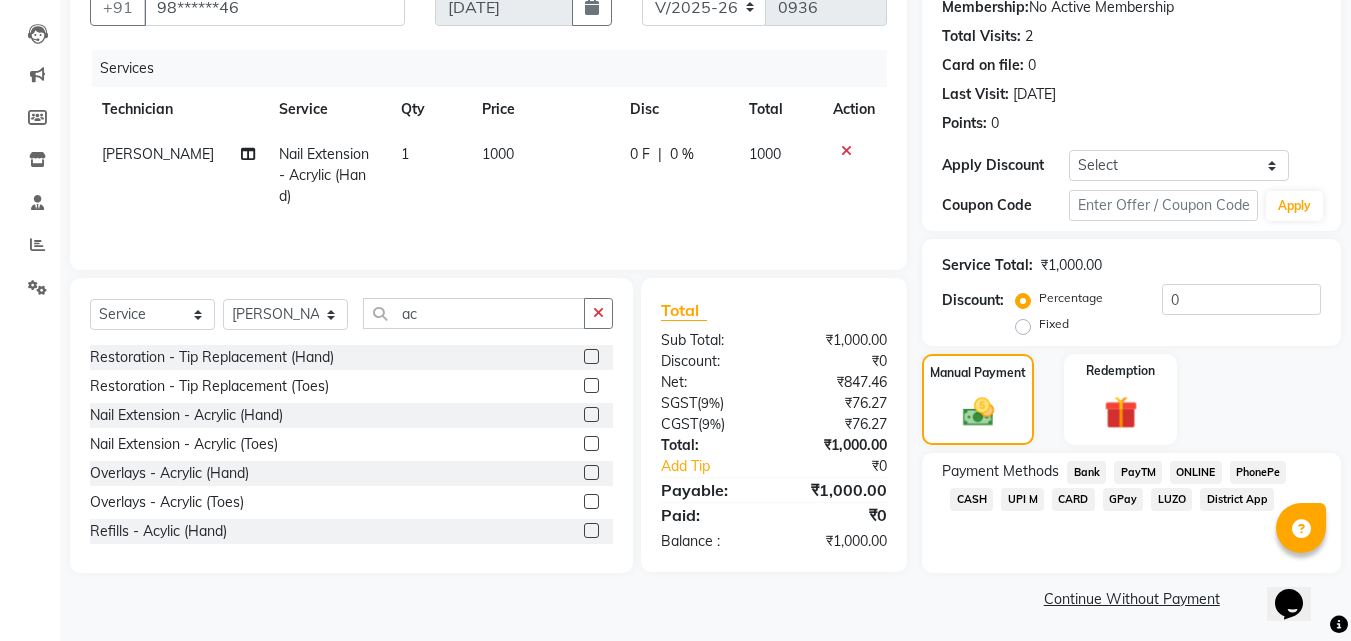 scroll, scrollTop: 200, scrollLeft: 0, axis: vertical 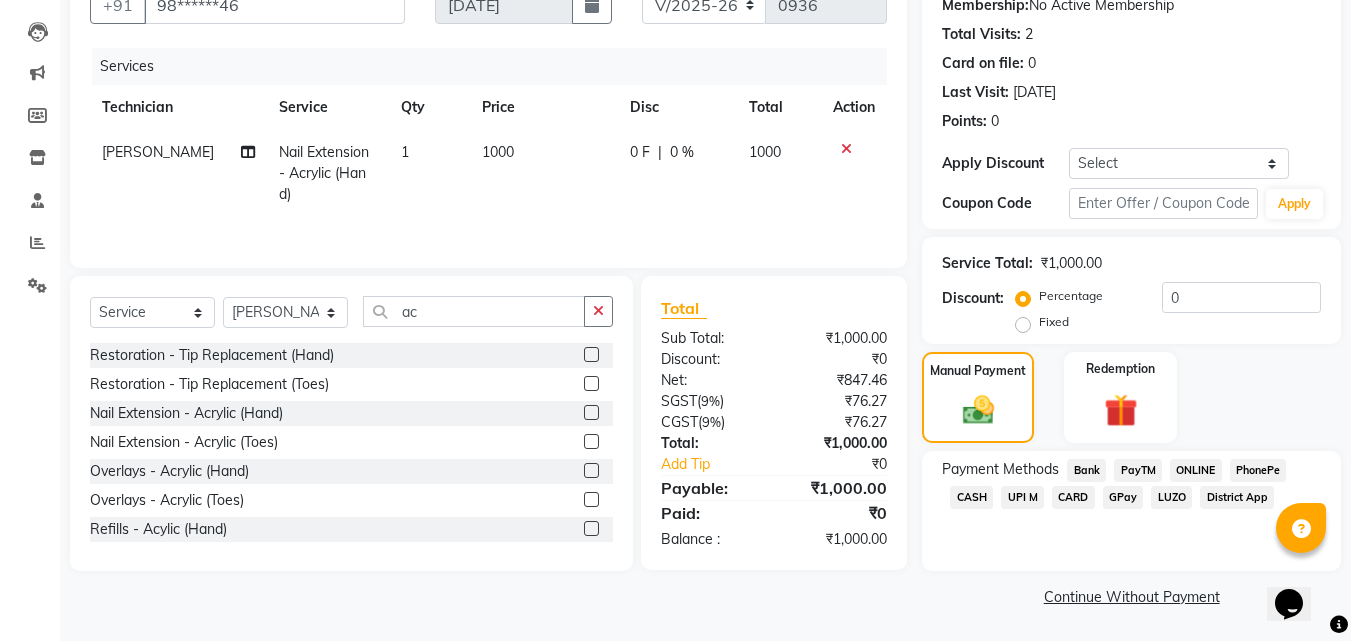 click on "CASH" 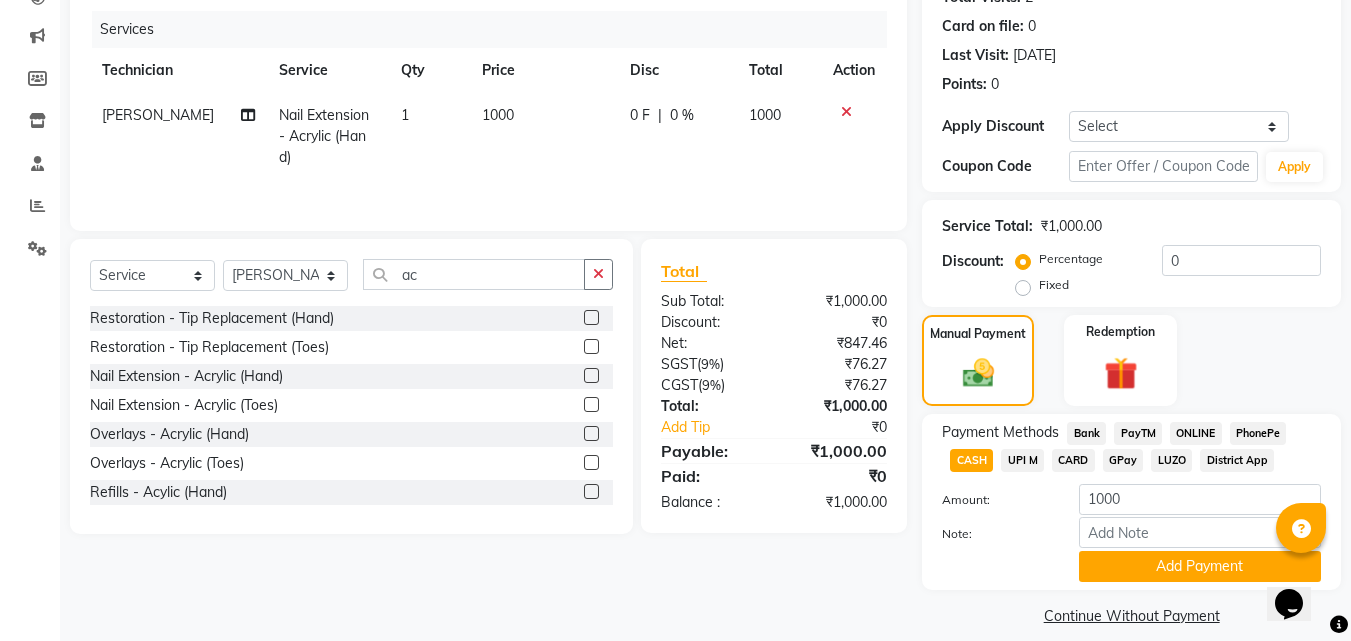 scroll, scrollTop: 257, scrollLeft: 0, axis: vertical 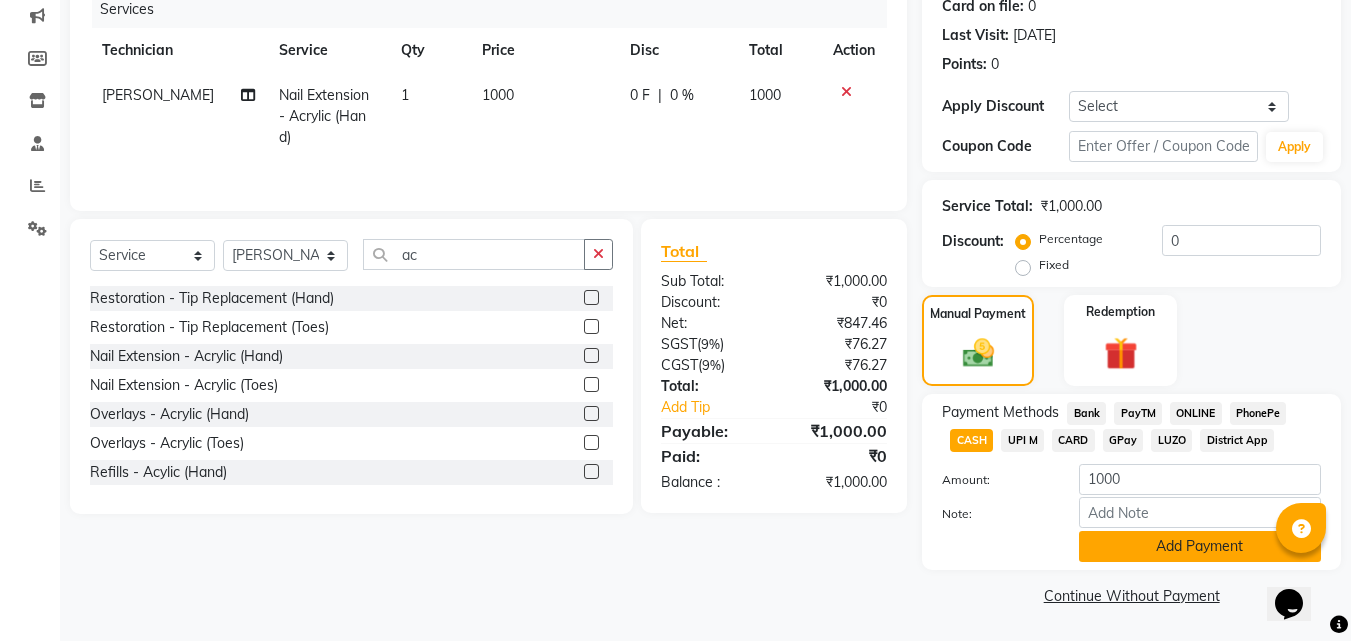 click on "Add Payment" 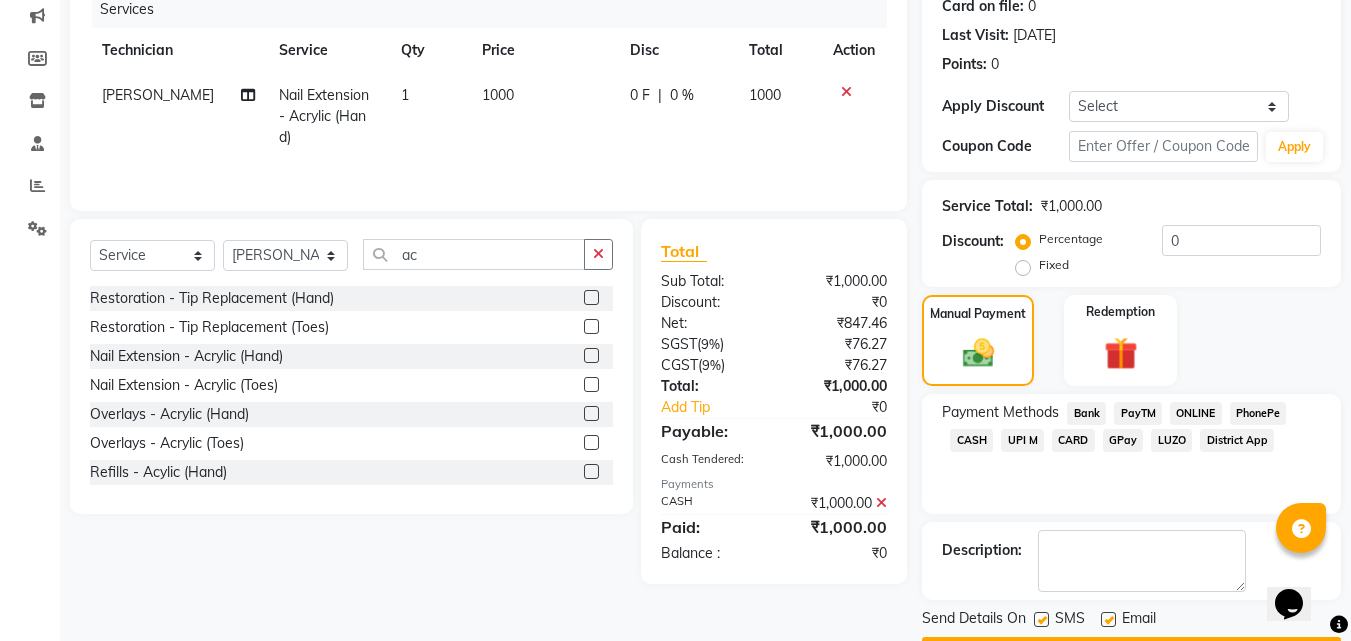 scroll, scrollTop: 314, scrollLeft: 0, axis: vertical 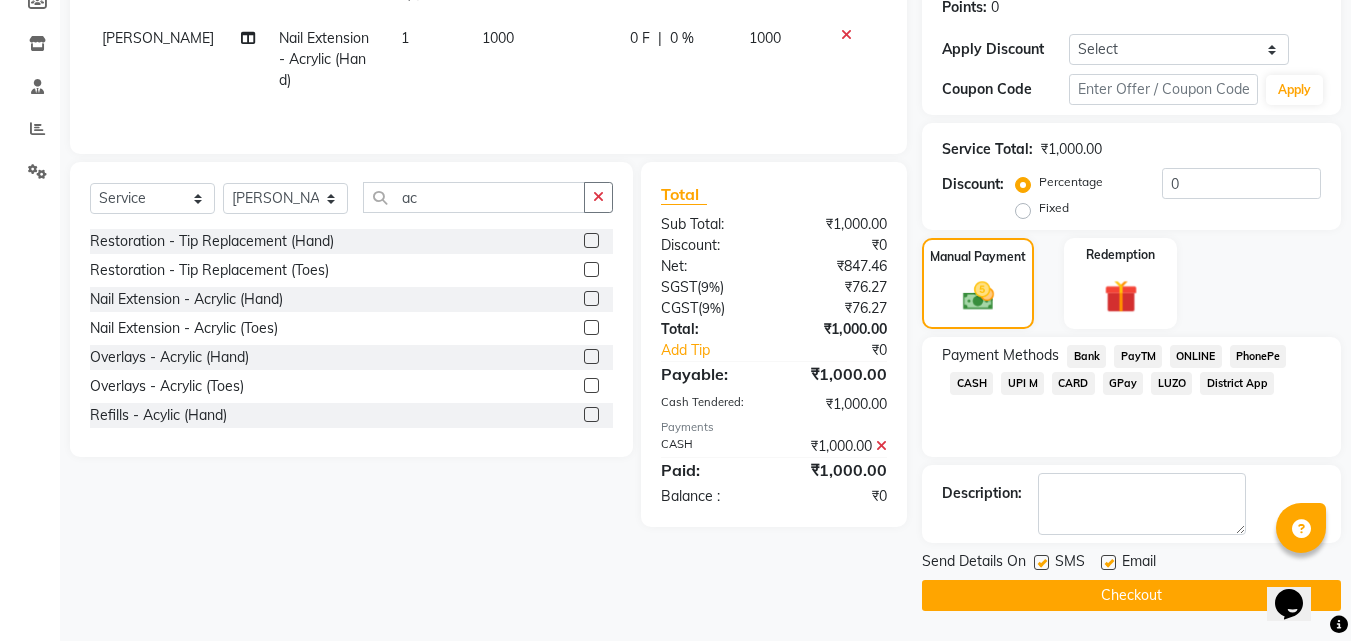 click on "Checkout" 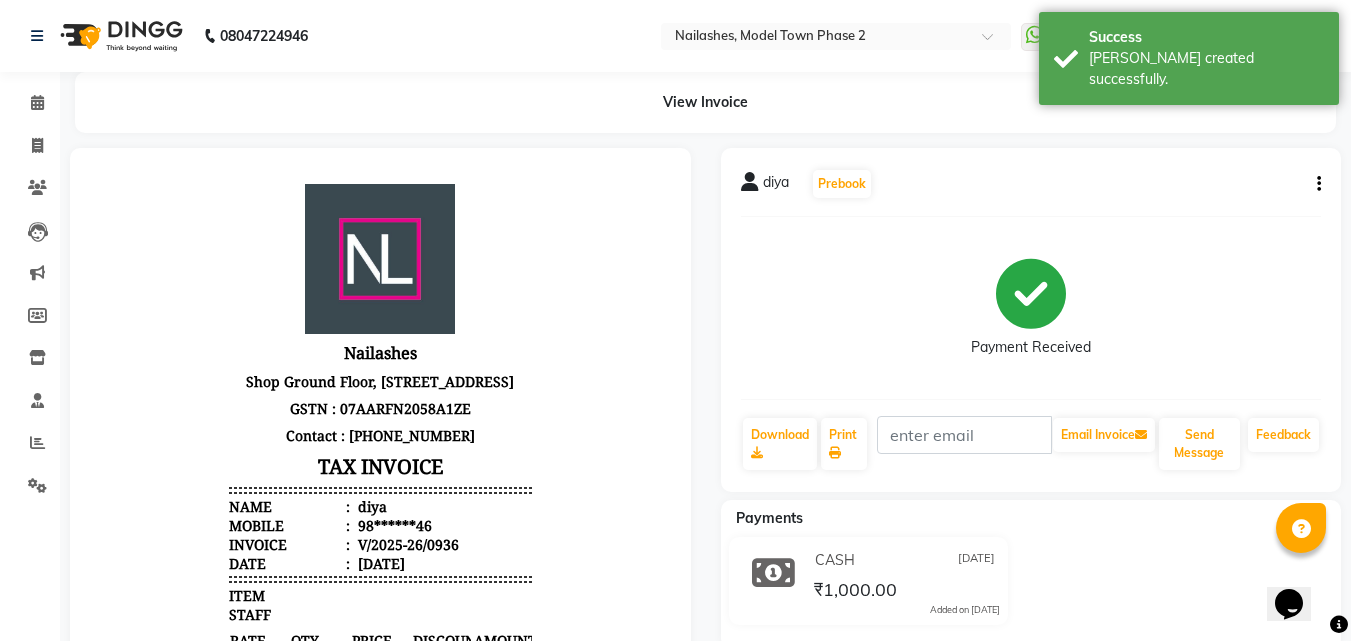 scroll, scrollTop: 0, scrollLeft: 0, axis: both 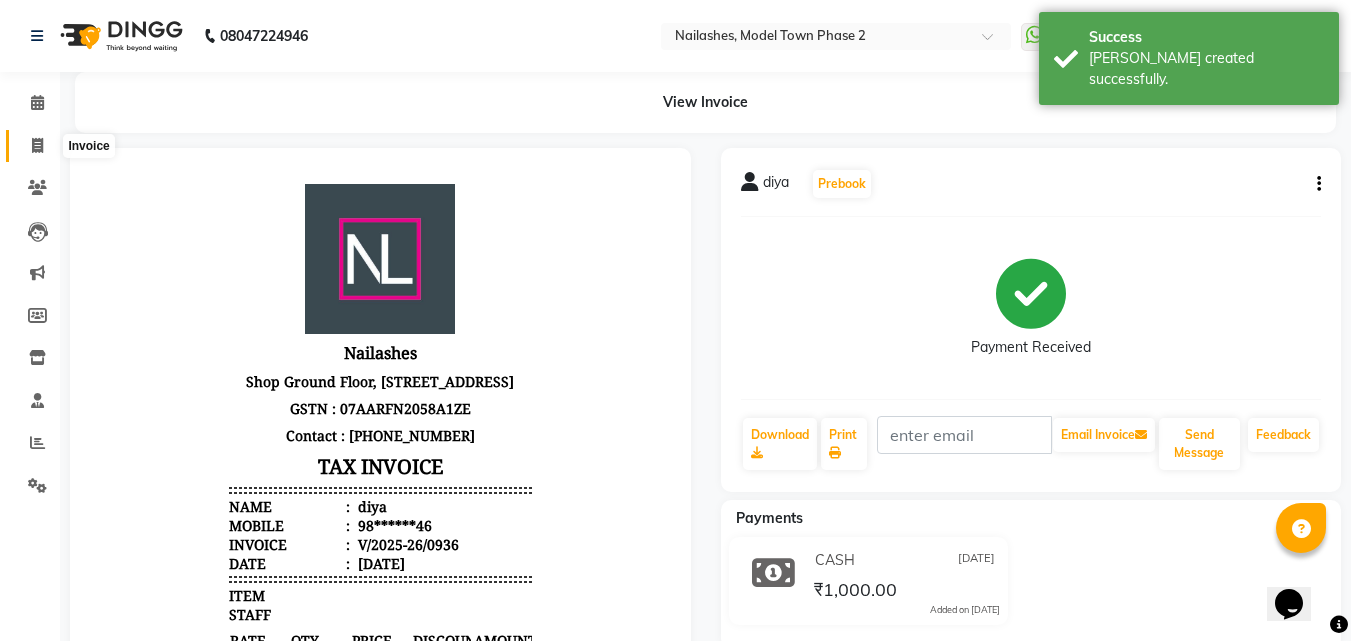 click 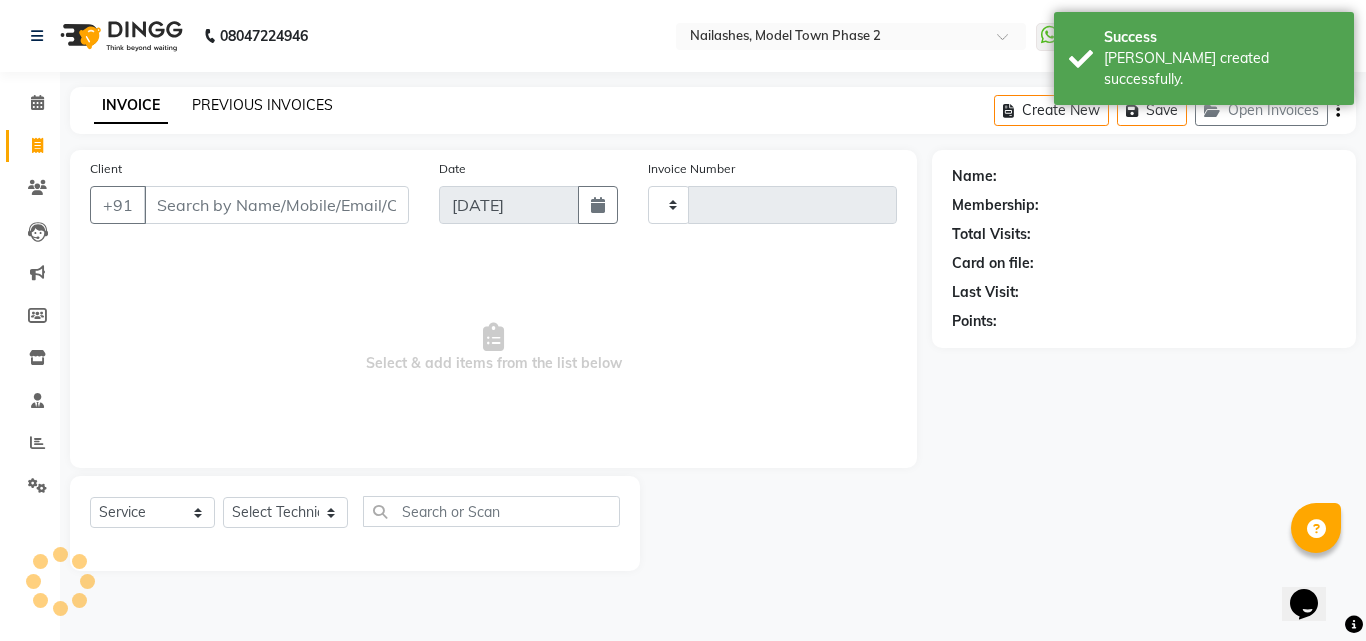 click on "PREVIOUS INVOICES" 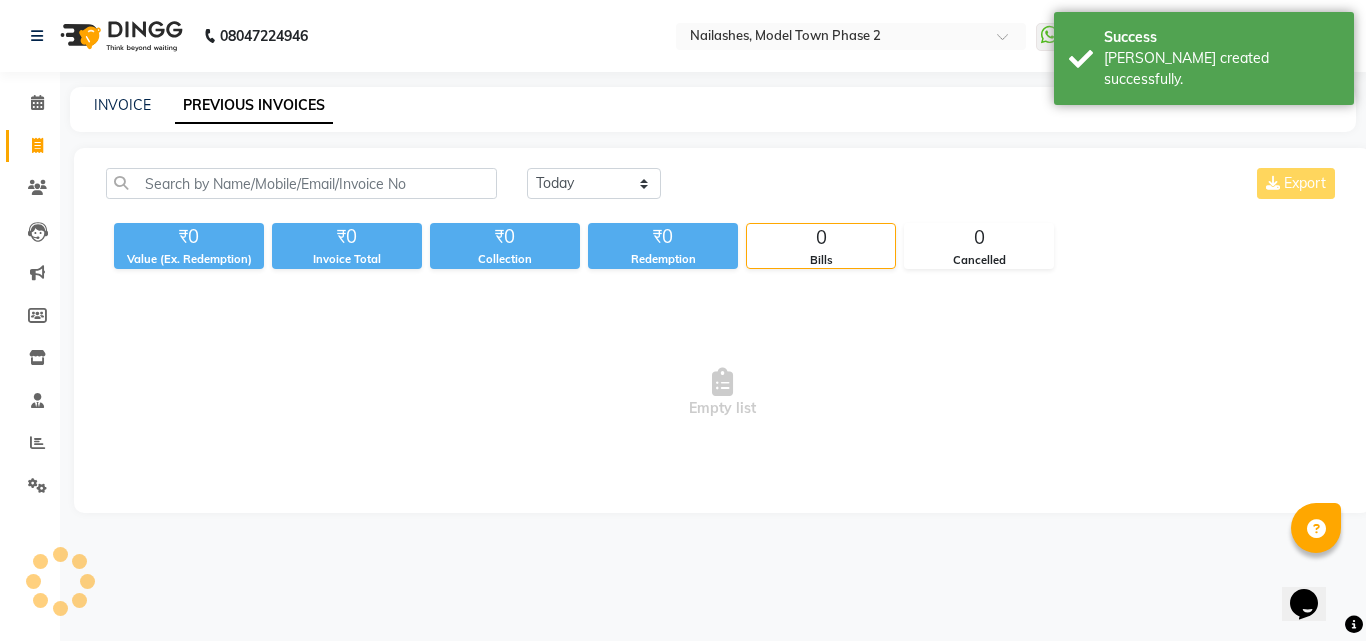 click on "PREVIOUS INVOICES" 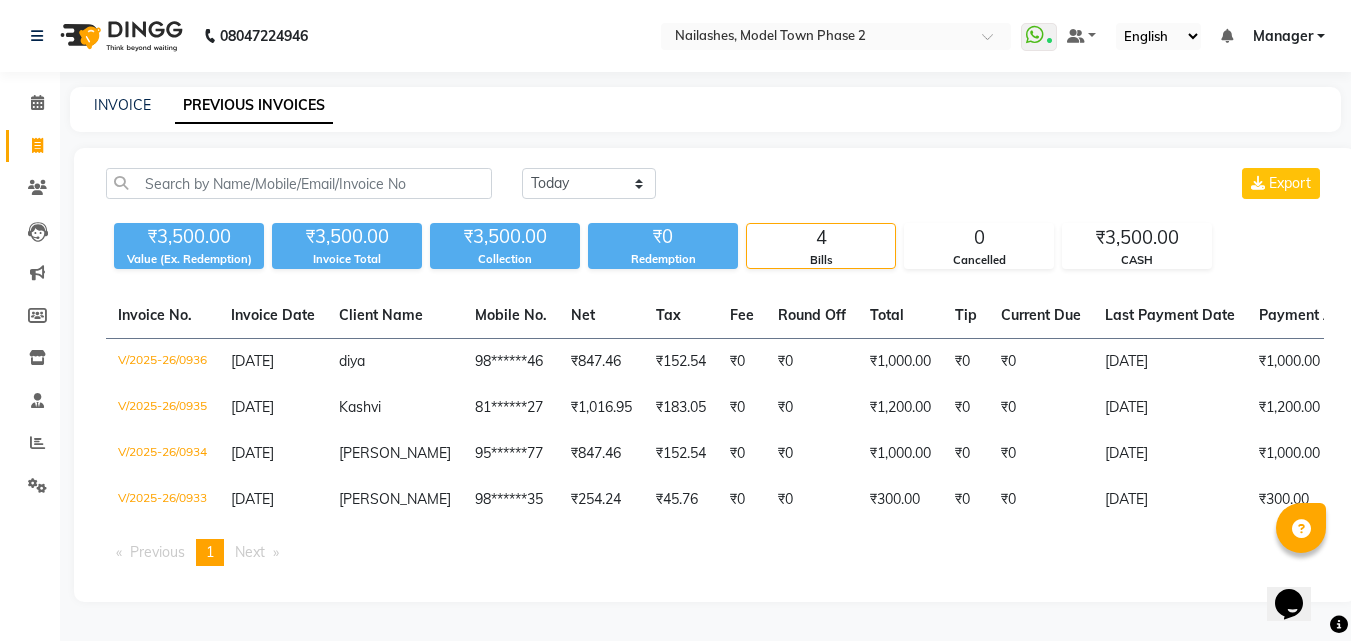 click on "INVOICE PREVIOUS INVOICES [DATE] [DATE] Custom Range Export ₹3,500.00 Value (Ex. Redemption) ₹3,500.00 Invoice Total  ₹3,500.00 Collection ₹0 Redemption 4 Bills 0 Cancelled ₹3,500.00 CASH  Invoice No.   Invoice Date   Client Name   Mobile No.   Net   Tax   Fee   Round Off   Total   Tip   Current Due   Last Payment Date   Payment Amount   Payment Methods   Cancel Reason   Status   V/2025-26/0936  [DATE] diya   98******46 ₹847.46 ₹152.54  ₹0  ₹0 ₹1,000.00 ₹0 ₹0 [DATE] ₹1,000.00  CASH - PAID  V/2025-26/0935  [DATE] Kashvi   81******27 ₹1,016.95 ₹183.05  ₹0  ₹0 ₹1,200.00 ₹0 ₹0 [DATE] ₹1,200.00  CASH - PAID  V/2025-26/0934  [DATE] [PERSON_NAME]   95******77 ₹847.46 ₹152.54  ₹0  ₹0 ₹1,000.00 ₹0 ₹0 [DATE] ₹1,000.00  CASH - PAID  V/2025-26/0933  [DATE] [PERSON_NAME]   98******35 ₹254.24 ₹45.76  ₹0  ₹0 ₹300.00 ₹0 ₹0 [DATE] ₹300.00  CASH - PAID  Previous  page  1 / 1  You're on page  1  Next  page" 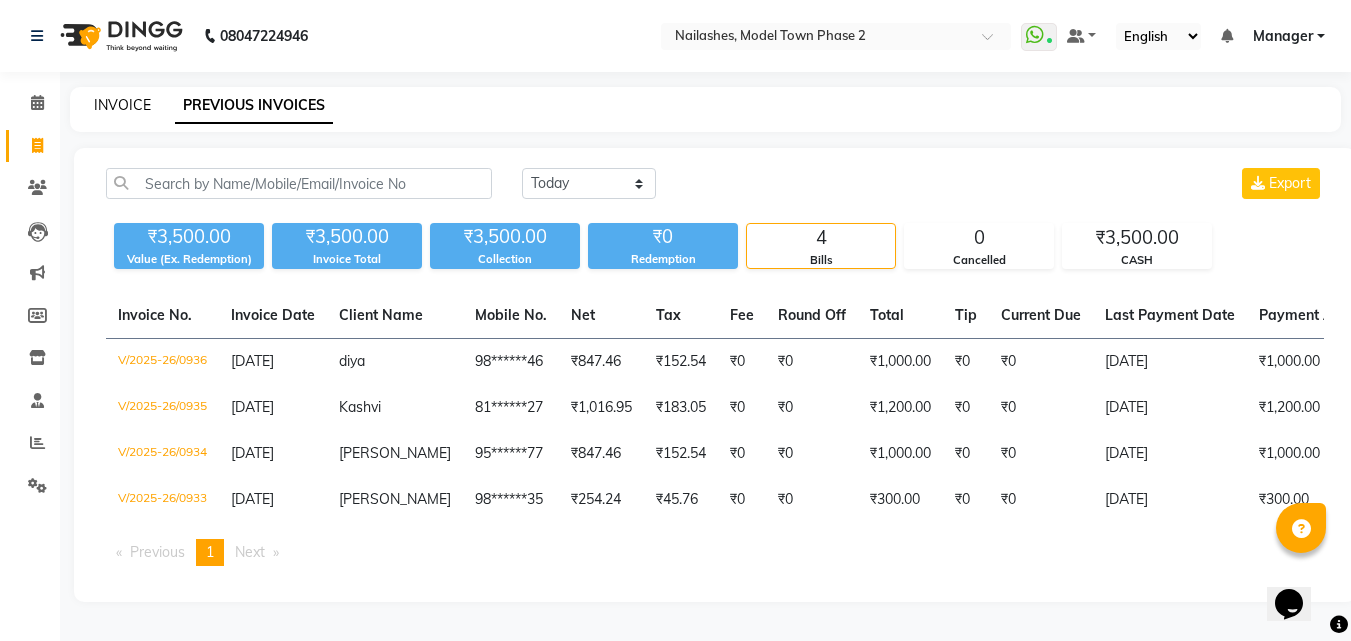 click on "INVOICE" 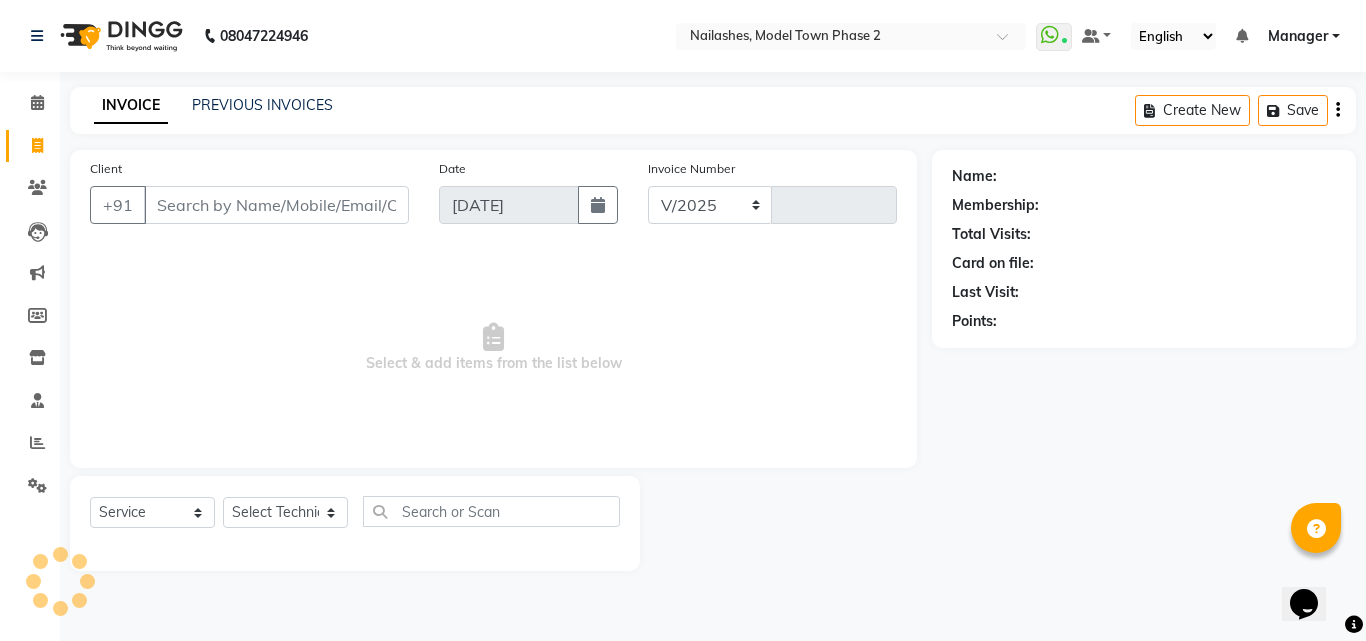 select on "3840" 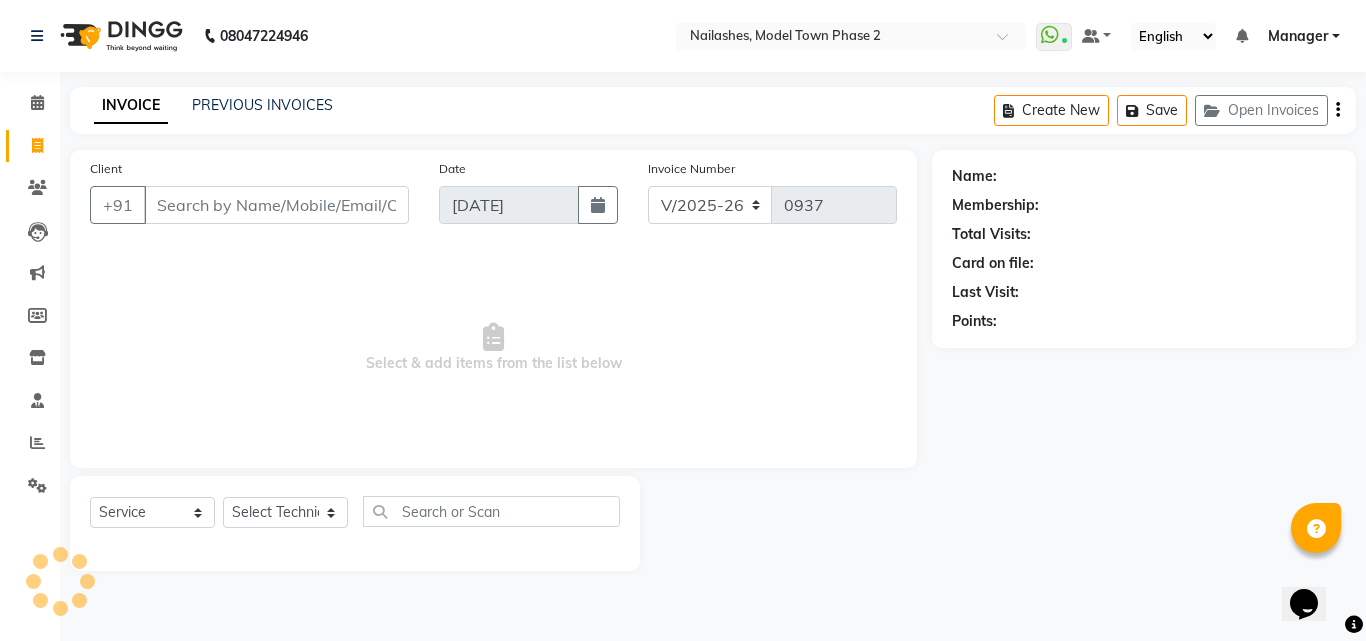click on "Client" at bounding box center [276, 205] 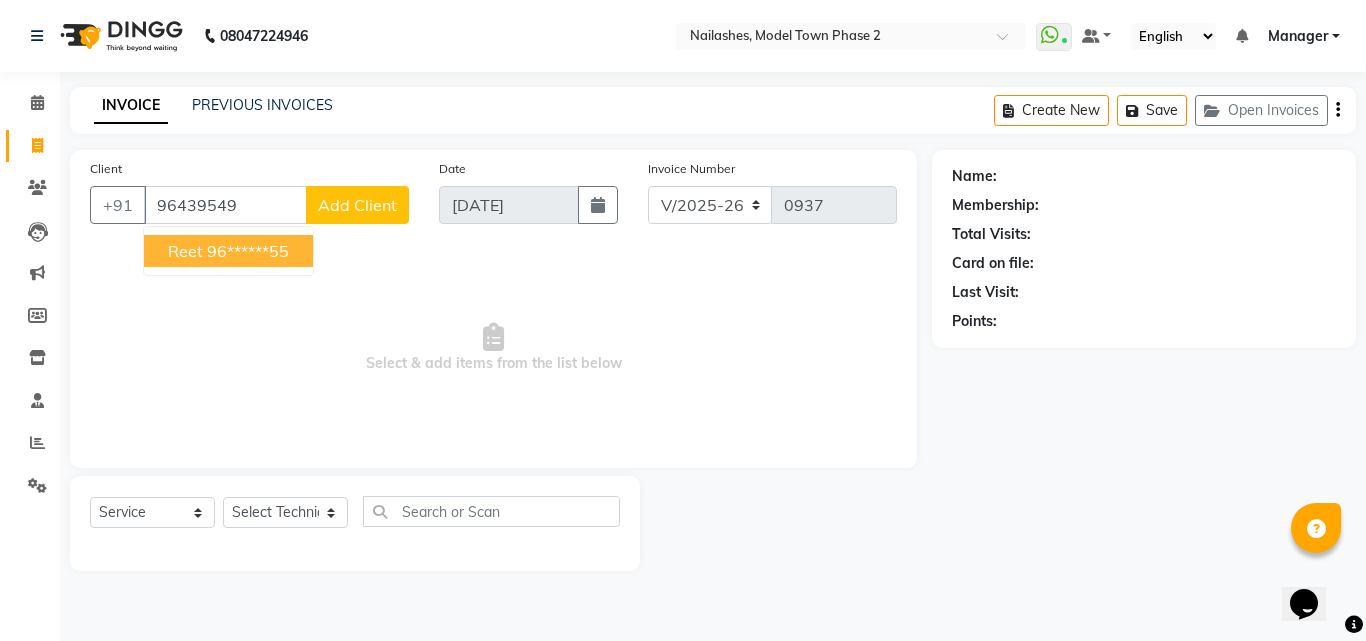 click on "96******55" at bounding box center [248, 251] 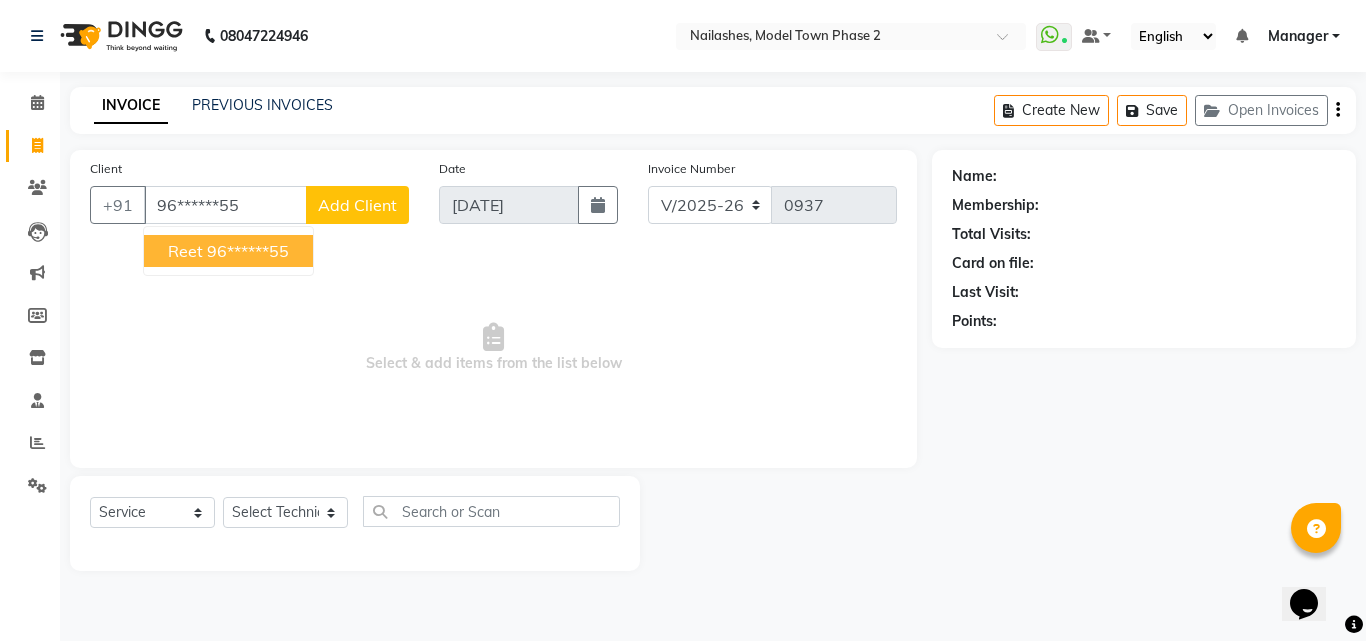 type on "96******55" 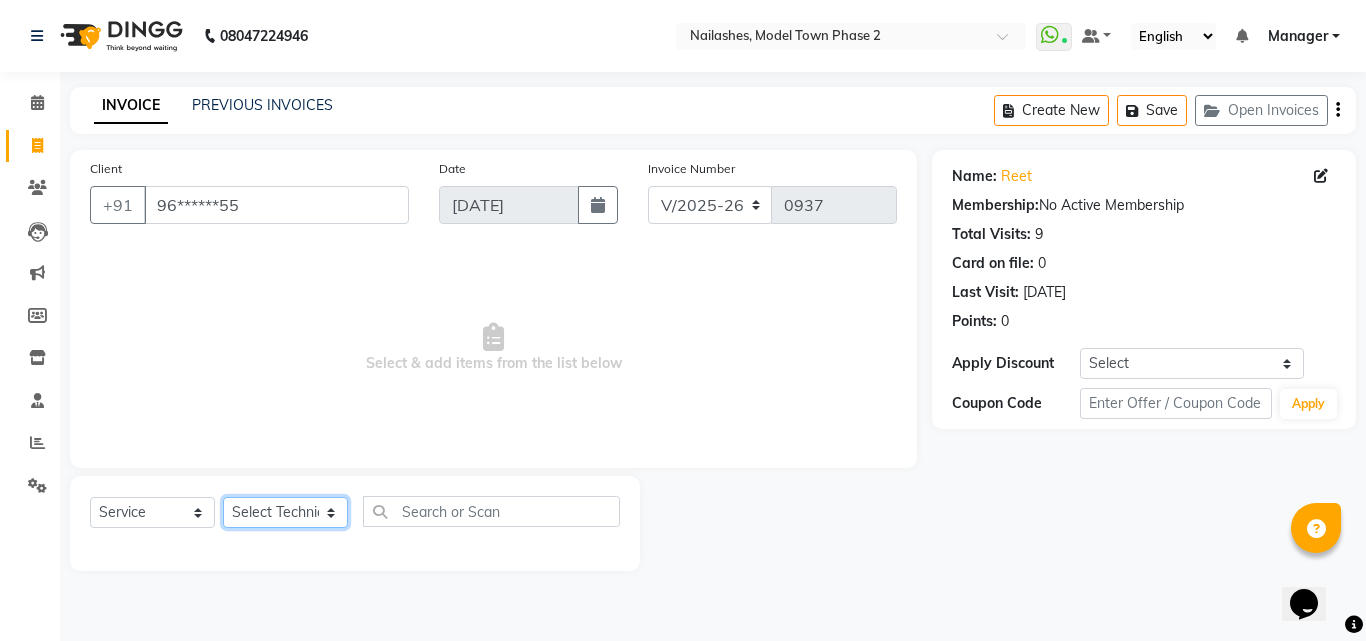 click on "Select Technician [PERSON_NAME] Manager [PERSON_NAME] [PERSON_NAME] [PERSON_NAME] [PERSON_NAME]" 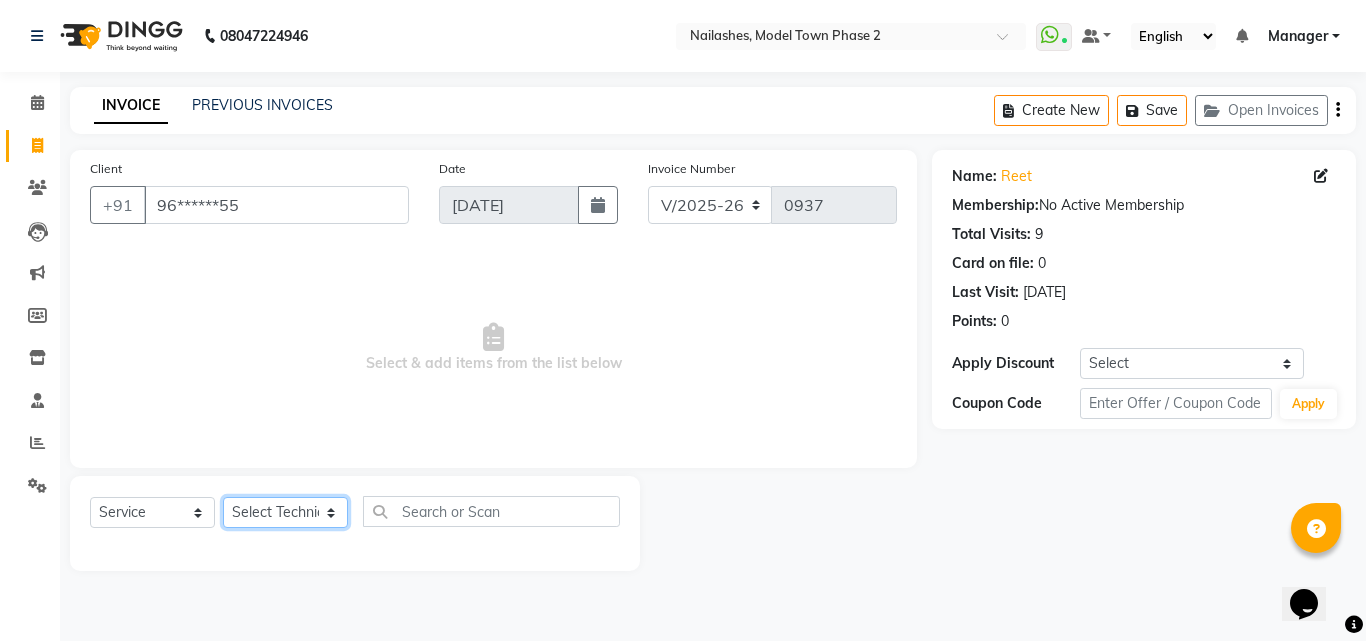 select on "85506" 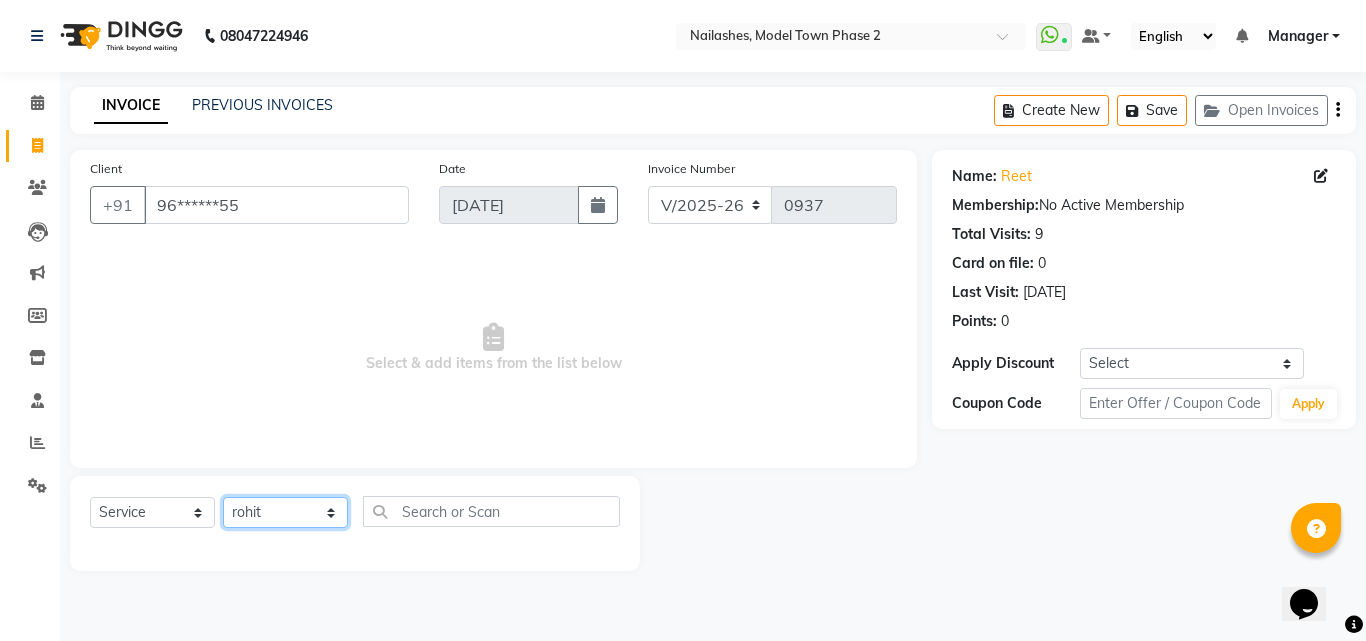 click on "Select Technician [PERSON_NAME] Manager [PERSON_NAME] [PERSON_NAME] [PERSON_NAME] [PERSON_NAME]" 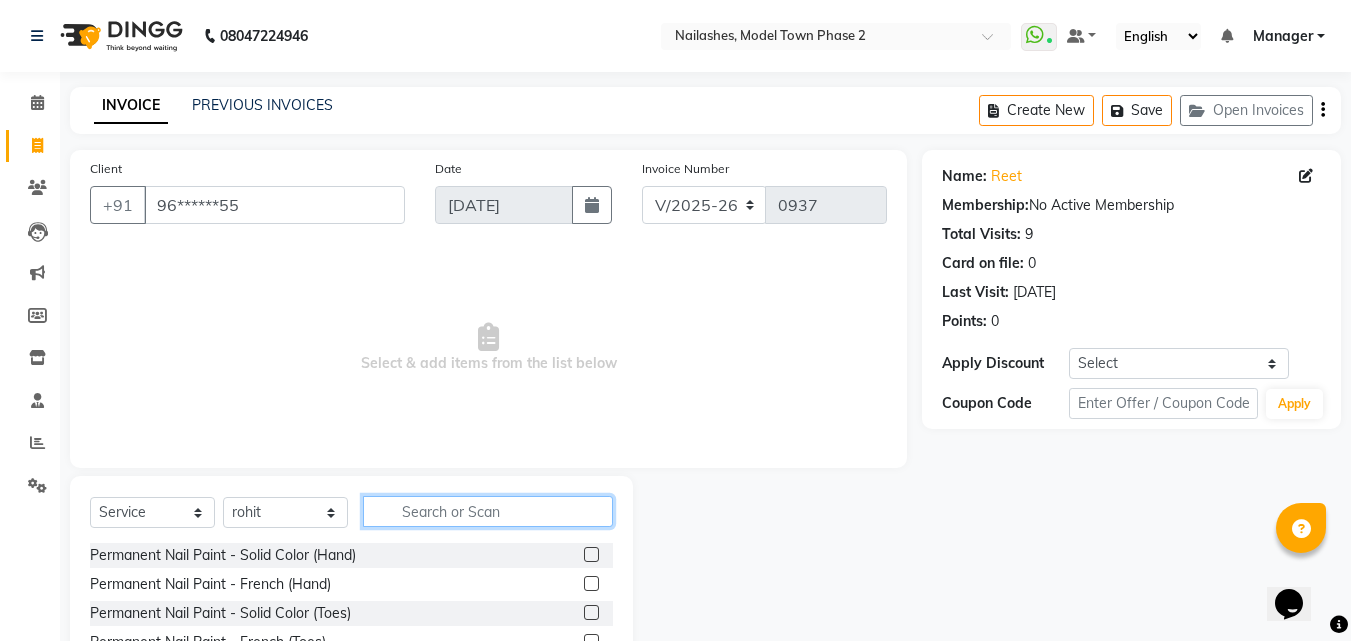 click 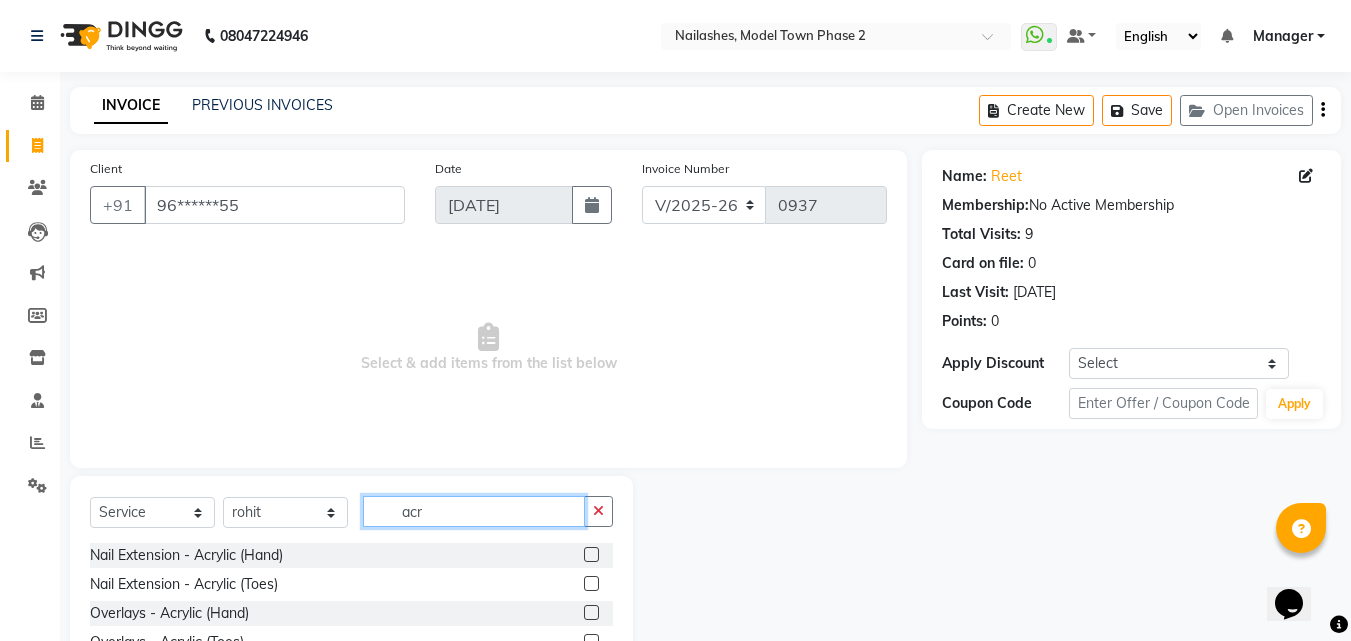 type on "acr" 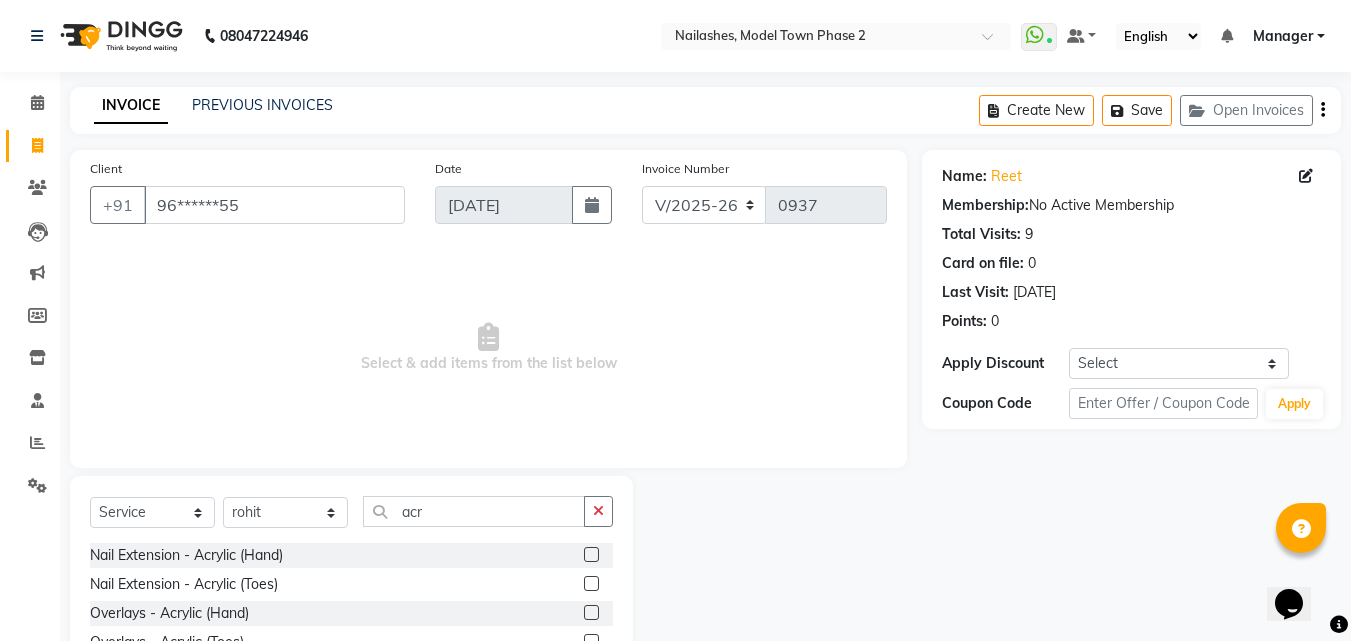 click 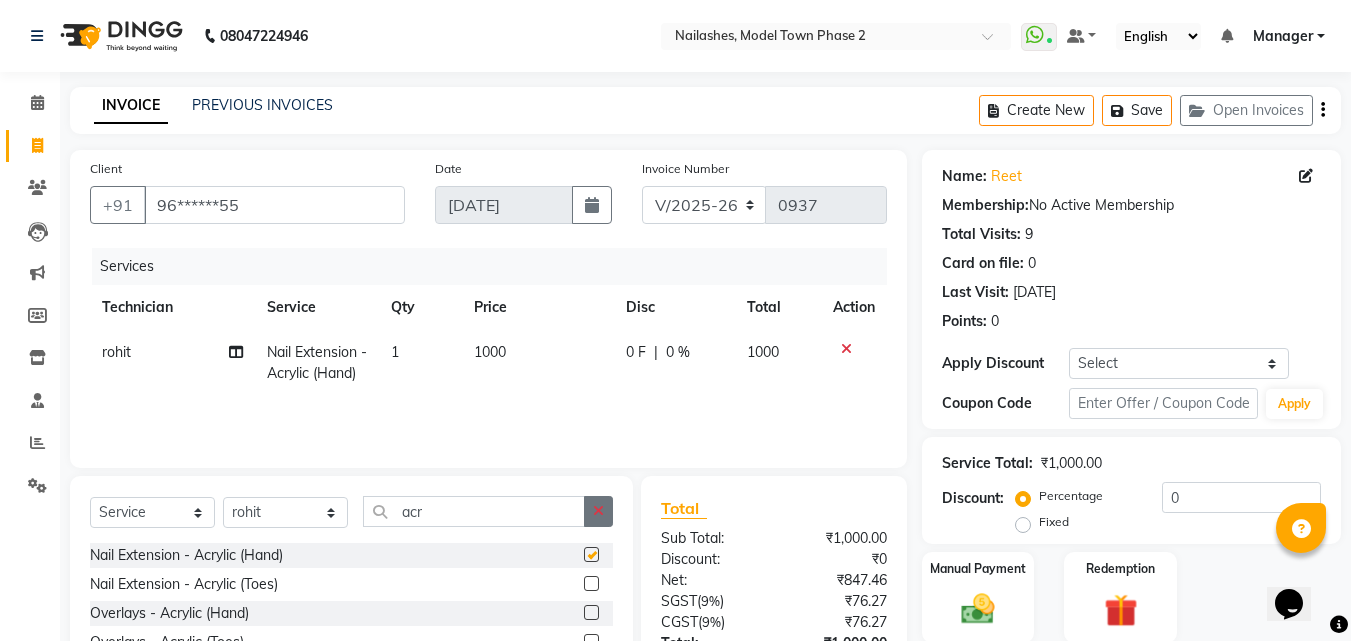 checkbox on "false" 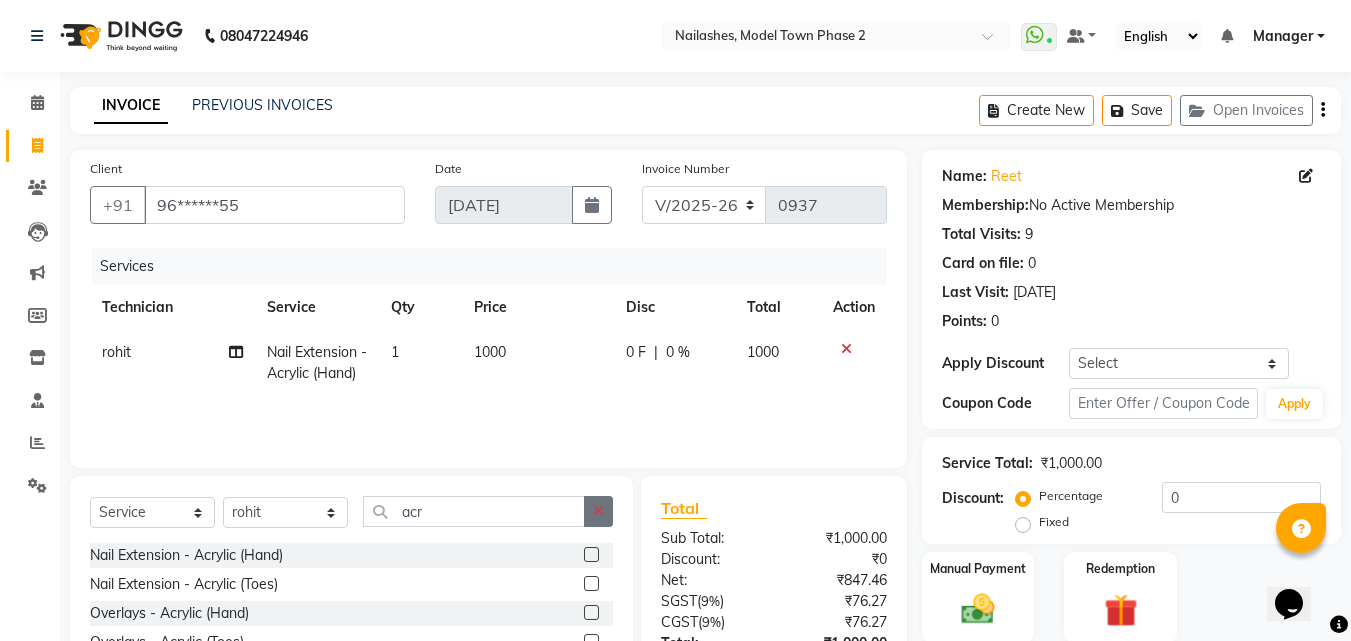 click 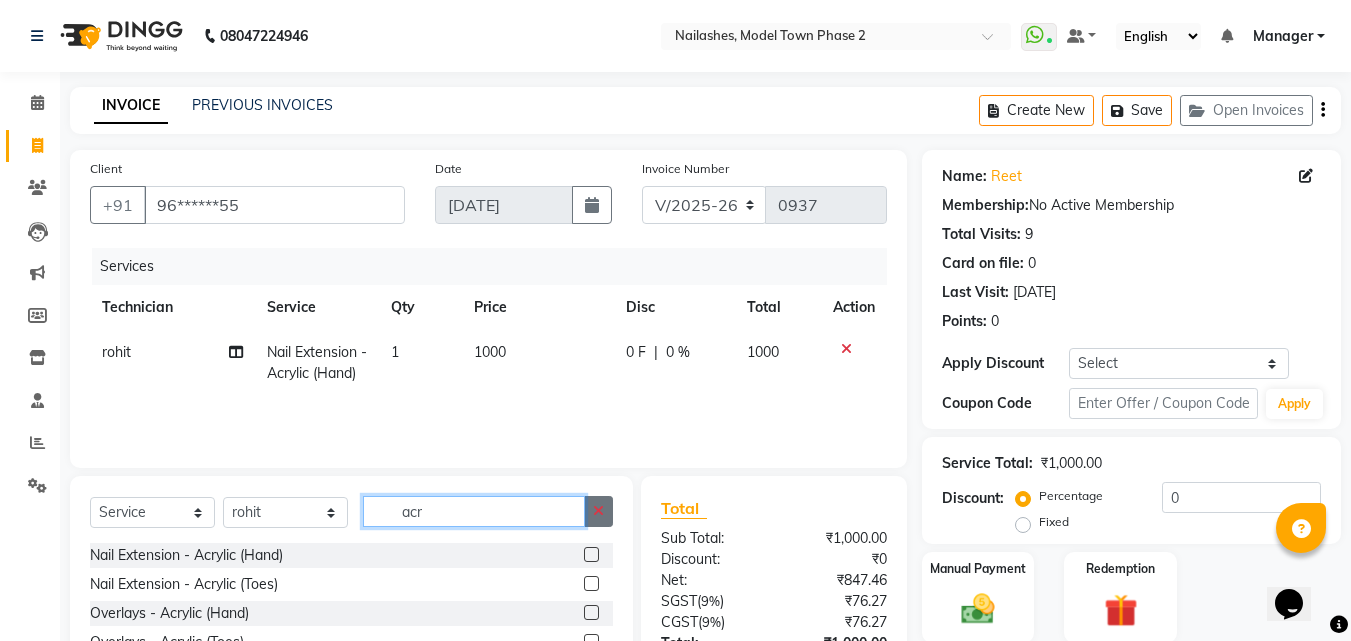 type 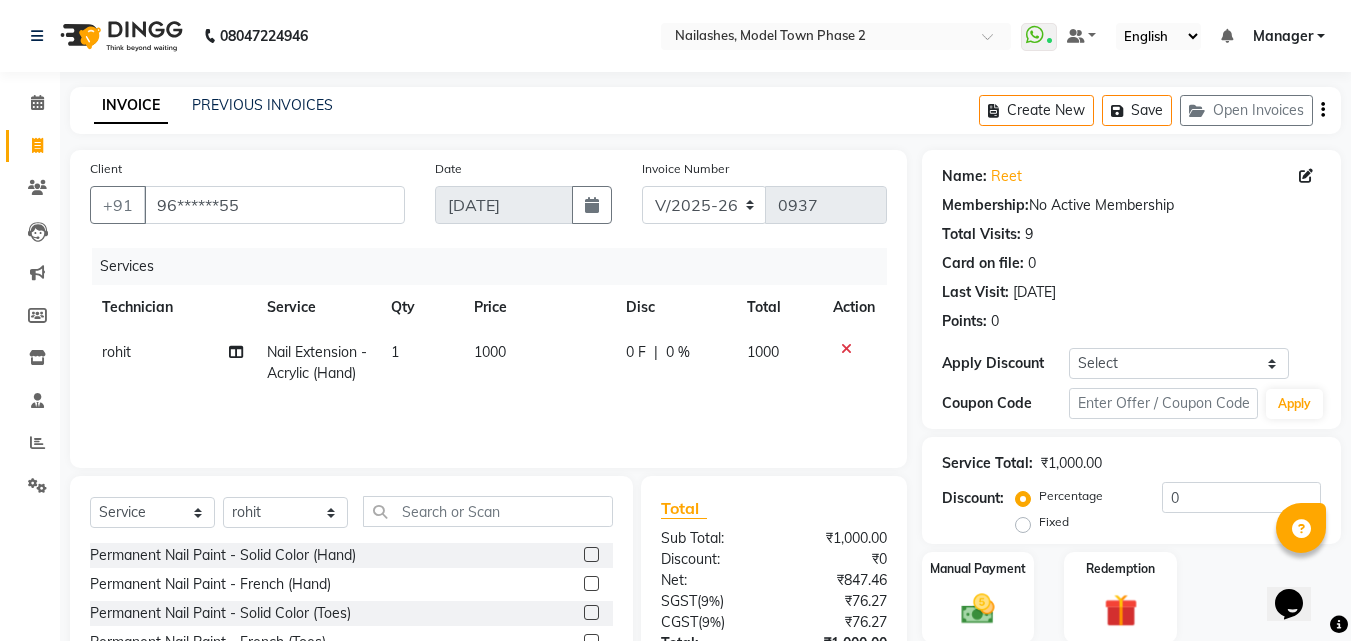 click on "Select  Service  Product  Membership  Package Voucher Prepaid Gift Card  Select Technician [PERSON_NAME] Manager [PERSON_NAME] radhika  [PERSON_NAME] [PERSON_NAME] [PERSON_NAME]" 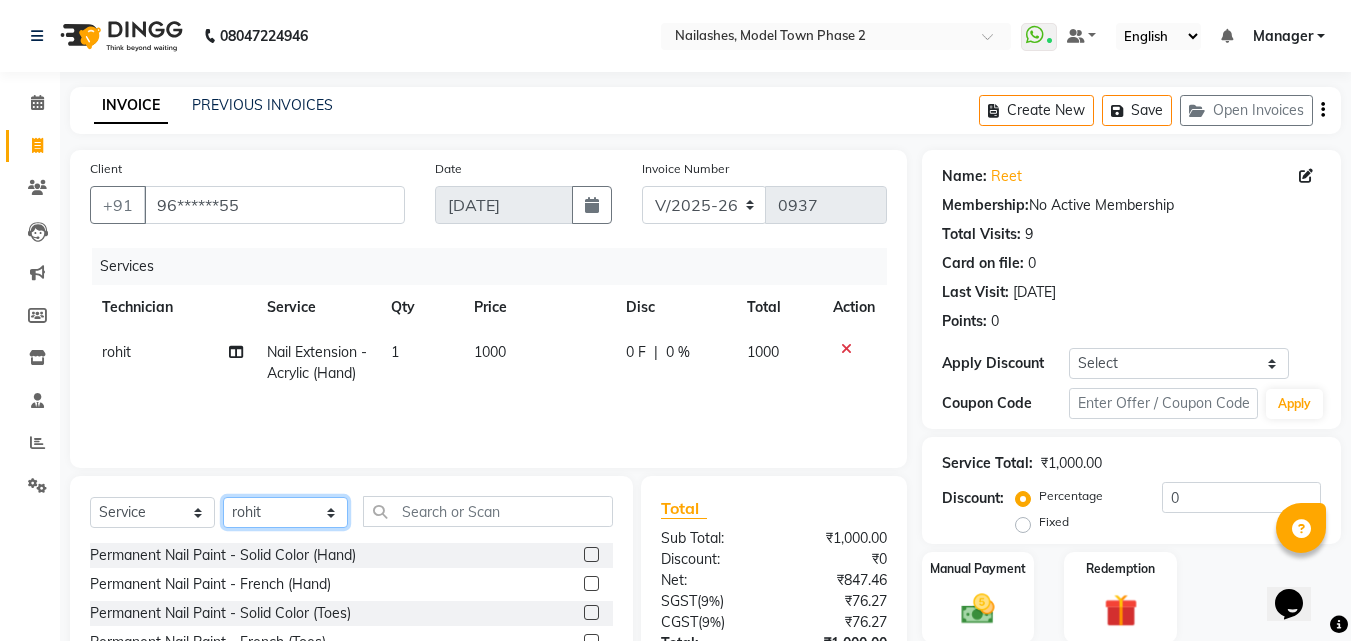 click on "Select Technician [PERSON_NAME] Manager [PERSON_NAME] [PERSON_NAME] [PERSON_NAME] [PERSON_NAME]" 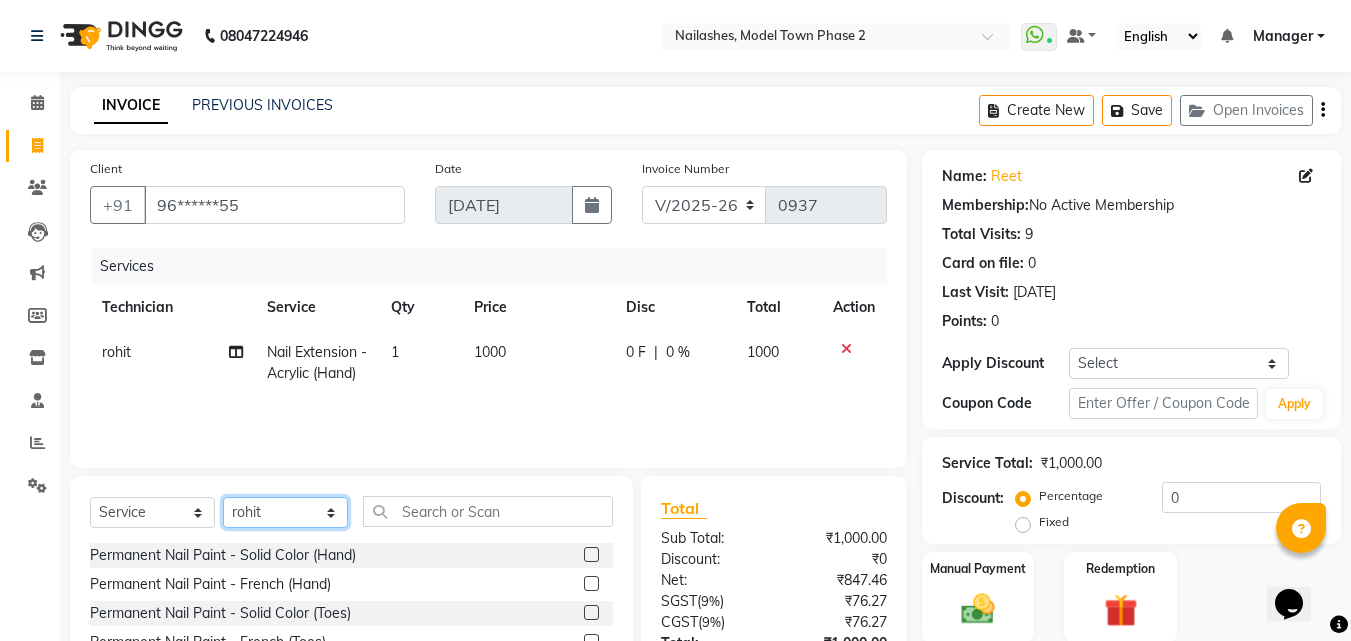 select on "85509" 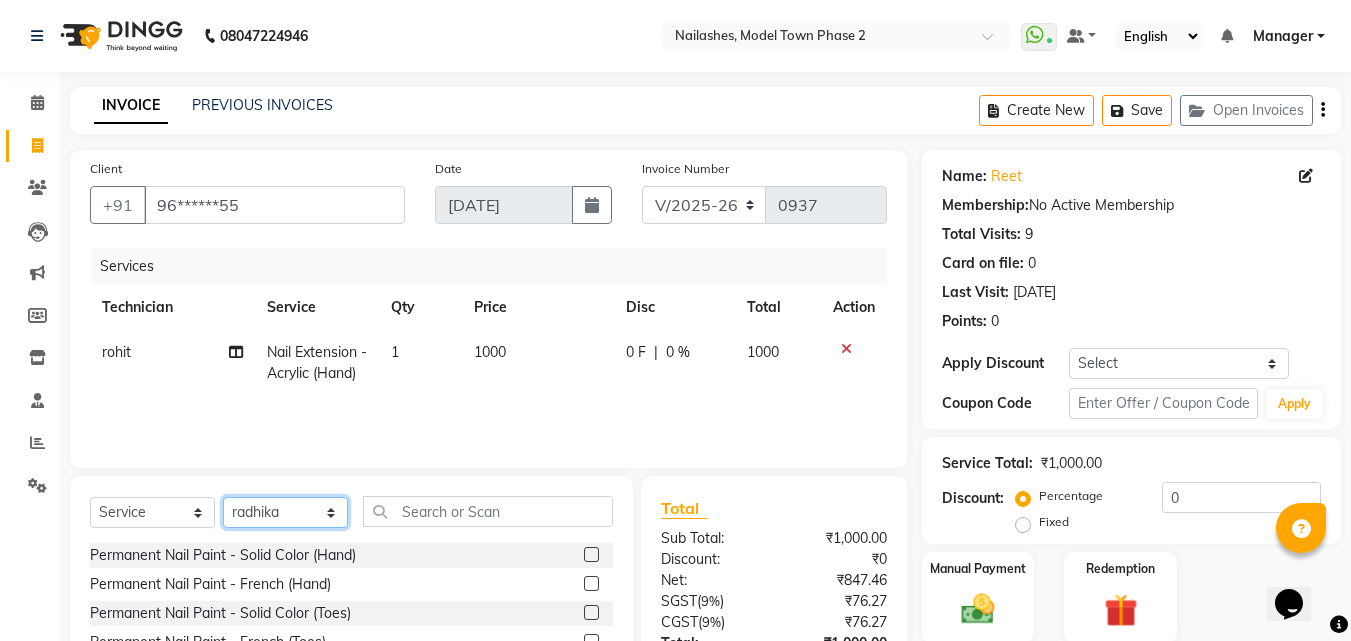 click on "Select Technician [PERSON_NAME] Manager [PERSON_NAME] [PERSON_NAME] [PERSON_NAME] [PERSON_NAME]" 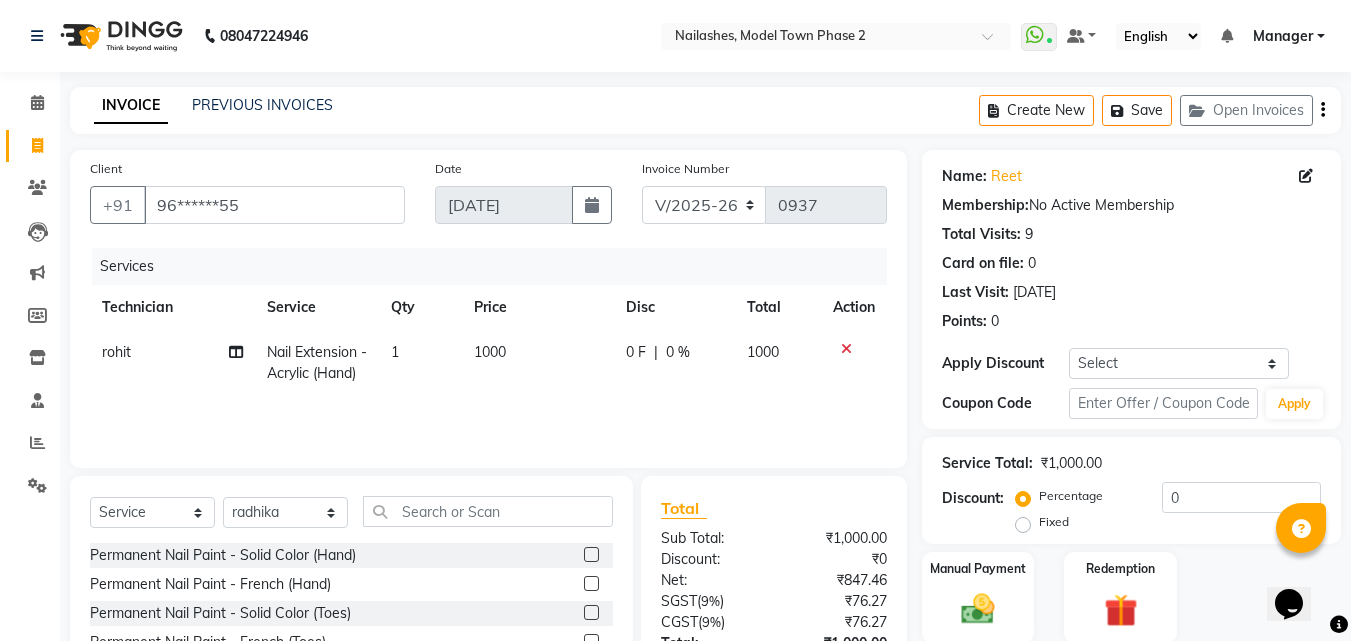 click on "Nail Extension - Acrylic (Hand)" 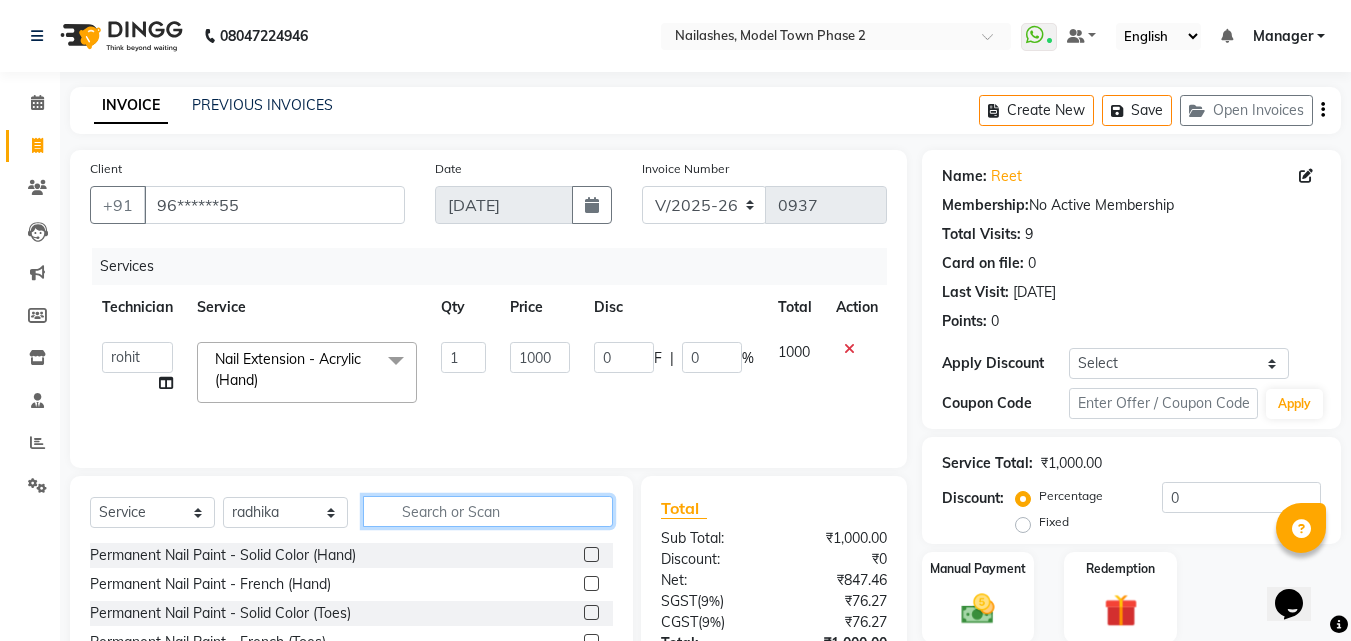 click 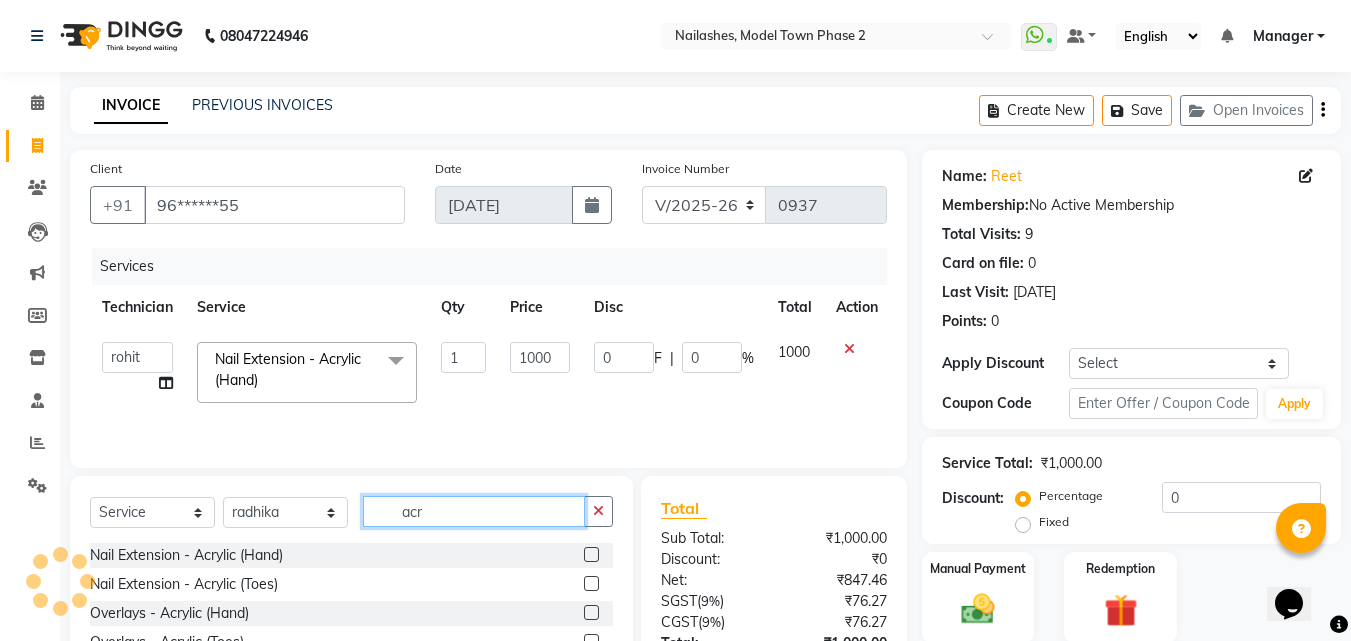 type on "acr" 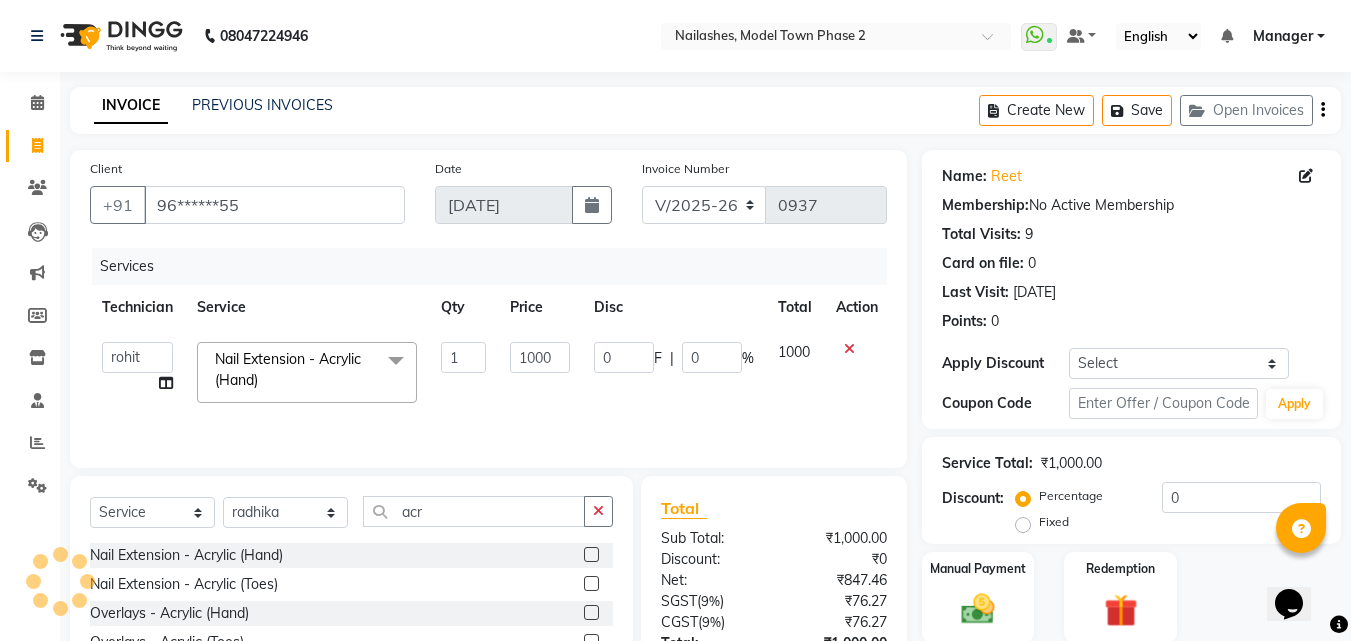 click 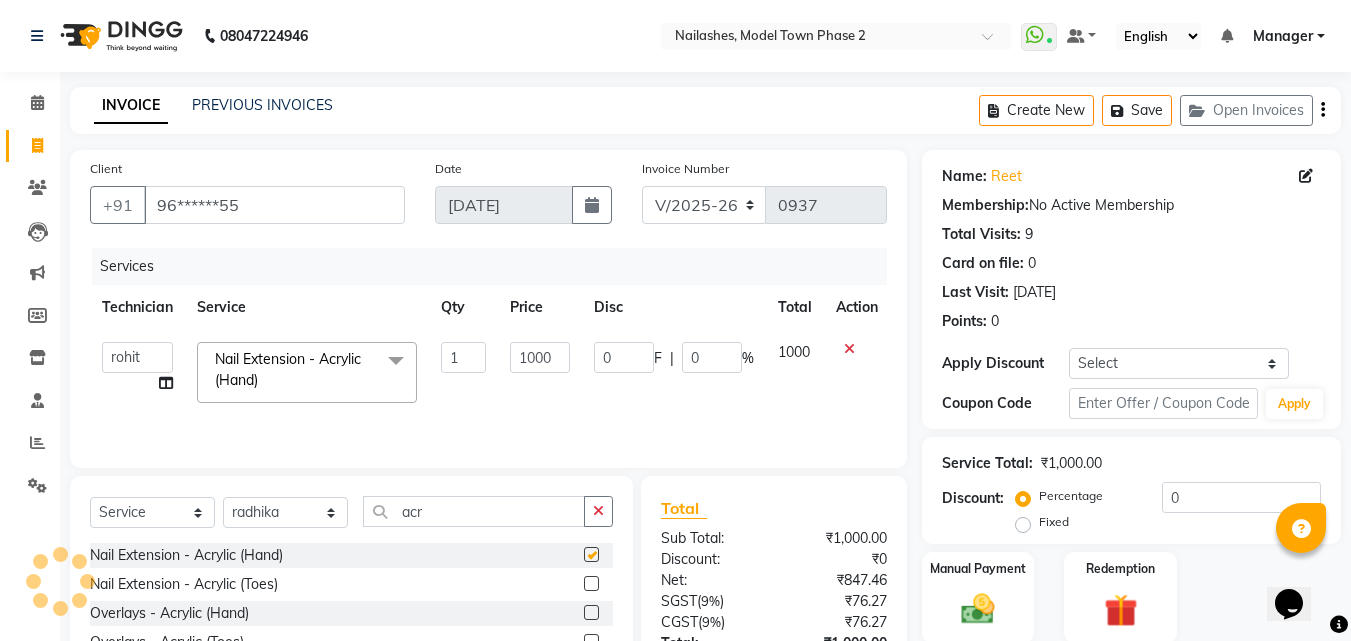 click 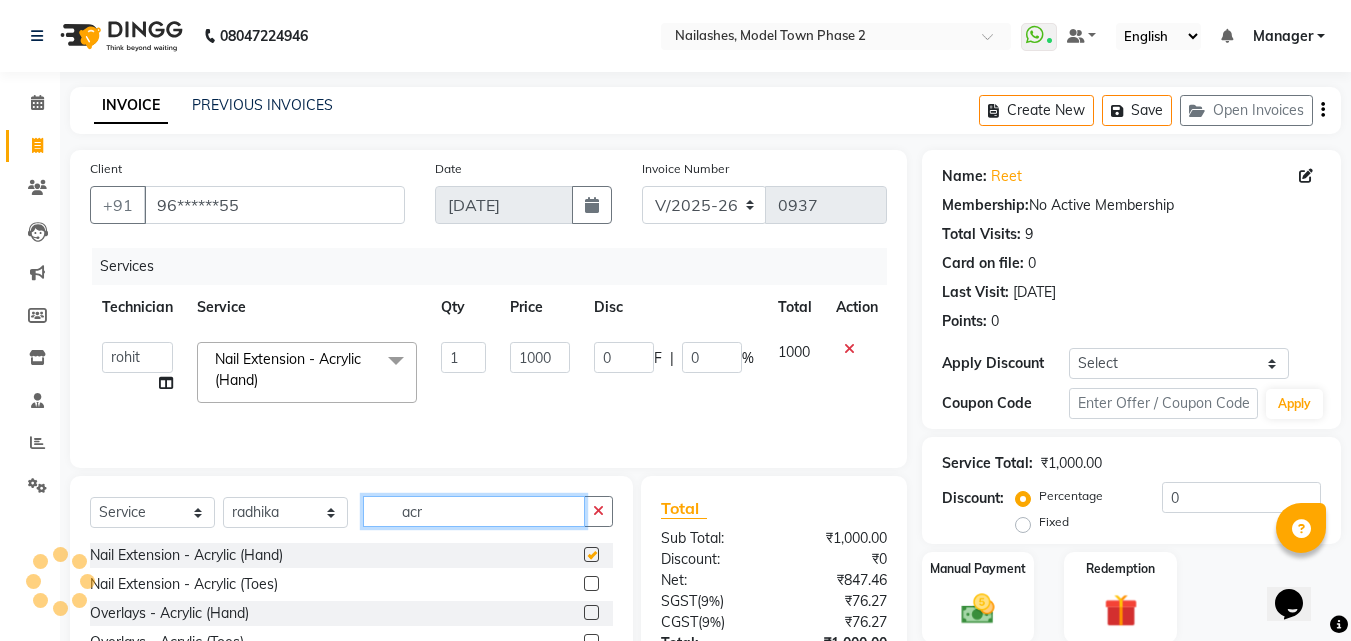 type 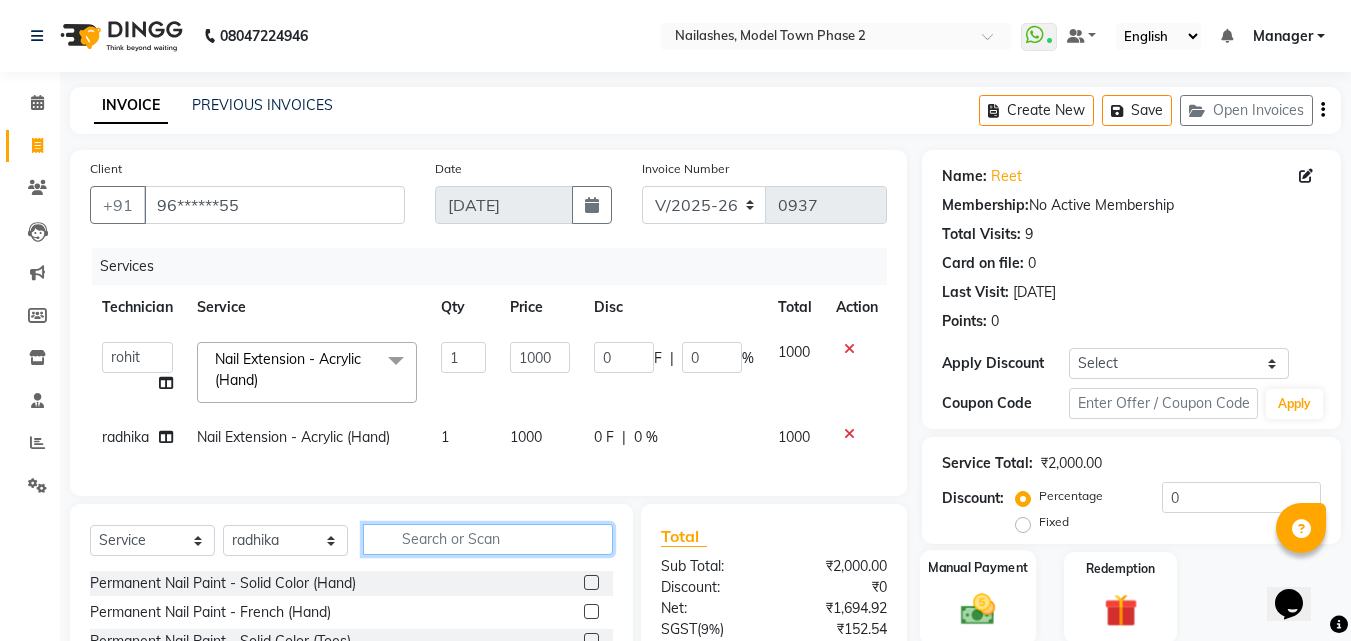 checkbox on "false" 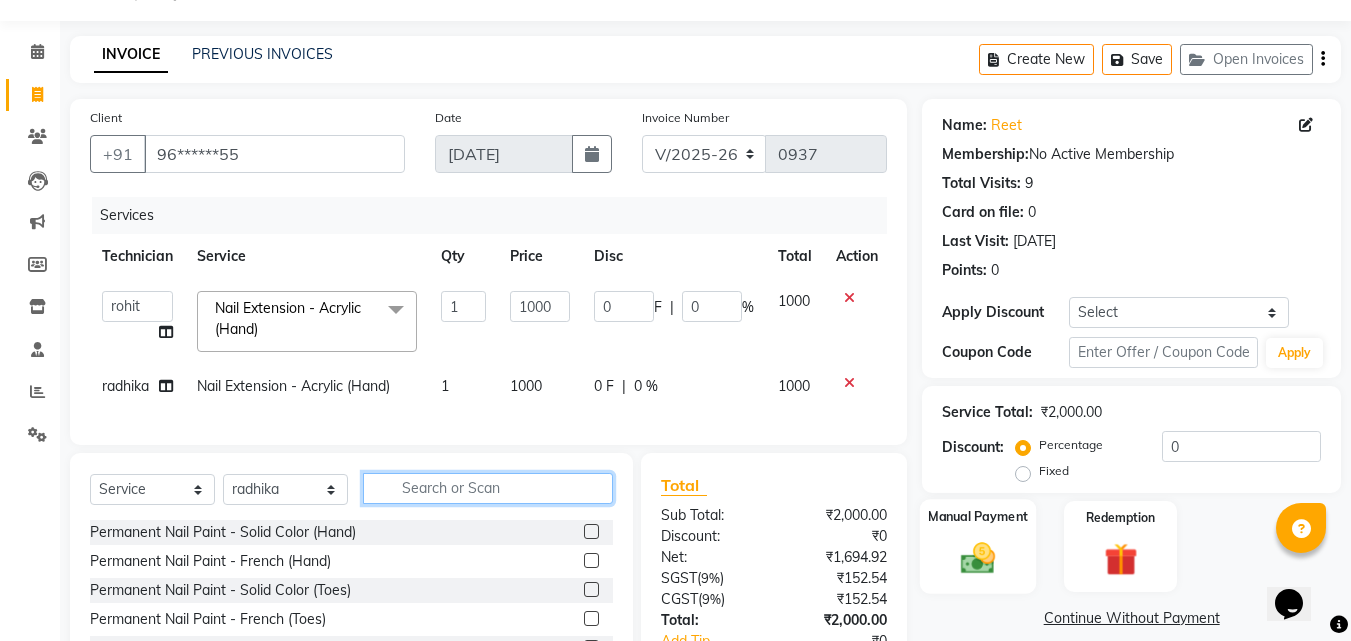 scroll, scrollTop: 100, scrollLeft: 0, axis: vertical 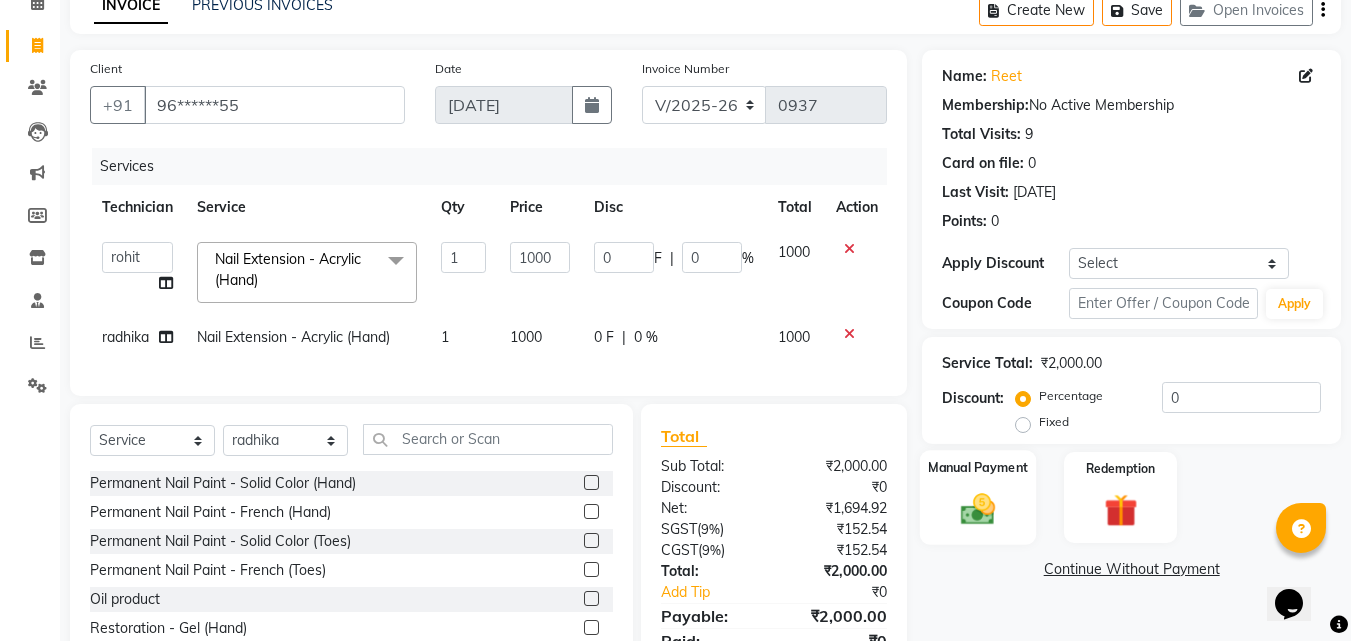 click 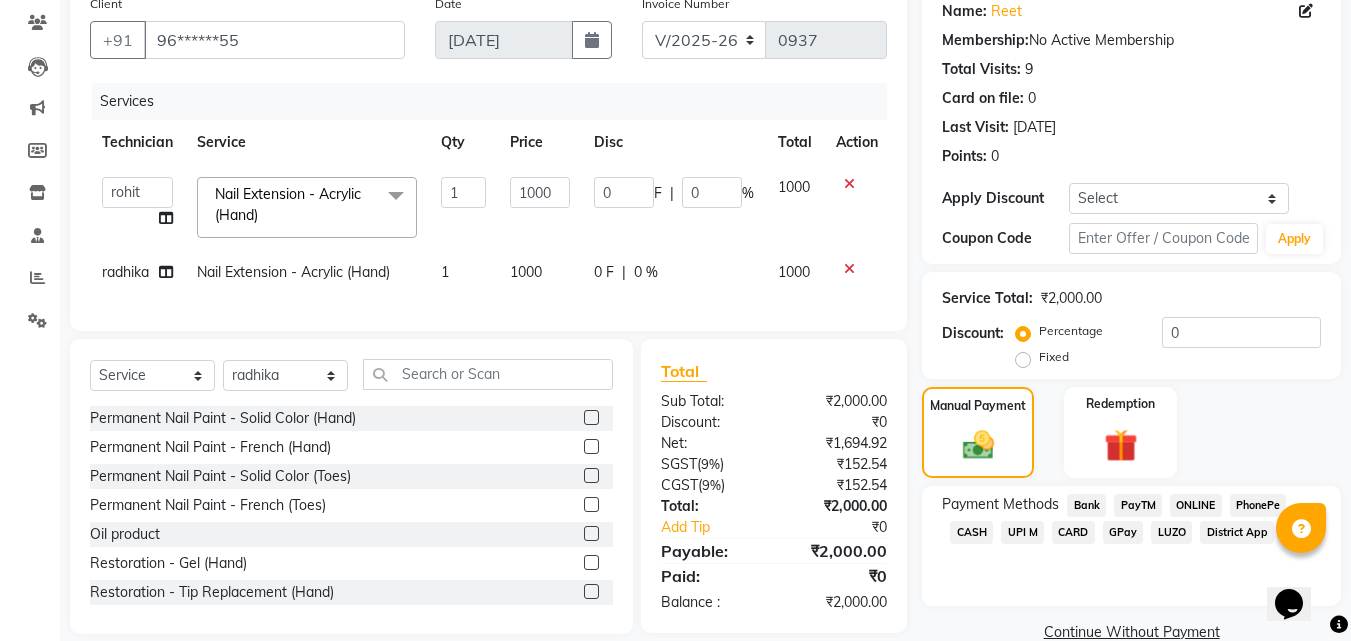 scroll, scrollTop: 200, scrollLeft: 0, axis: vertical 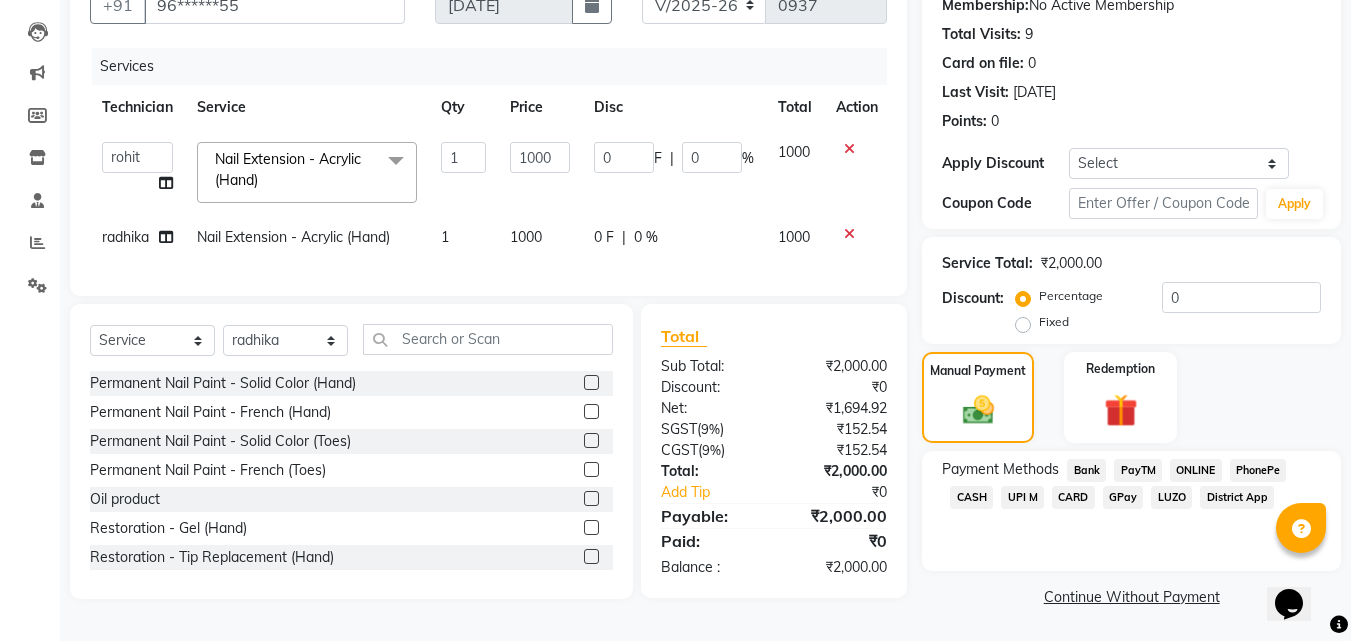 click on "CASH" 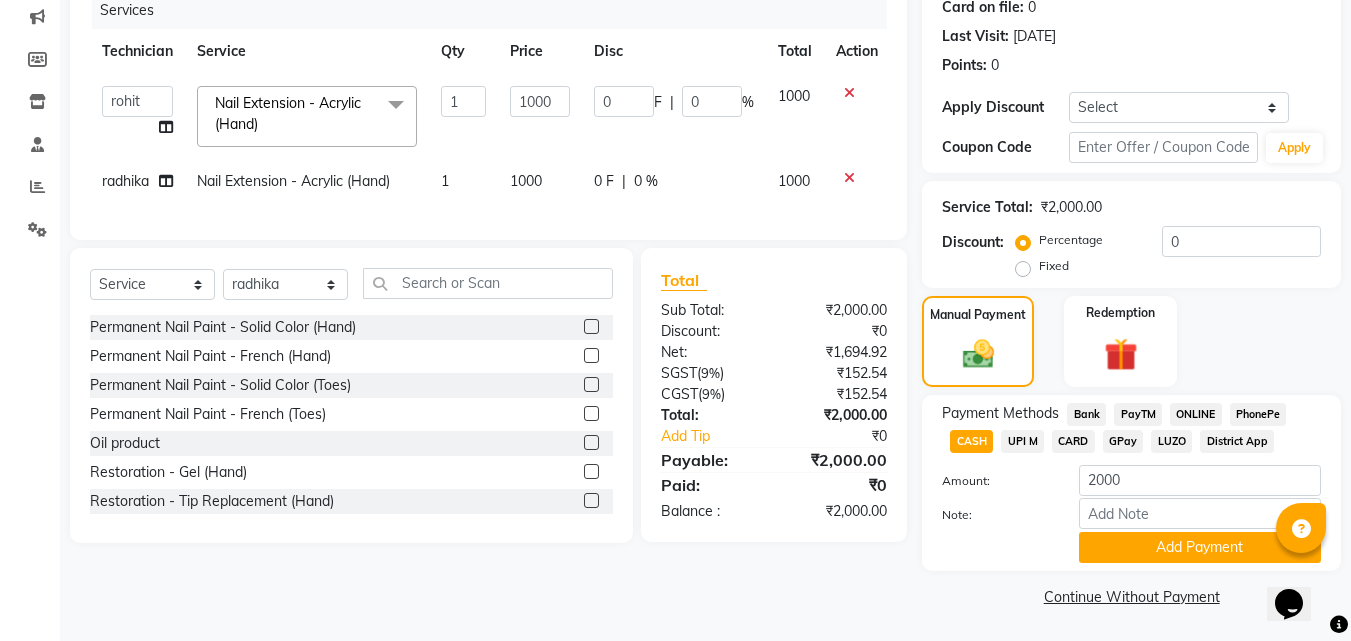 scroll, scrollTop: 257, scrollLeft: 0, axis: vertical 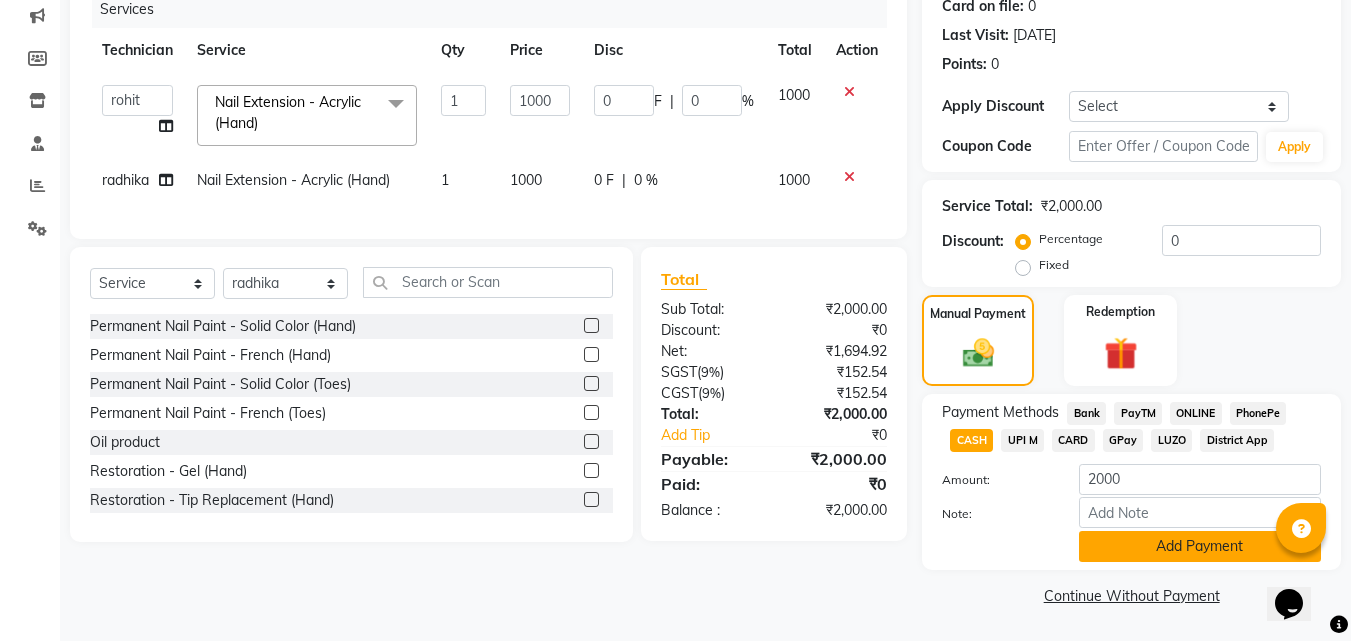 click on "Add Payment" 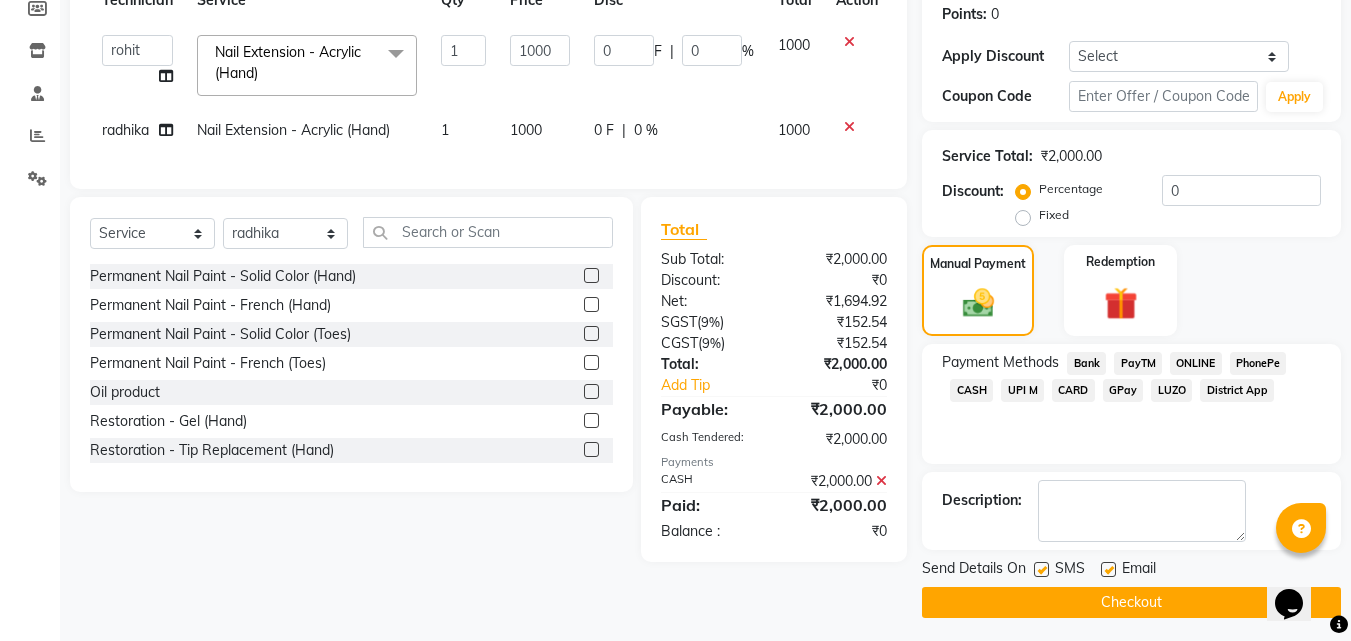 scroll, scrollTop: 314, scrollLeft: 0, axis: vertical 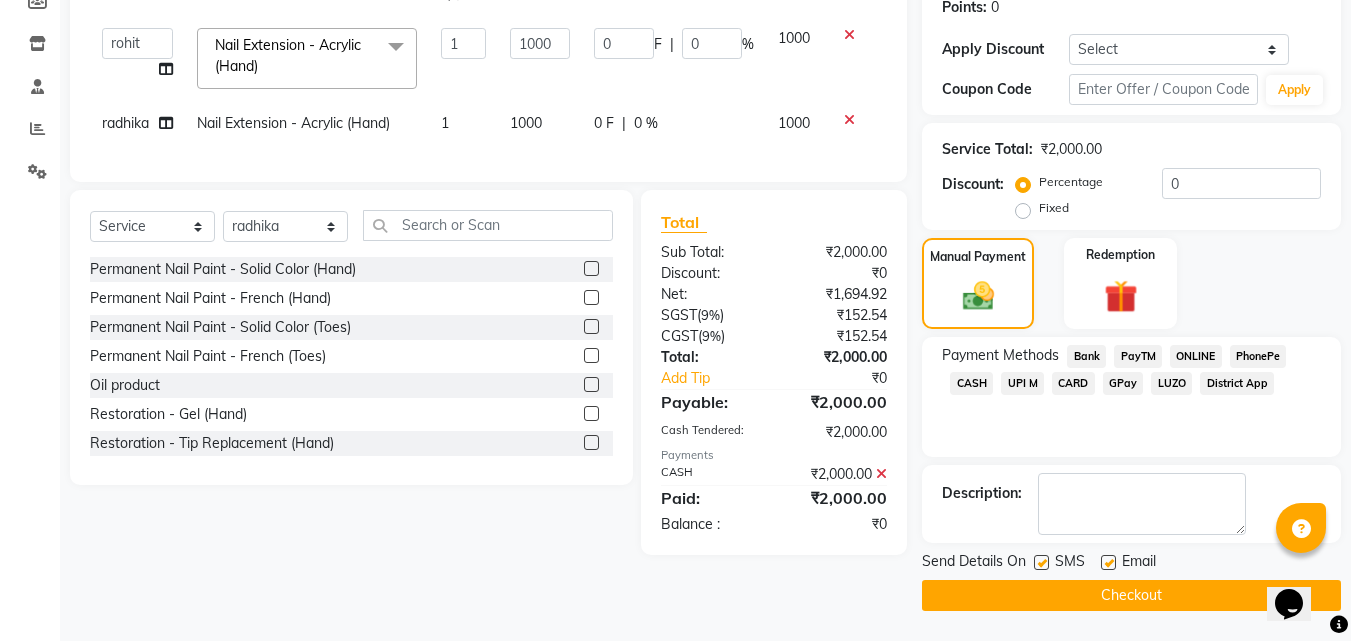 click on "Checkout" 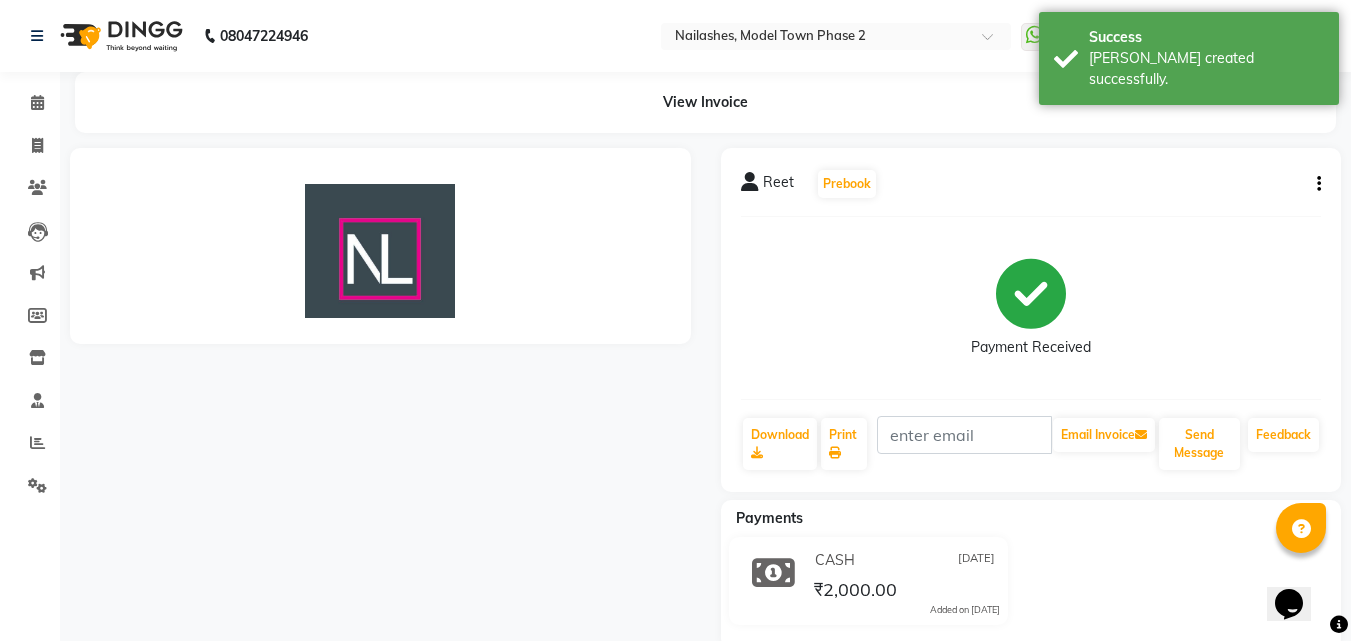 scroll, scrollTop: 0, scrollLeft: 0, axis: both 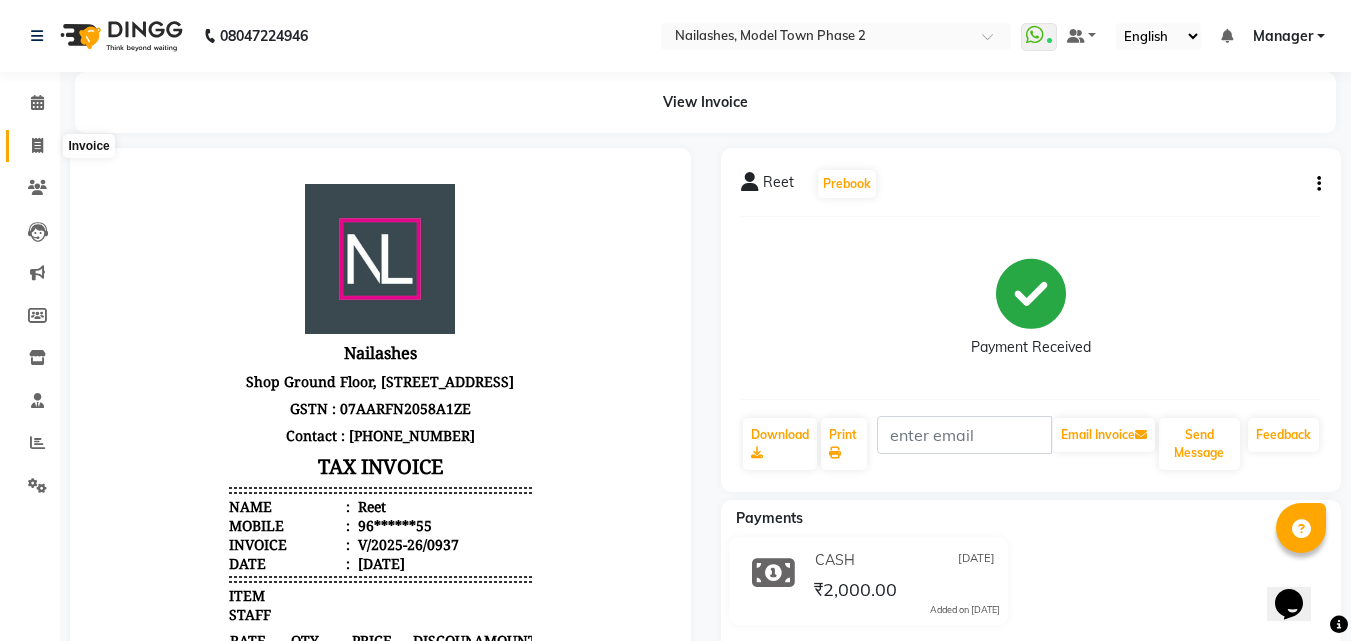 click 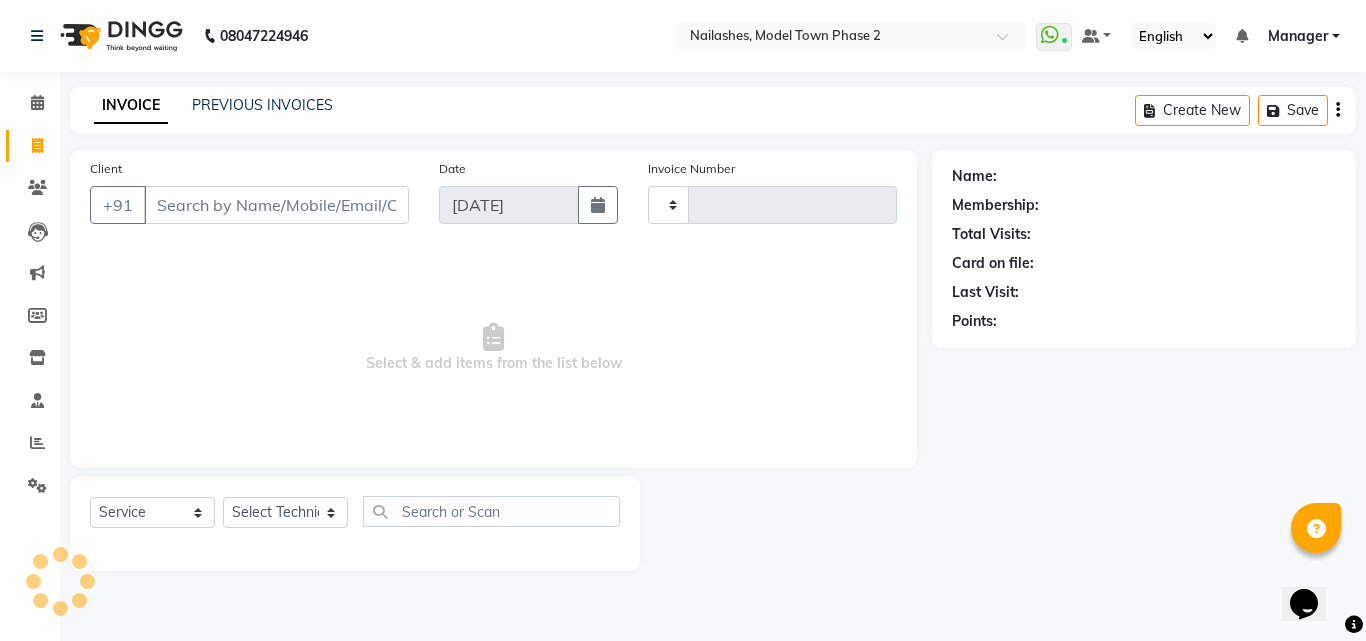 type on "0938" 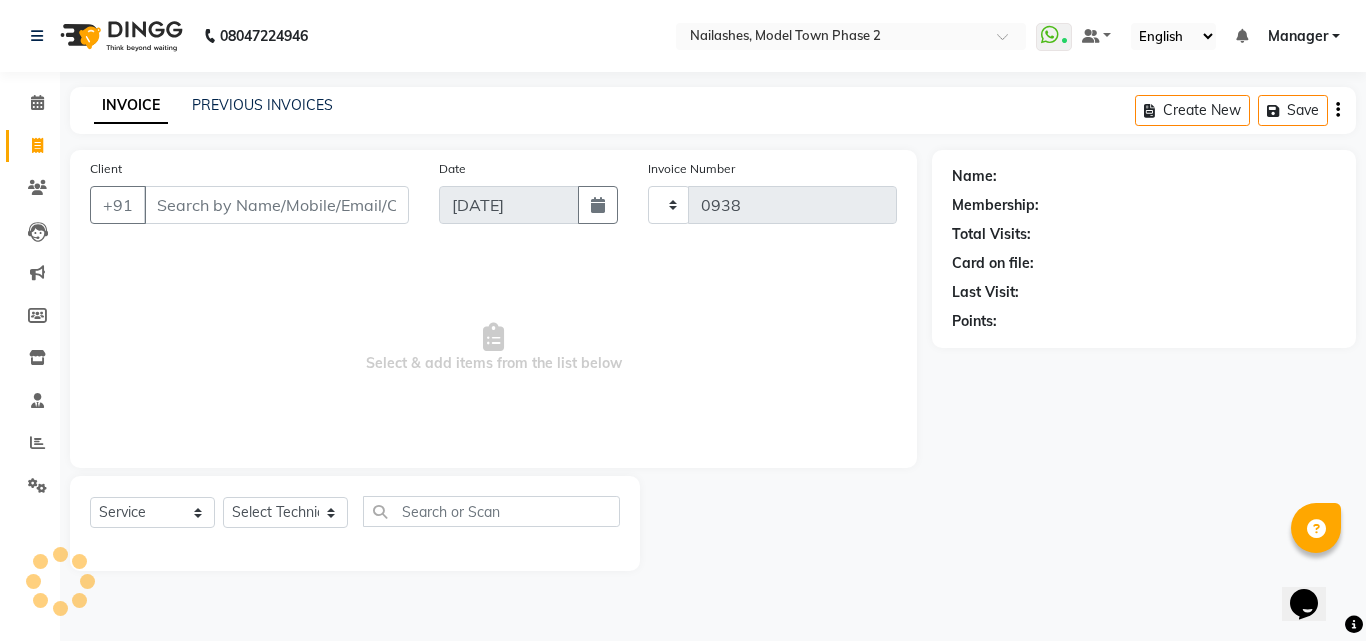 select on "3840" 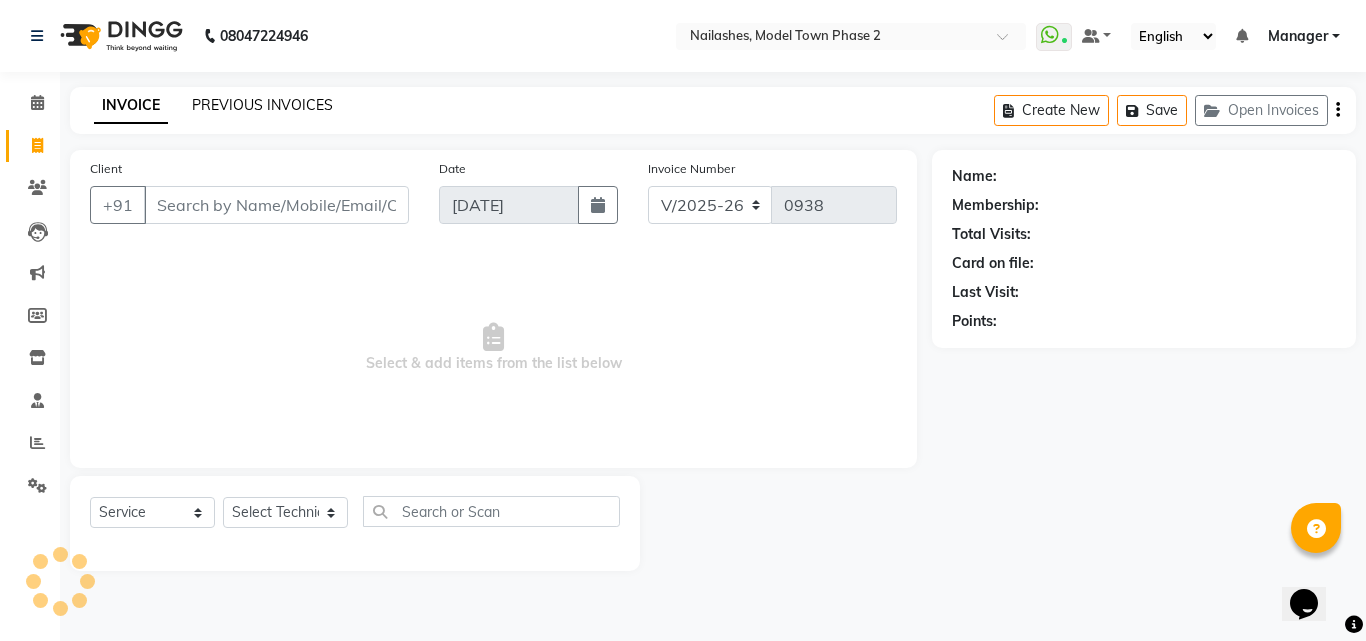 click on "PREVIOUS INVOICES" 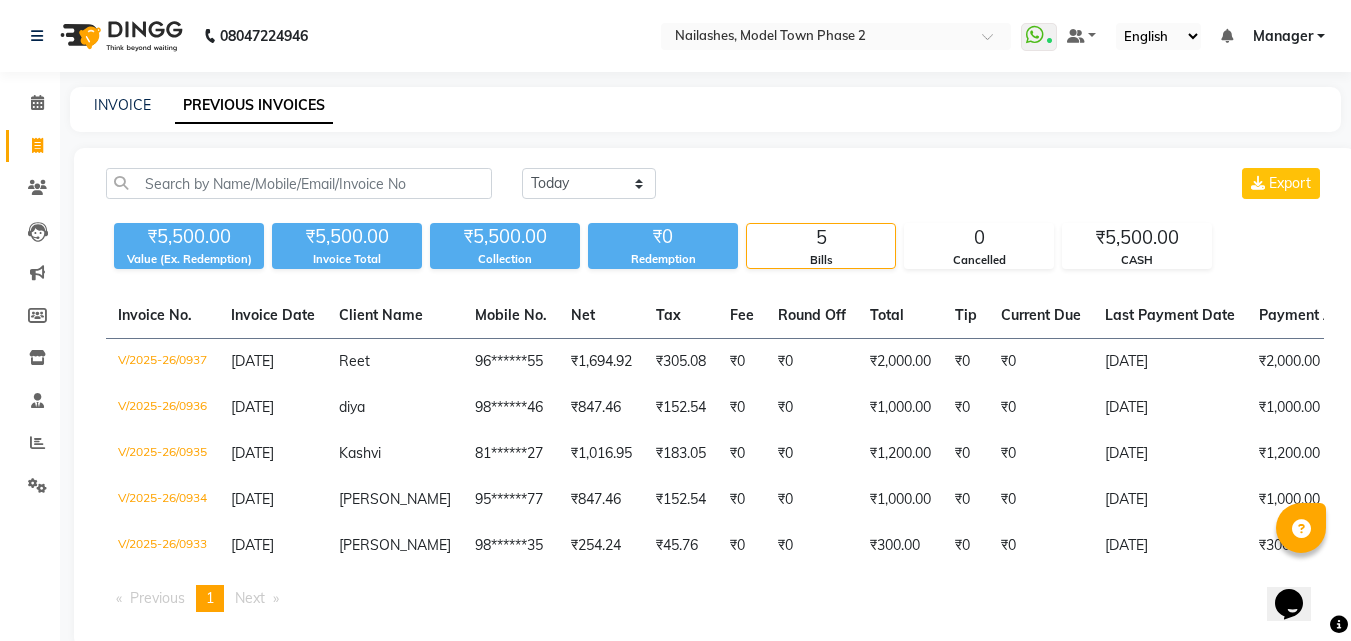 click on "[DATE] [DATE] Custom Range Export" 